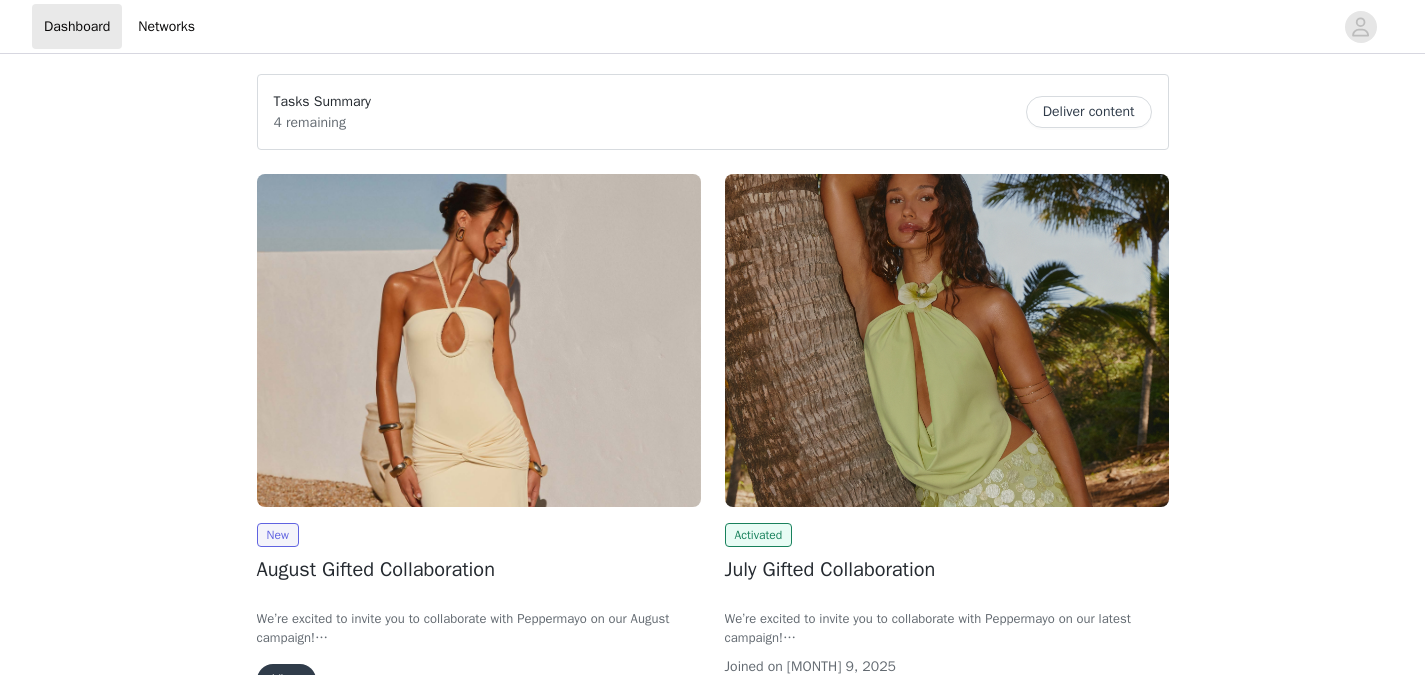 scroll, scrollTop: 0, scrollLeft: 0, axis: both 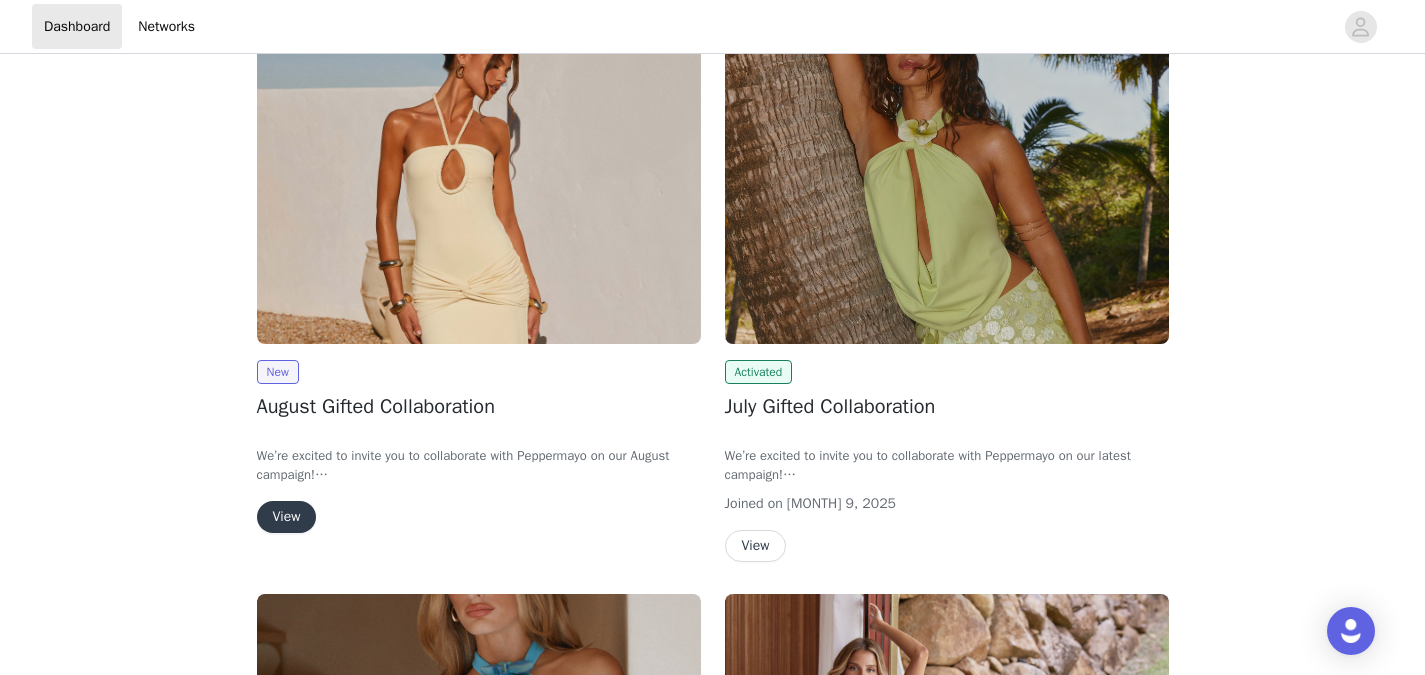 click on "View" at bounding box center (287, 517) 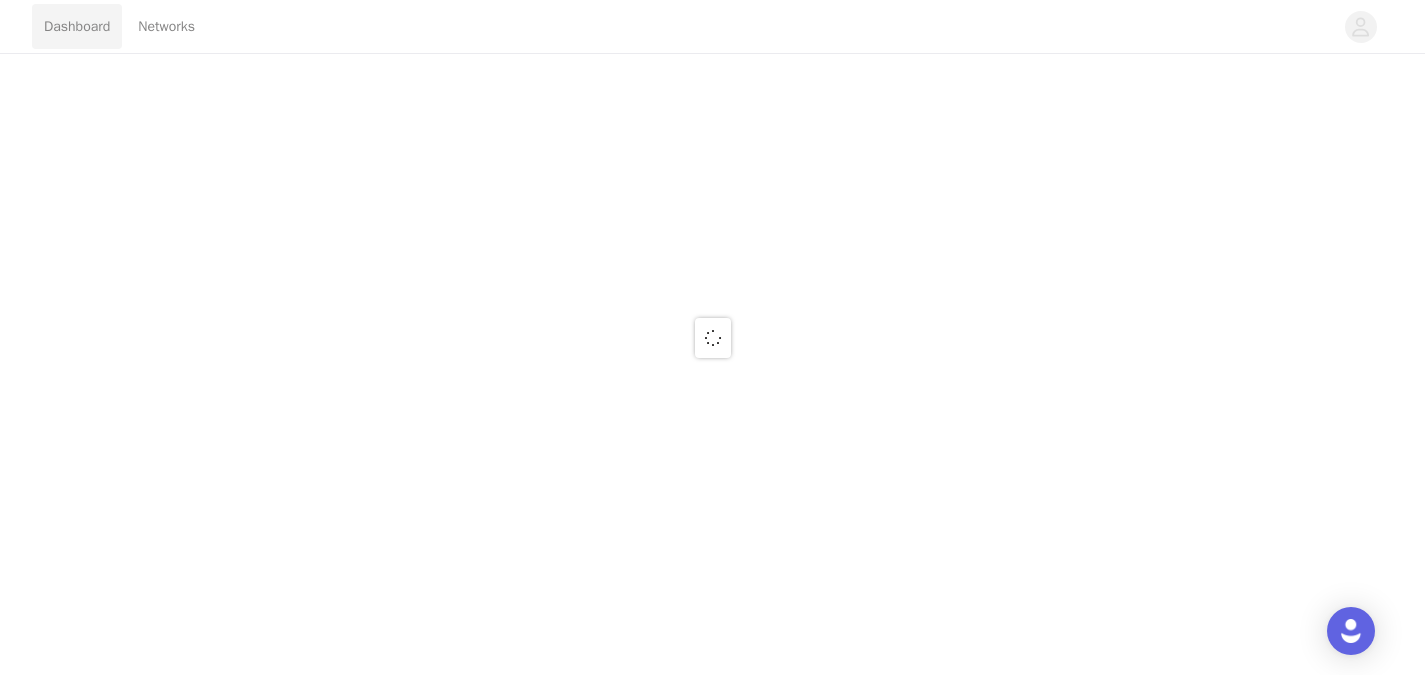 scroll, scrollTop: 0, scrollLeft: 0, axis: both 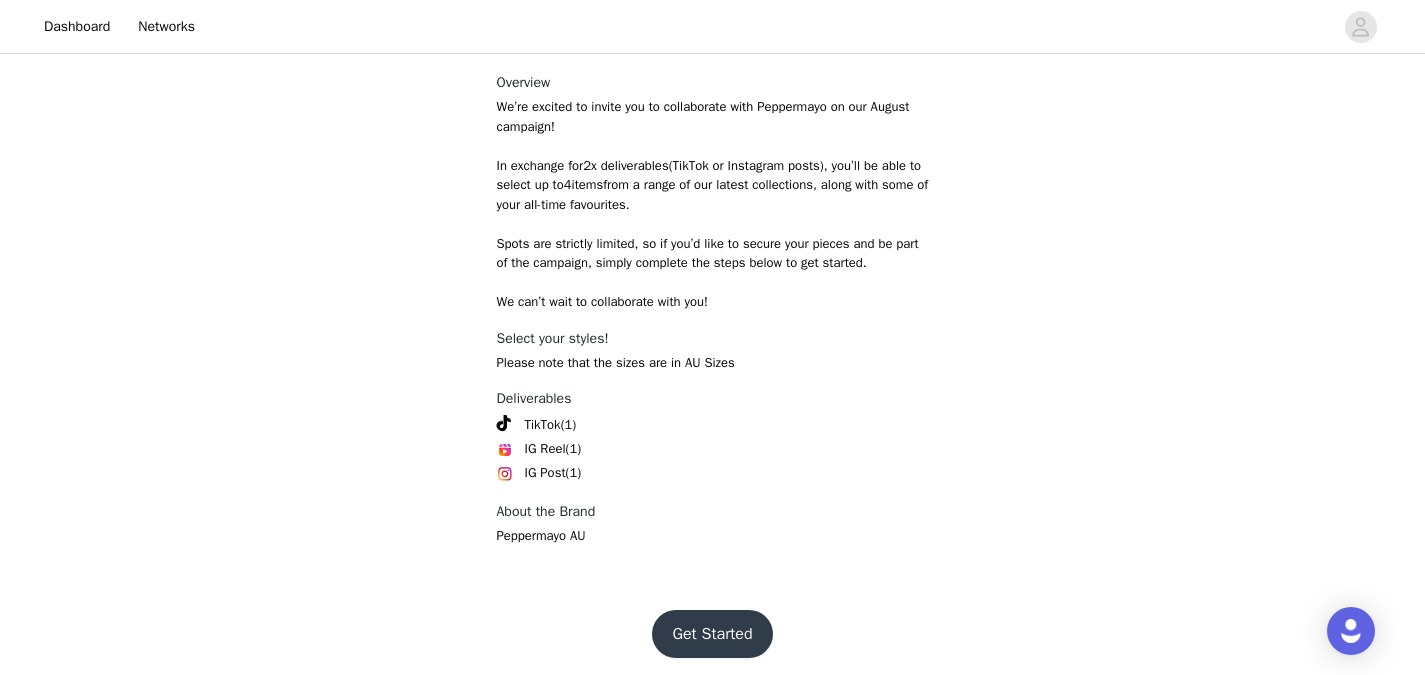 click on "Get Started" at bounding box center (712, 634) 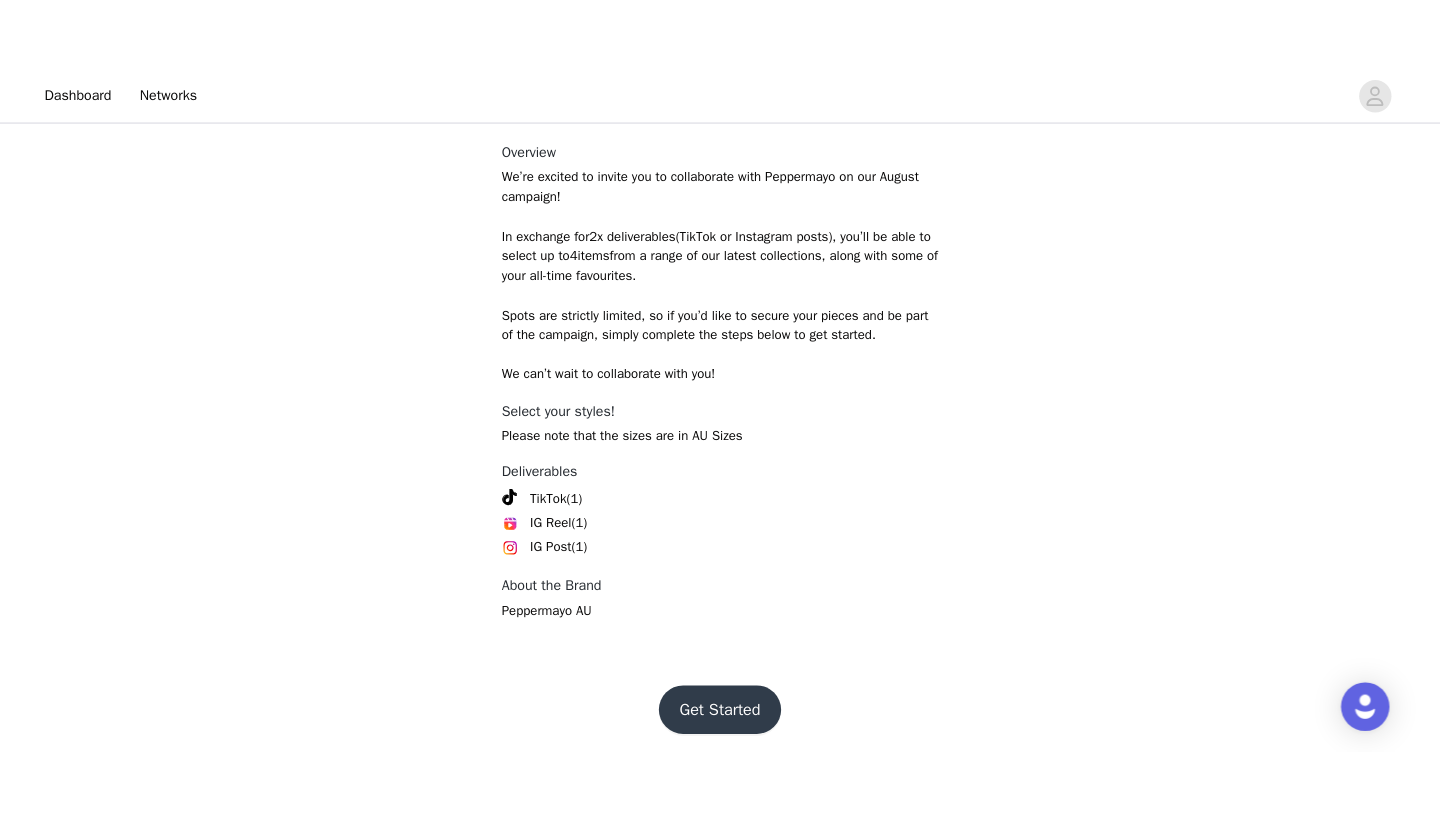scroll, scrollTop: 0, scrollLeft: 0, axis: both 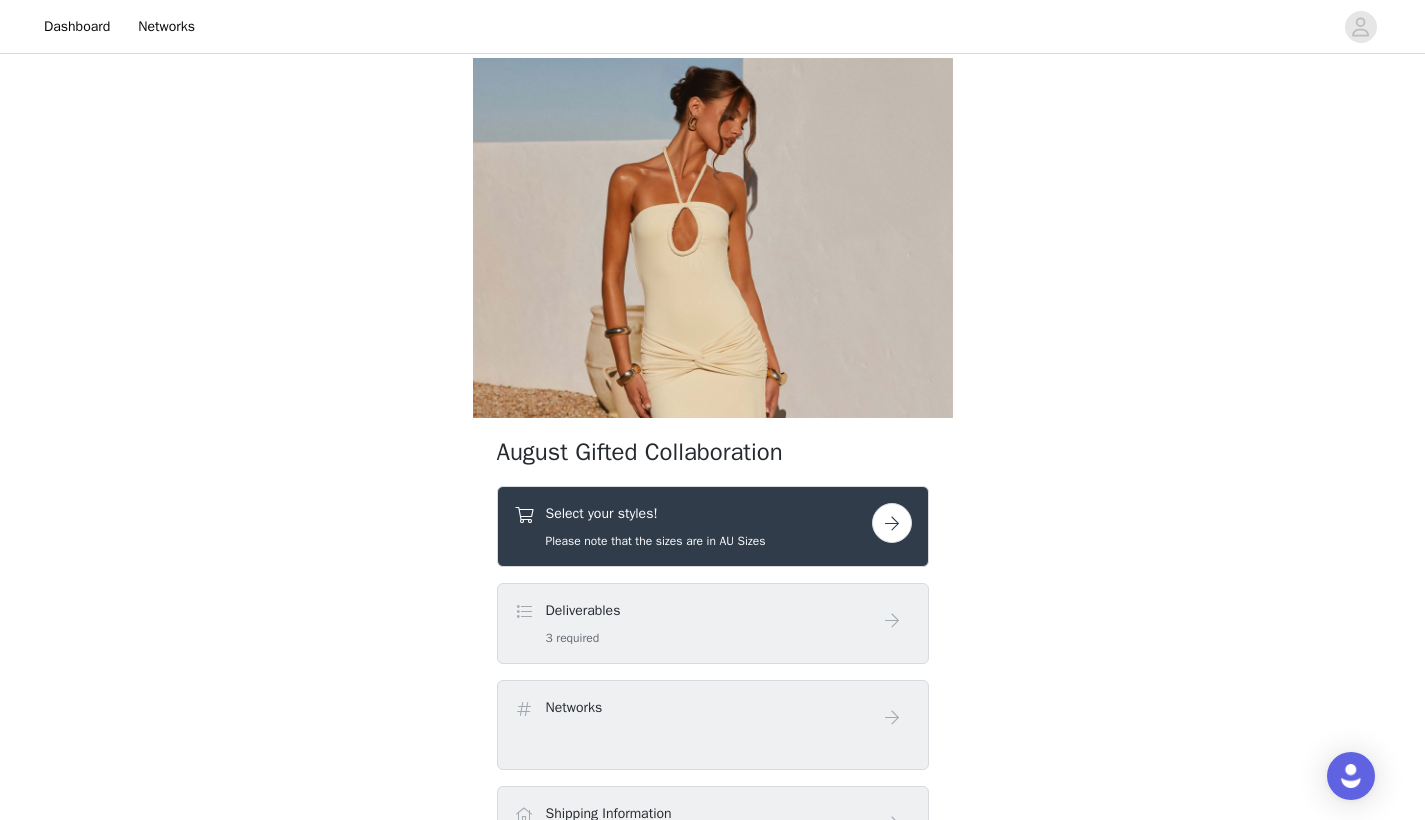 click at bounding box center (892, 523) 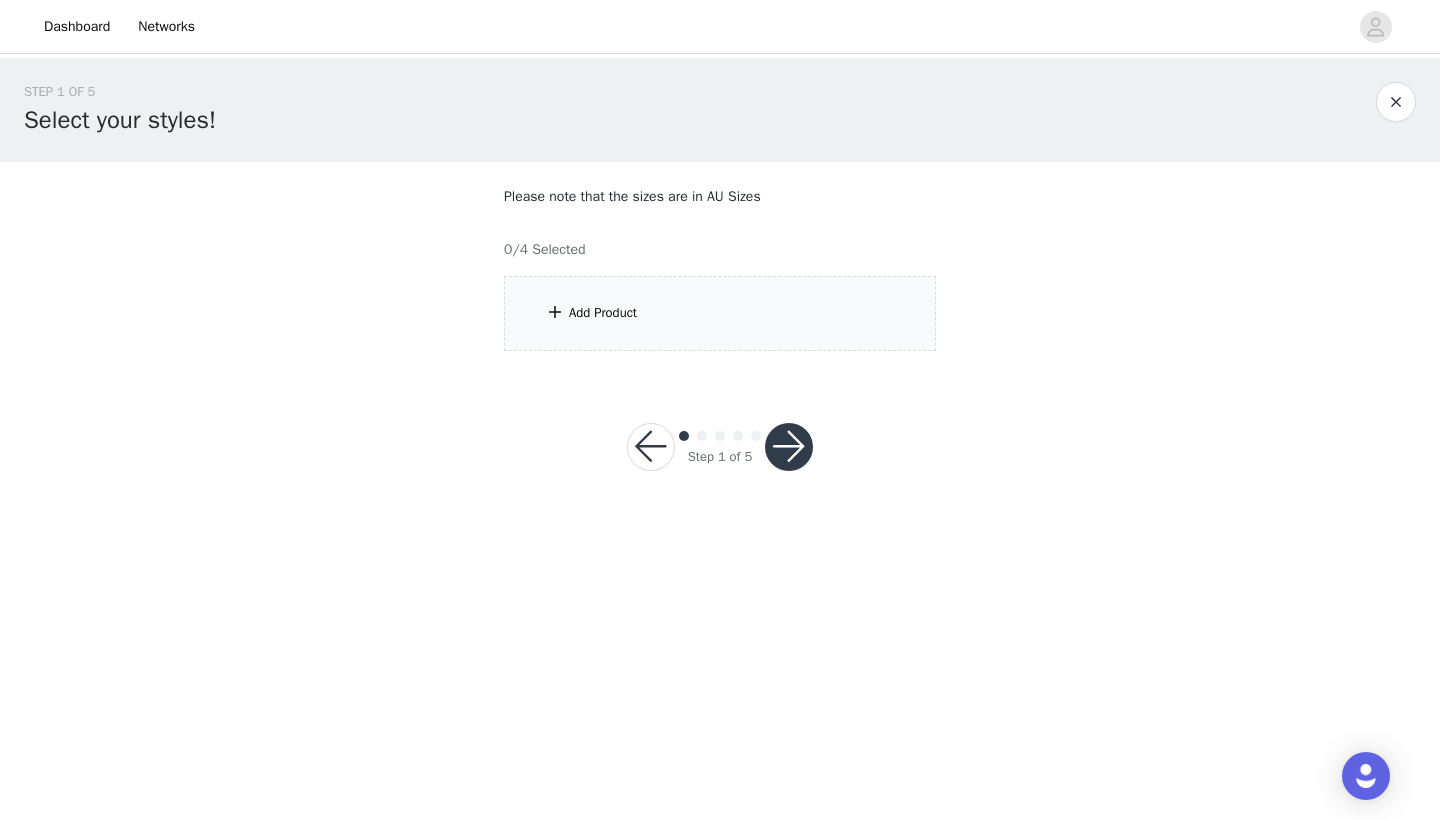 click on "Add Product" at bounding box center [720, 313] 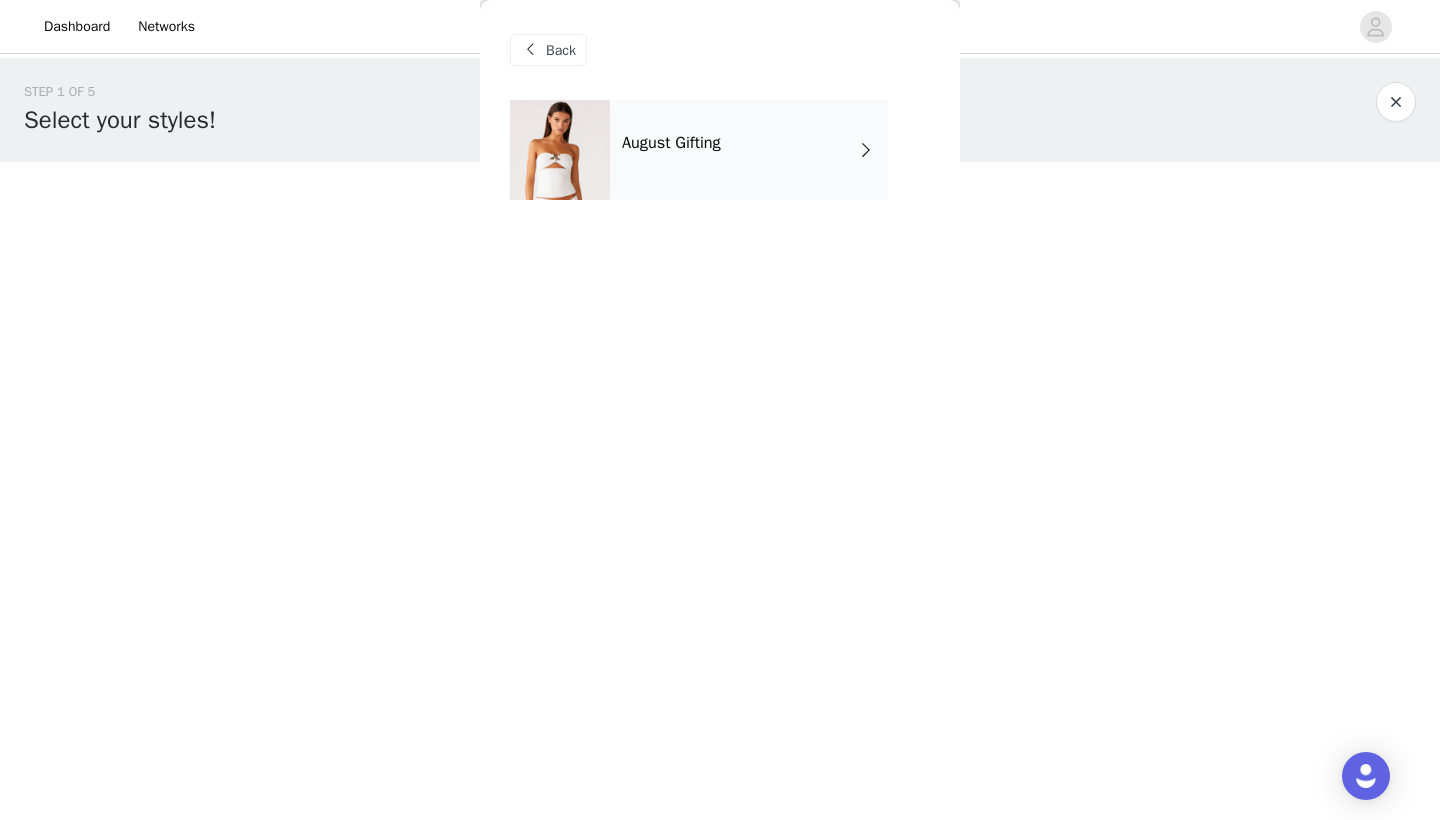 click on "August Gifting" at bounding box center [749, 150] 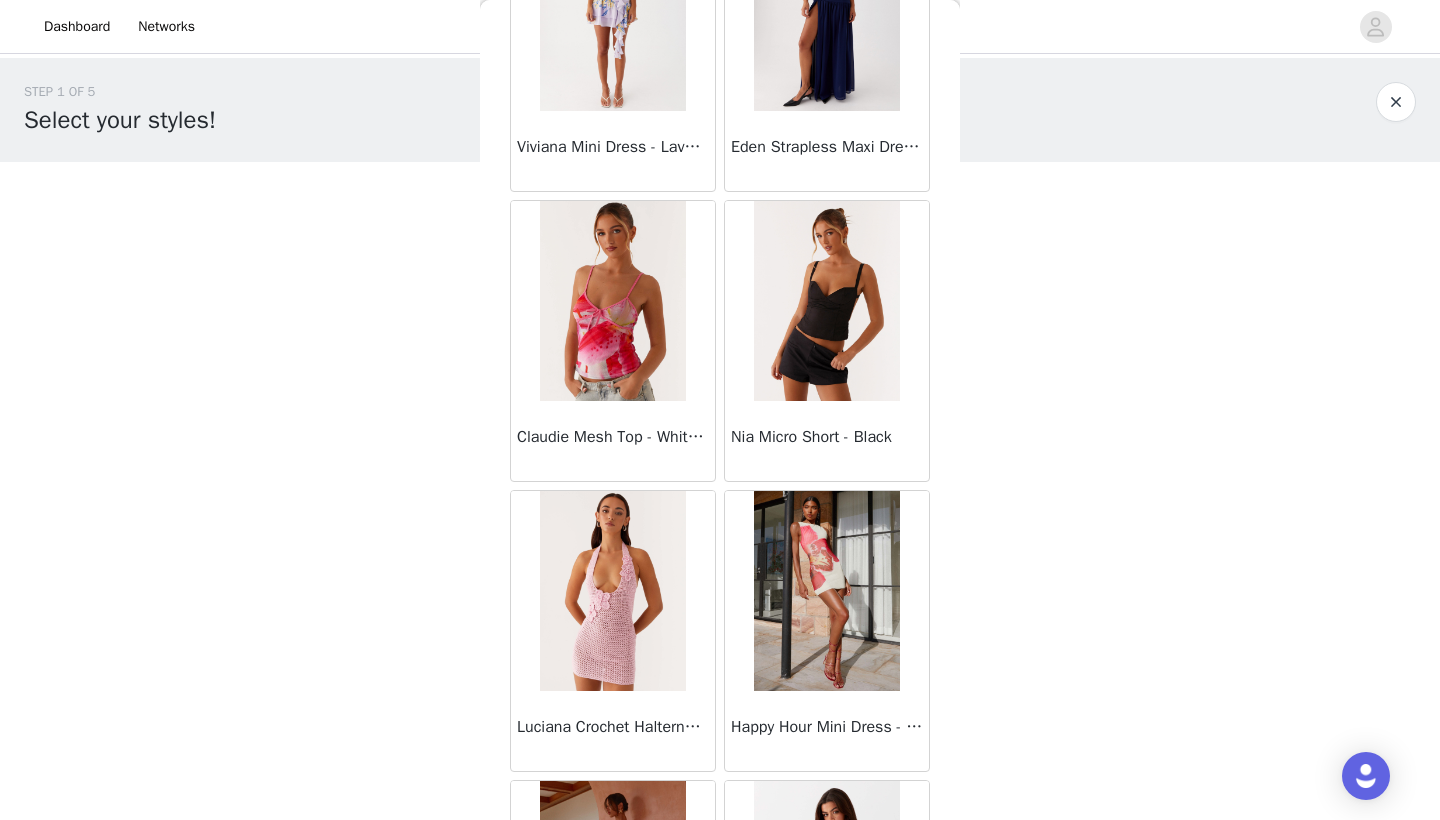 scroll, scrollTop: 2240, scrollLeft: 0, axis: vertical 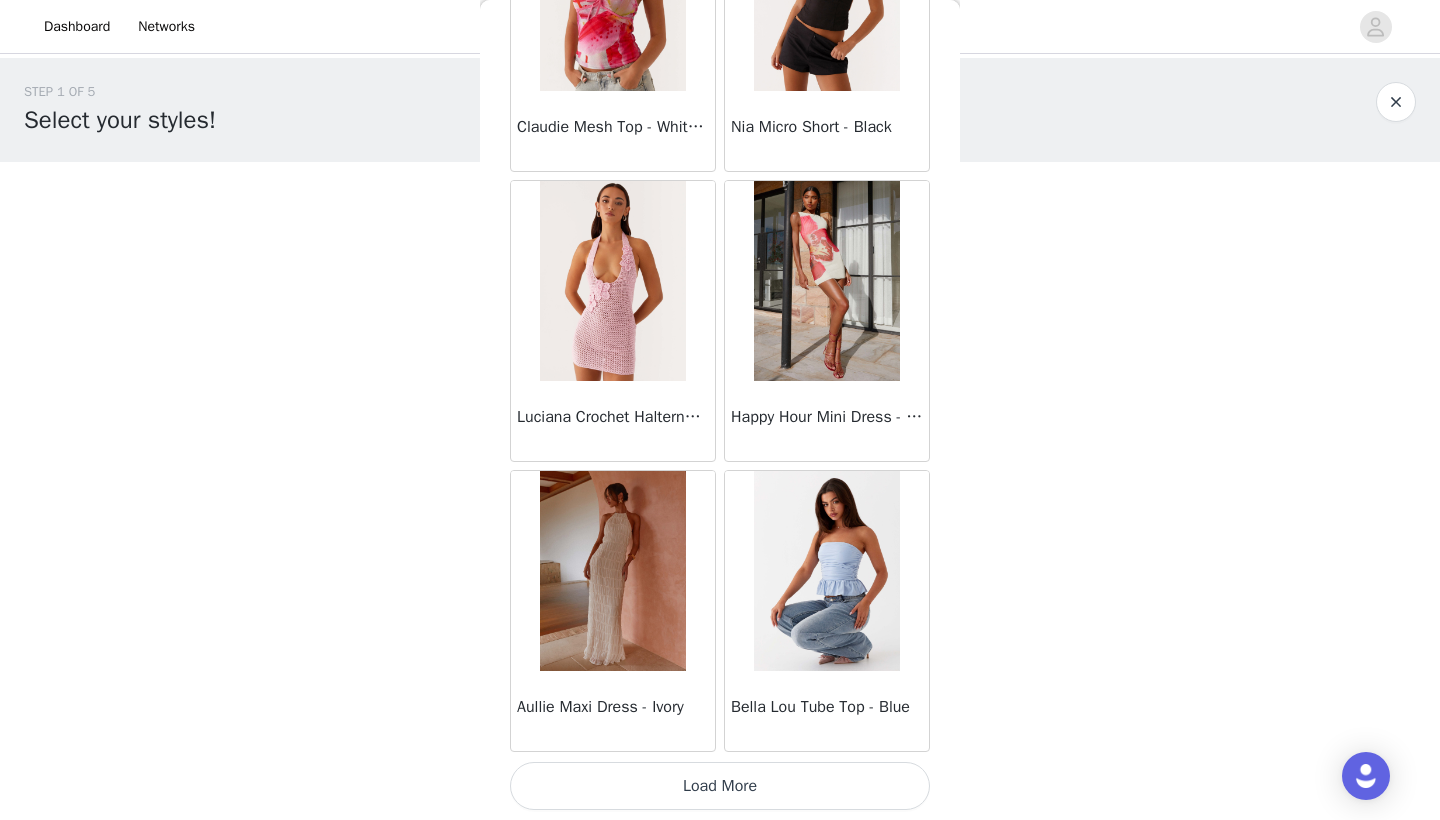 click on "Load More" at bounding box center (720, 786) 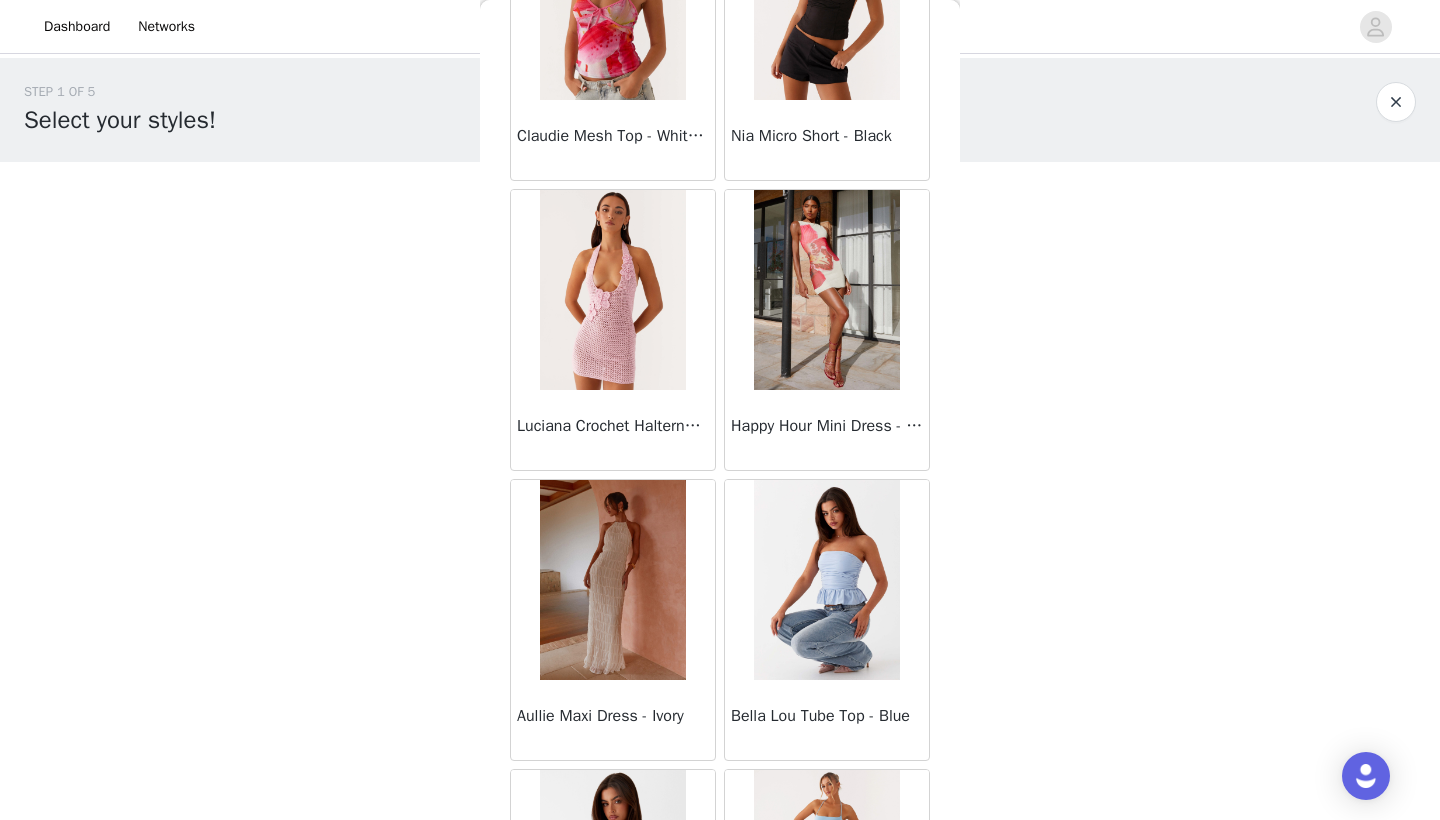 scroll, scrollTop: 5140, scrollLeft: 0, axis: vertical 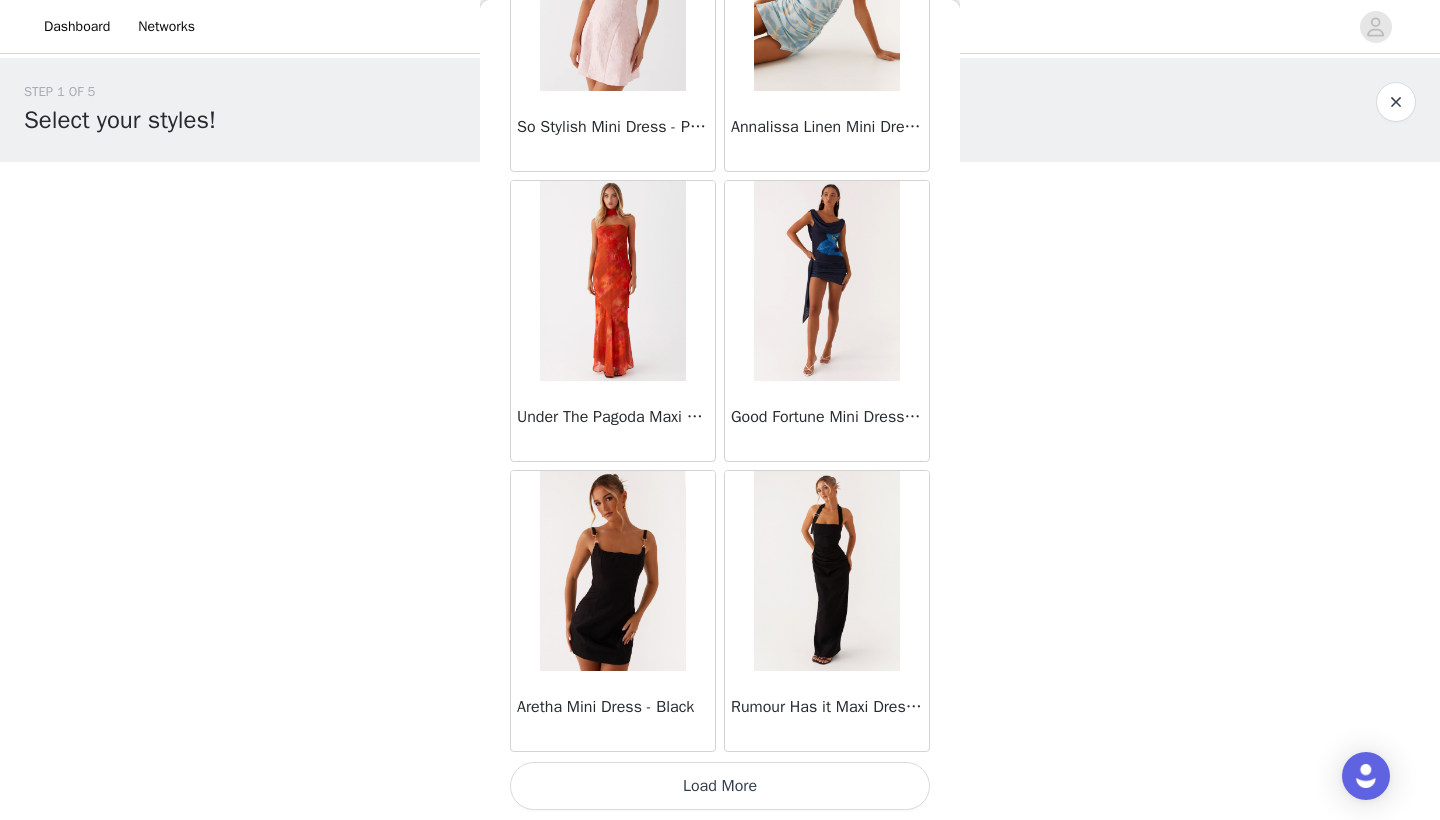 click on "Load More" at bounding box center (720, 786) 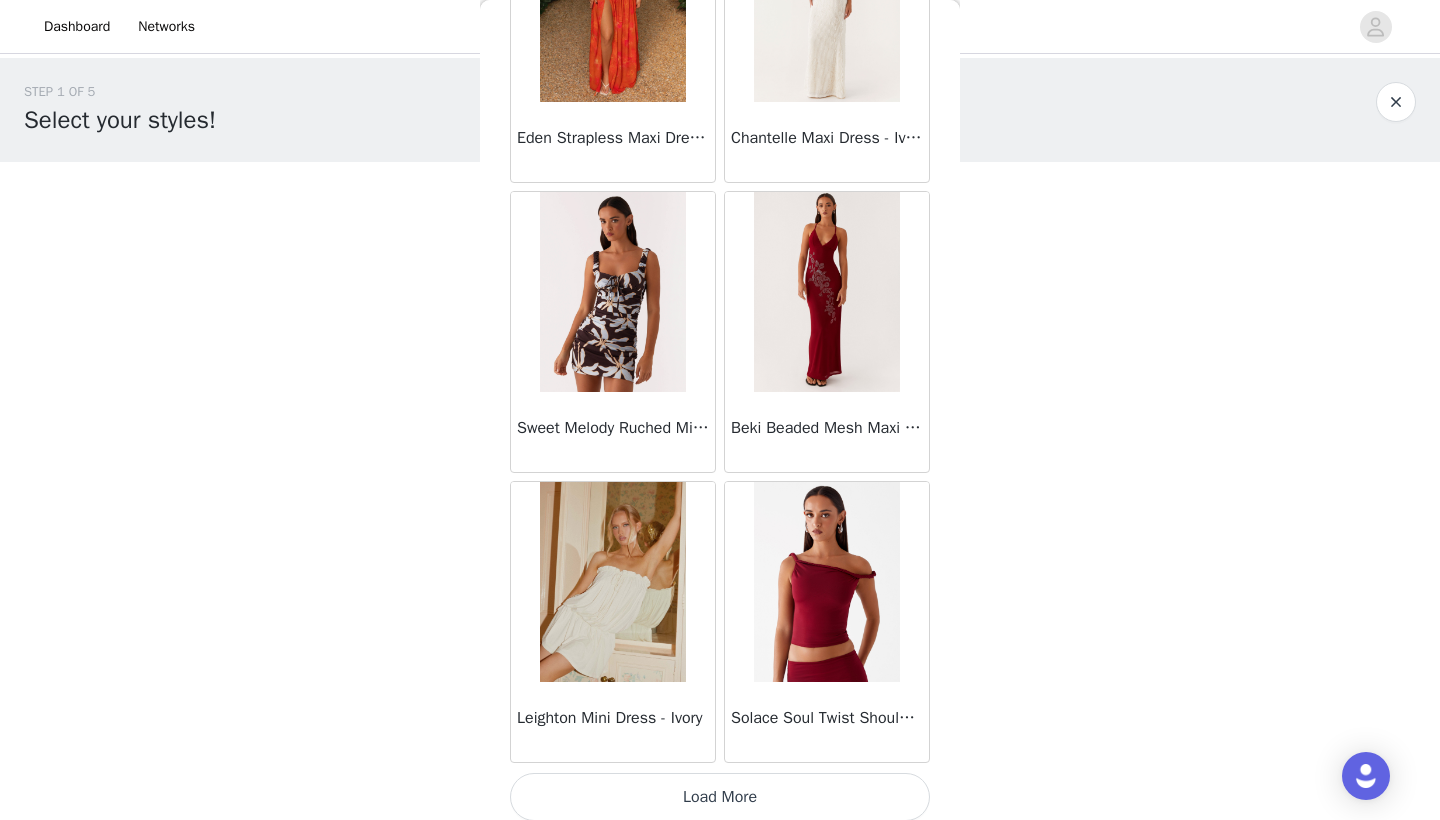 scroll, scrollTop: 8040, scrollLeft: 0, axis: vertical 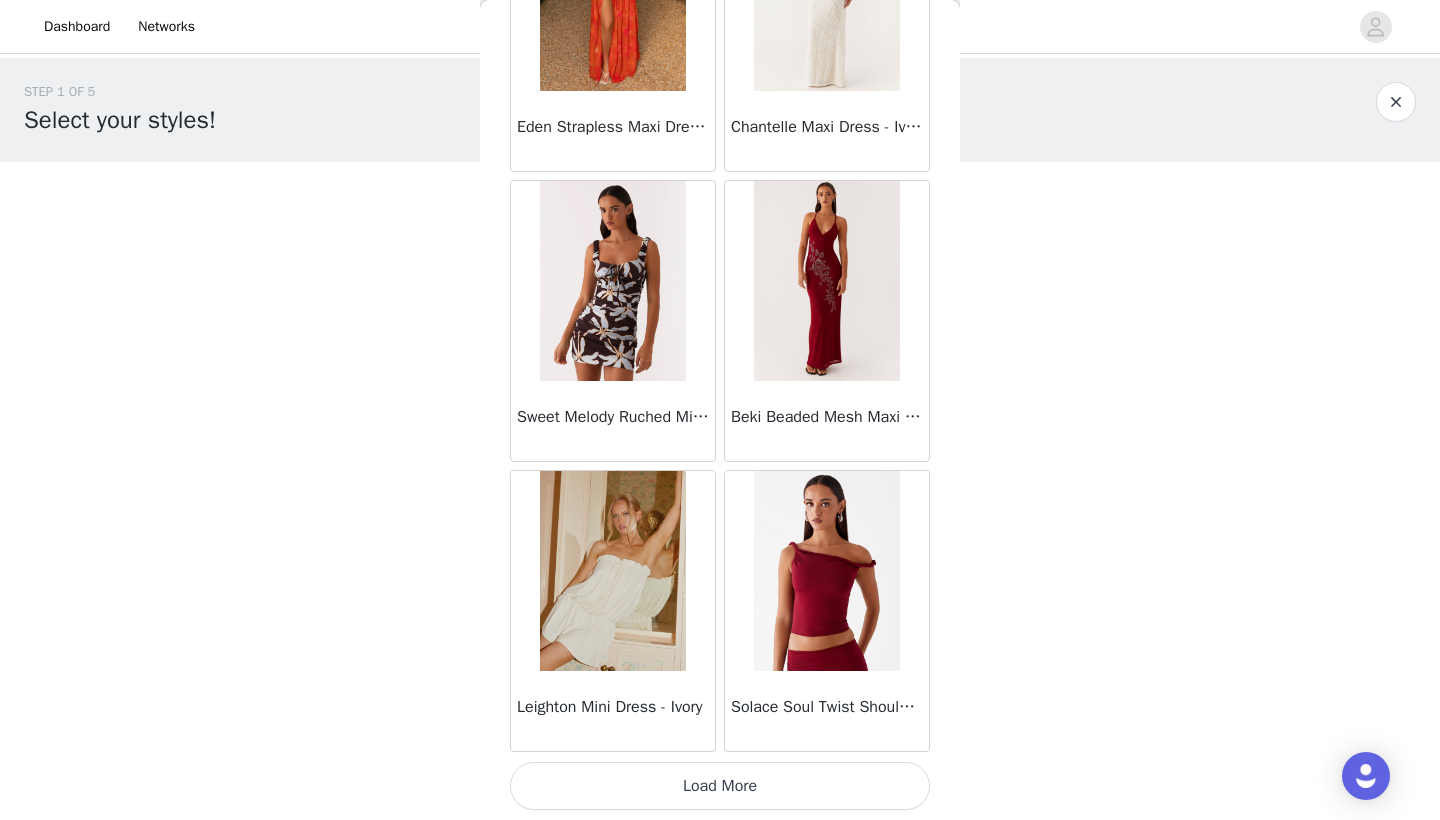 click on "Sweetpea Mini Dress - Yellow       Manifest Mini Dress - Amber       Raquel Off Shoulder Long Sleeve Top - Pink       Julianna Linen Mini Dress - Black       Radiate Halterneck Top - Pink       Arden Mesh Mini Dress - White       Cheryl Bustier Halter Top - Cherry Red       Under The Pagoda Maxi Dress - Deep Red Floral       Sweetest Pie T-Shirt - Black Gingham       That Girl Maxi Dress - Pink       Peppermayo Exclusive Heavy Hearted Mini - Black       Songbird Maxi Dress - Blue Black Floral       Viviana Mini Dress - Lavender       Eden Strapless Maxi Dress - Navy       Claudie Mesh Top - White Pink Lilly       Nia Micro Short - Black       Luciana Crochet Halterneck Mini Dress - Pink       Happy Hour Mini Dress - Yellow       Aullie Maxi Dress - Ivory       Bella Lou Tube Top - Blue       Odette Satin Mini Dress - Blue       Talk About Us Maxi Dress - Blue       Odette Satin Mini Dress - Lilac       Bellamy Top - Red Gingham       Field Of Dreams Maxi Dress - Blue Black Floral" at bounding box center [720, -3562] 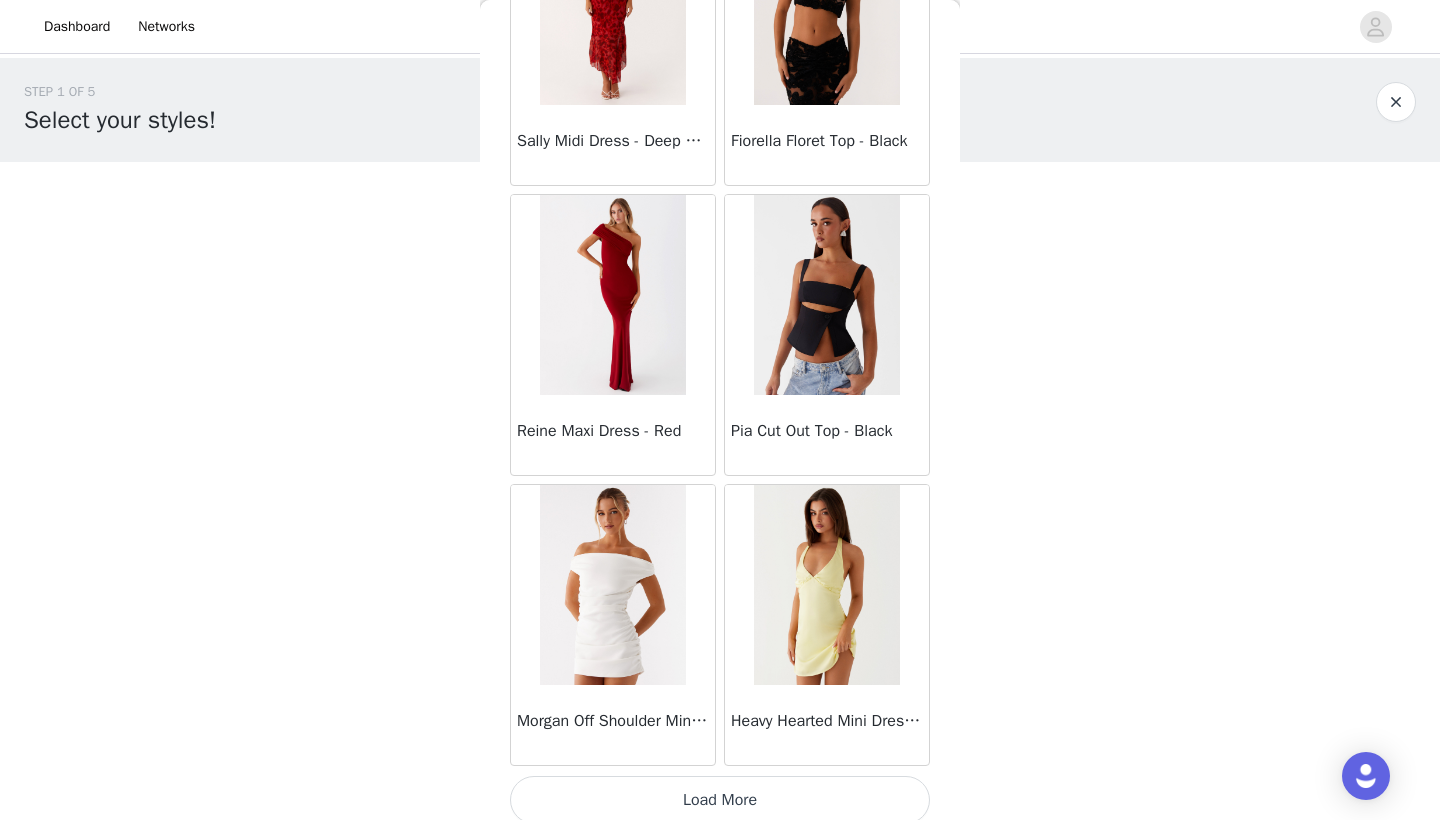 scroll, scrollTop: 10940, scrollLeft: 0, axis: vertical 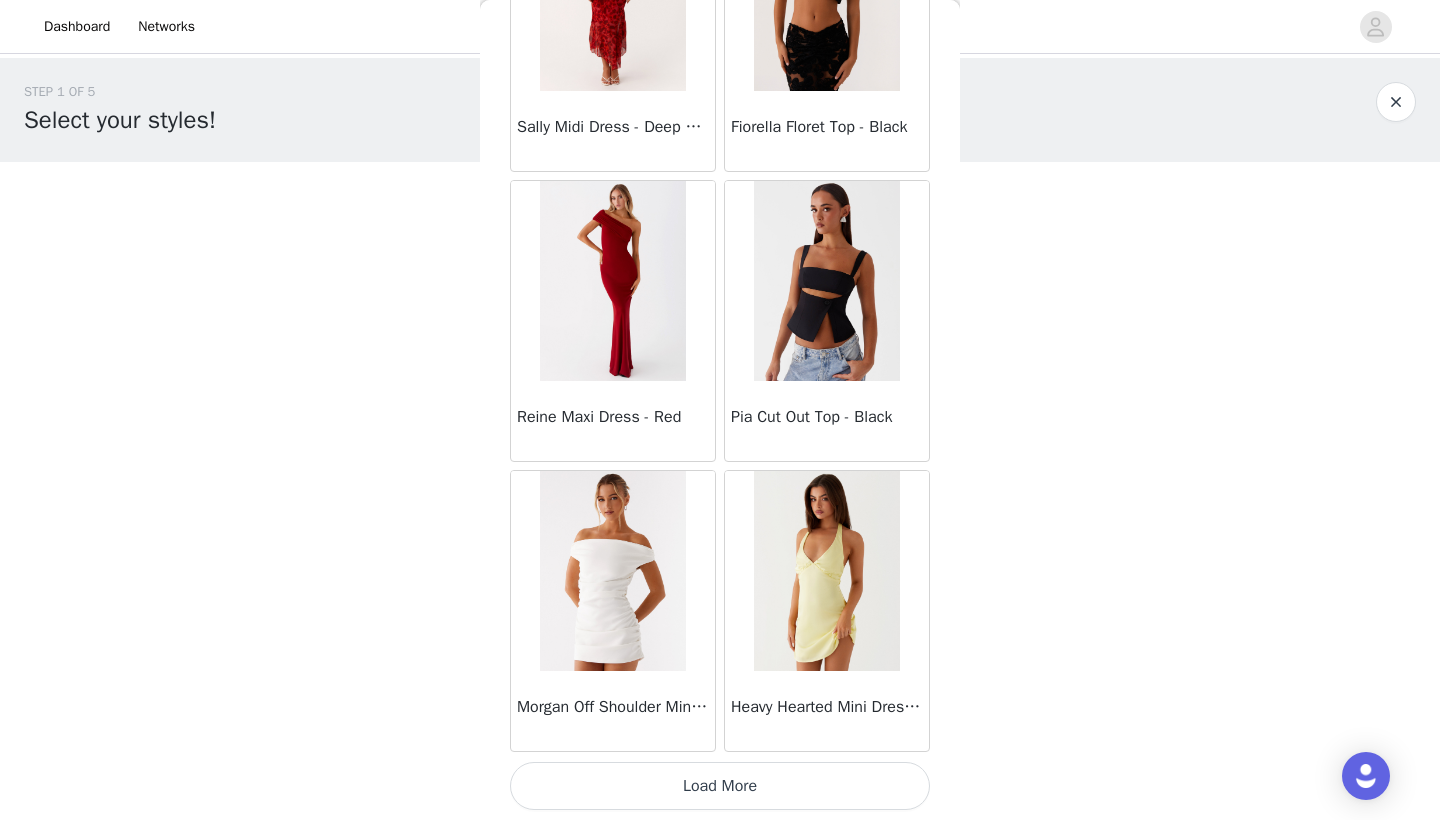 click on "Load More" at bounding box center [720, 786] 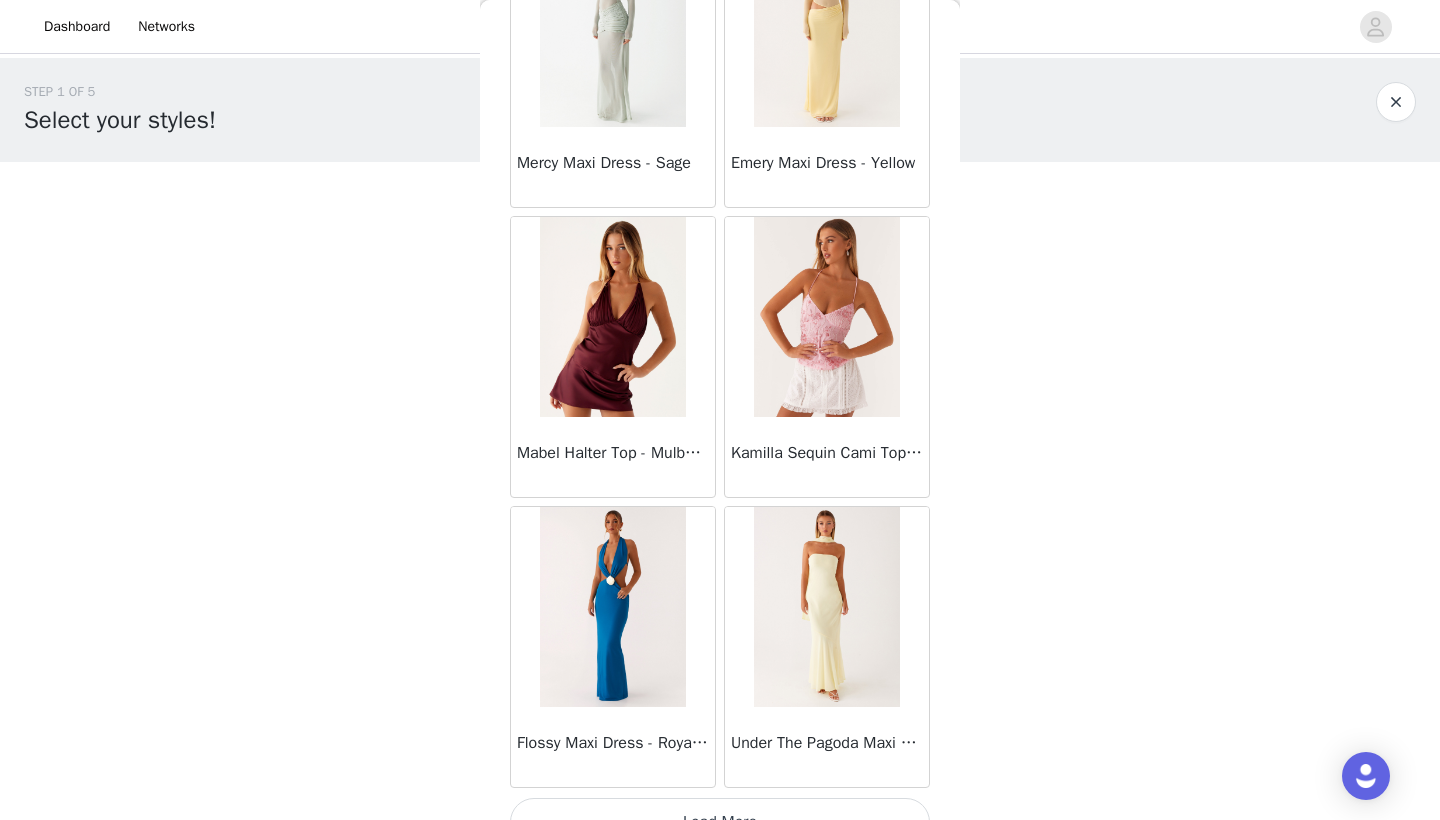 scroll, scrollTop: 13840, scrollLeft: 0, axis: vertical 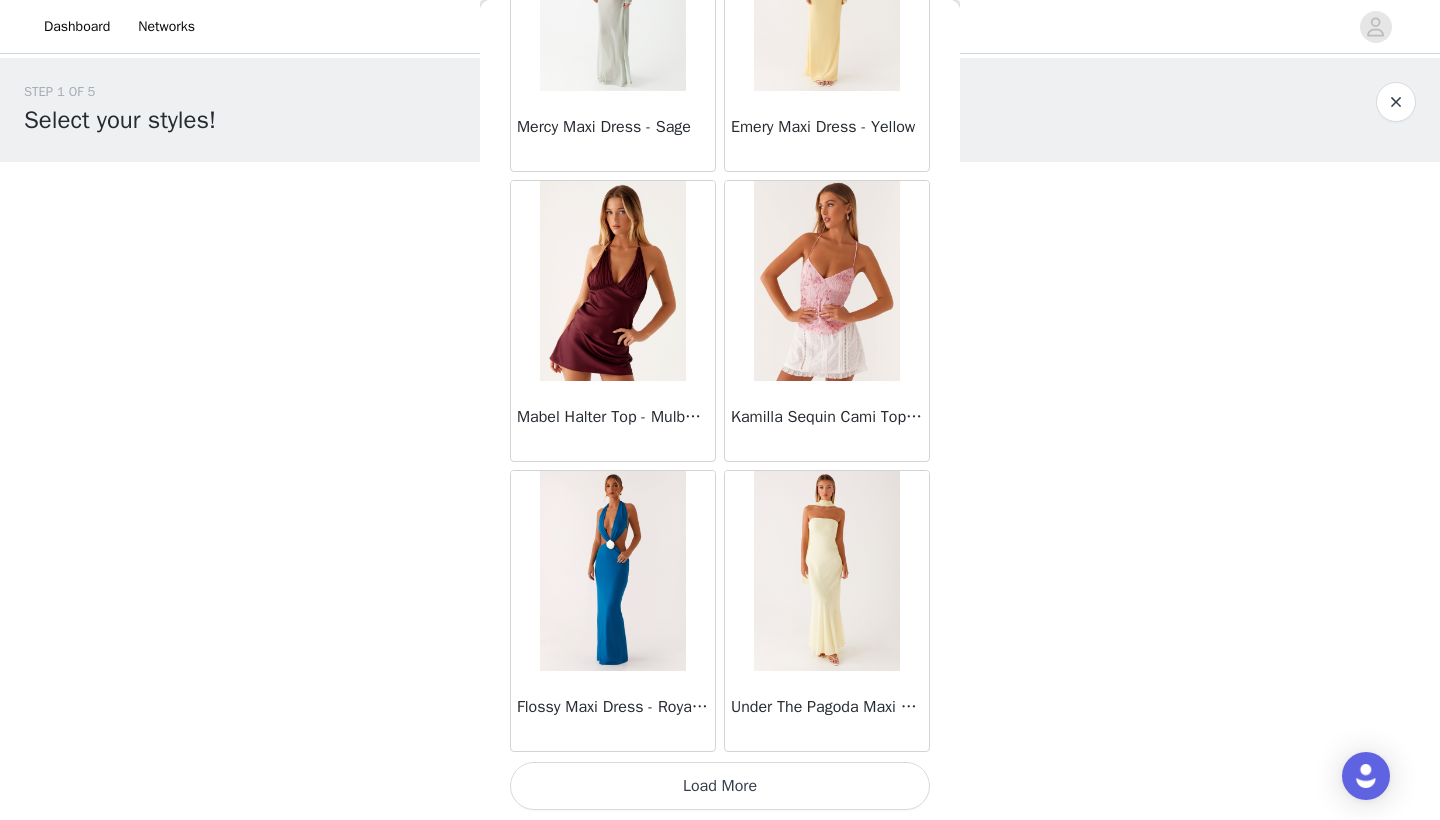 click on "Load More" at bounding box center [720, 786] 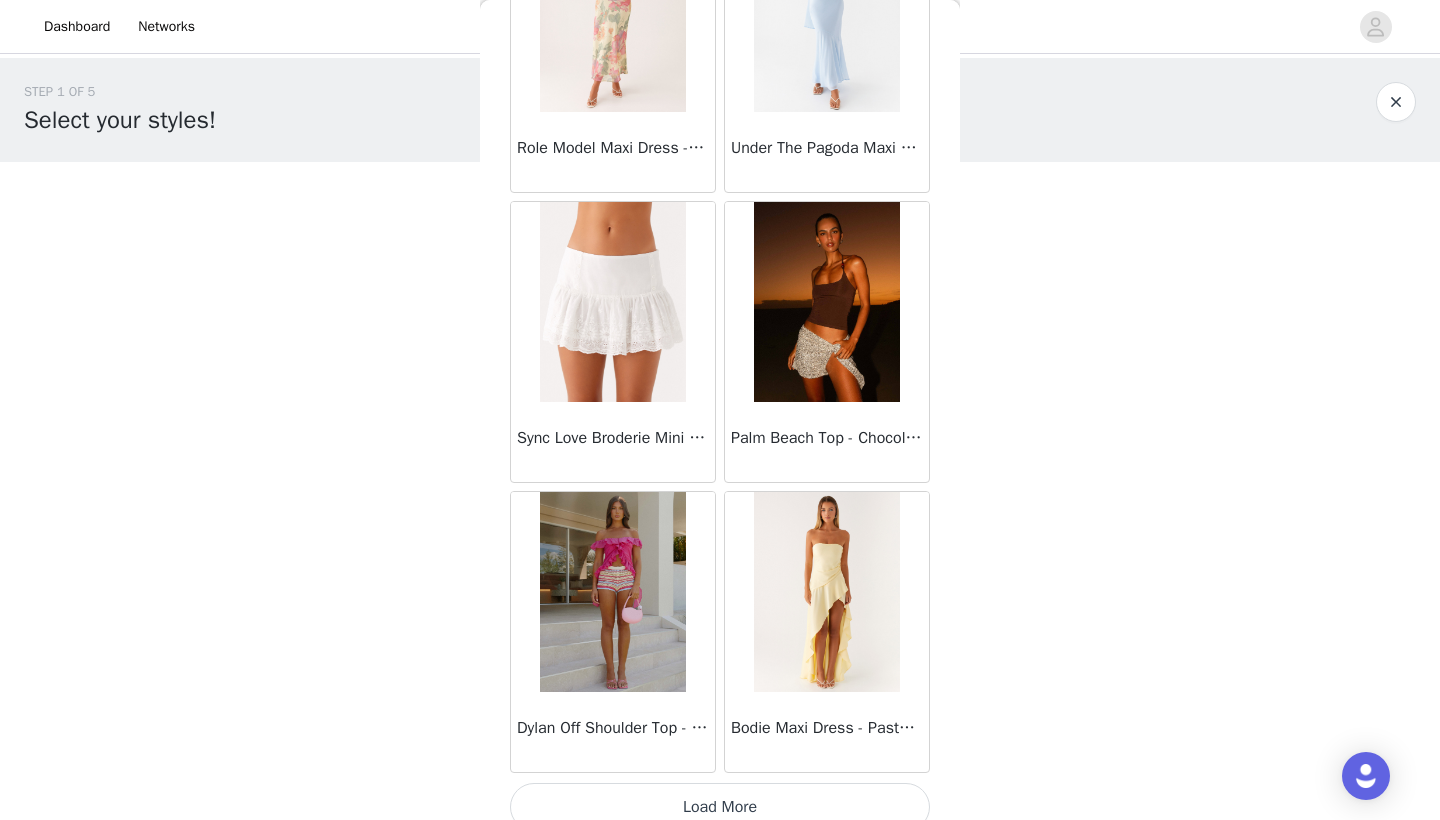 scroll, scrollTop: 16740, scrollLeft: 0, axis: vertical 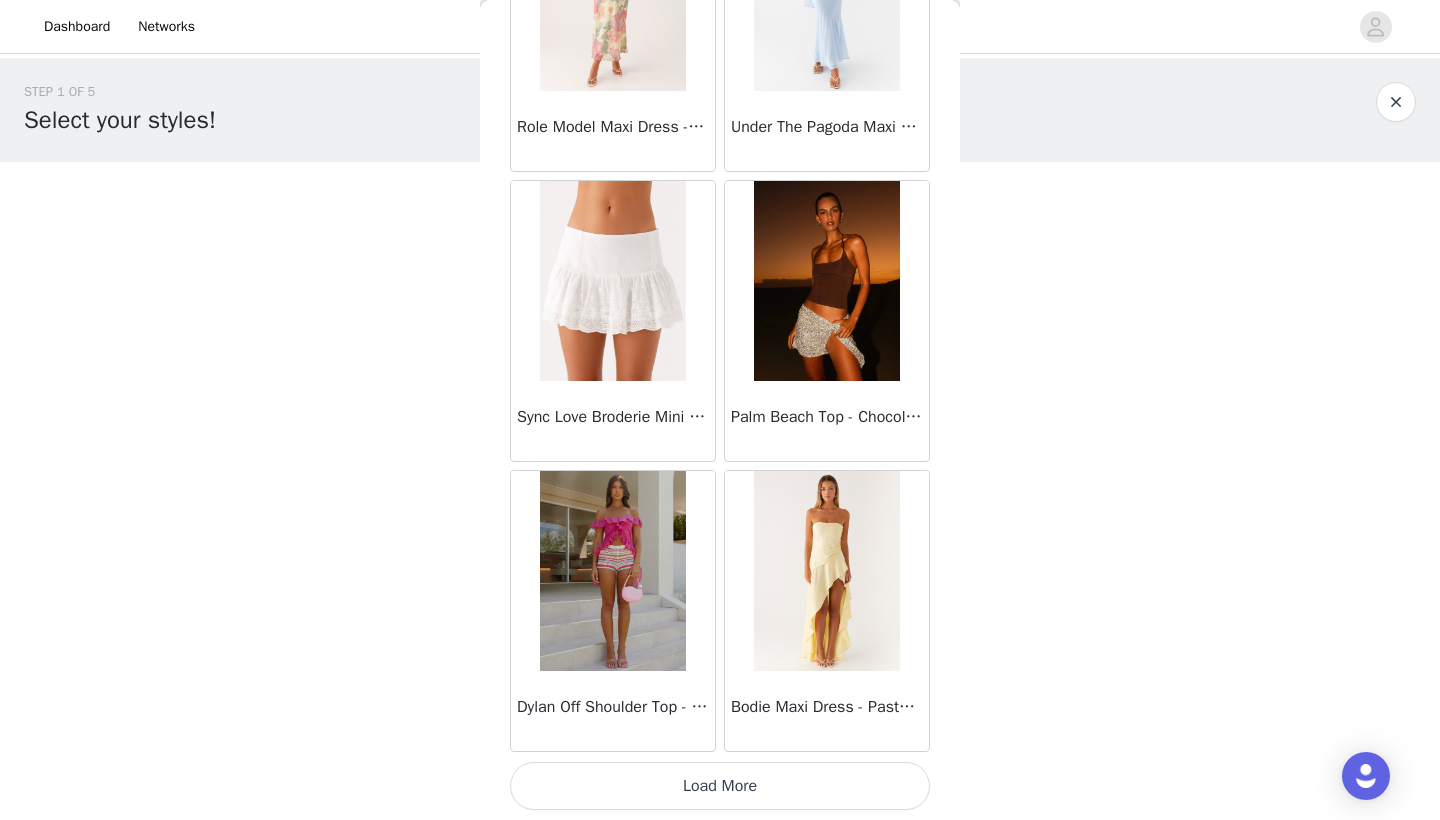 click on "Load More" at bounding box center (720, 786) 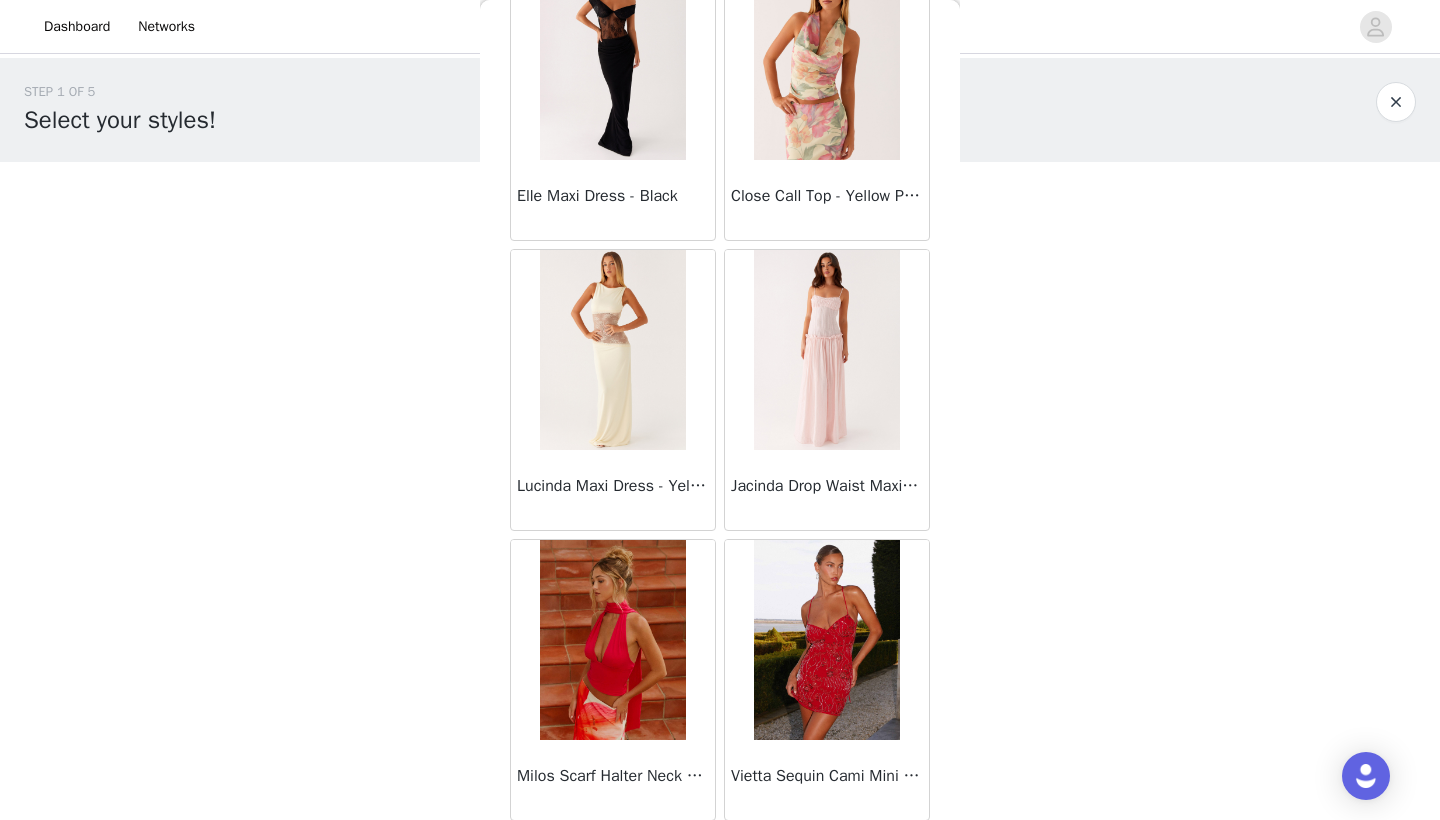 scroll, scrollTop: 19116, scrollLeft: 0, axis: vertical 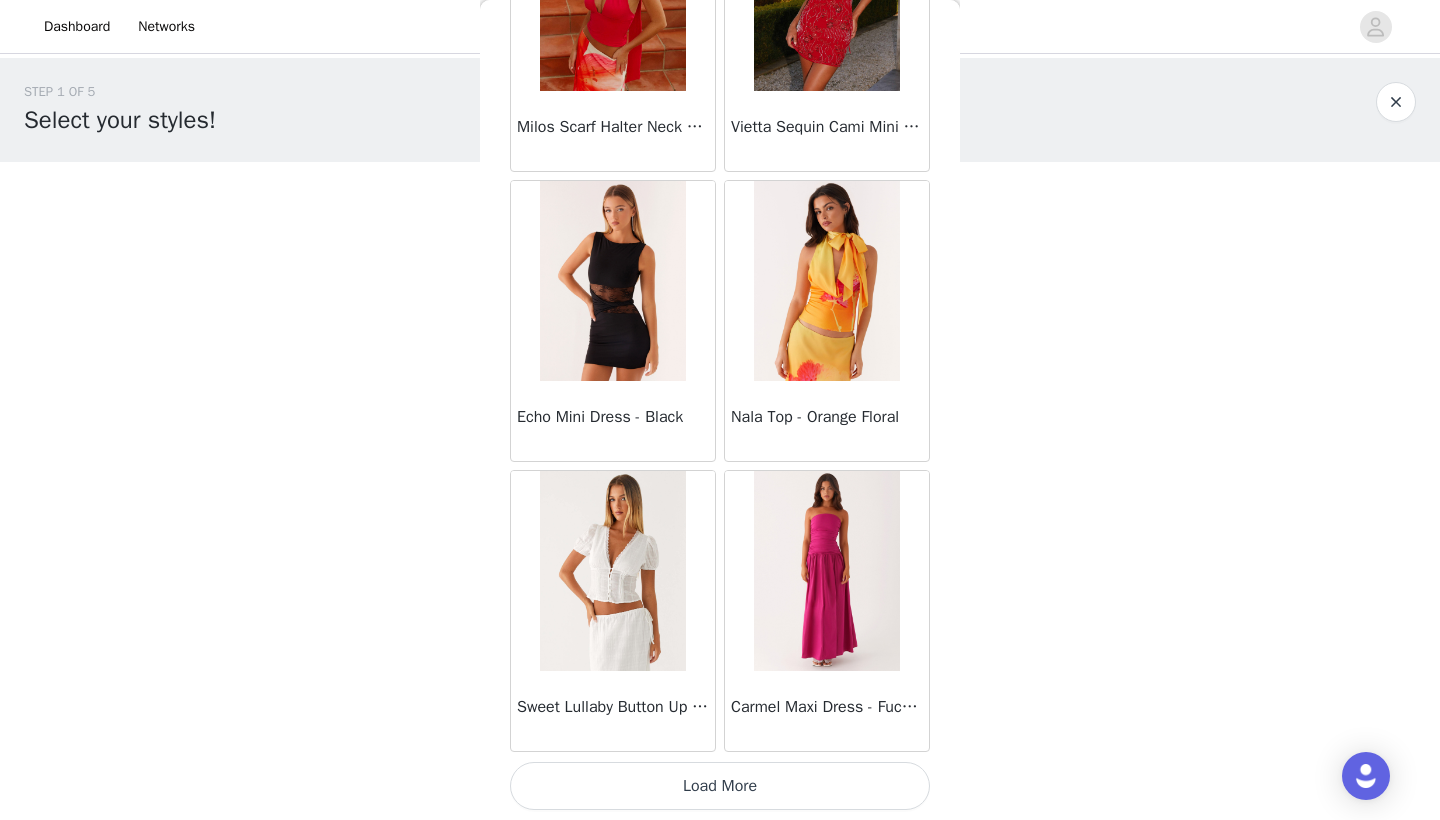 click on "Load More" at bounding box center (720, 786) 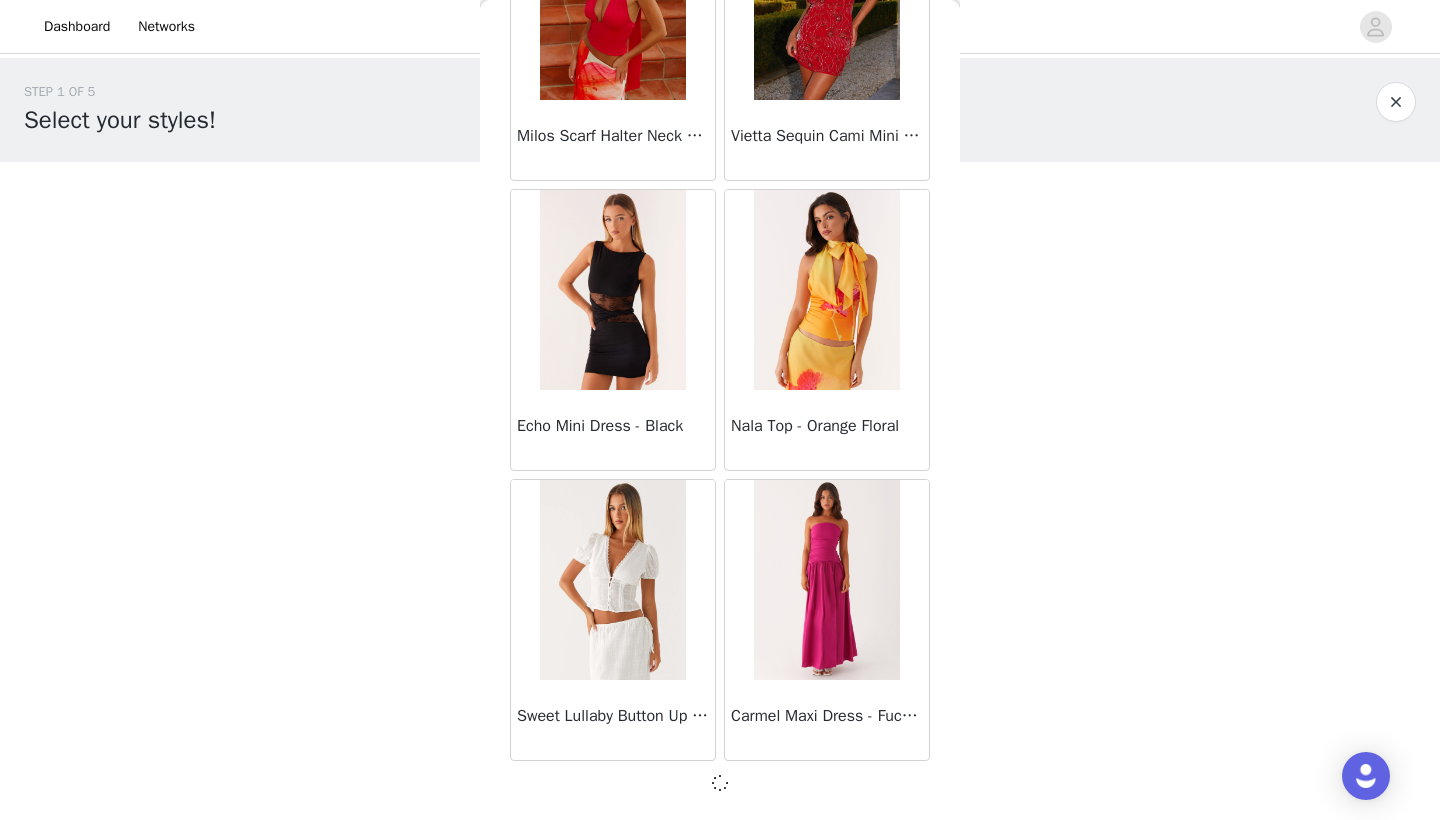 scroll, scrollTop: 19631, scrollLeft: 0, axis: vertical 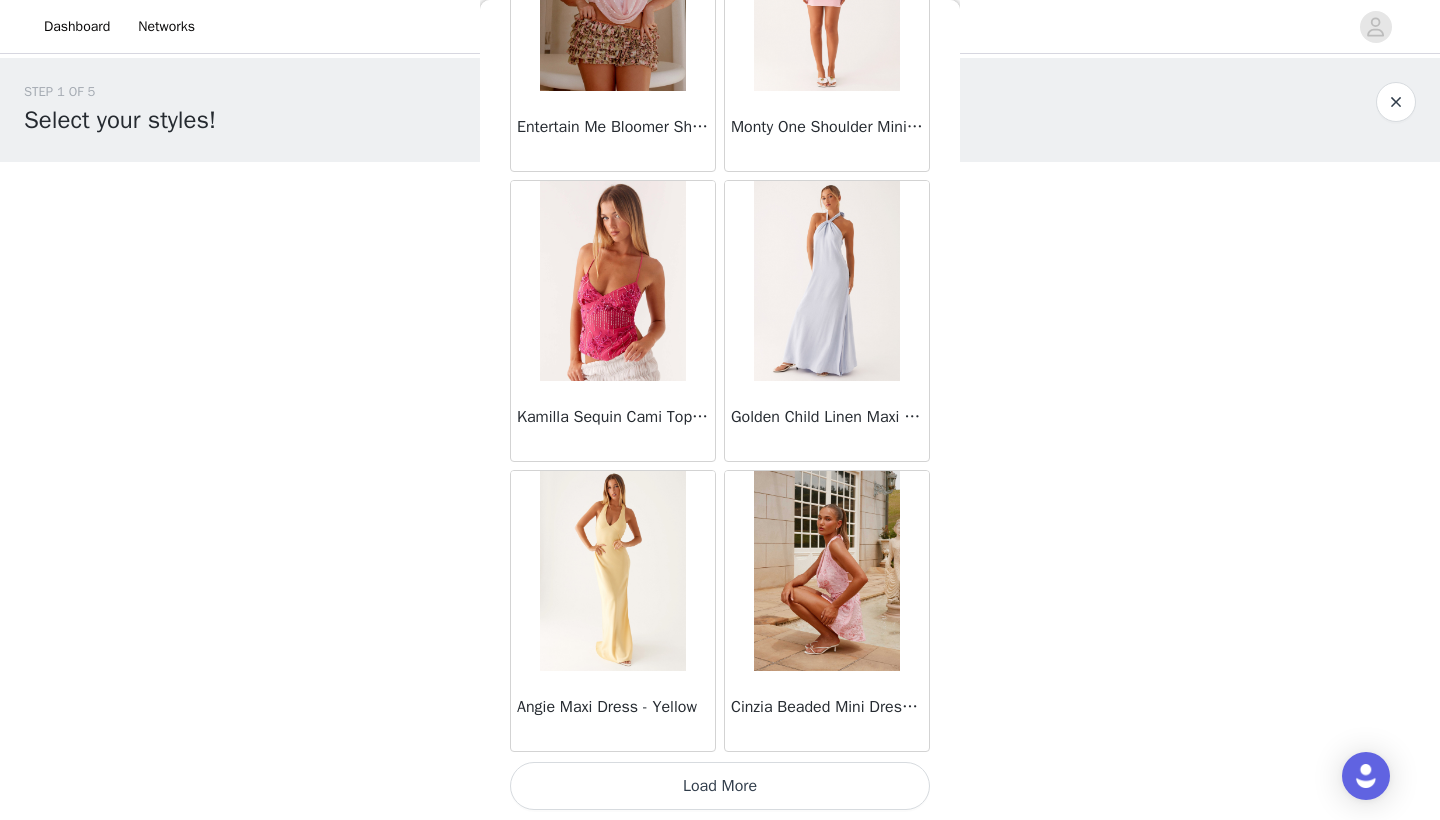 click on "Load More" at bounding box center (720, 786) 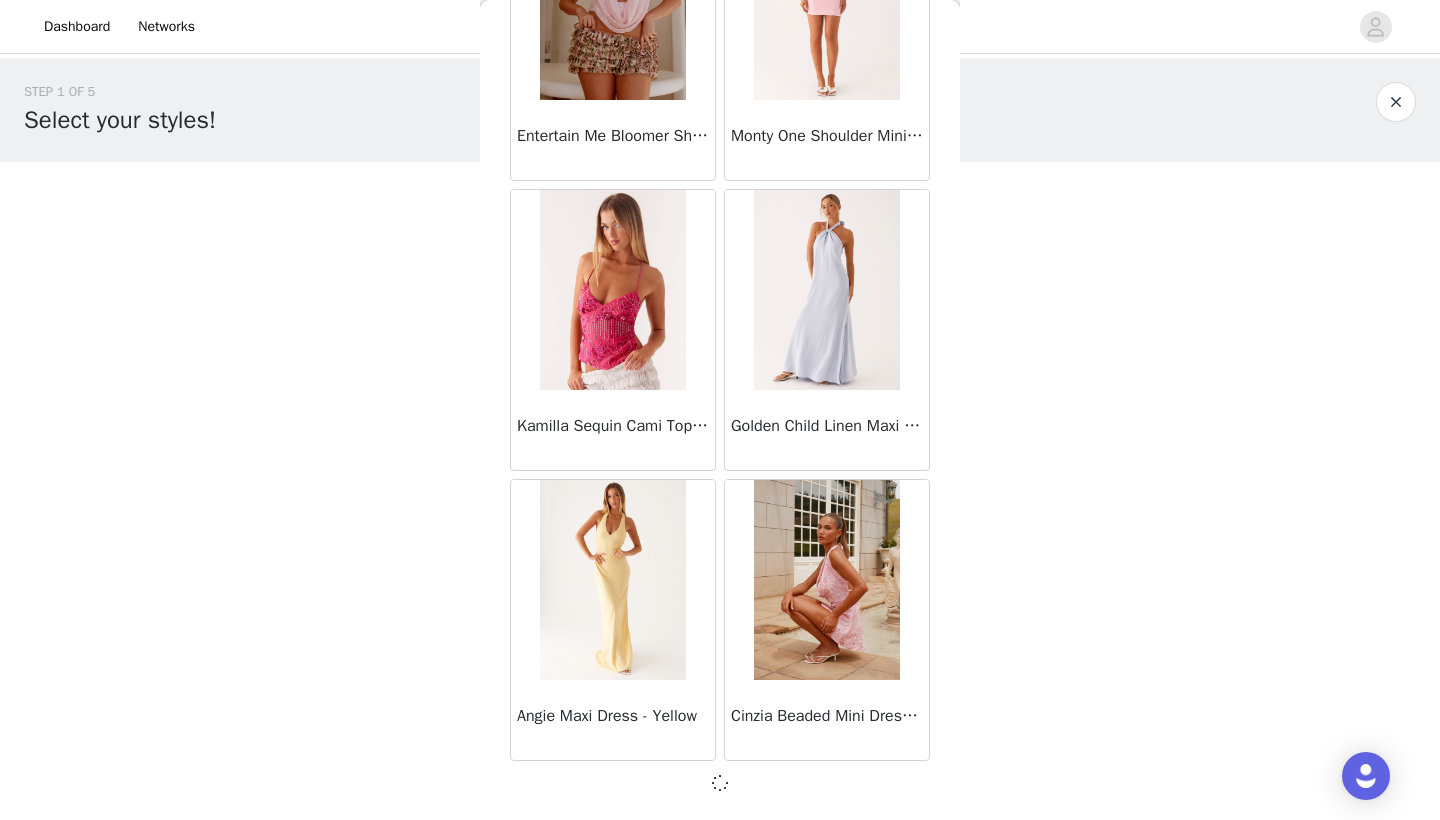 scroll, scrollTop: 22531, scrollLeft: 0, axis: vertical 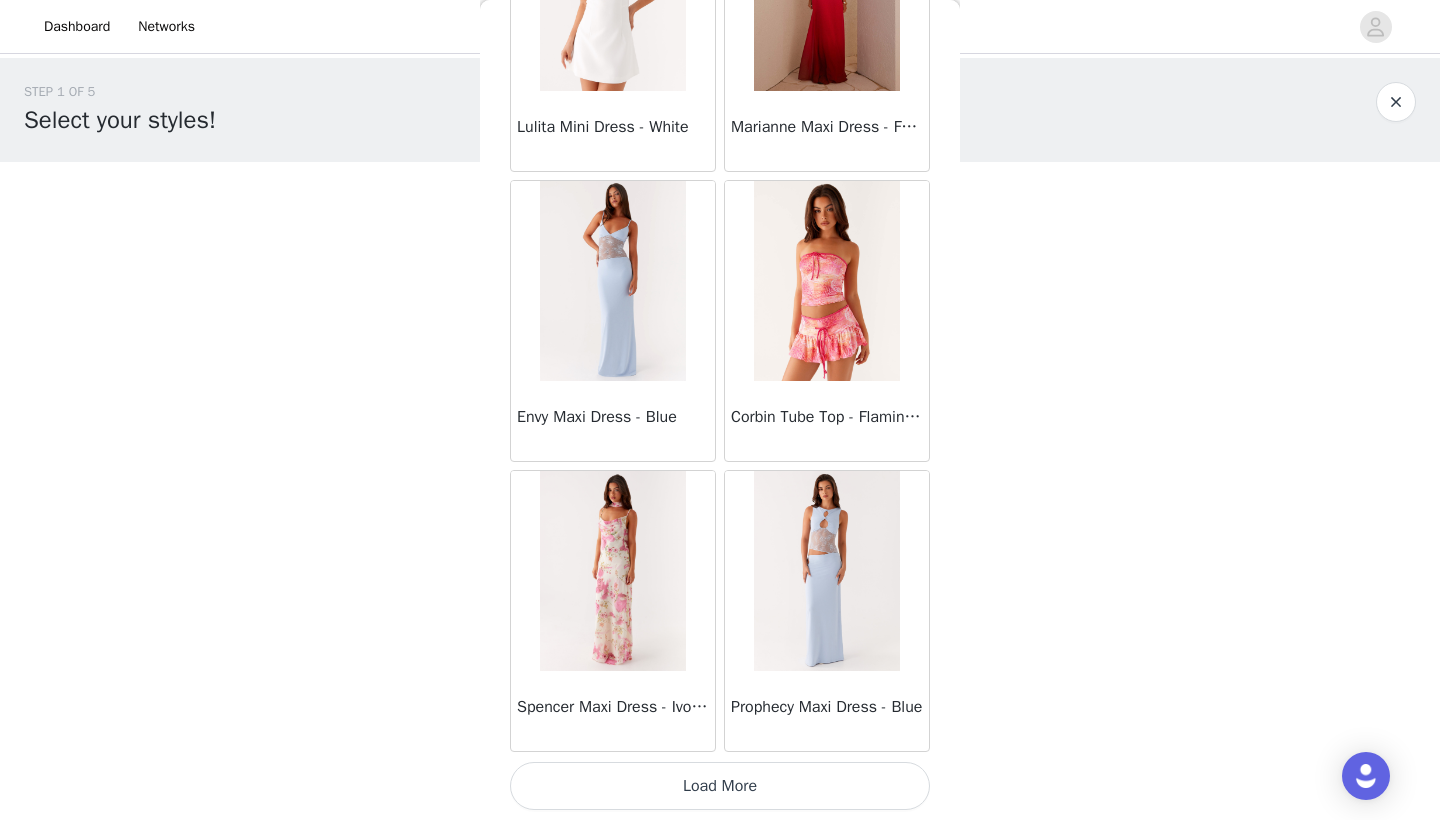click on "Load More" at bounding box center [720, 786] 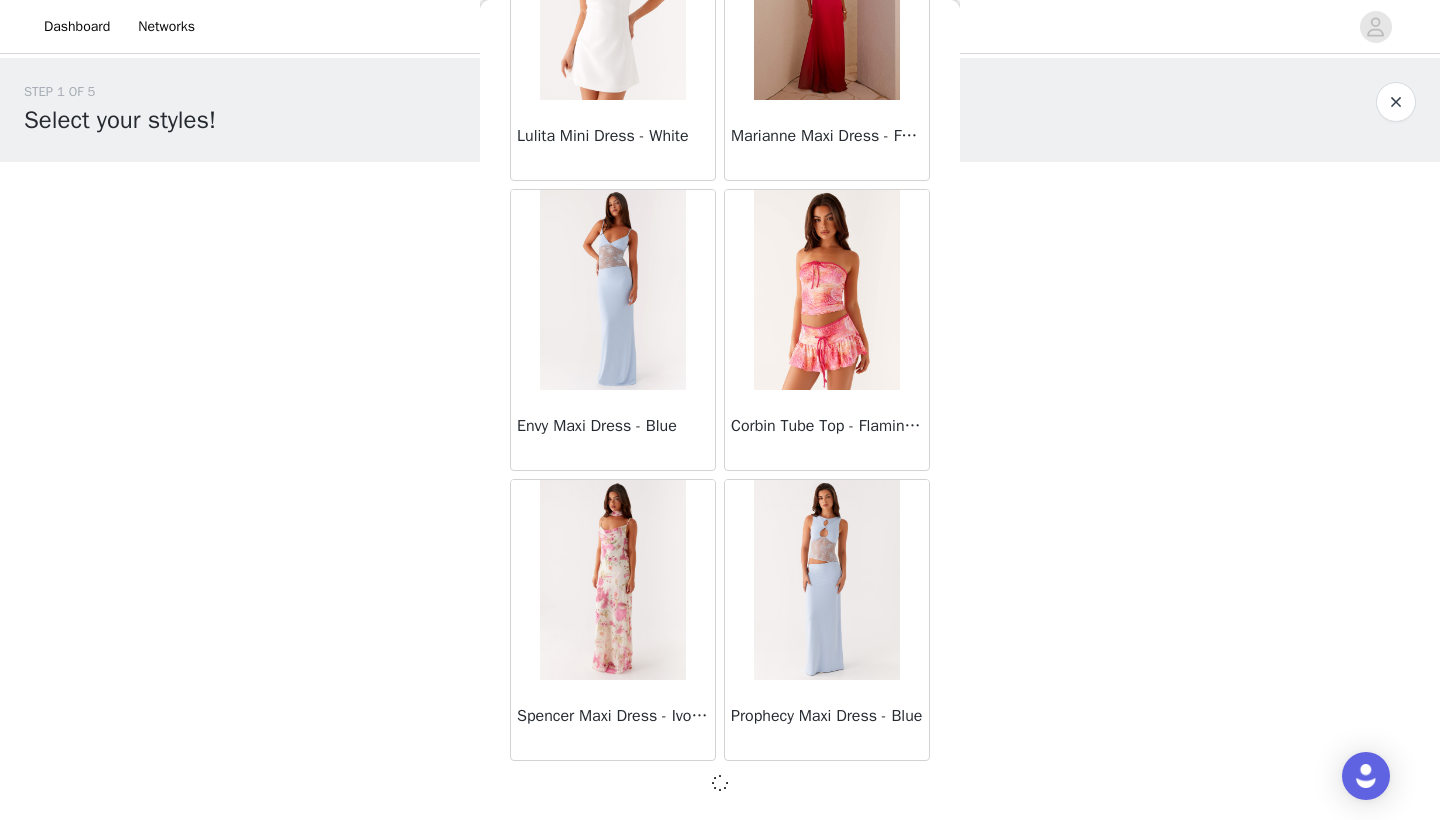 scroll, scrollTop: 25431, scrollLeft: 0, axis: vertical 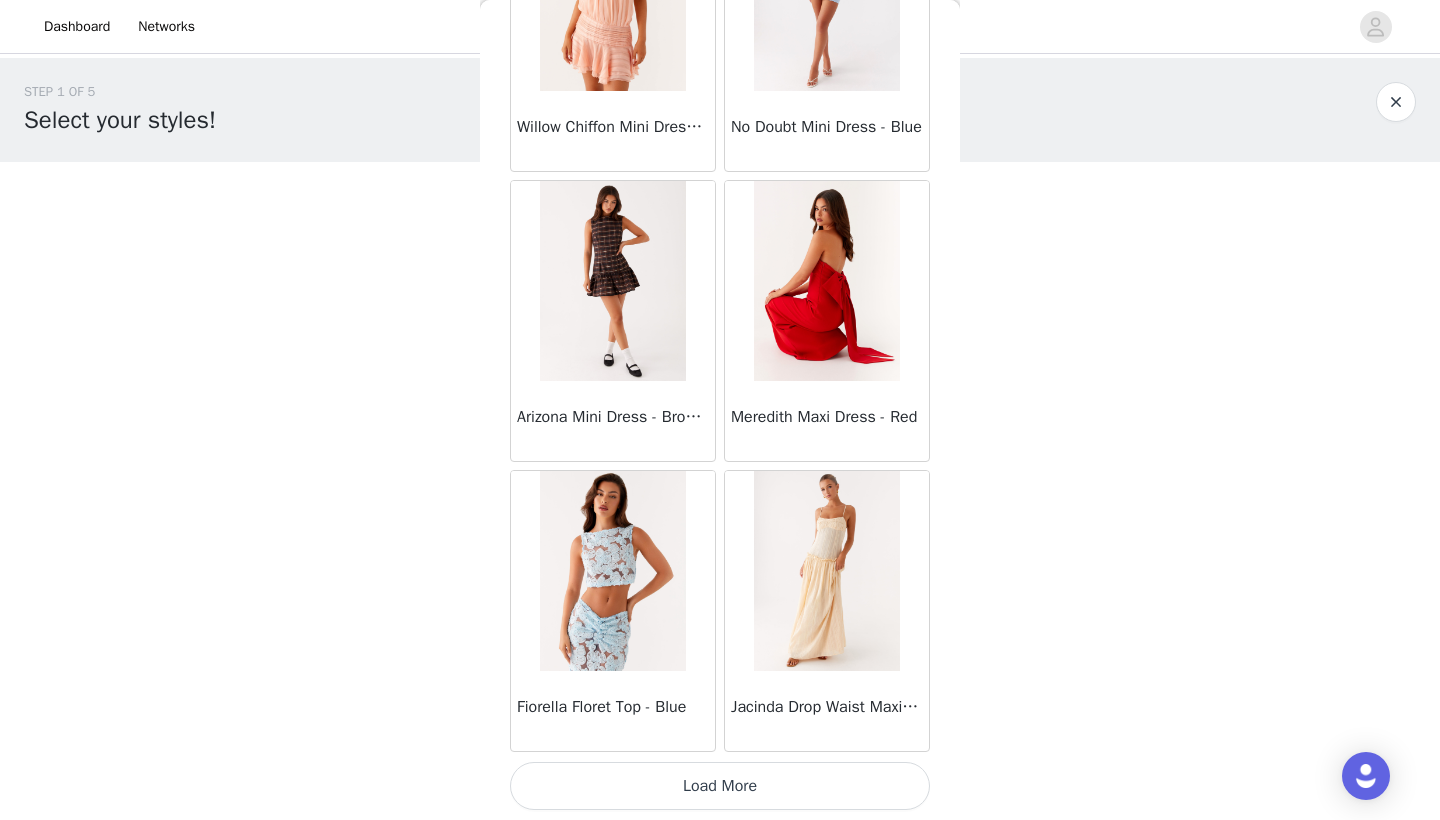 click on "Load More" at bounding box center (720, 786) 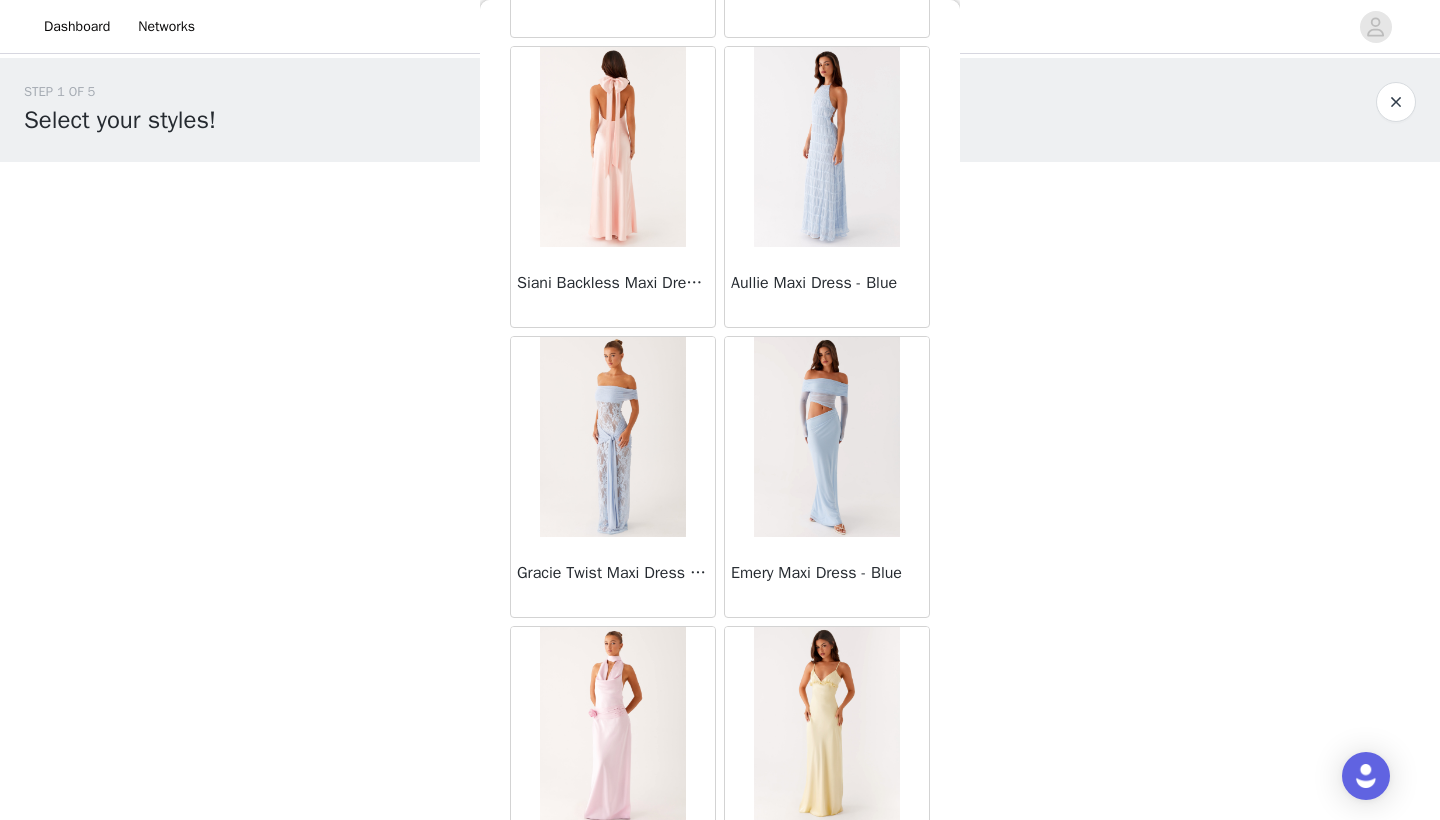 scroll, scrollTop: 31240, scrollLeft: 0, axis: vertical 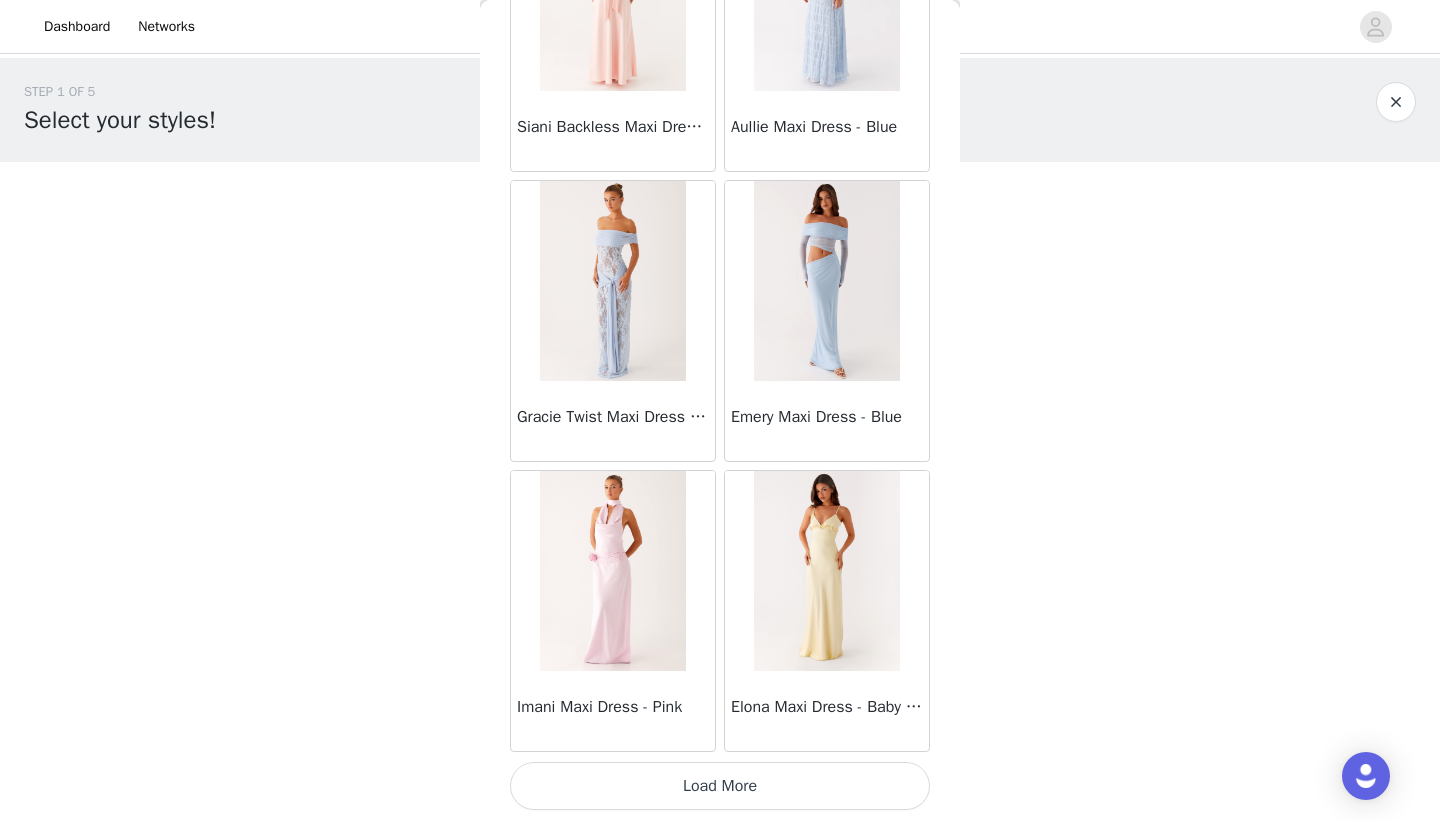 click on "Load More" at bounding box center [720, 786] 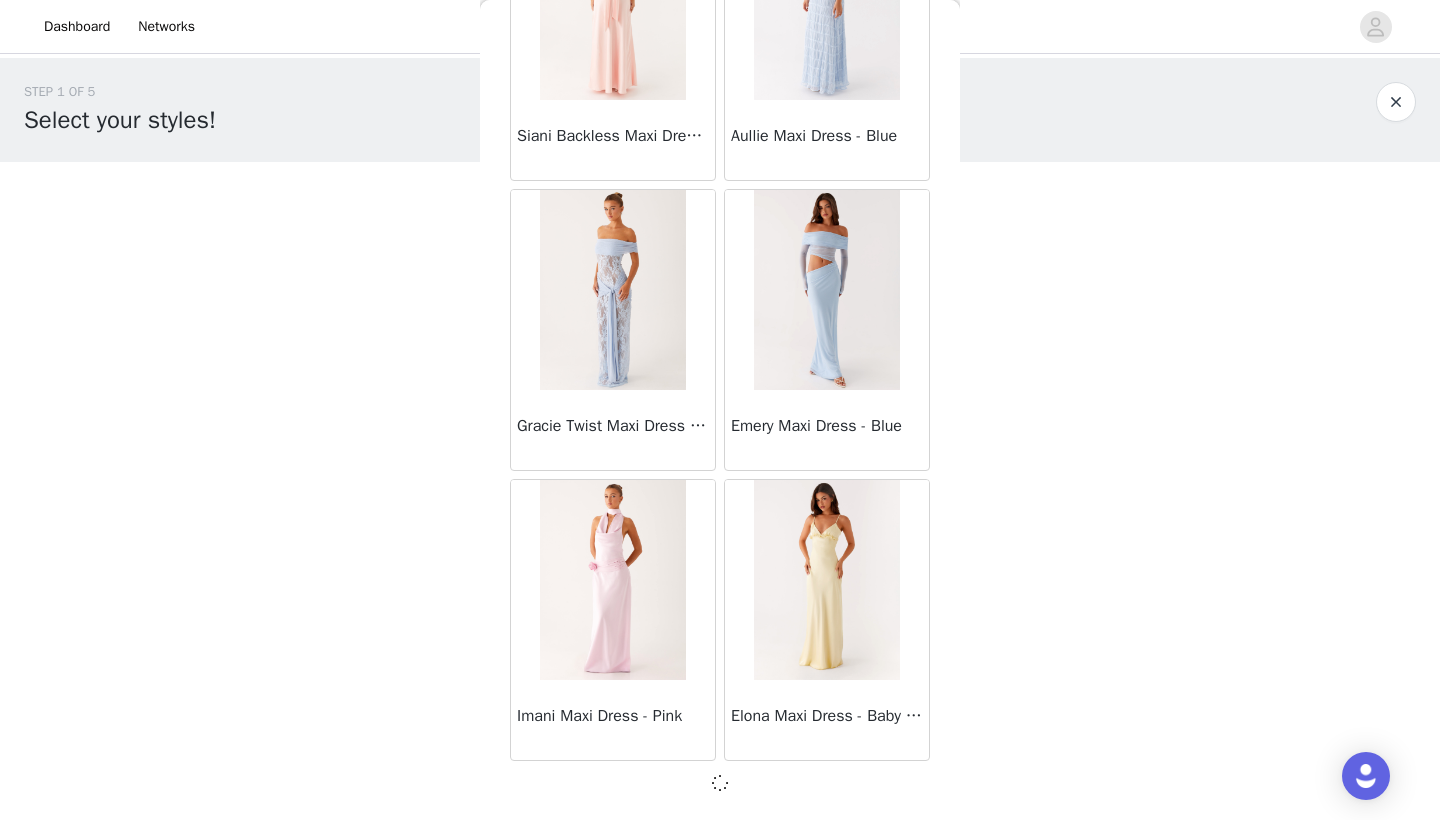scroll, scrollTop: 31231, scrollLeft: 0, axis: vertical 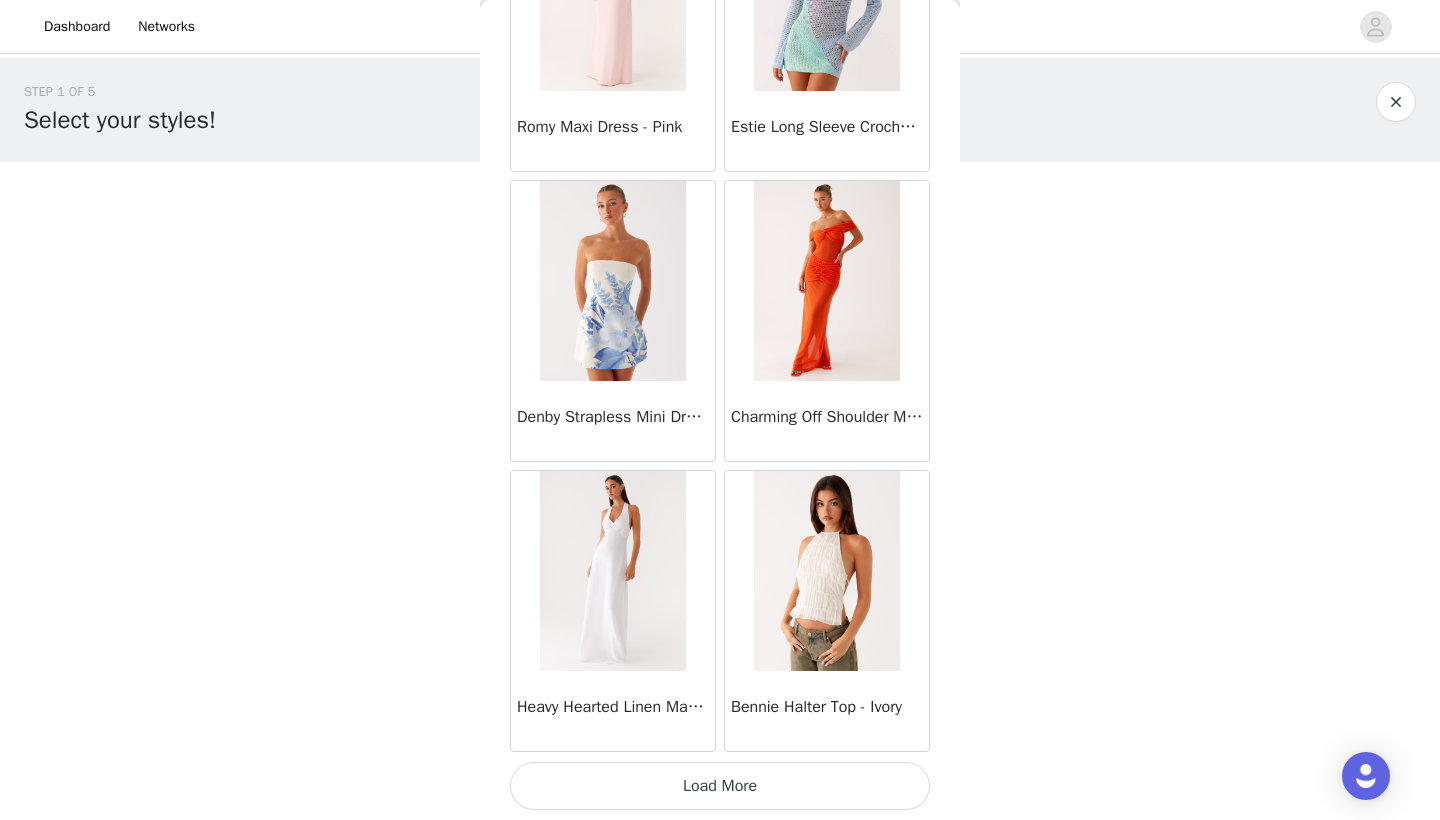 click on "Load More" at bounding box center [720, 786] 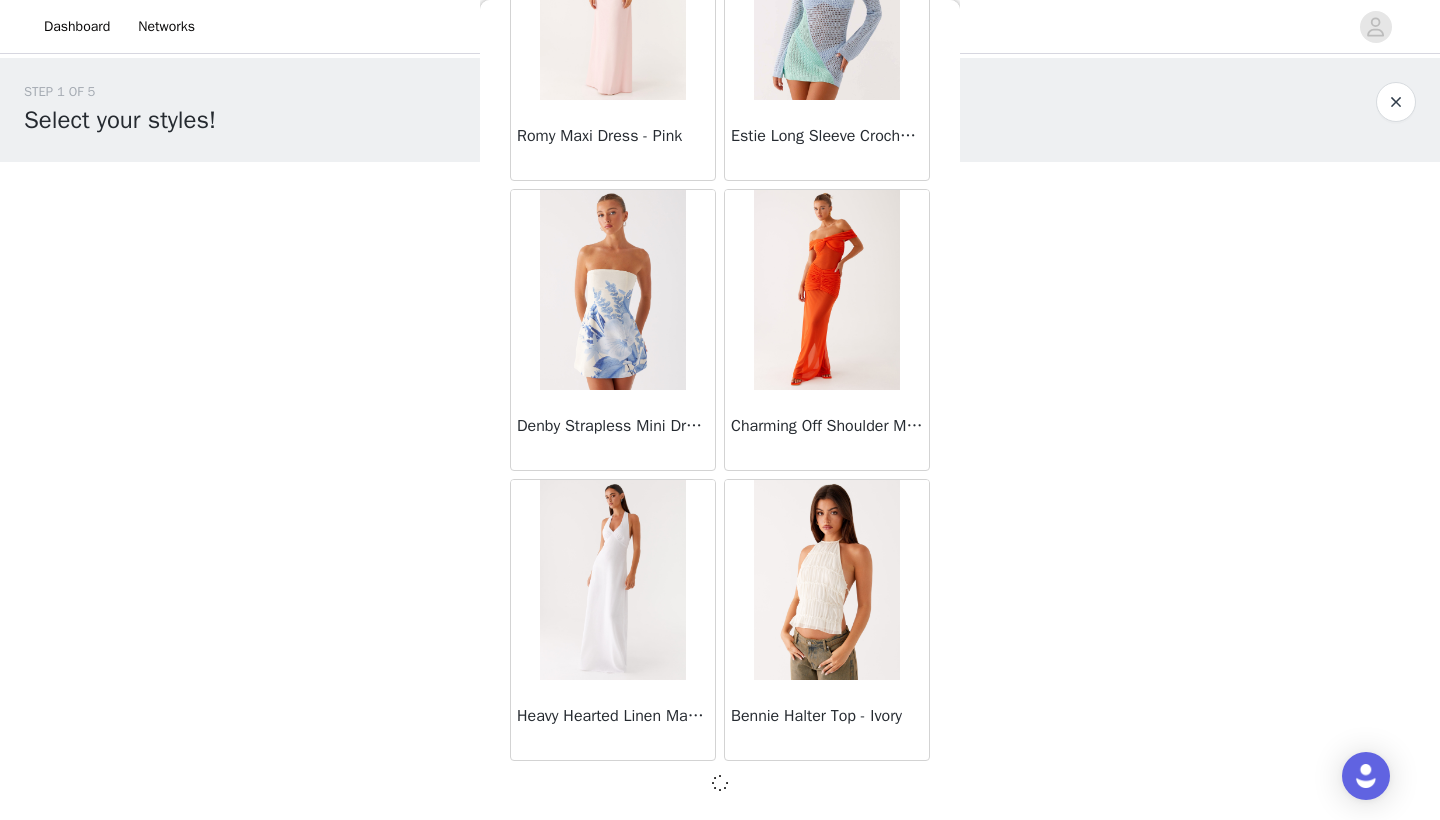 scroll, scrollTop: 34131, scrollLeft: 0, axis: vertical 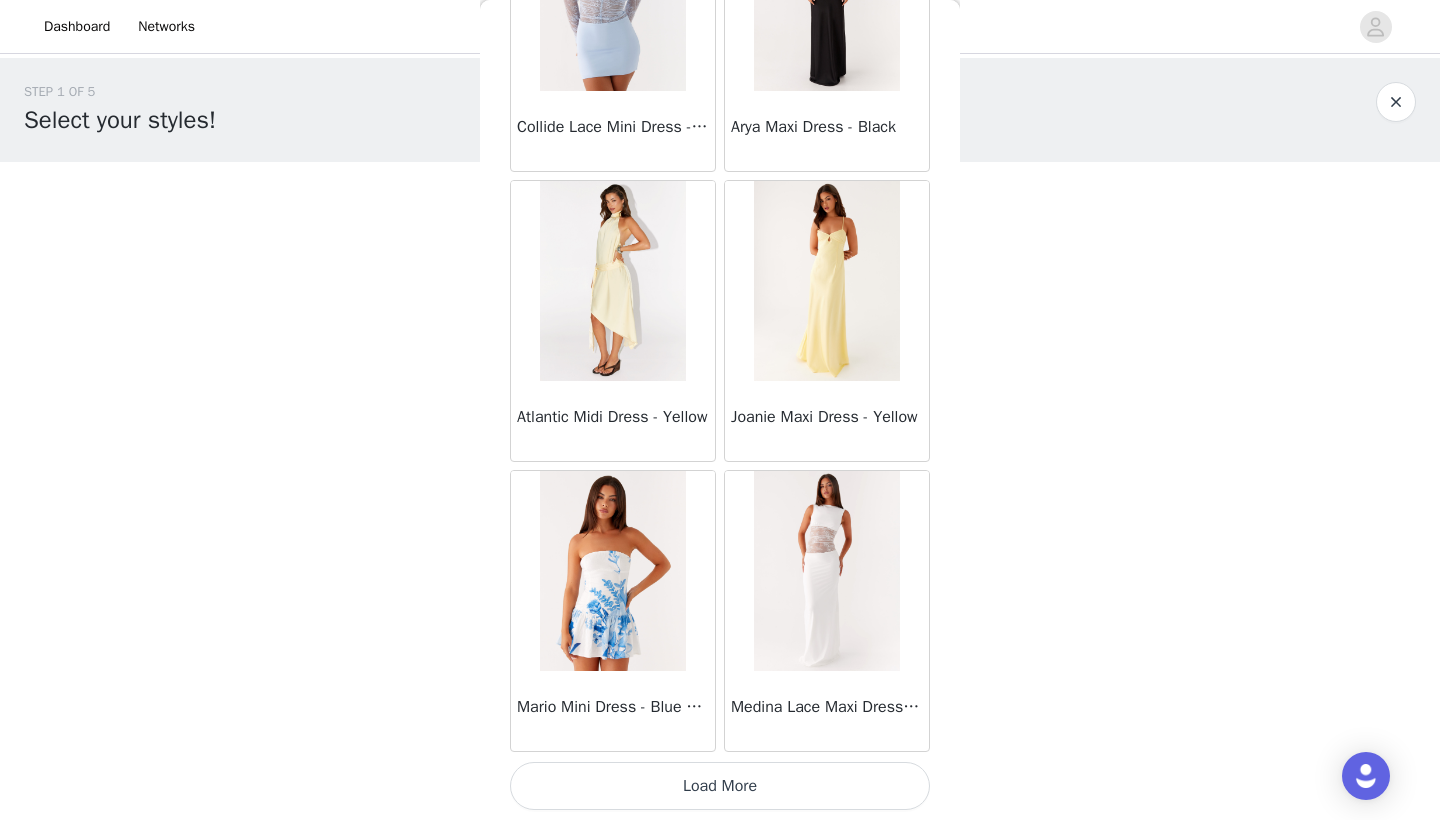 click on "Load More" at bounding box center (720, 786) 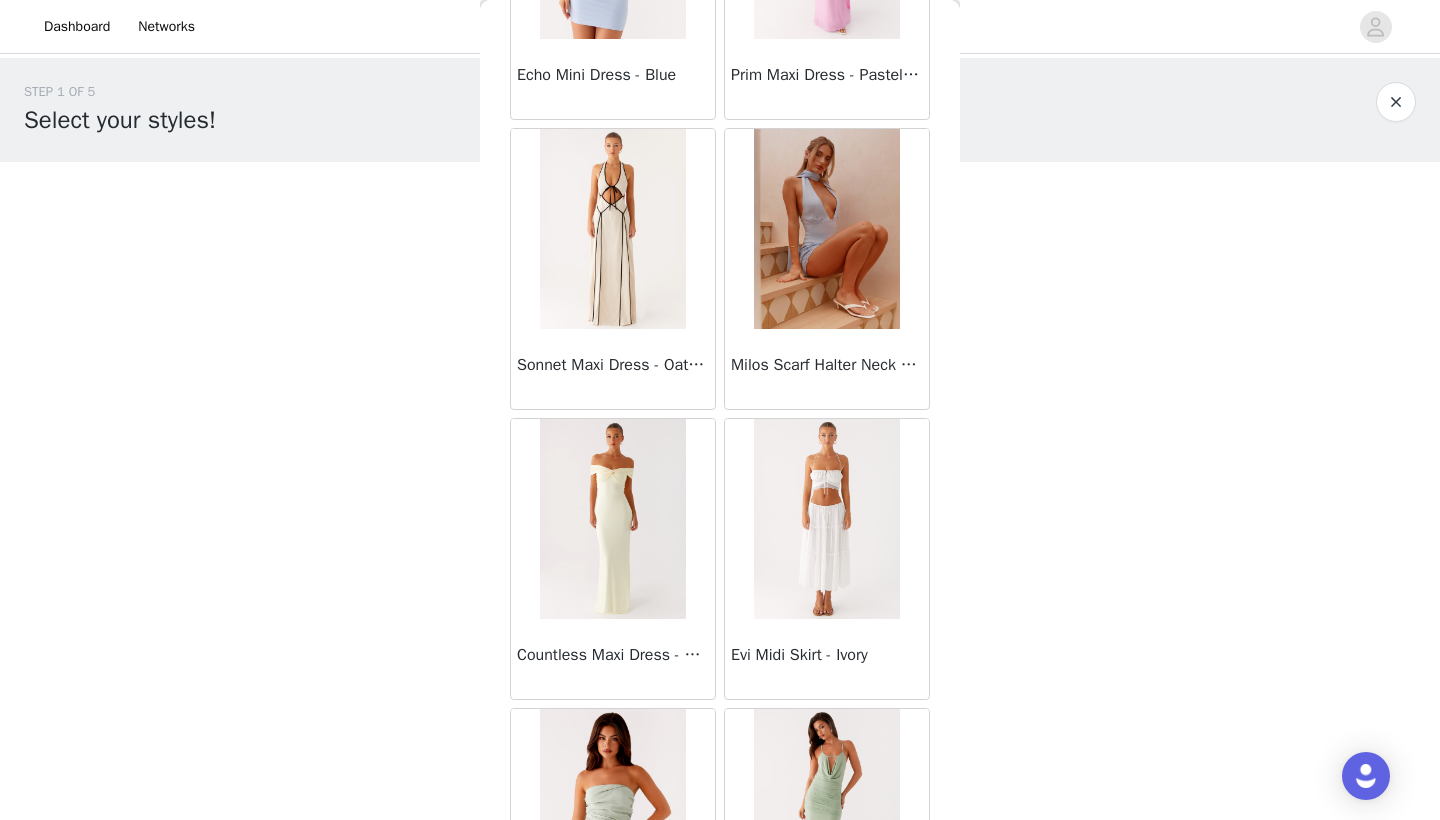 scroll, scrollTop: 38742, scrollLeft: 0, axis: vertical 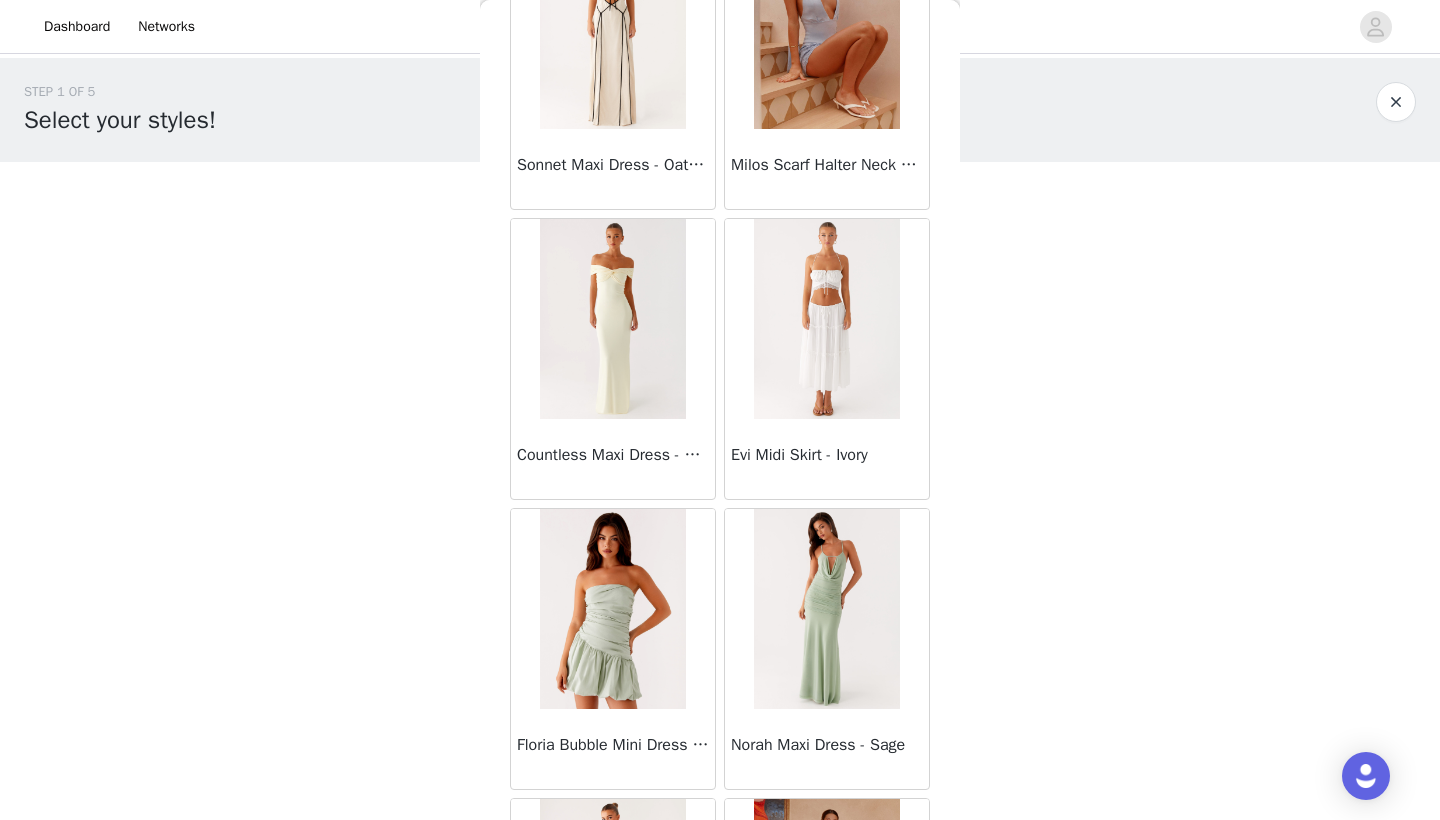 click at bounding box center (826, 319) 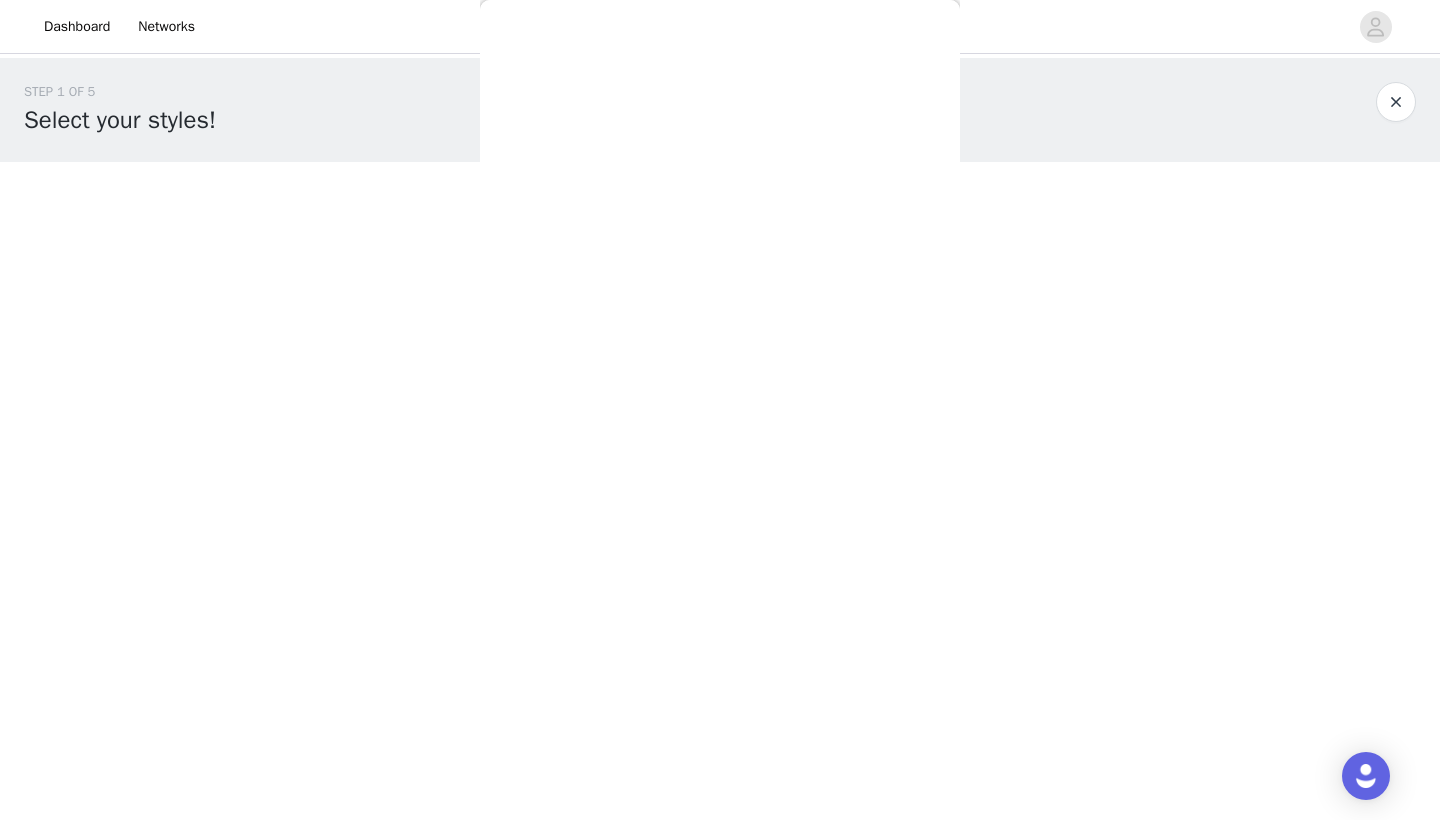 scroll, scrollTop: 0, scrollLeft: 0, axis: both 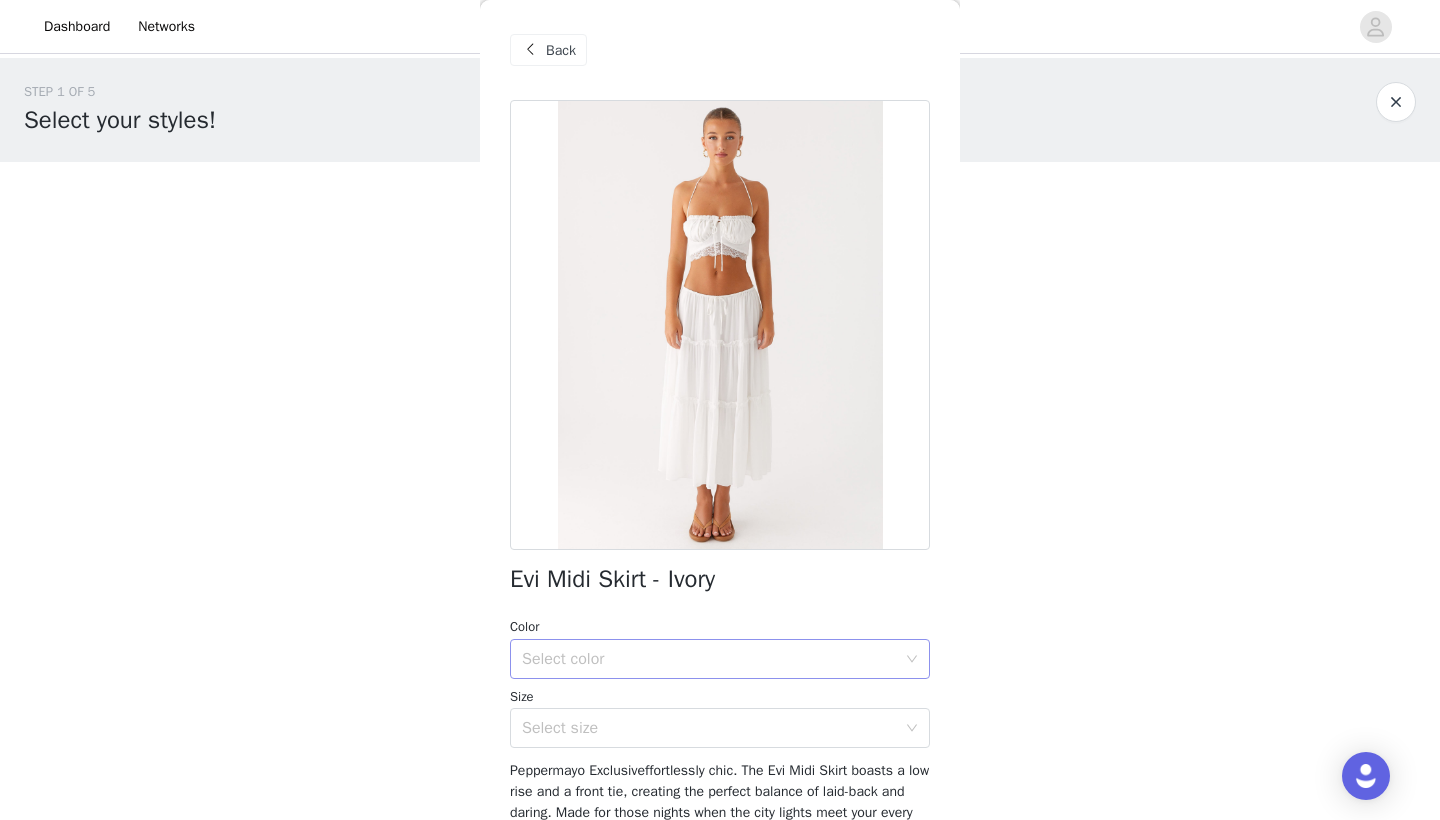click on "Select color" at bounding box center [709, 659] 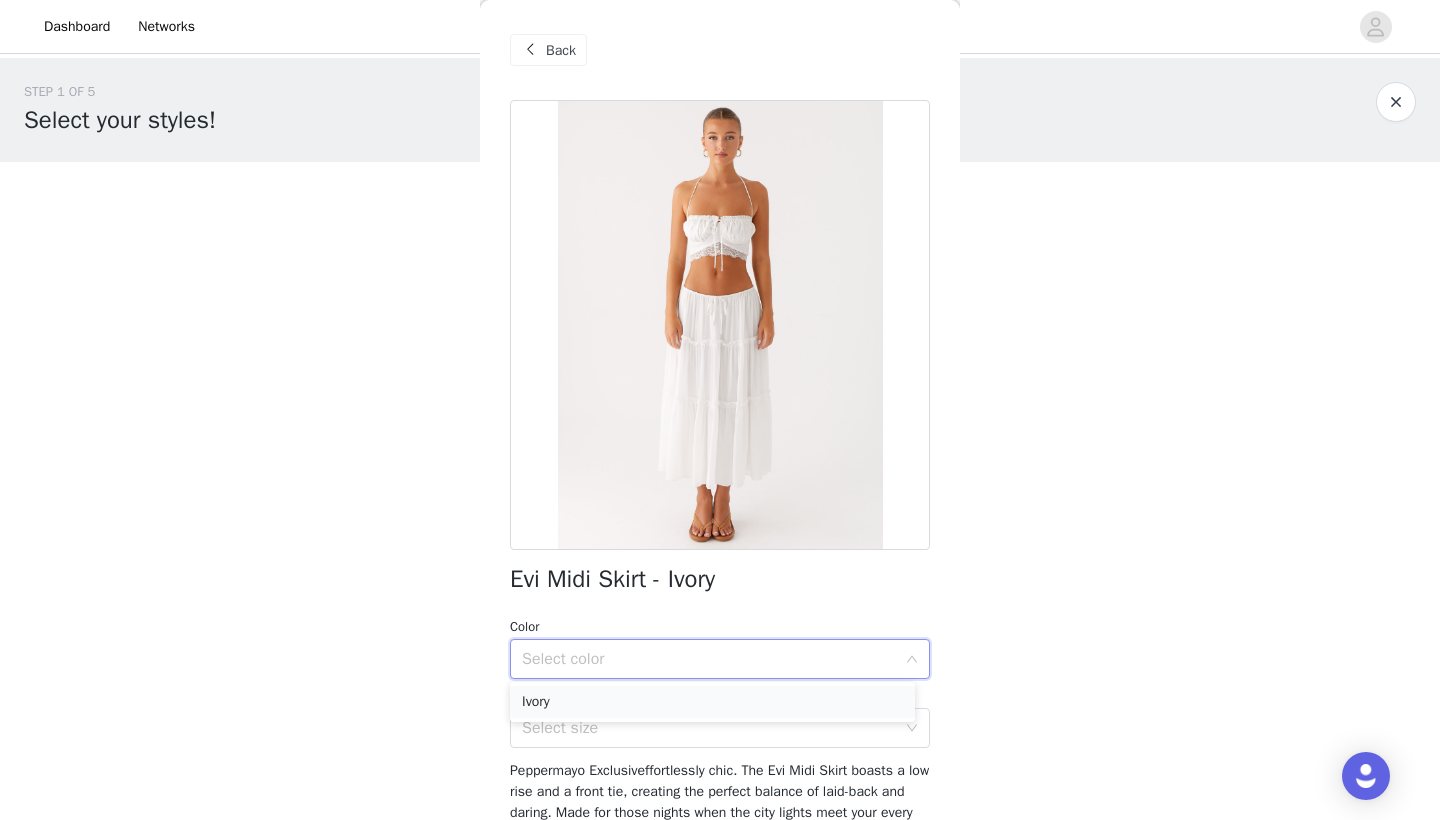 click on "Ivory" at bounding box center (712, 702) 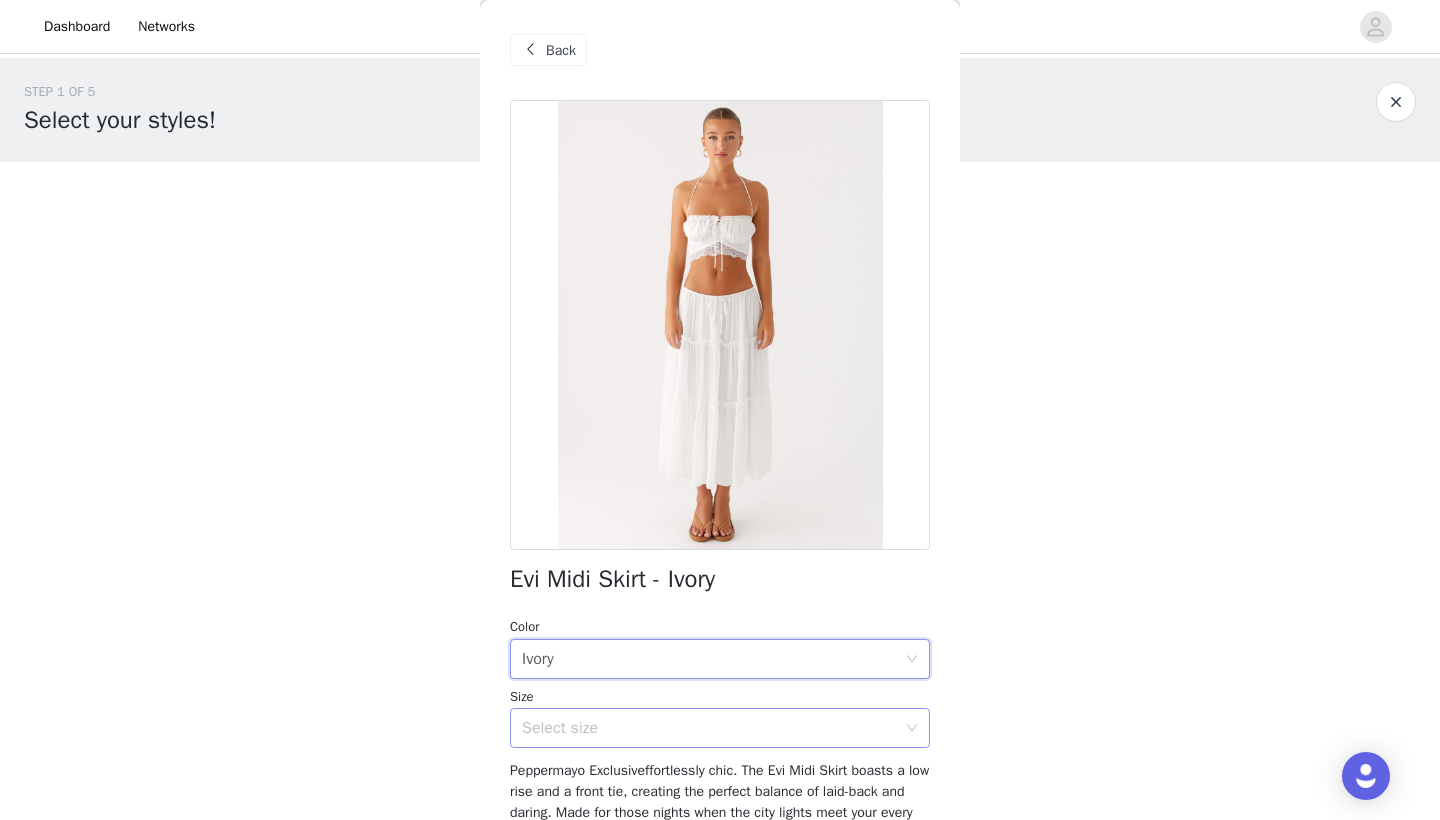 click on "Select size" at bounding box center (709, 728) 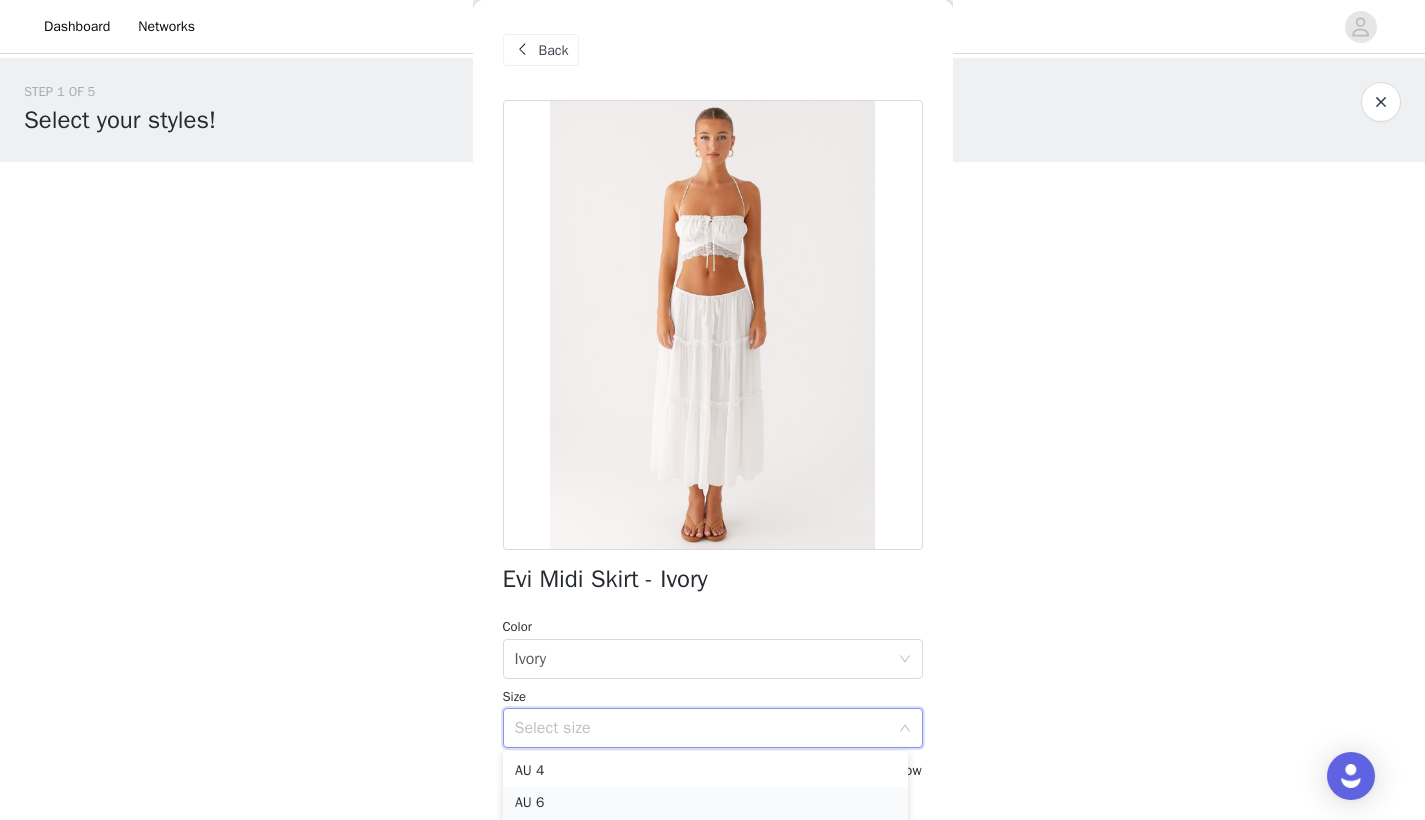 click on "AU 6" at bounding box center [705, 803] 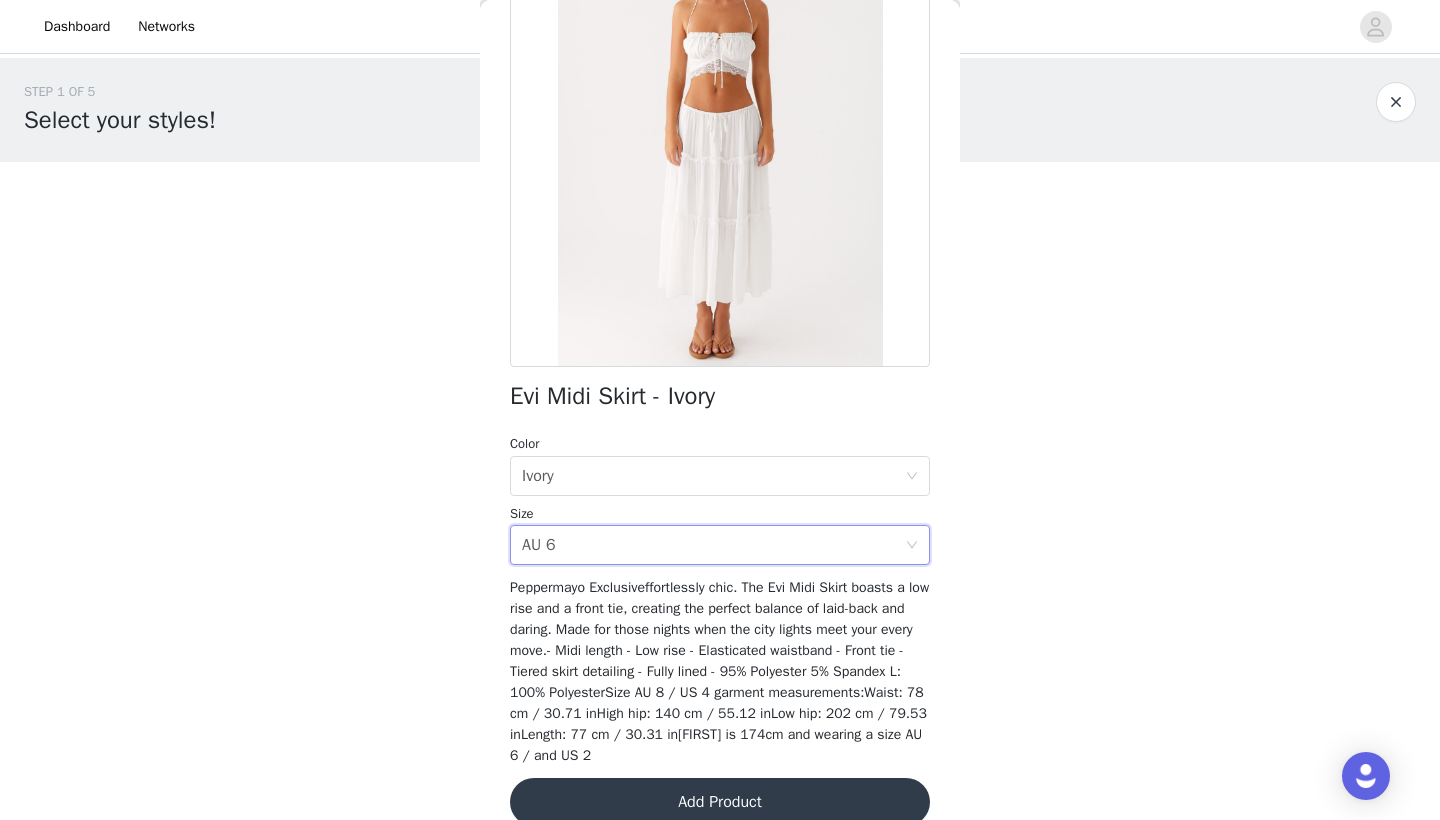 scroll, scrollTop: 233, scrollLeft: 0, axis: vertical 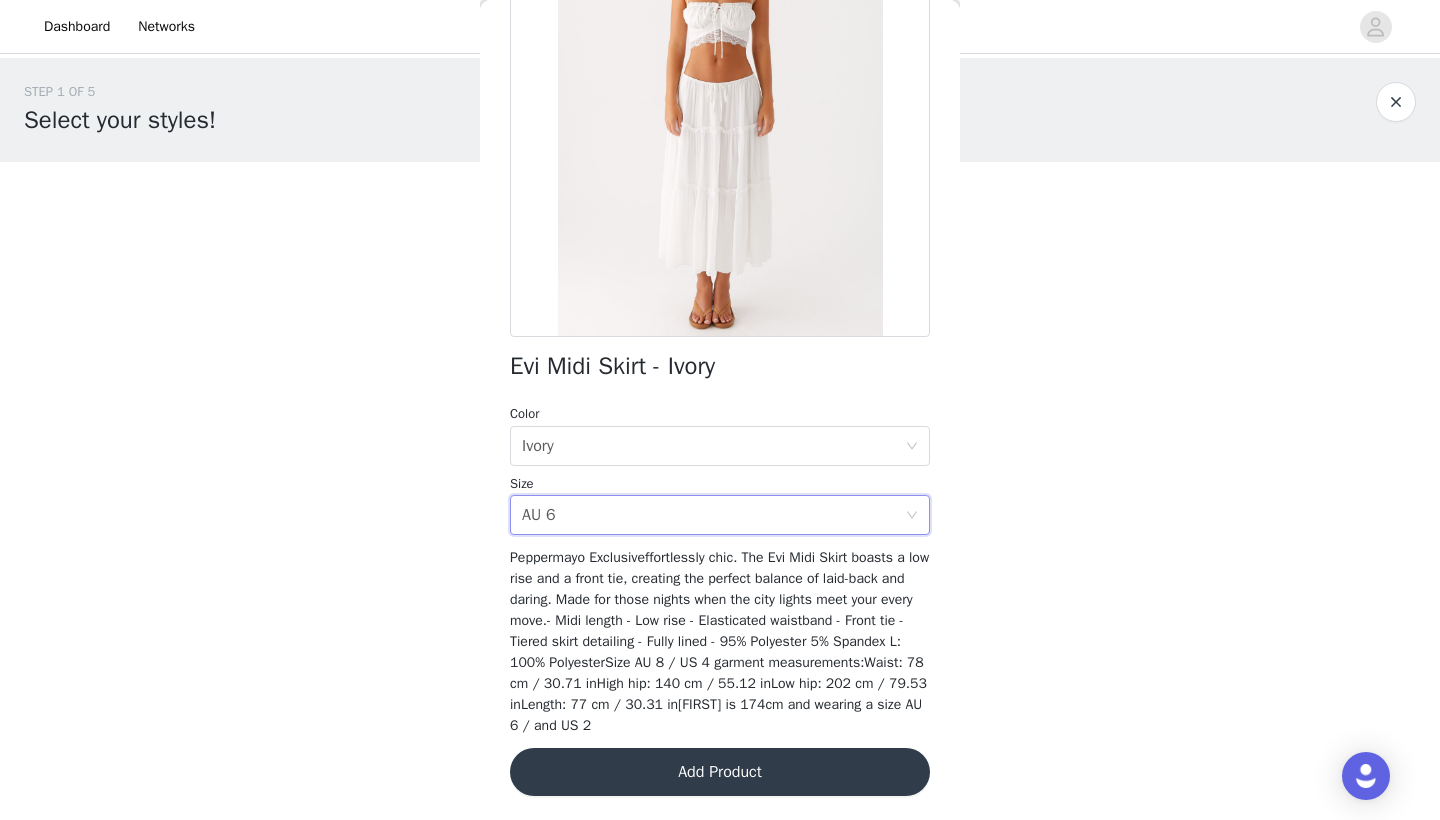click on "Add Product" at bounding box center (720, 772) 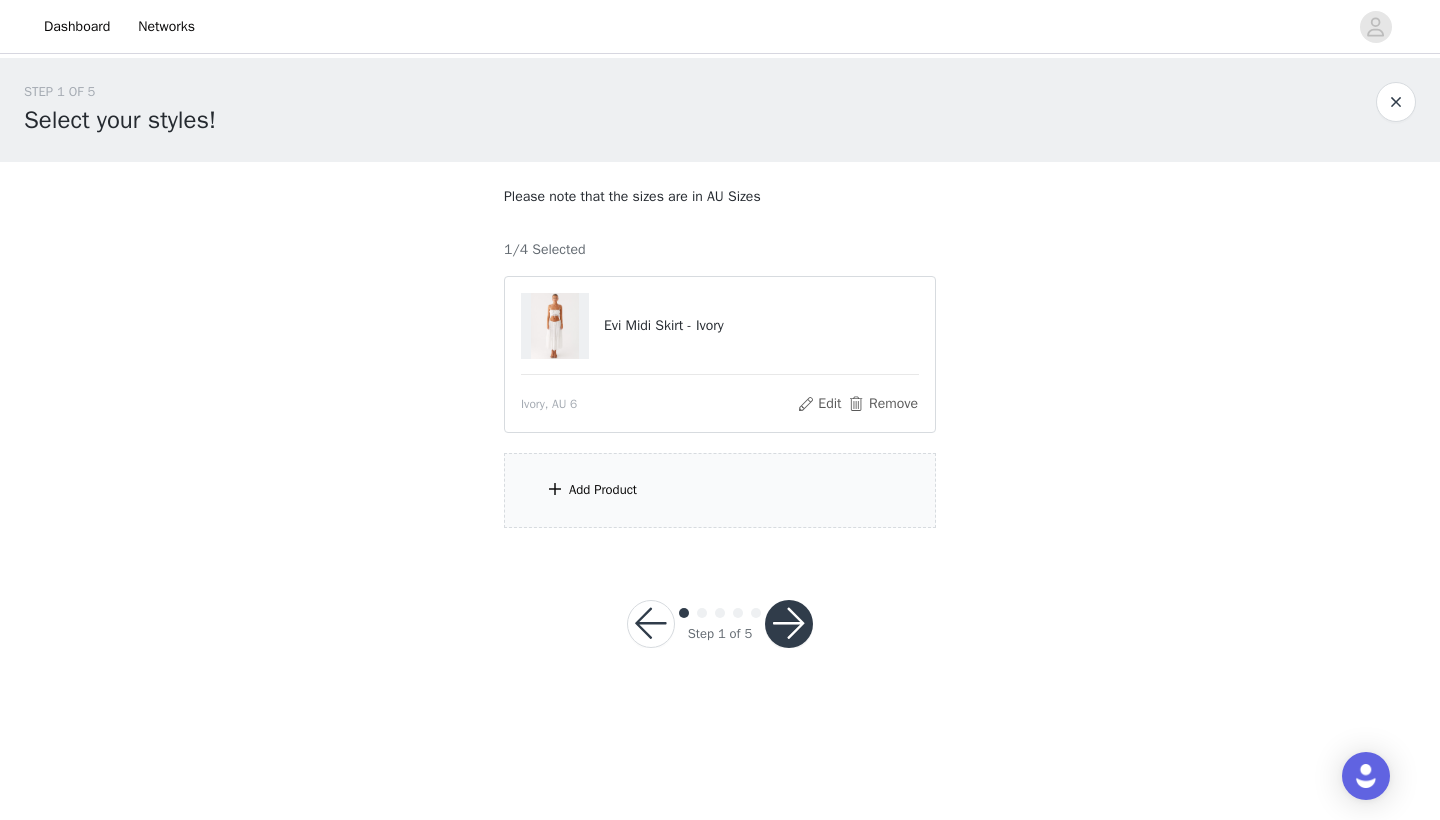 click on "Add Product" at bounding box center (720, 490) 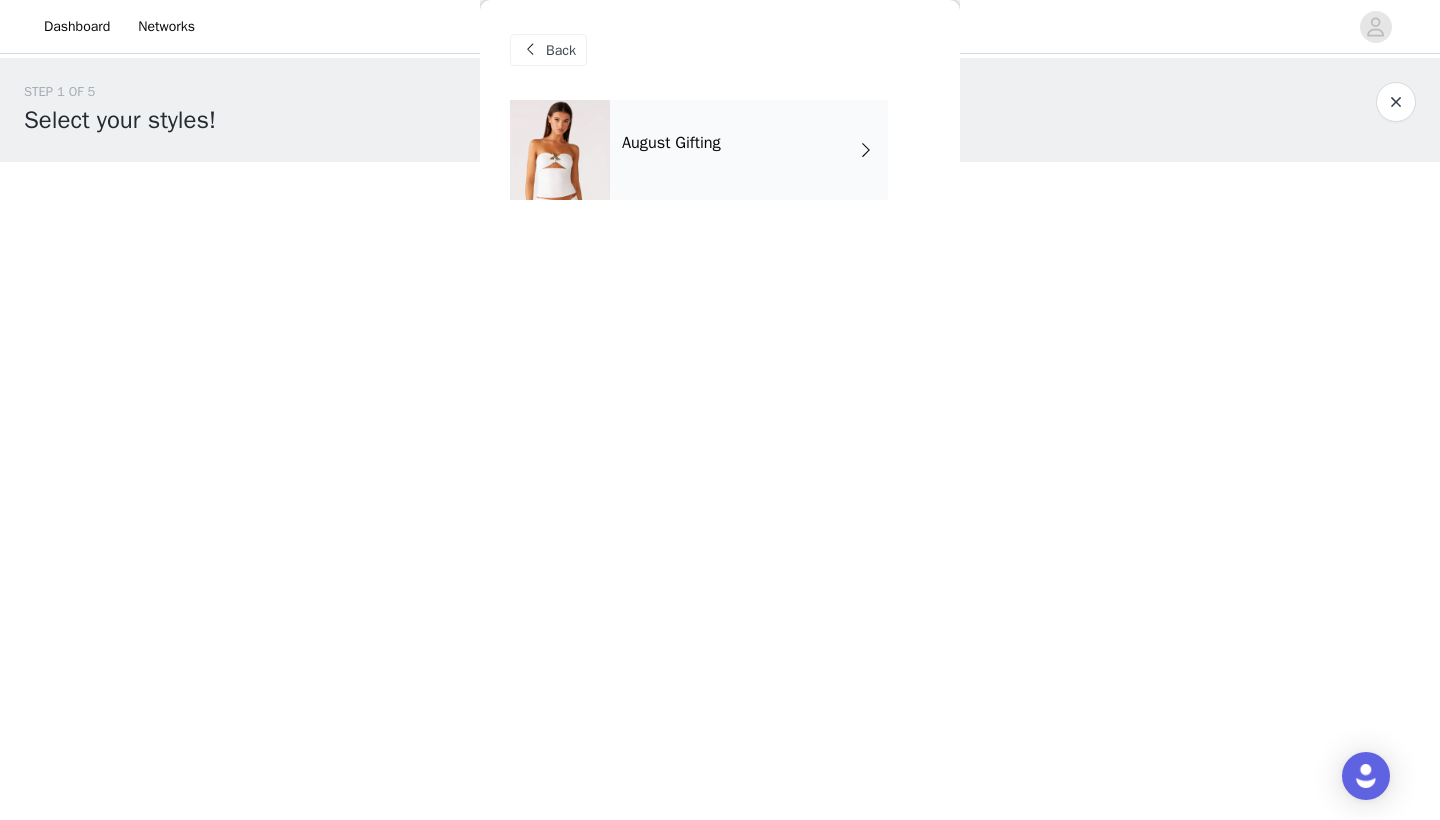 click on "August Gifting" at bounding box center (749, 150) 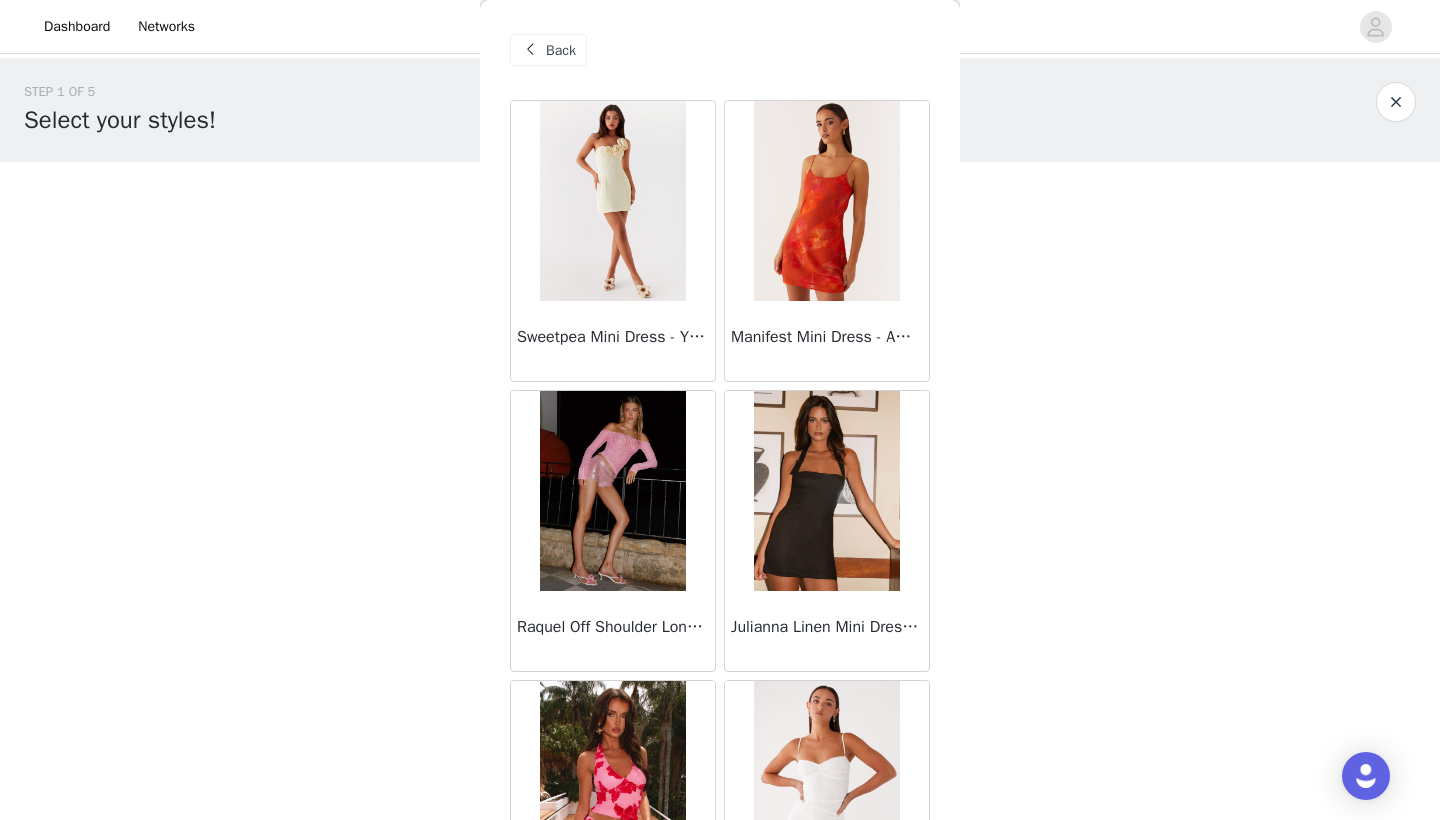 scroll, scrollTop: 2240, scrollLeft: 0, axis: vertical 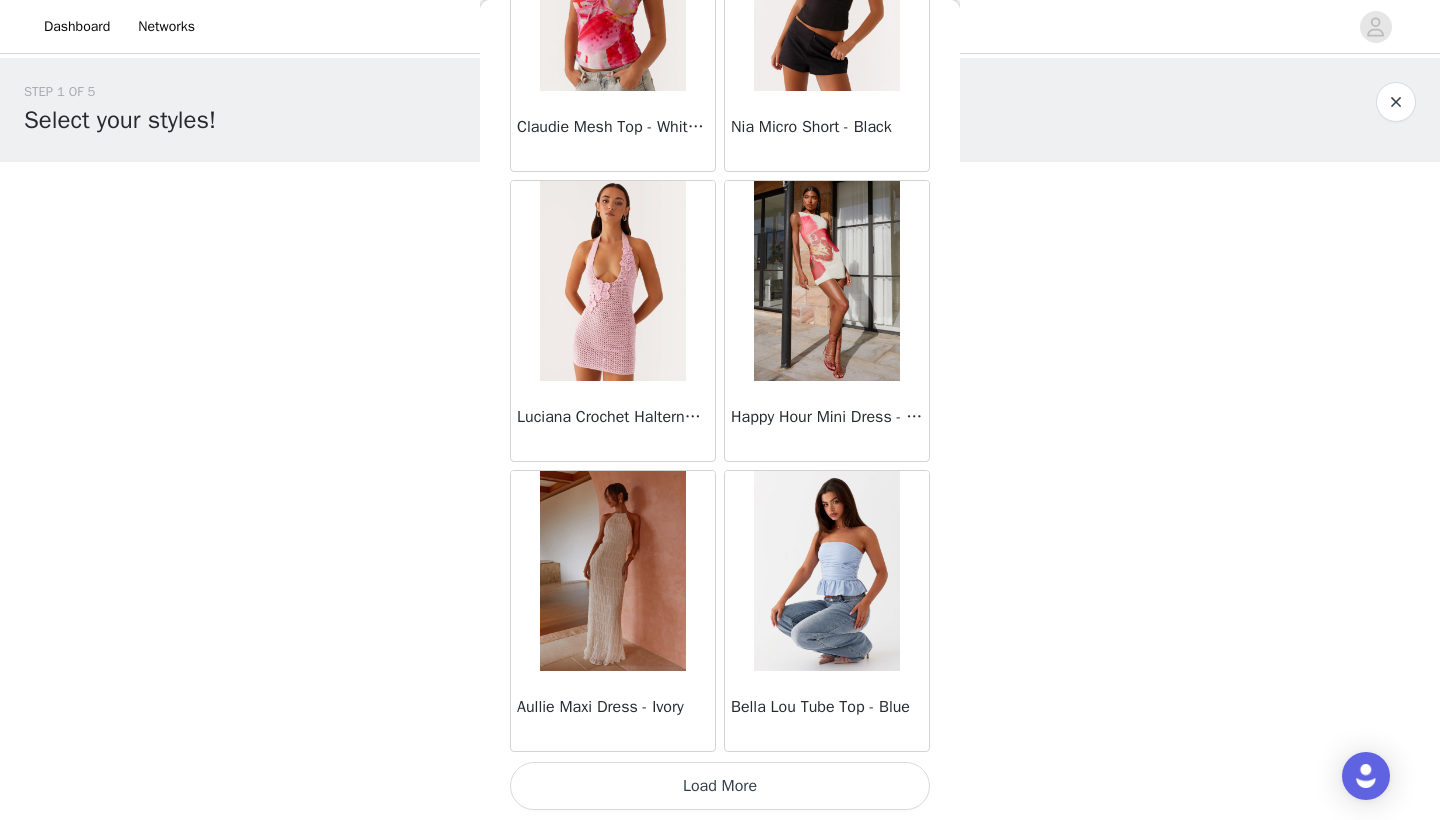 click on "Load More" at bounding box center (720, 786) 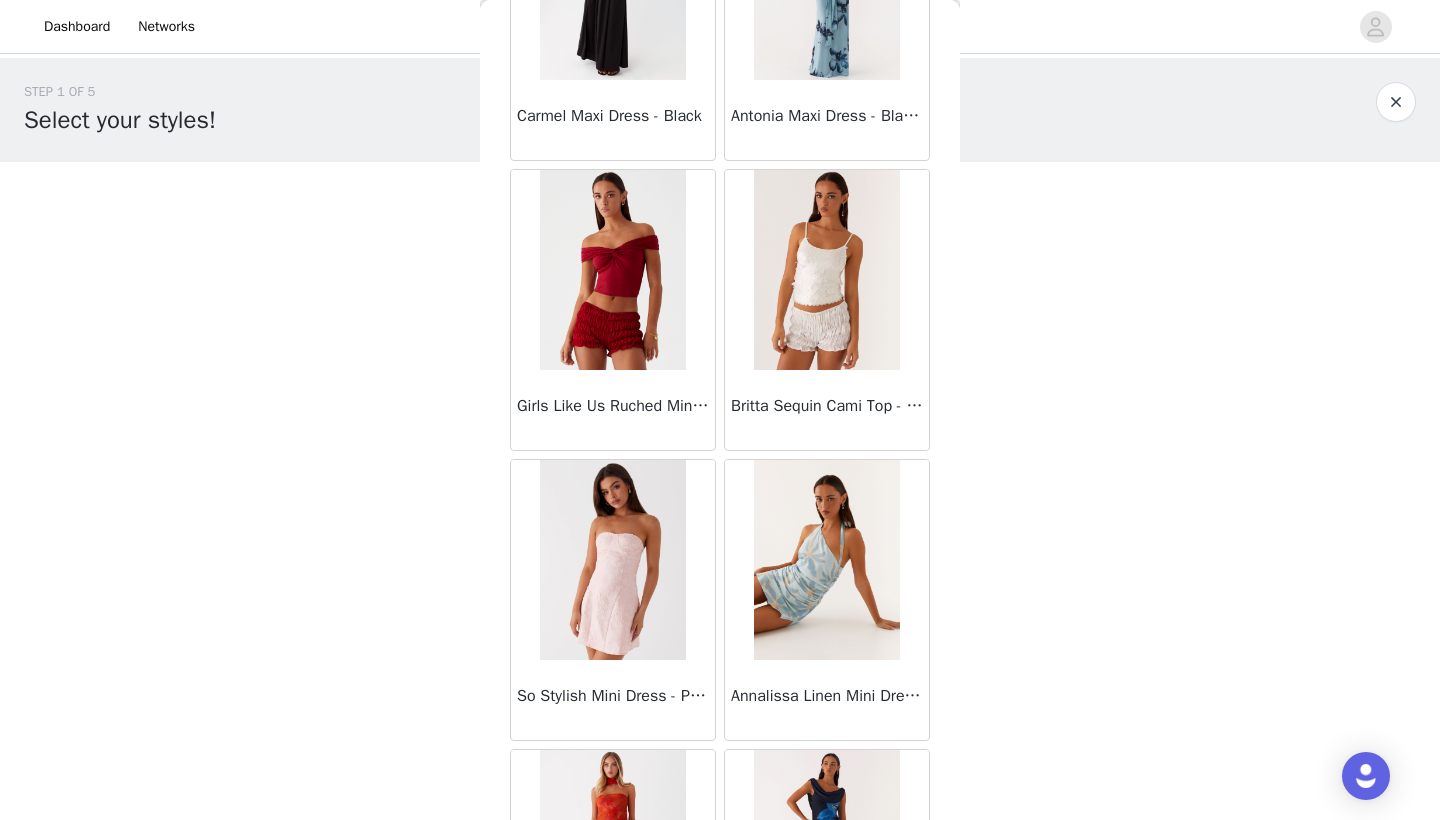 scroll, scrollTop: 5140, scrollLeft: 0, axis: vertical 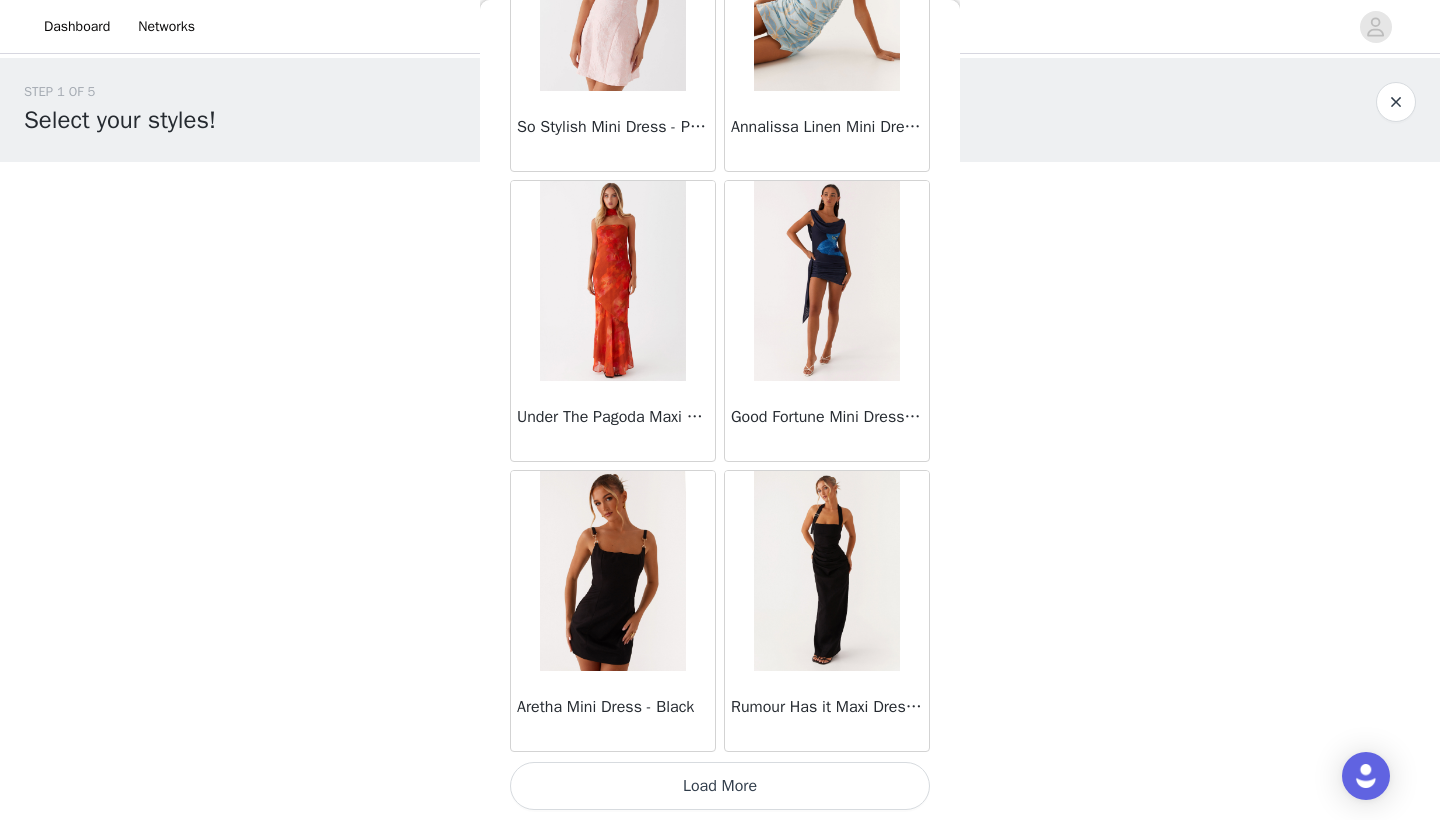 click on "Load More" at bounding box center (720, 786) 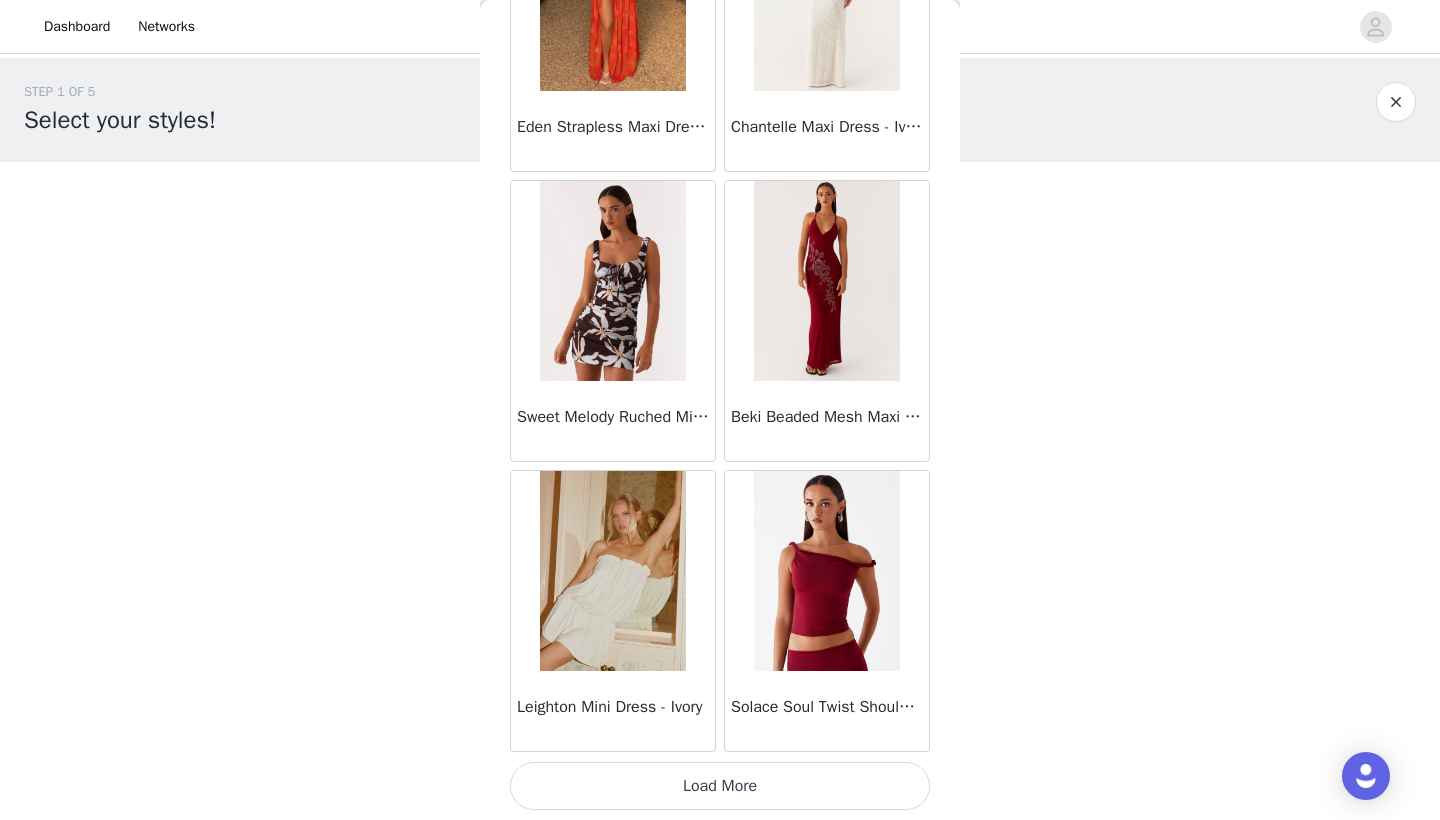 scroll, scrollTop: 8040, scrollLeft: 0, axis: vertical 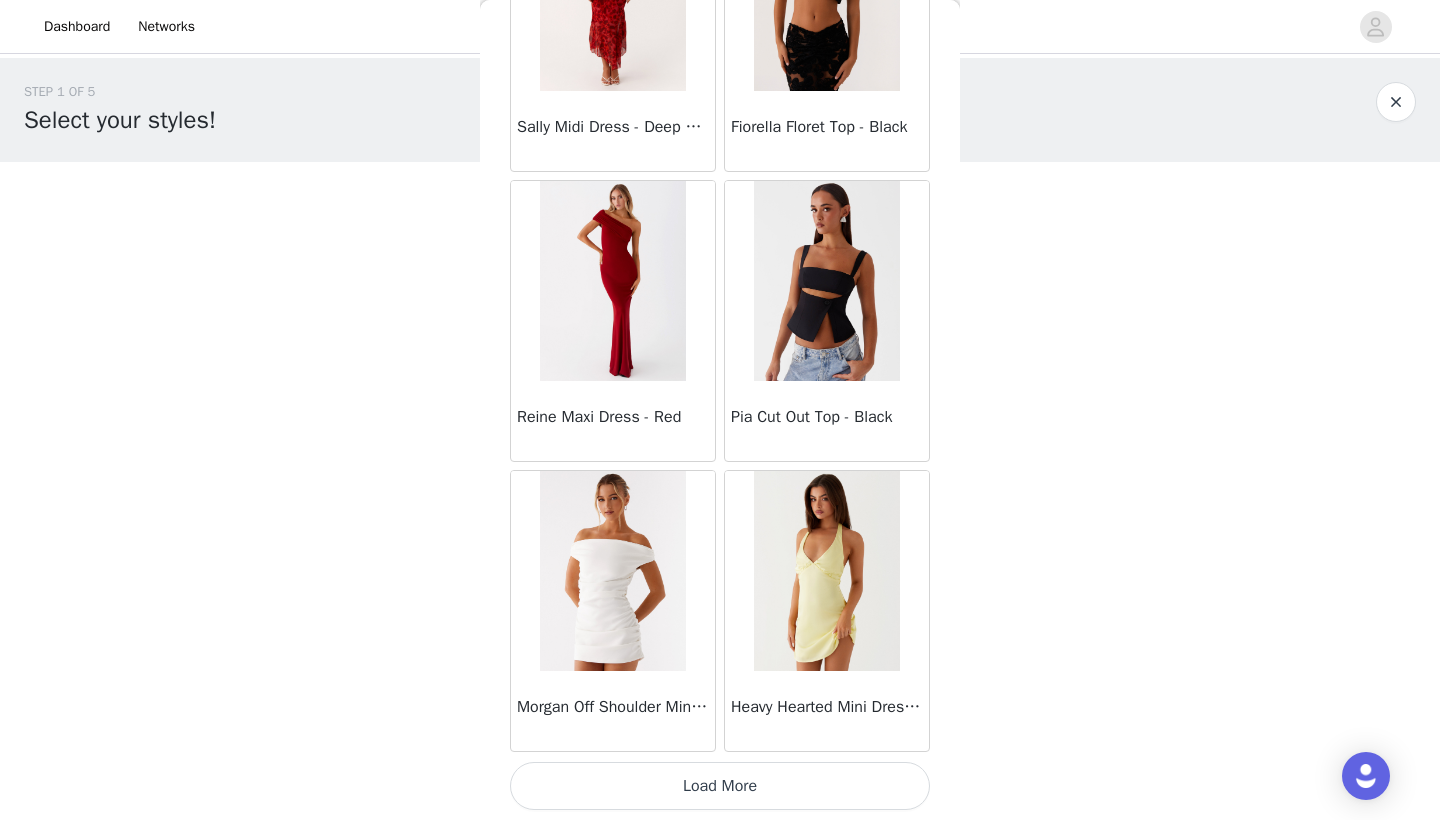 click on "Load More" at bounding box center (720, 786) 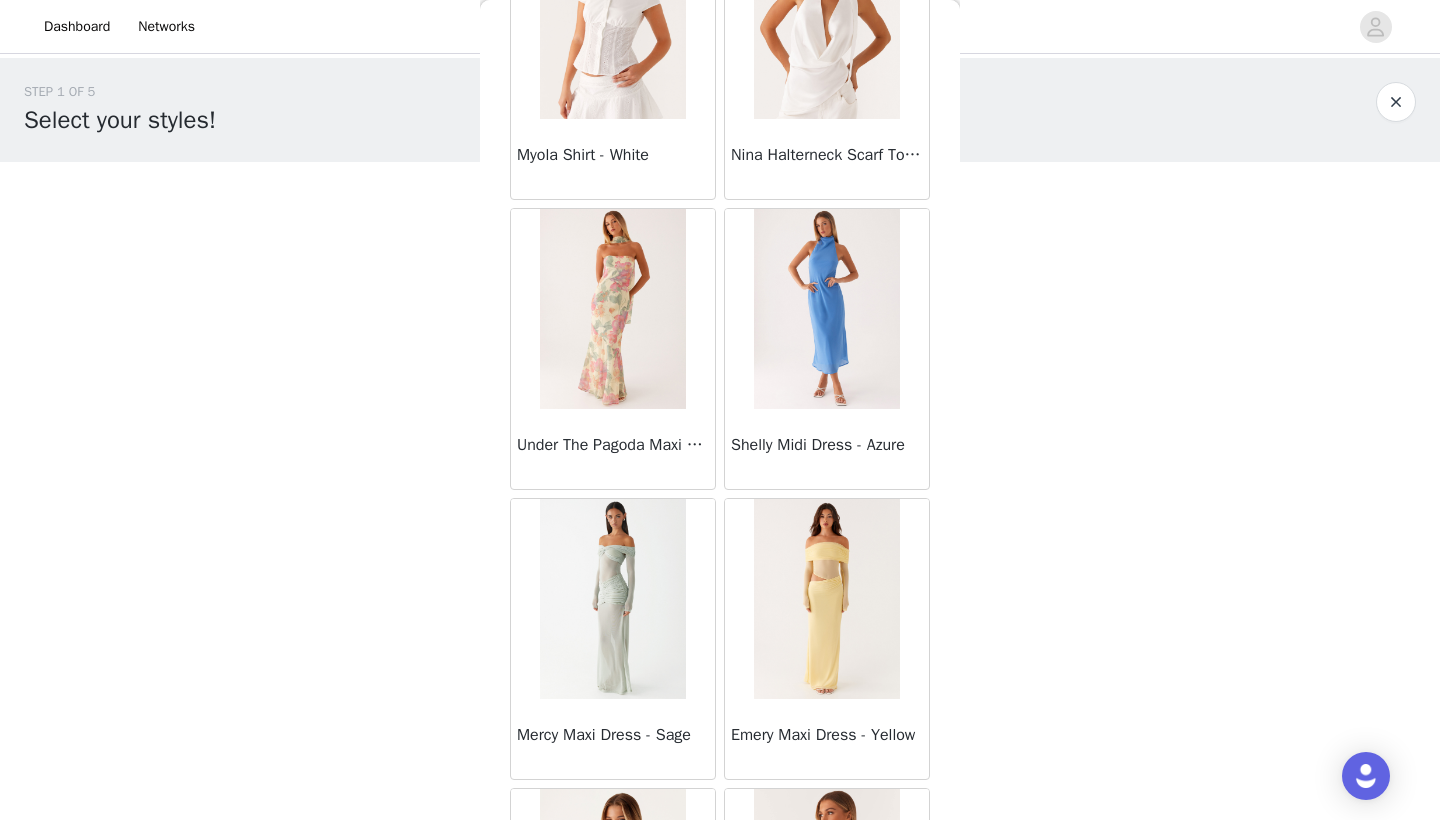 scroll, scrollTop: 13840, scrollLeft: 0, axis: vertical 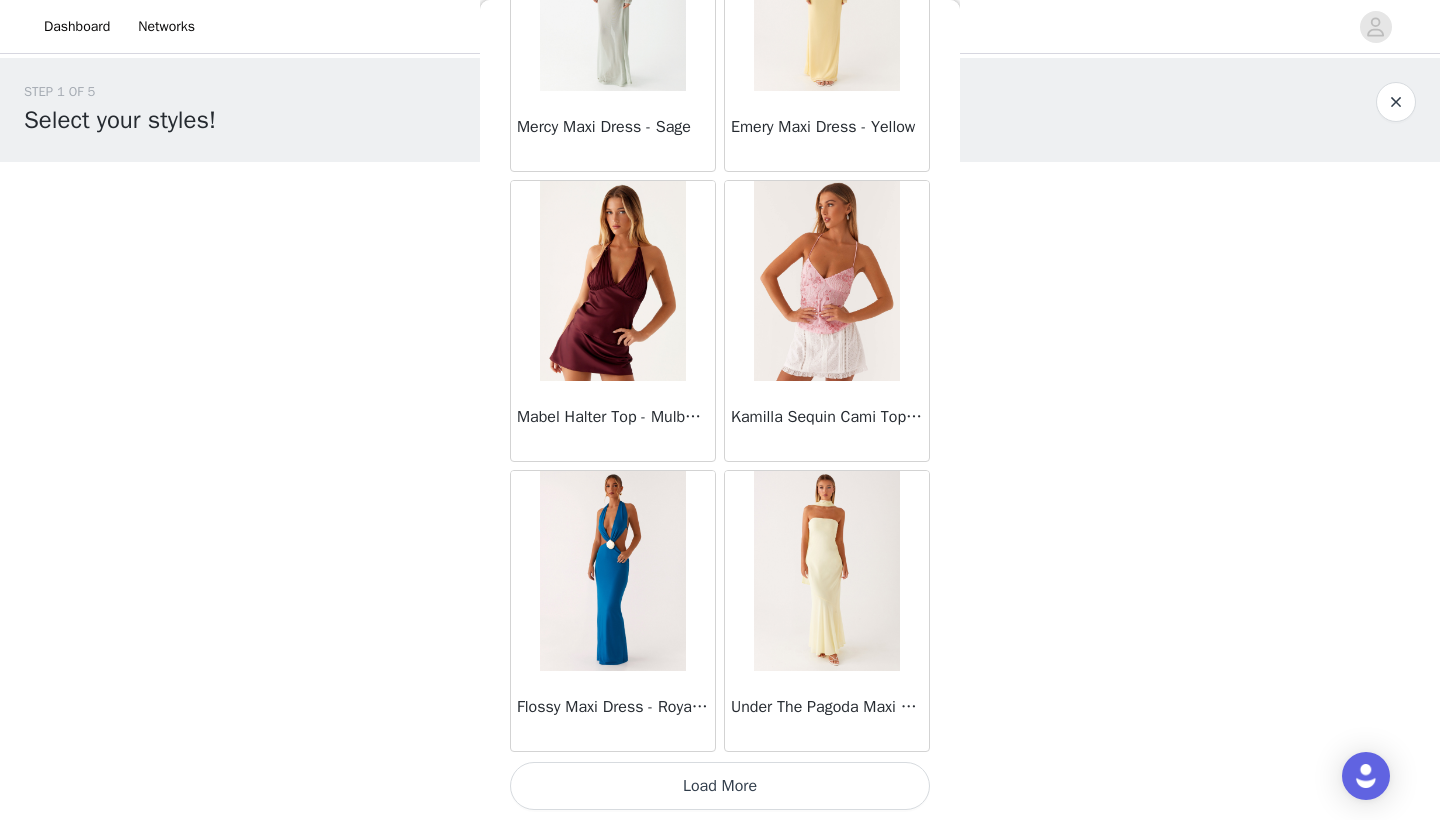 click on "Load More" at bounding box center (720, 786) 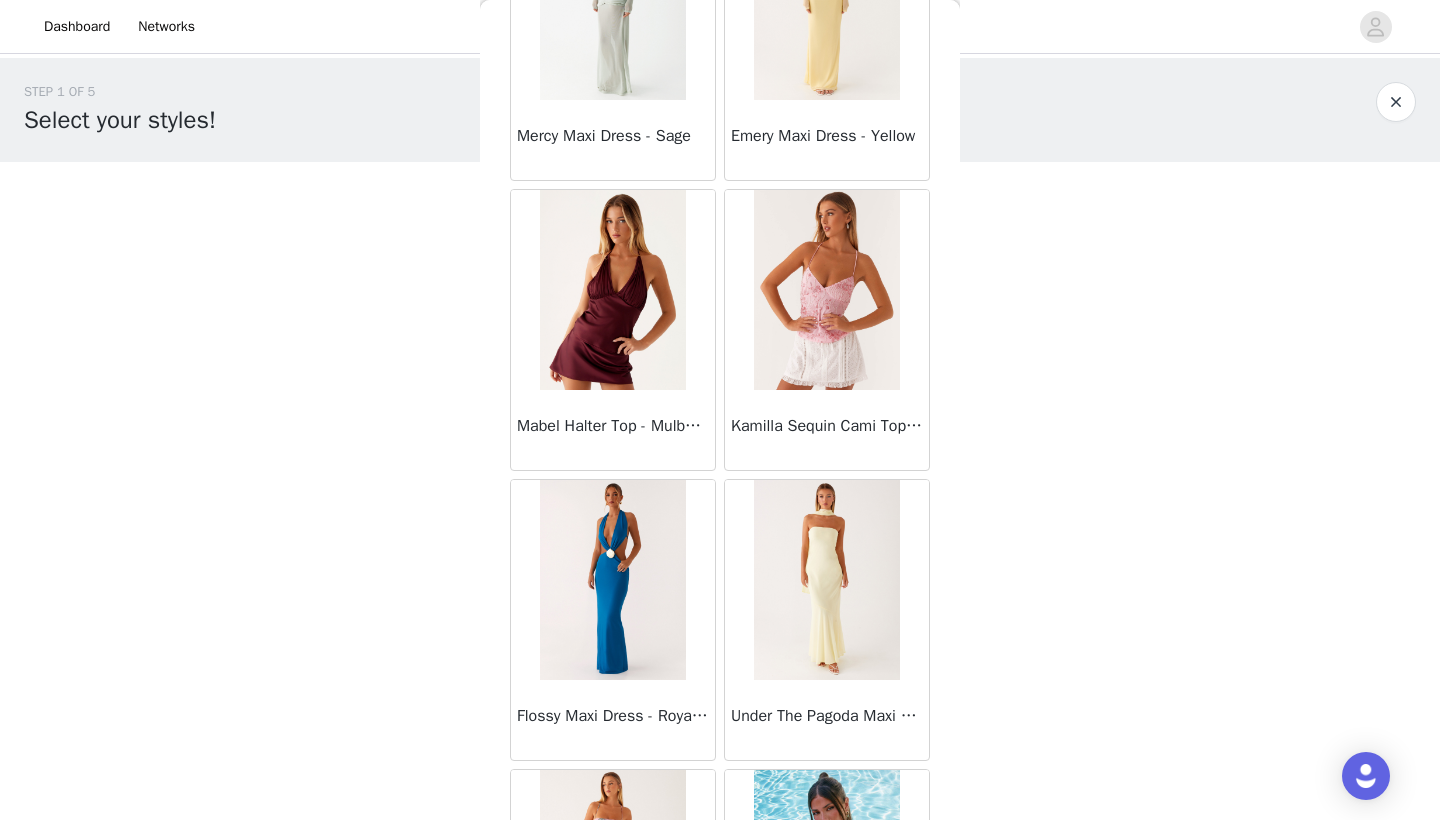 scroll, scrollTop: 16740, scrollLeft: 0, axis: vertical 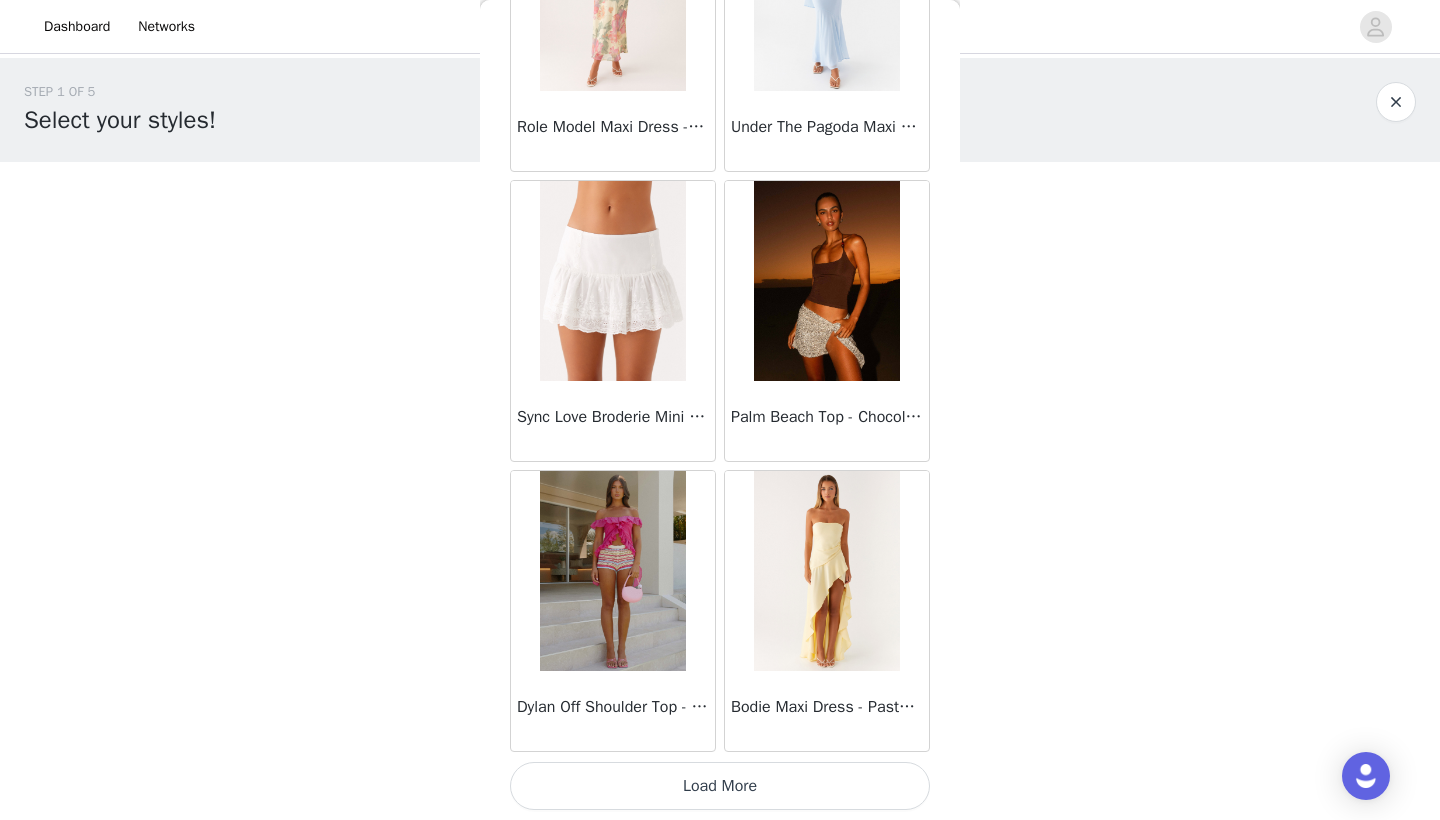 click on "Load More" at bounding box center (720, 786) 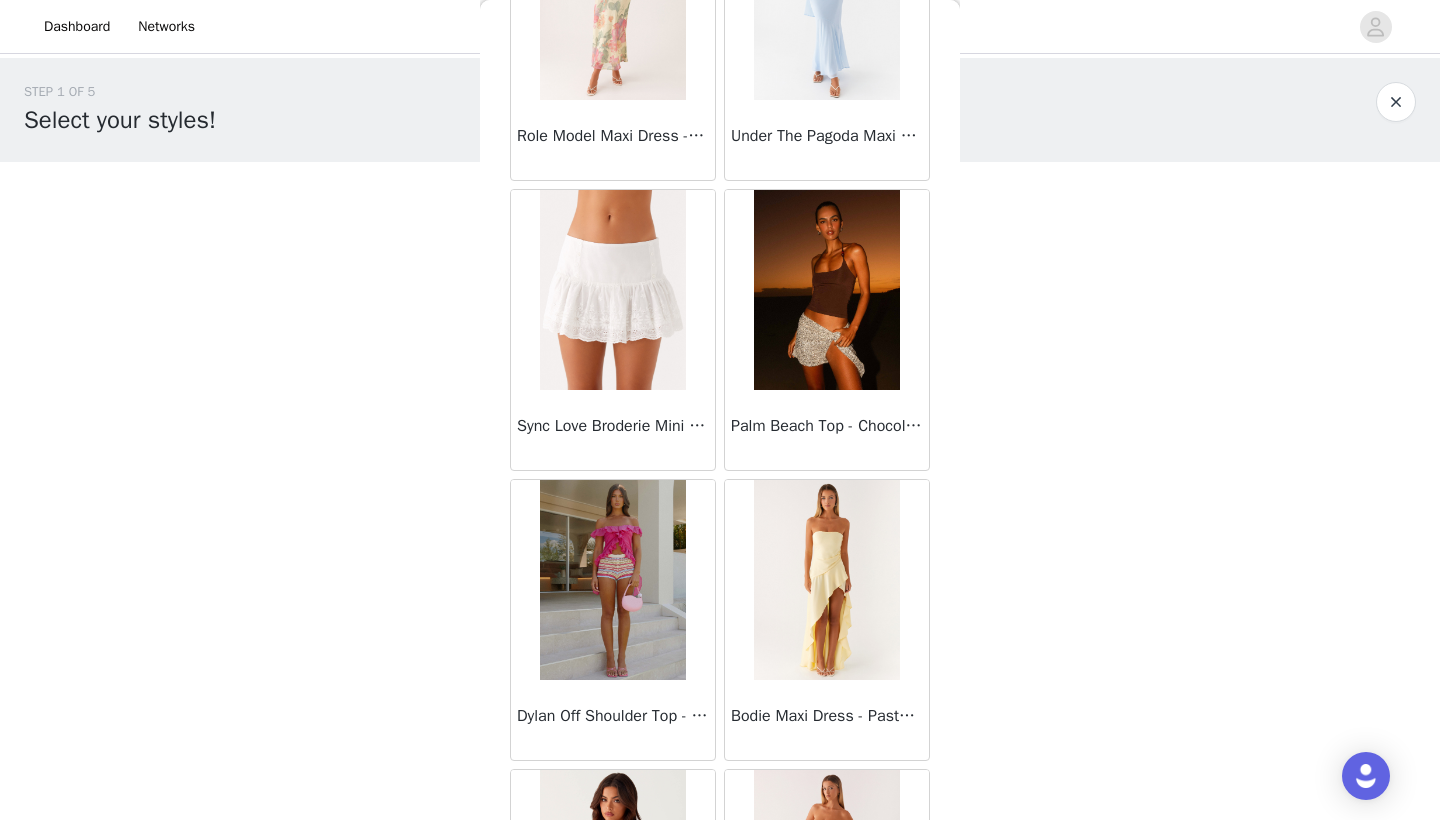 scroll, scrollTop: 19640, scrollLeft: 0, axis: vertical 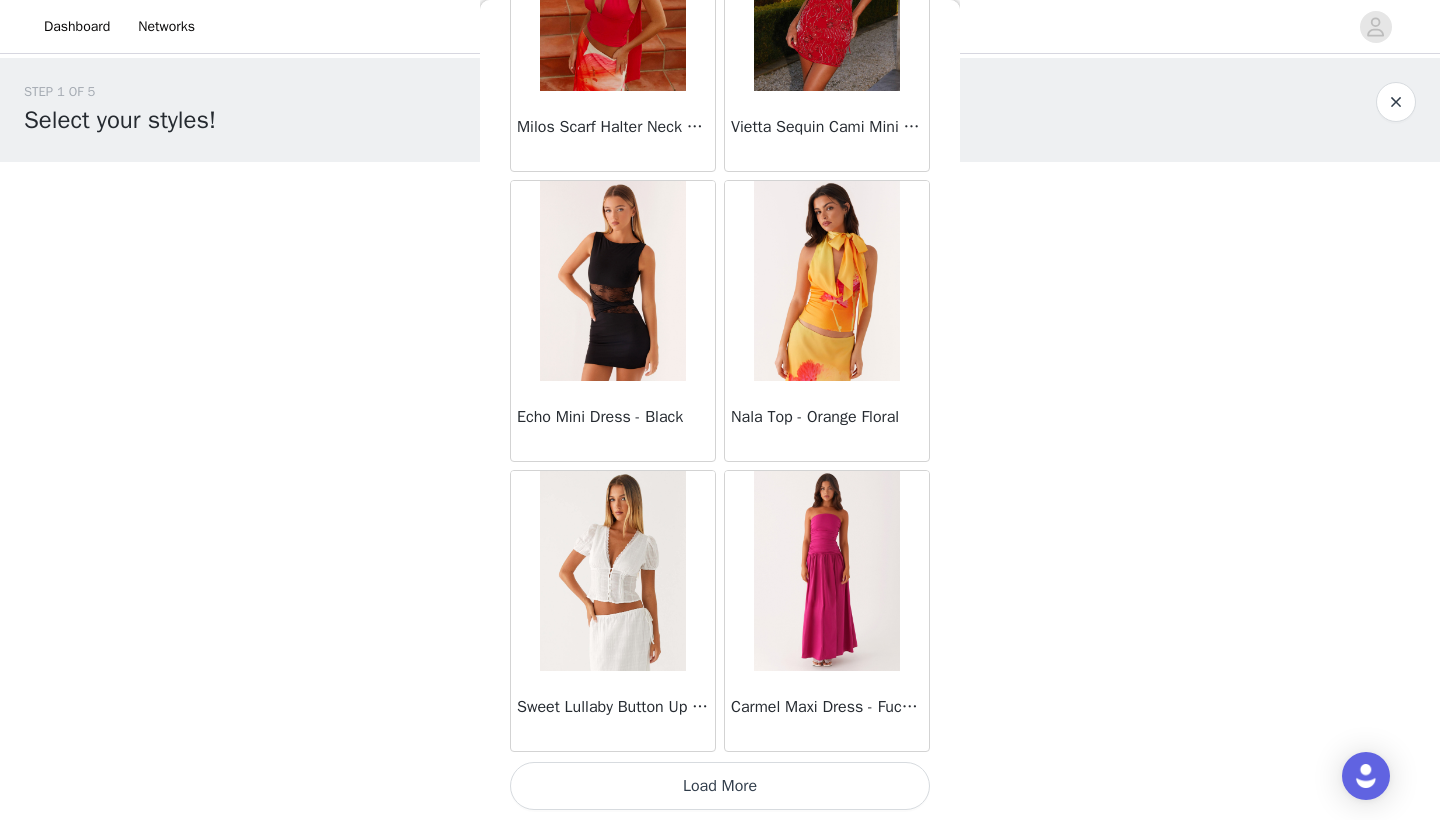 click on "Load More" at bounding box center [720, 786] 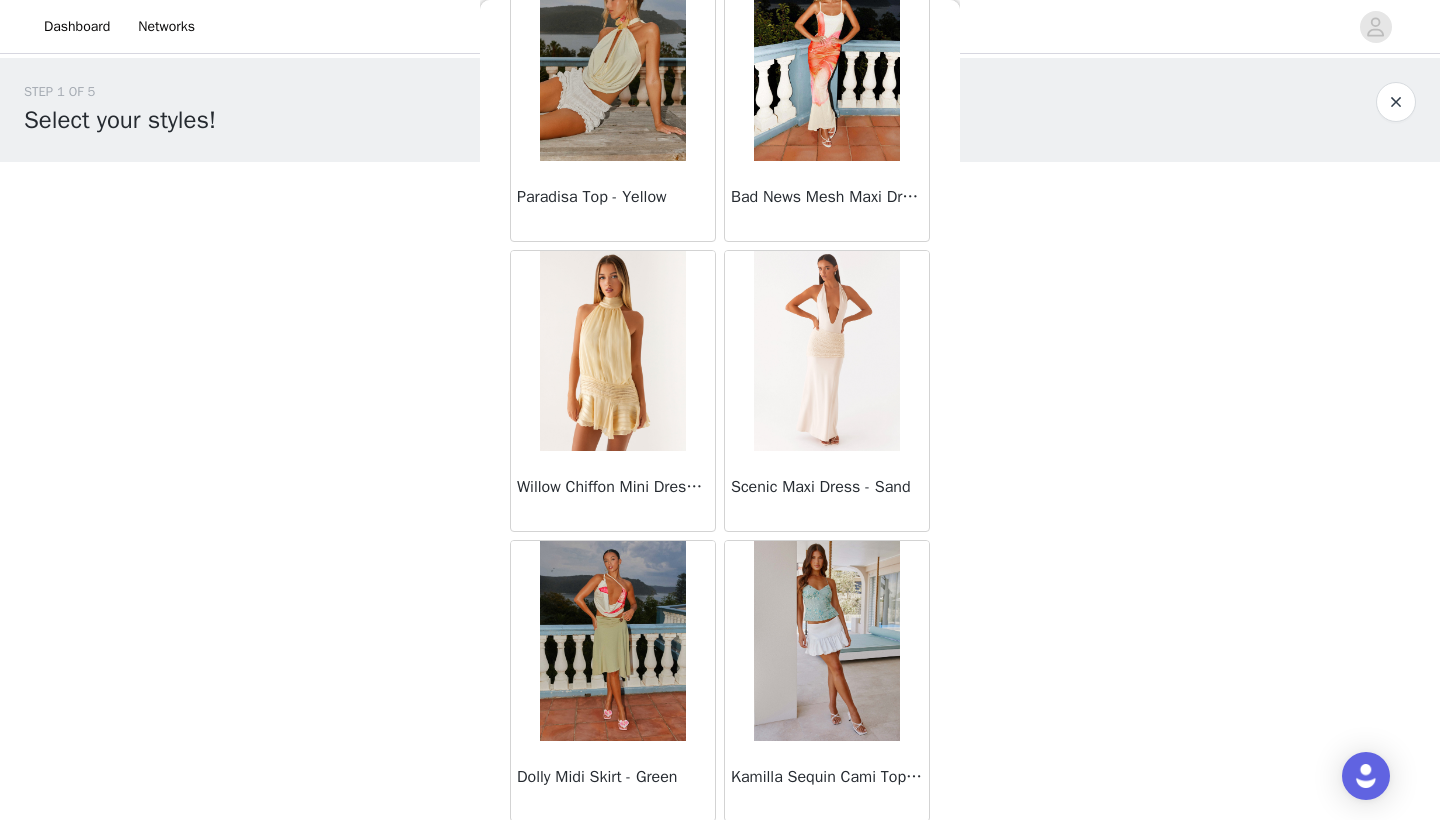 scroll, scrollTop: 22540, scrollLeft: 0, axis: vertical 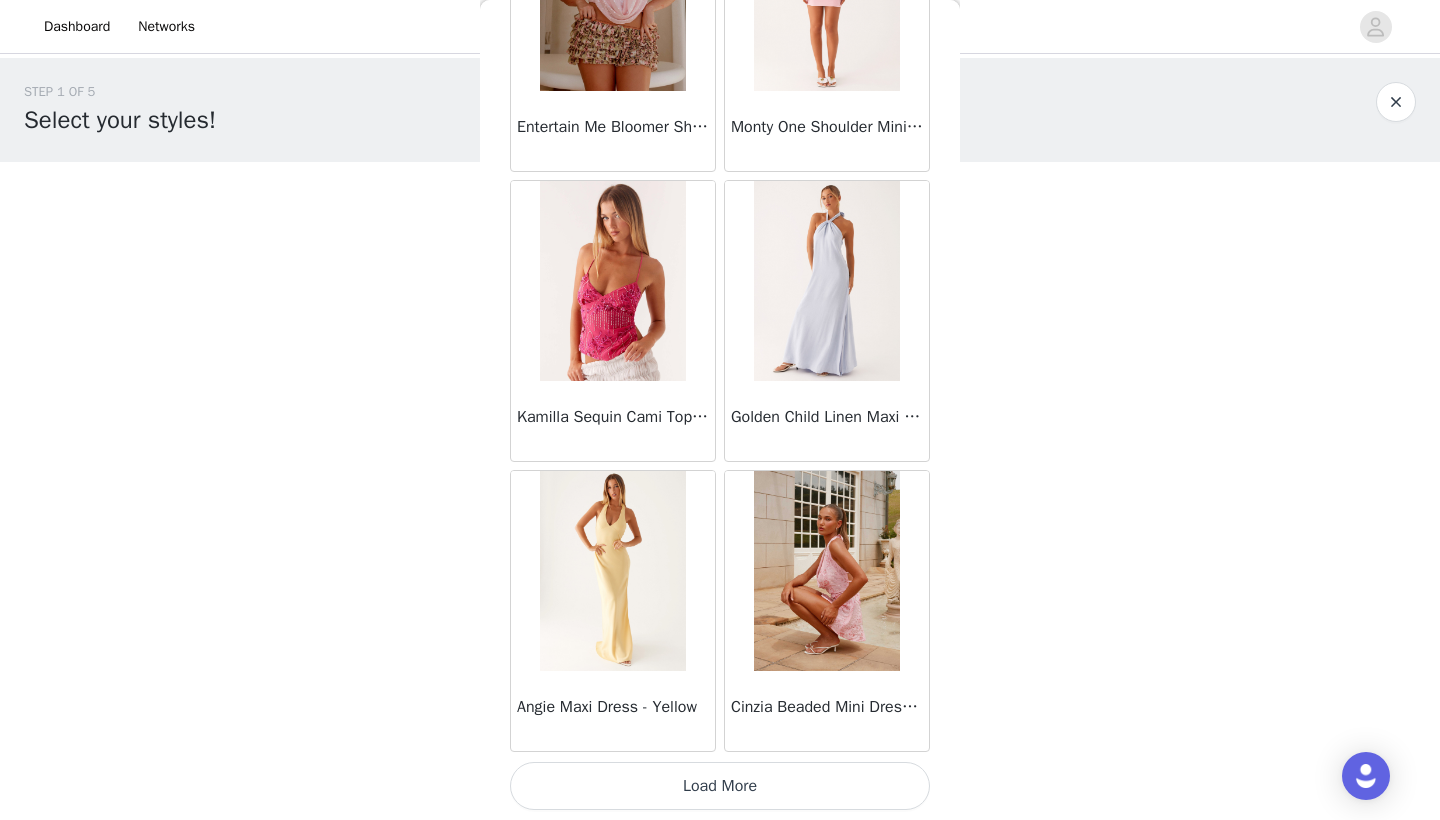 click on "Load More" at bounding box center (720, 786) 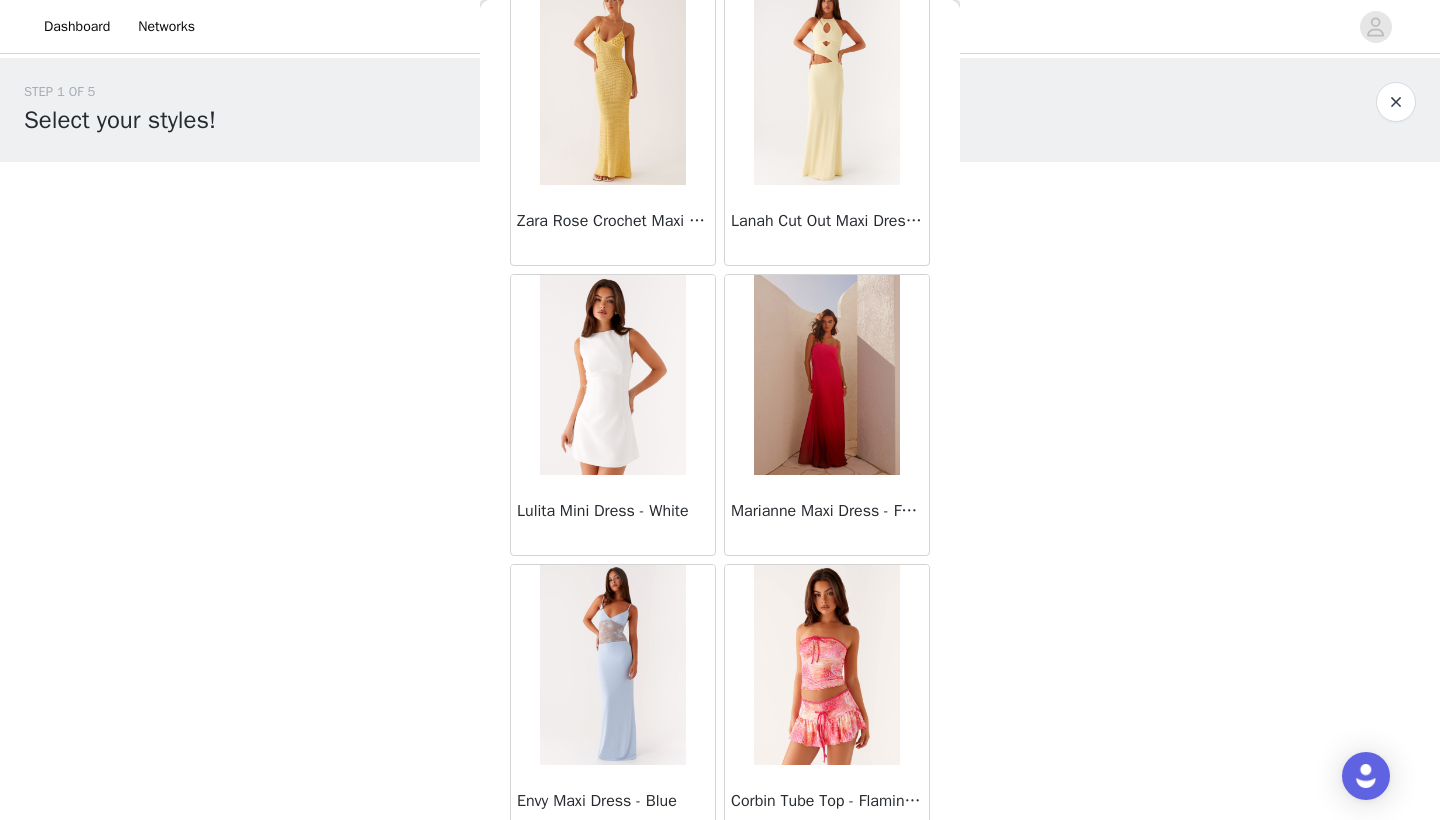 scroll, scrollTop: 25440, scrollLeft: 0, axis: vertical 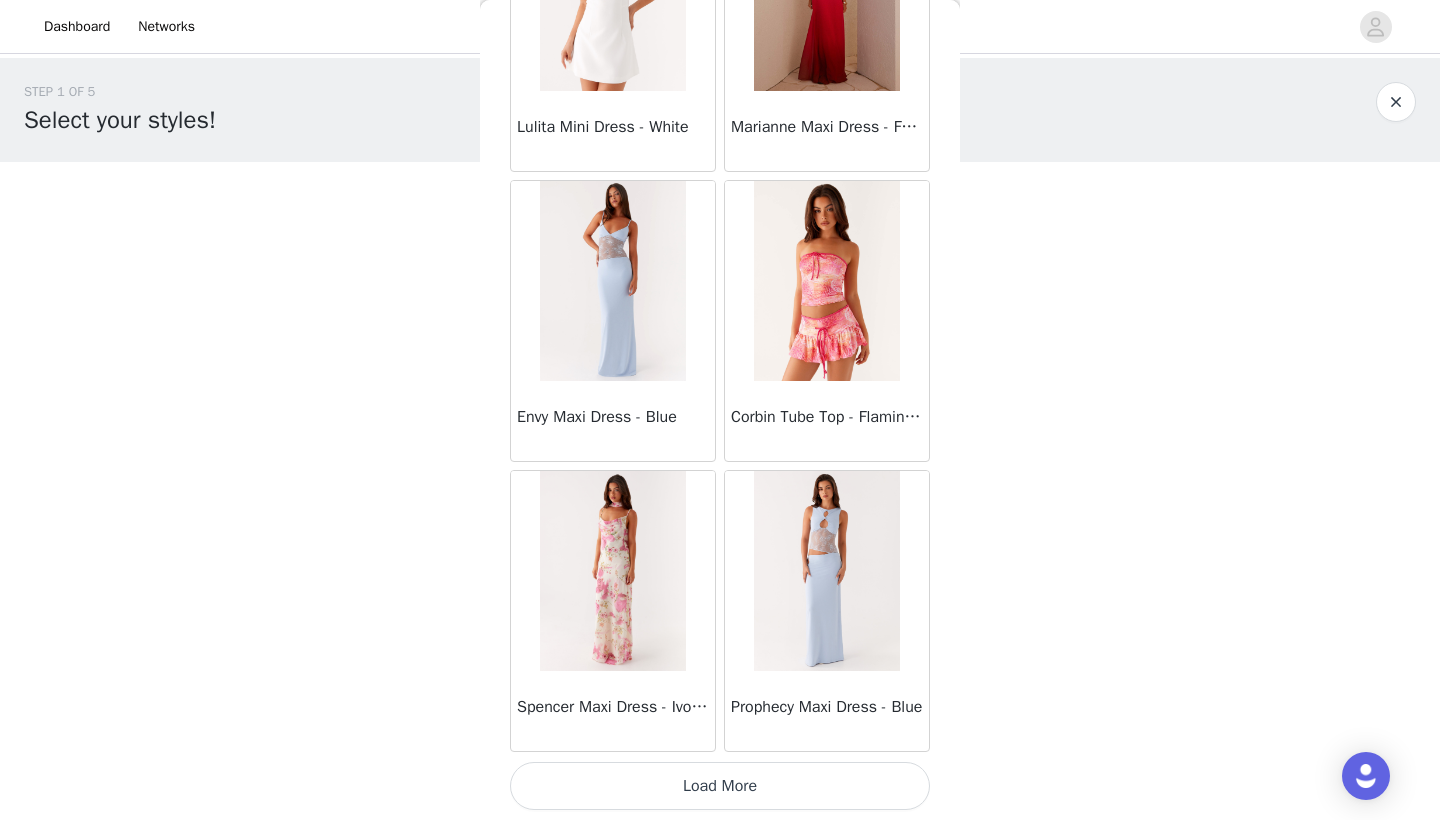 click on "Load More" at bounding box center [720, 786] 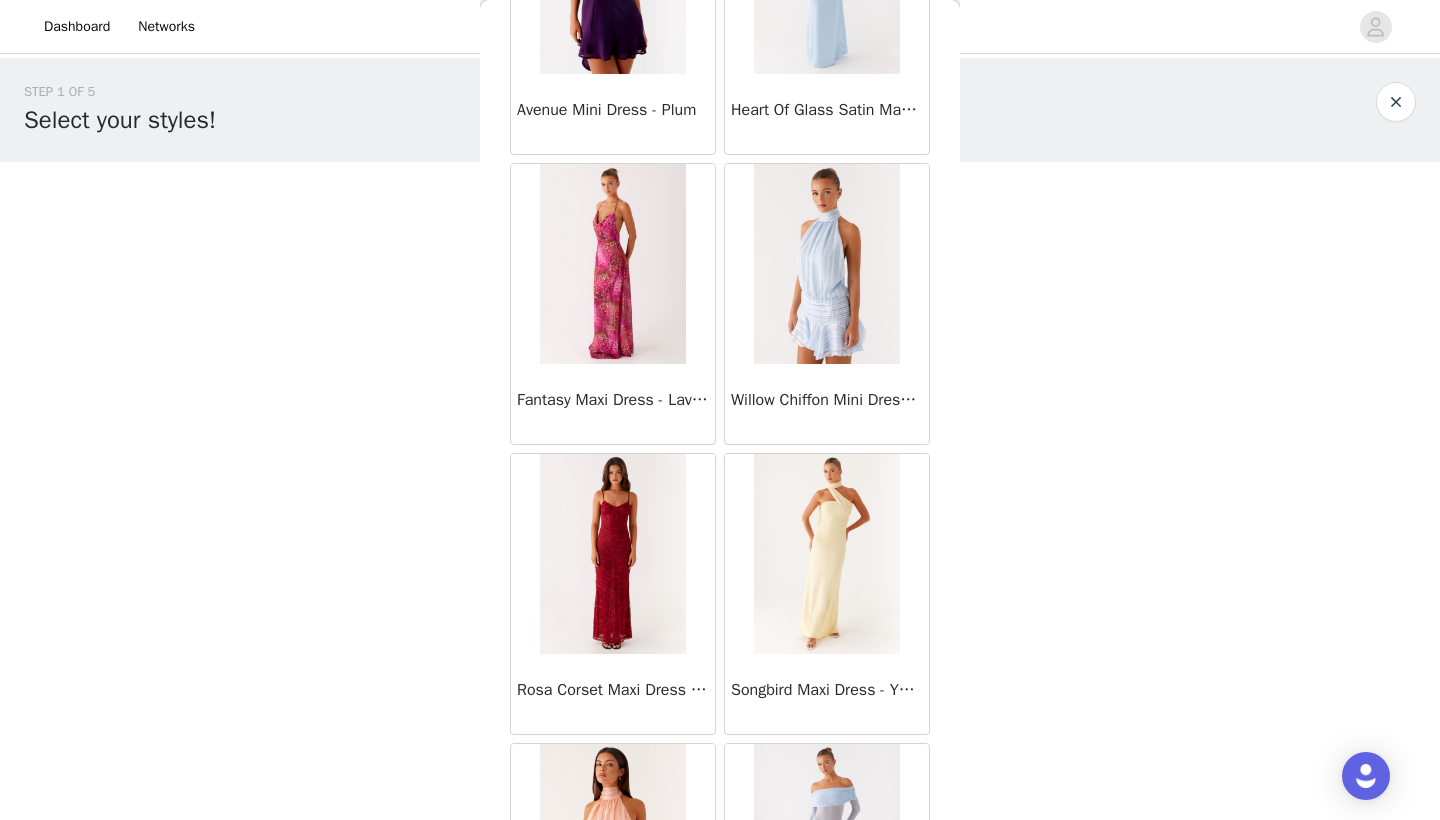 scroll, scrollTop: 28340, scrollLeft: 0, axis: vertical 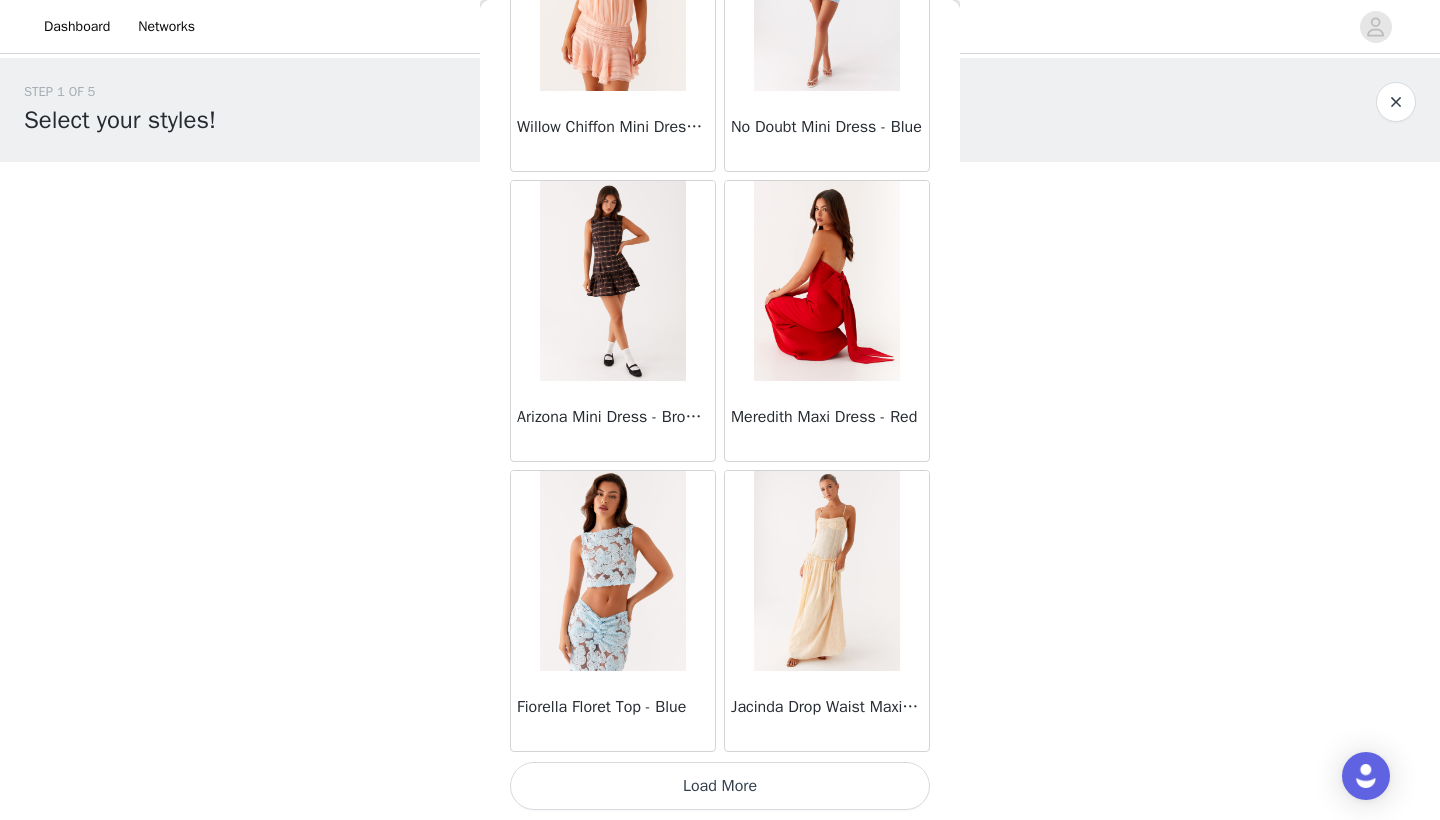 click on "Load More" at bounding box center (720, 786) 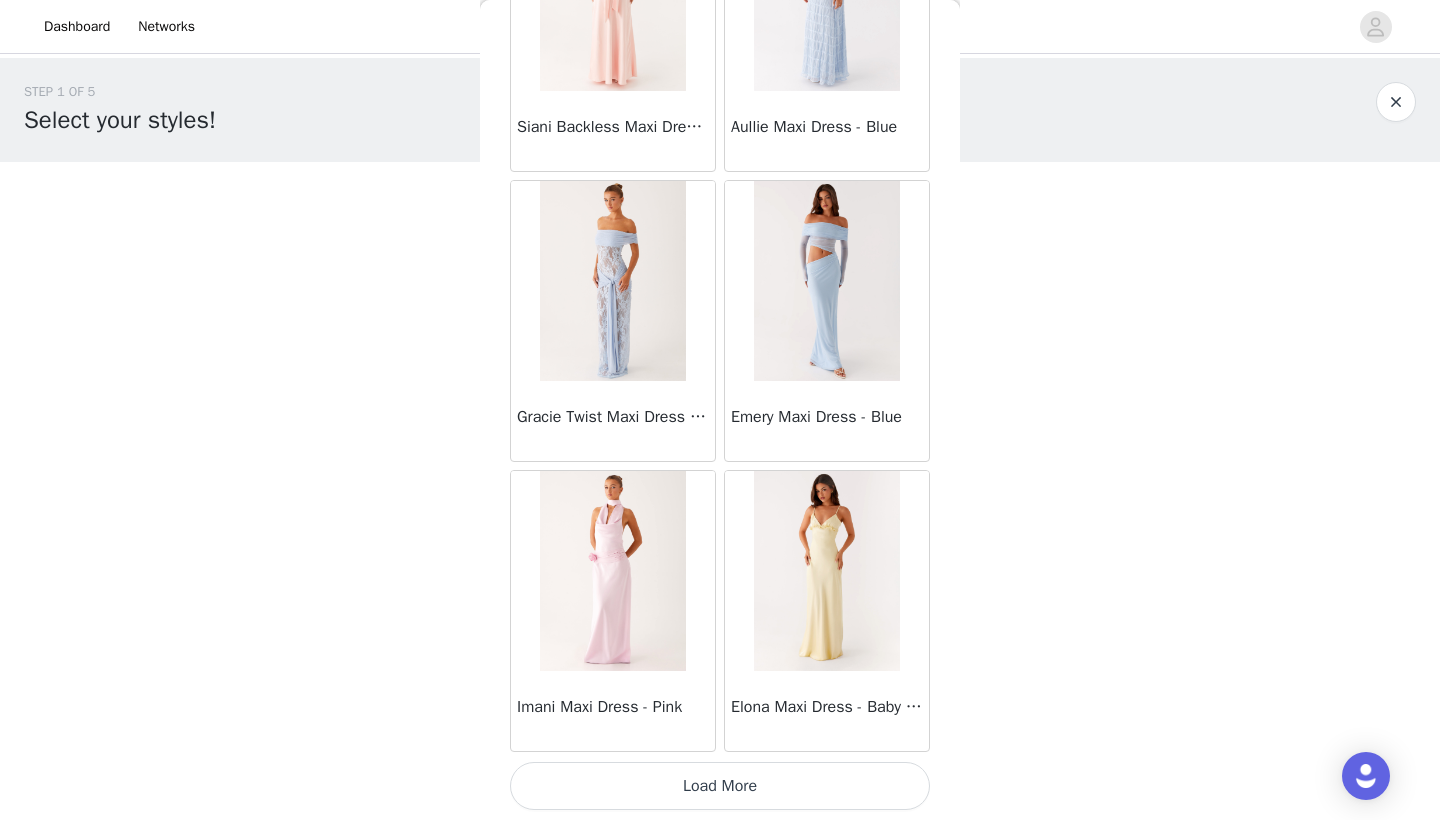 click on "Load More" at bounding box center (720, 786) 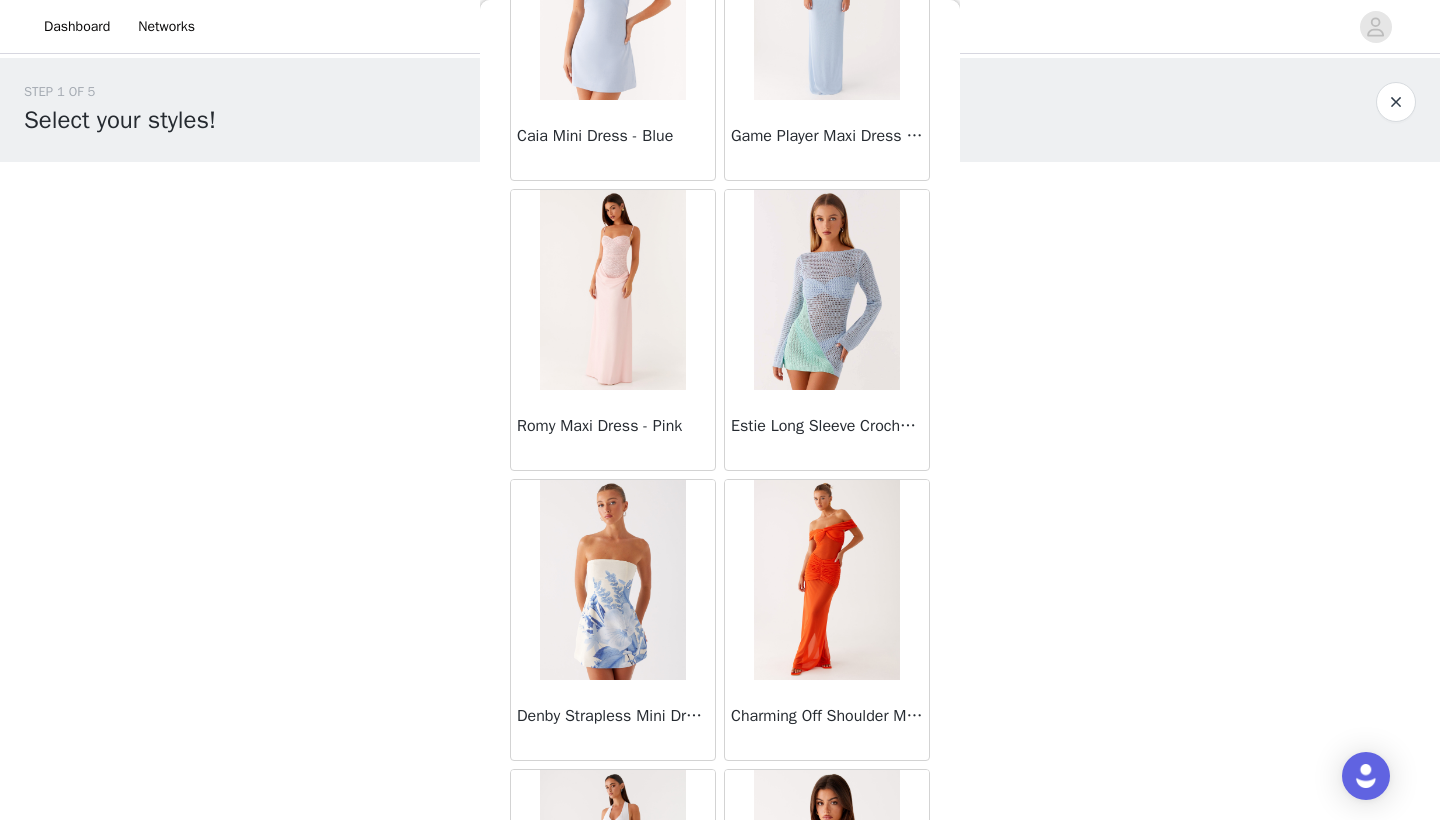 scroll, scrollTop: 34140, scrollLeft: 0, axis: vertical 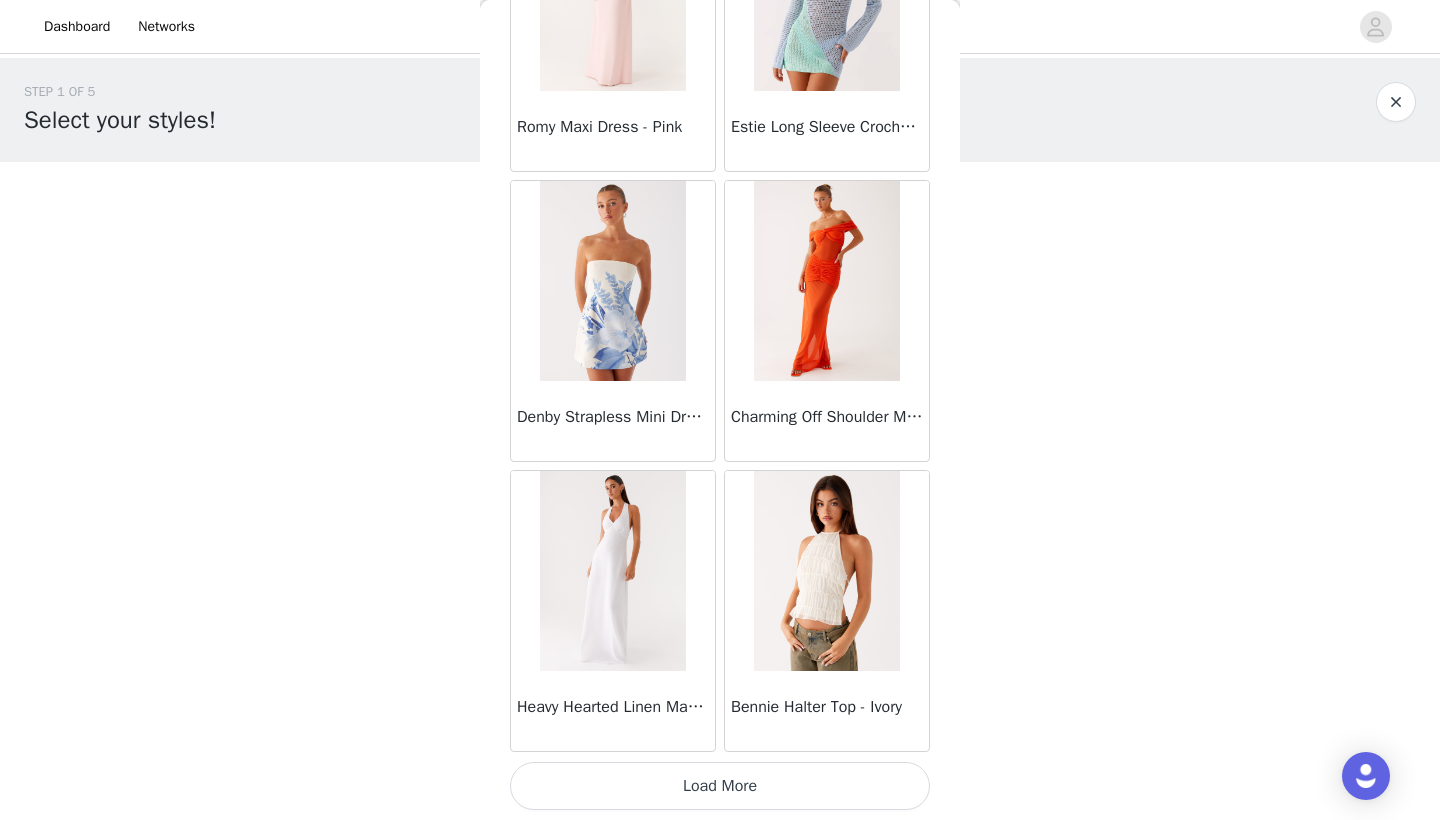 click on "Load More" at bounding box center (720, 786) 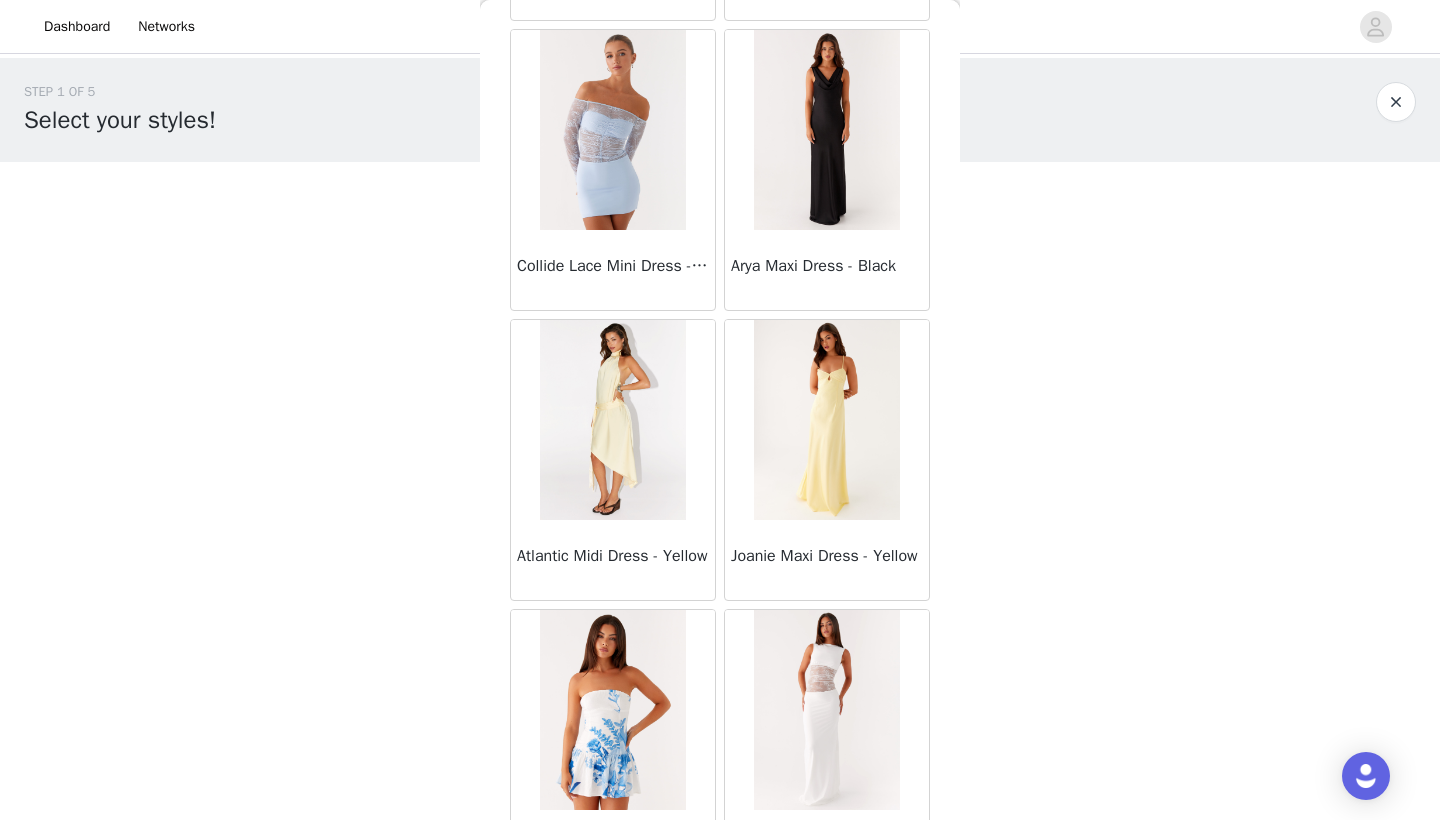 scroll, scrollTop: 37040, scrollLeft: 0, axis: vertical 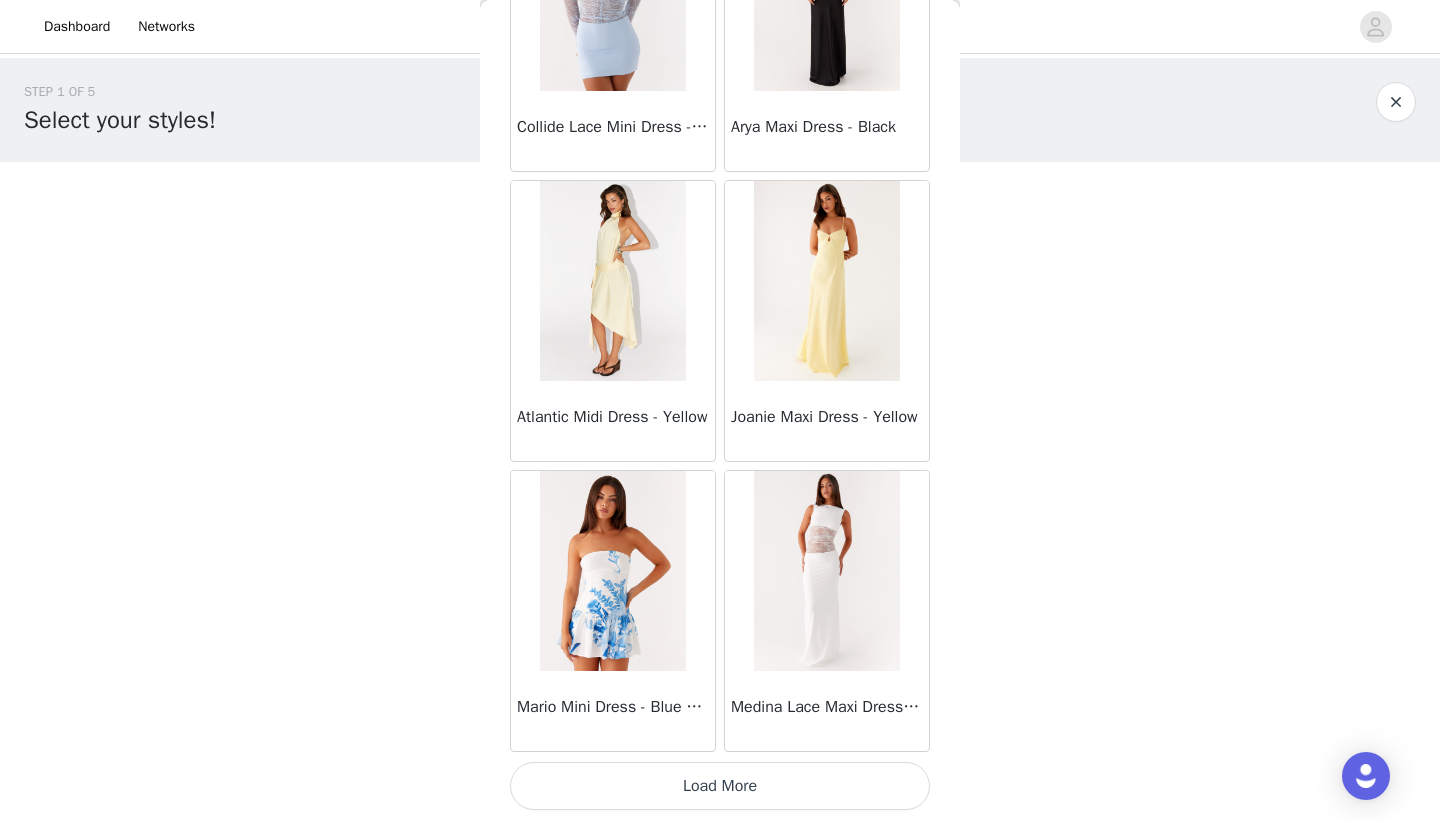 click on "Load More" at bounding box center (720, 786) 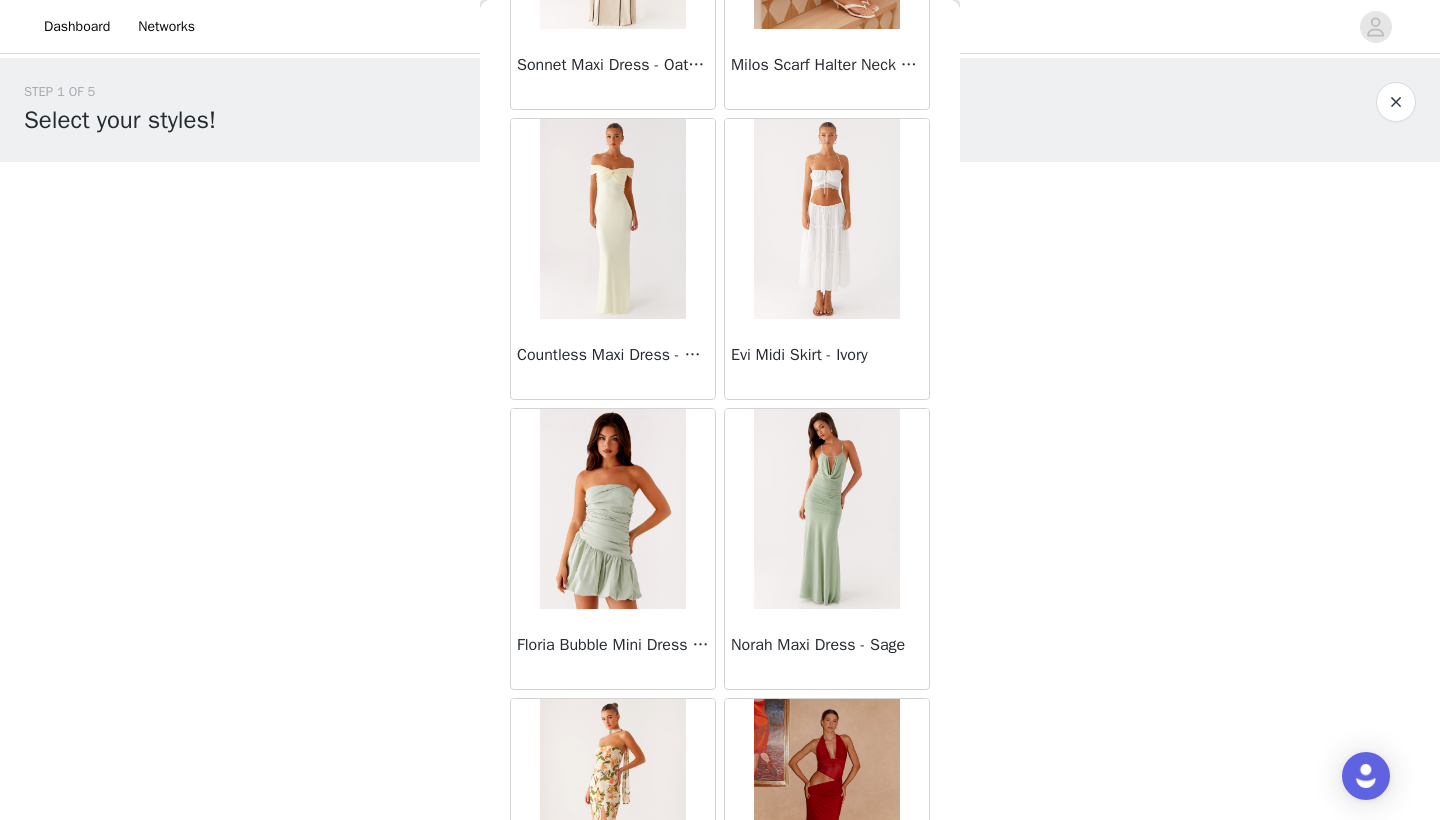 scroll, scrollTop: 38892, scrollLeft: 0, axis: vertical 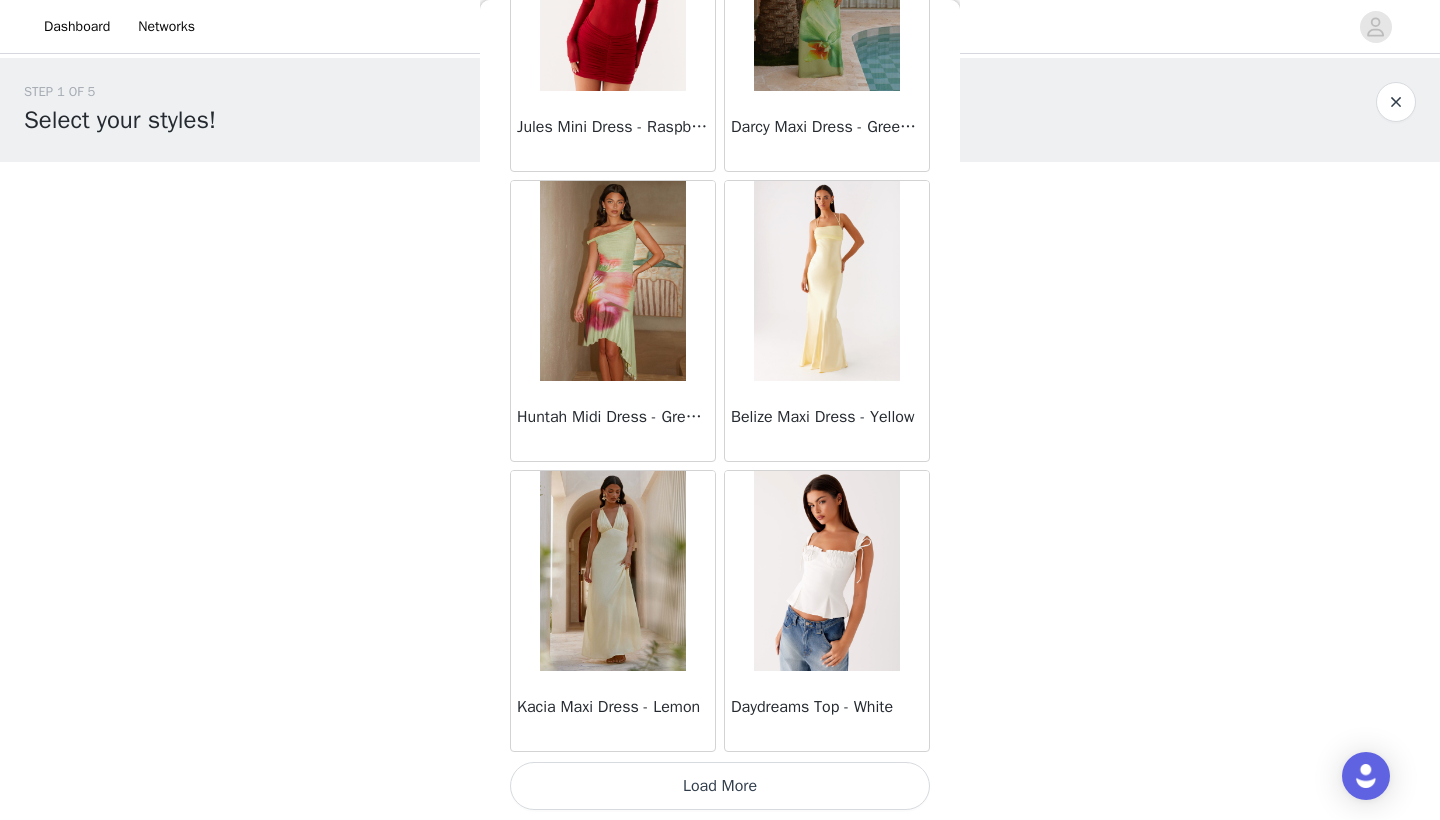click on "Load More" at bounding box center [720, 786] 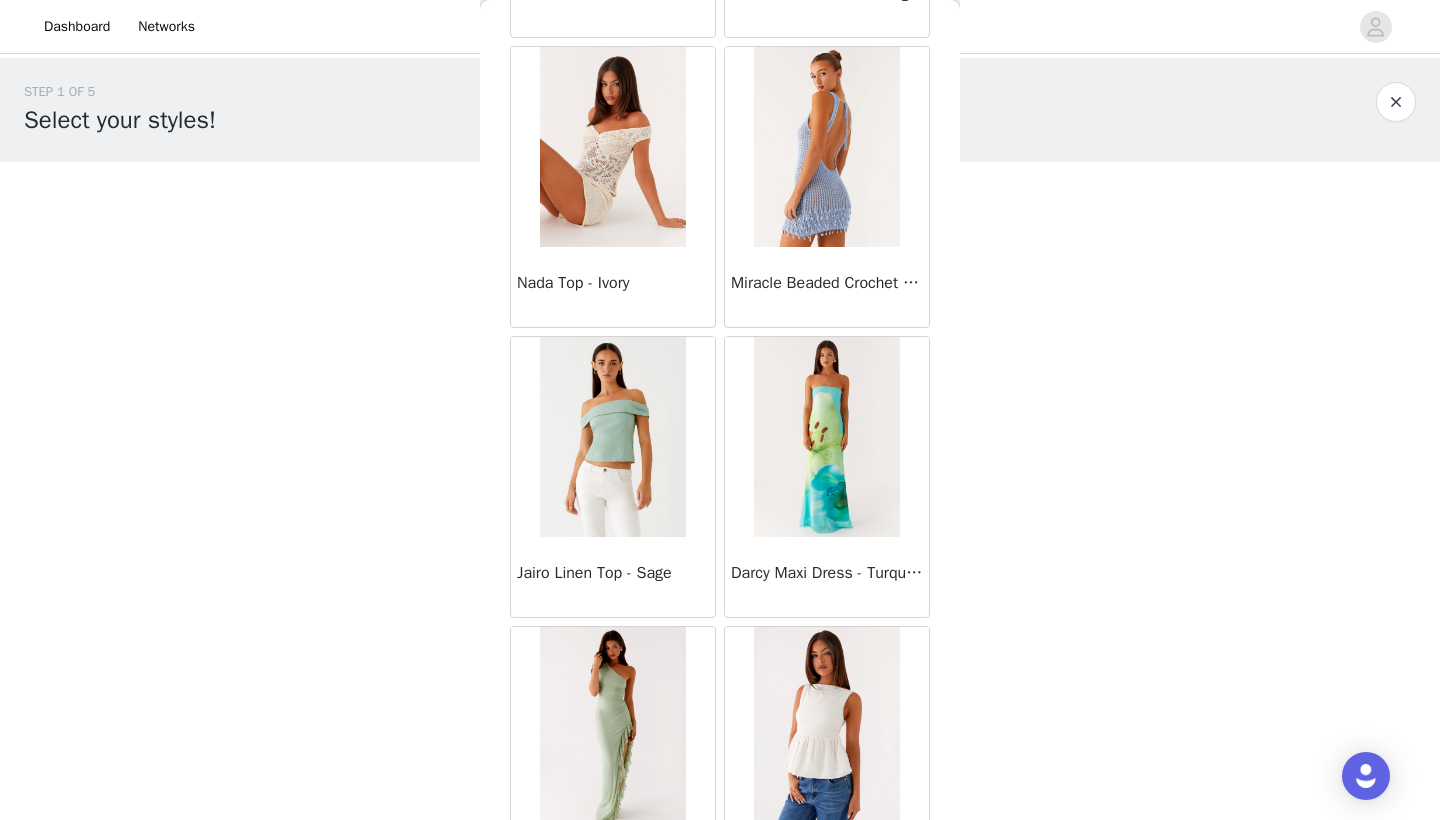 scroll, scrollTop: 41287, scrollLeft: 0, axis: vertical 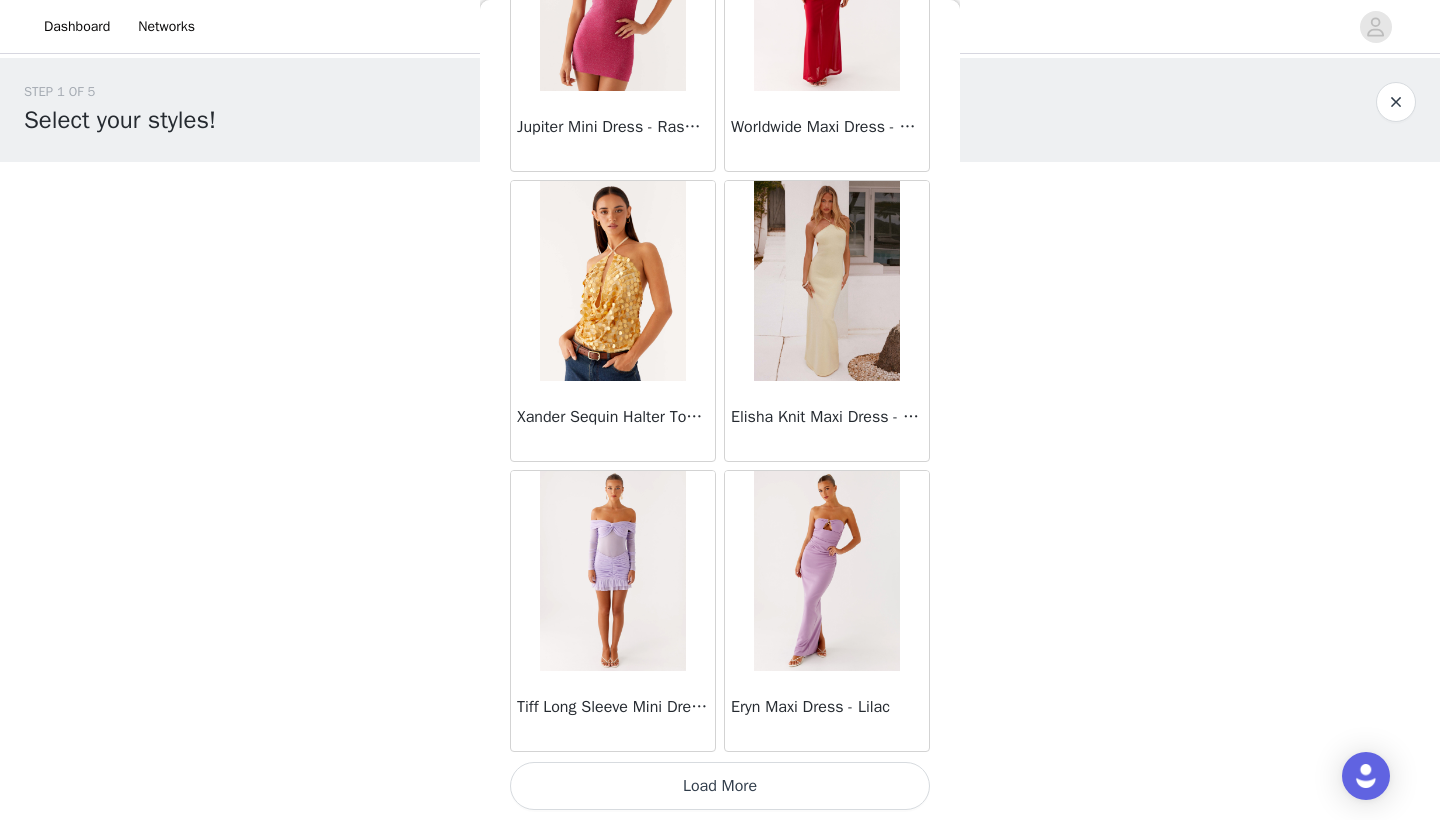 click on "Load More" at bounding box center (720, 786) 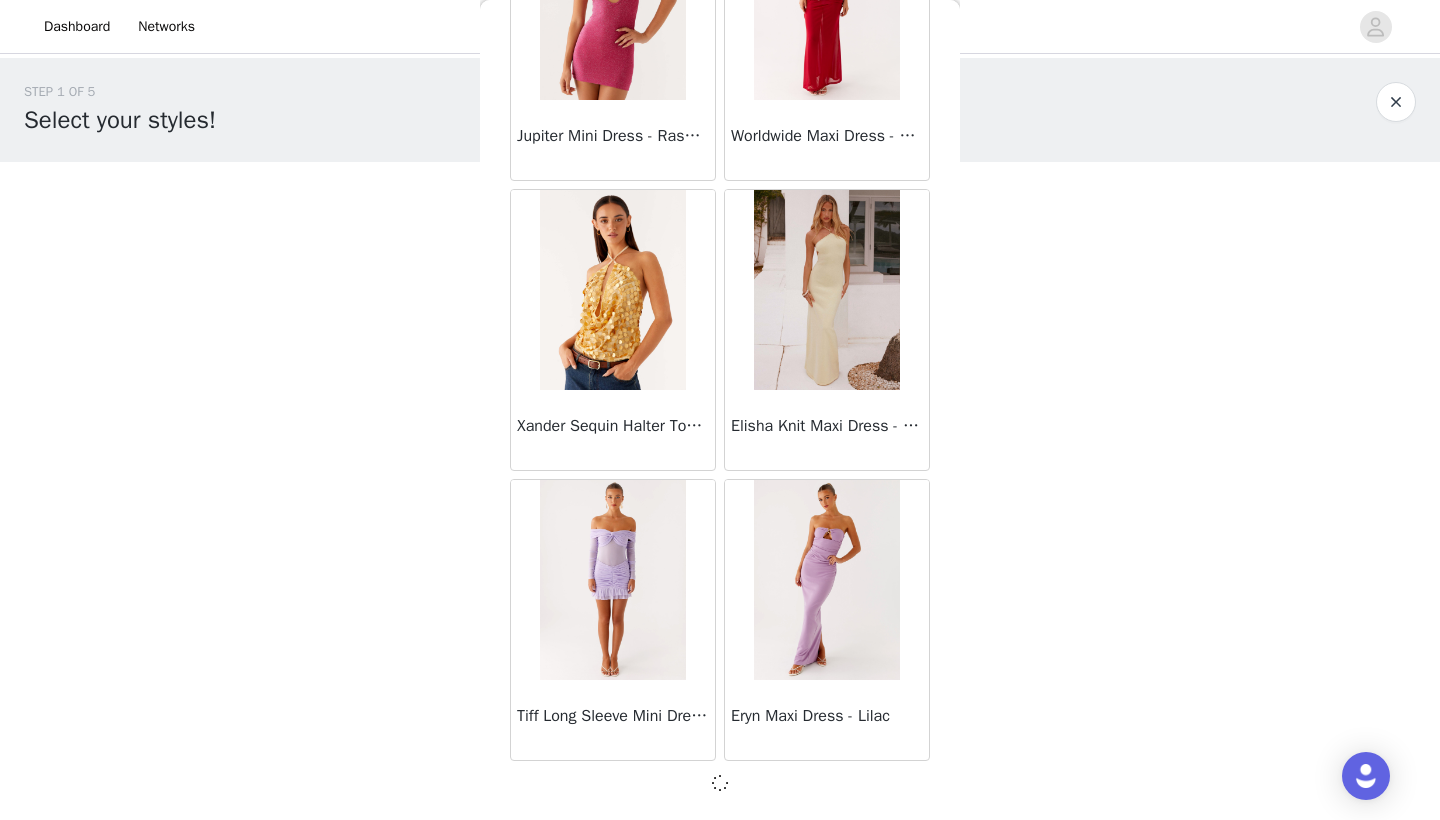 scroll, scrollTop: 42831, scrollLeft: 0, axis: vertical 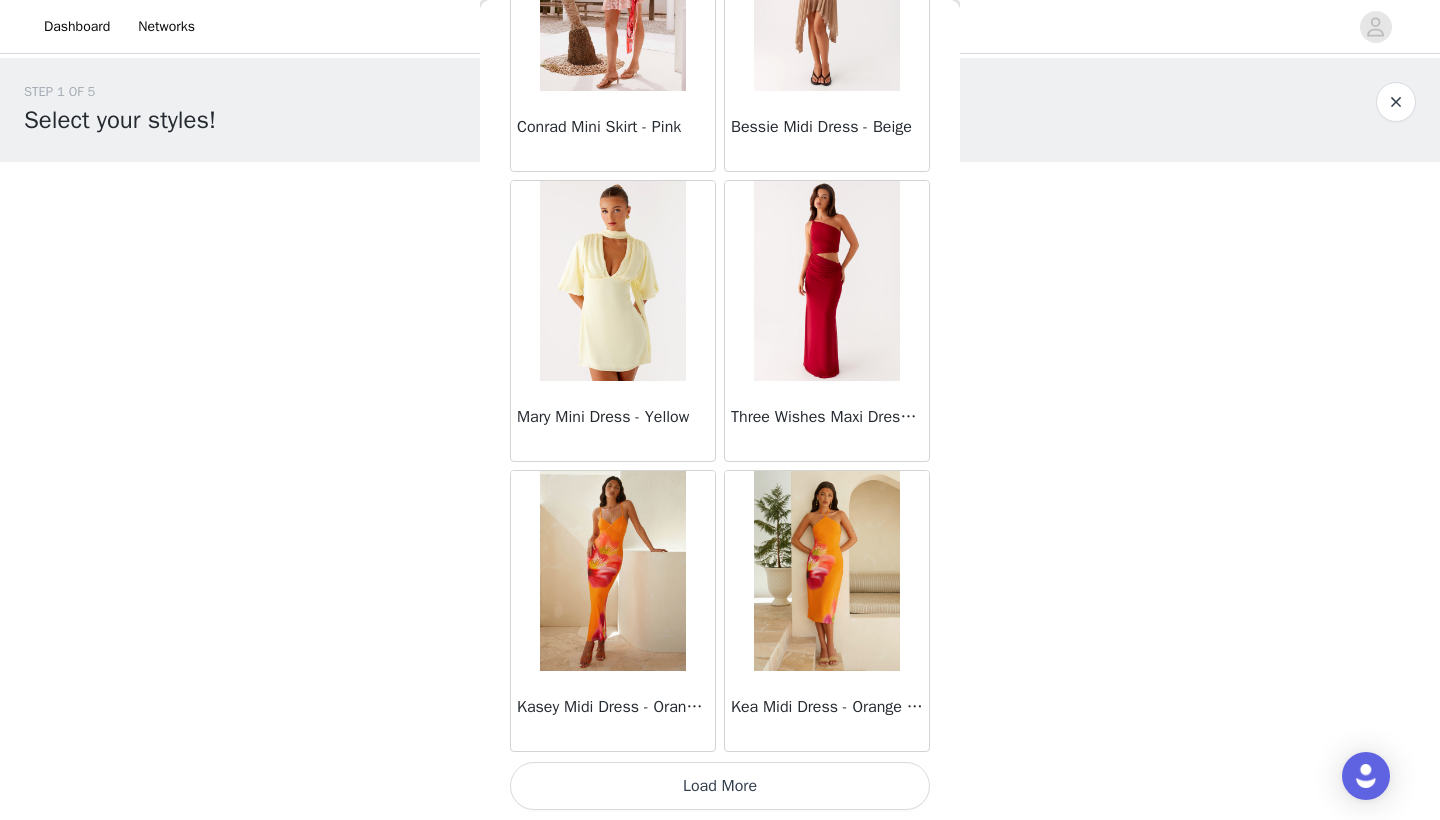 click on "Load More" at bounding box center [720, 786] 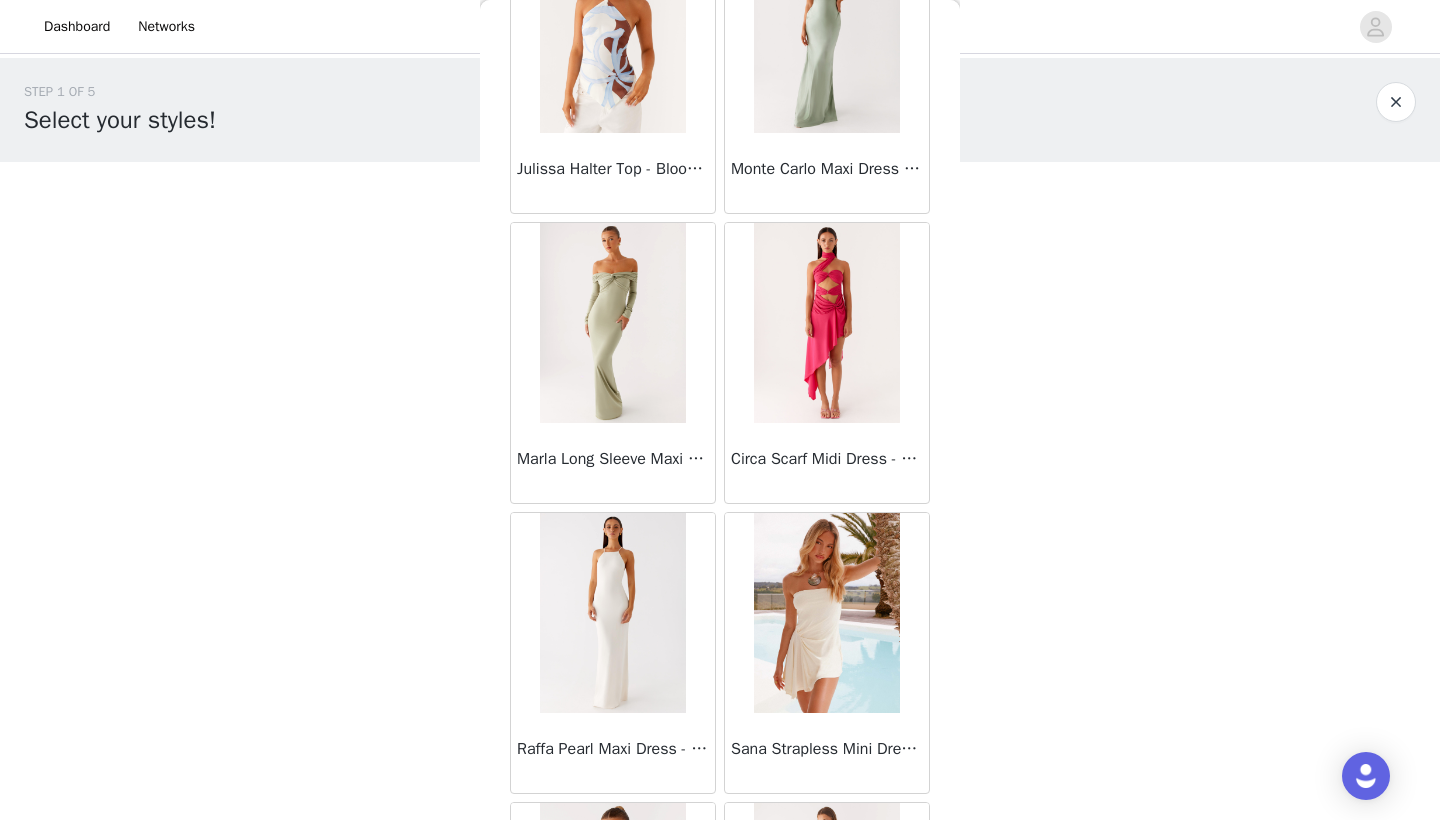 scroll, scrollTop: 48640, scrollLeft: 0, axis: vertical 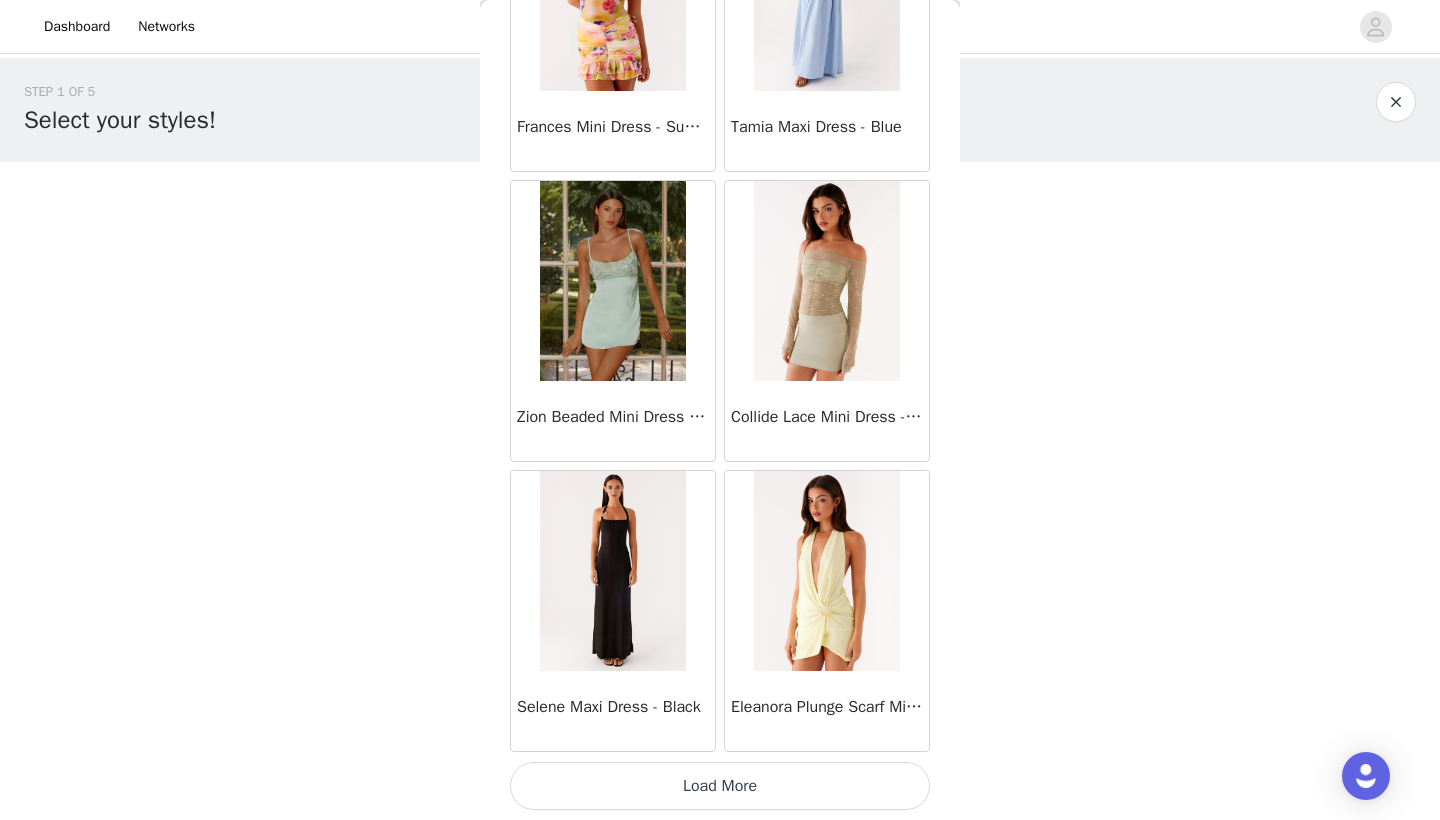 click on "Load More" at bounding box center (720, 786) 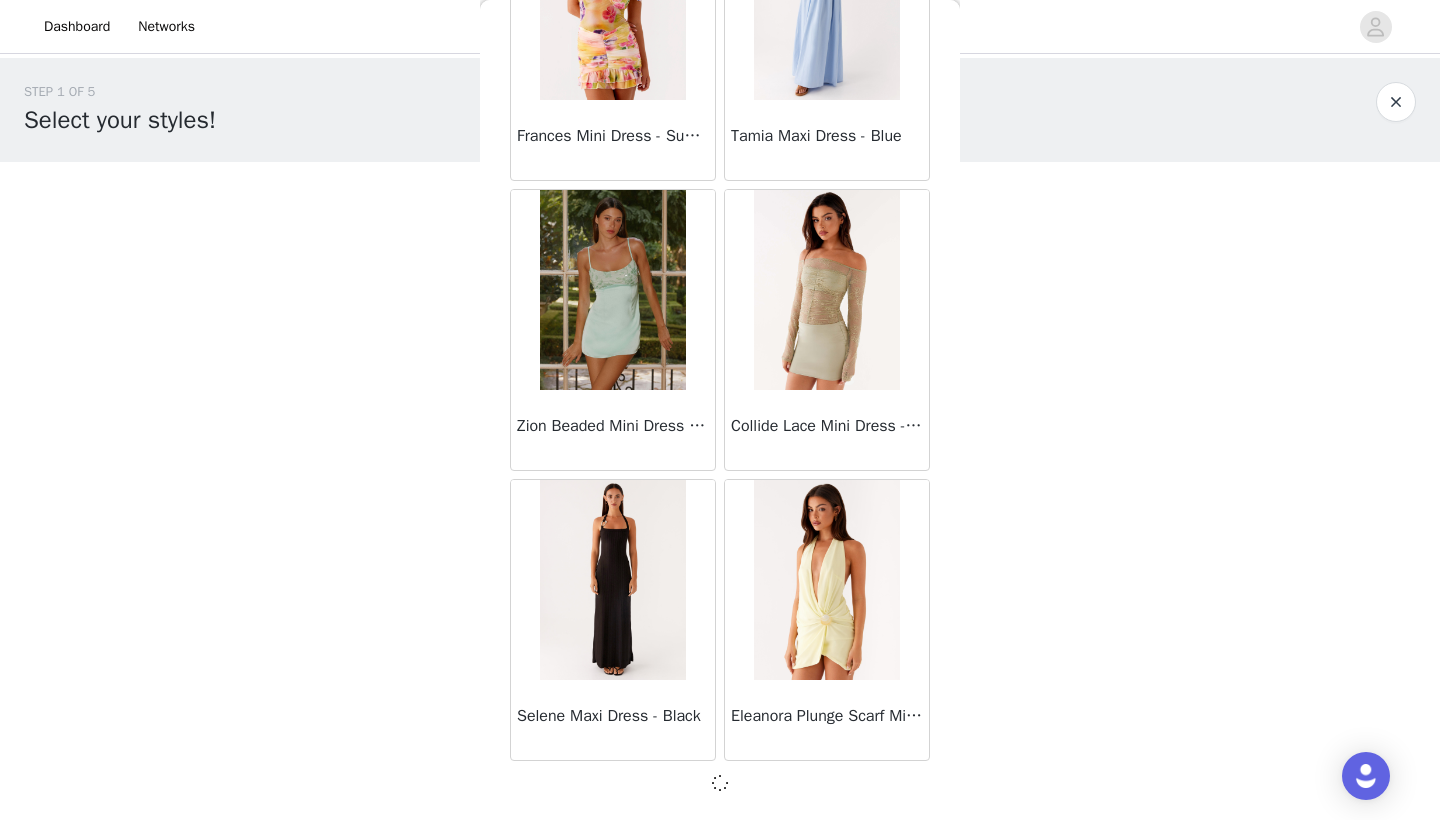 scroll, scrollTop: 48631, scrollLeft: 0, axis: vertical 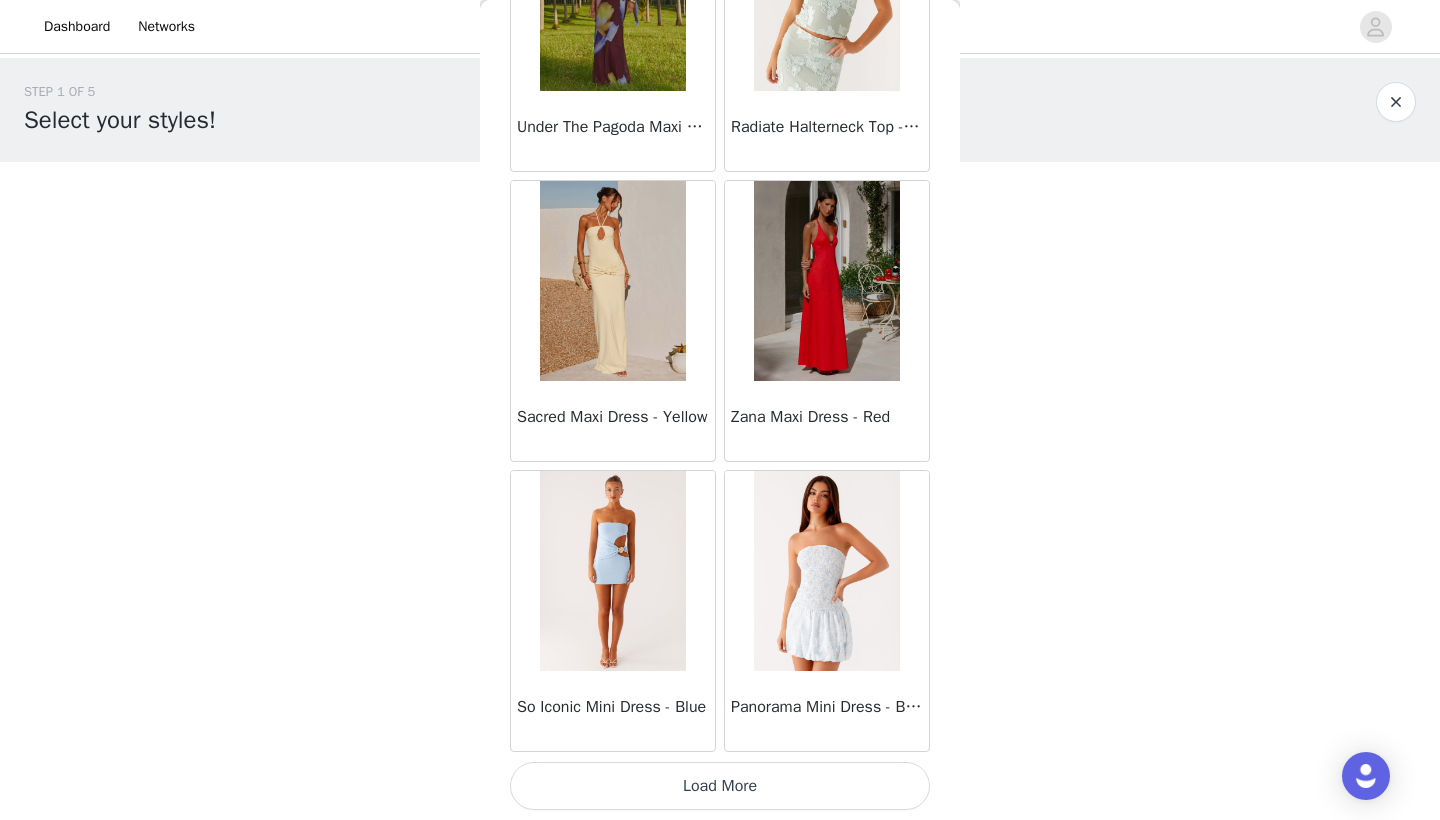 click on "Load More" at bounding box center [720, 786] 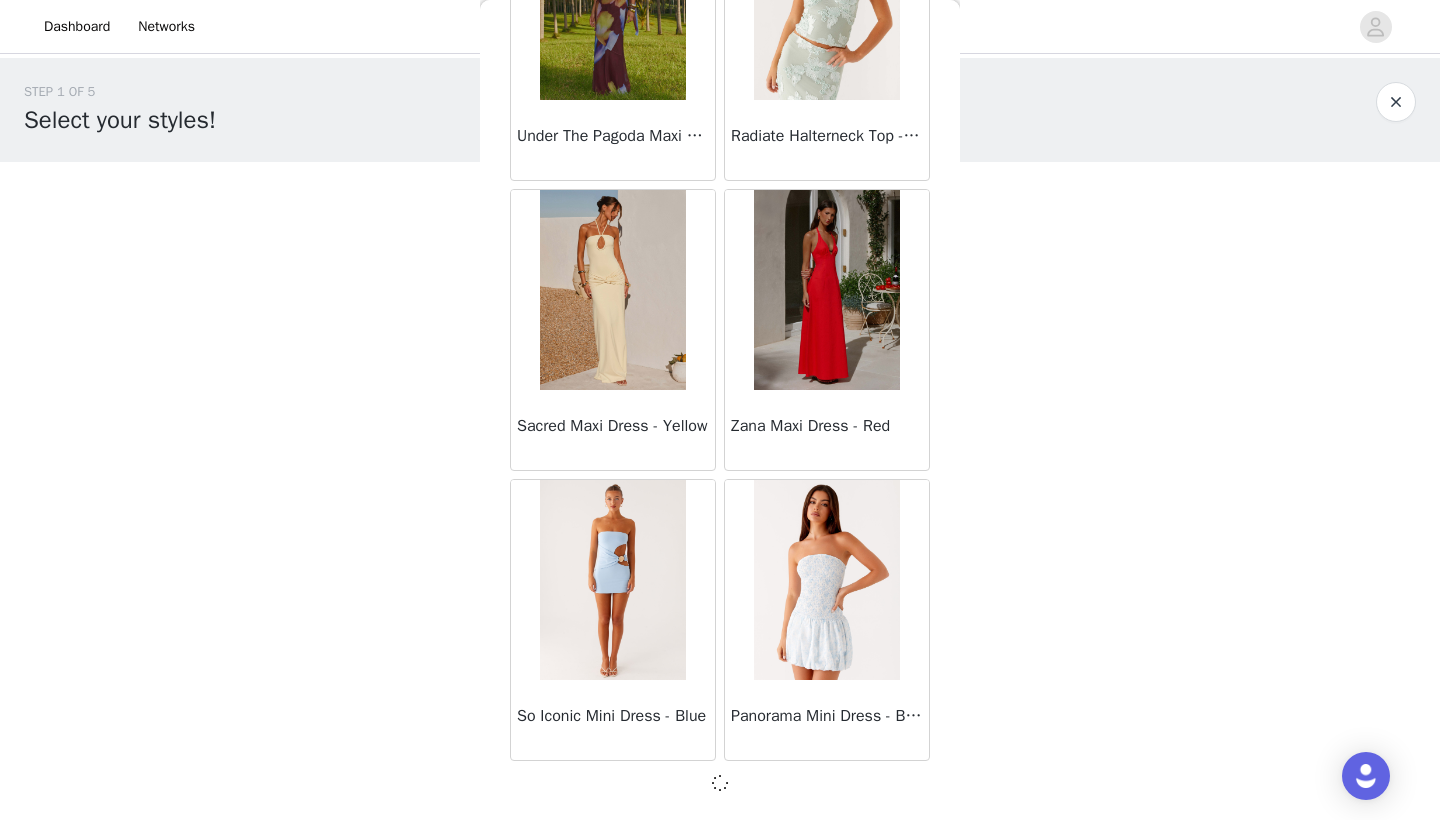 scroll, scrollTop: 51531, scrollLeft: 0, axis: vertical 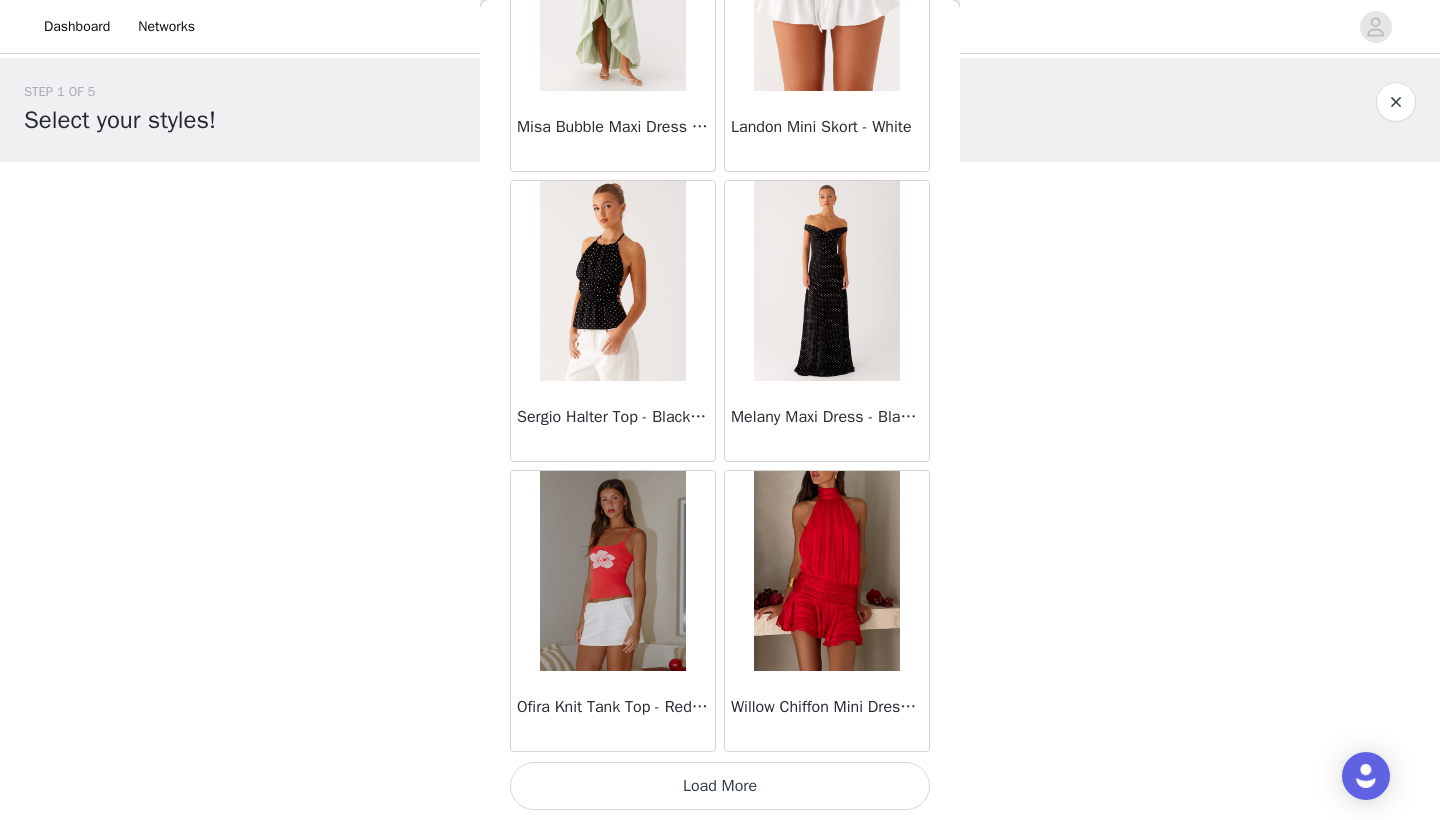 click on "Load More" at bounding box center [720, 786] 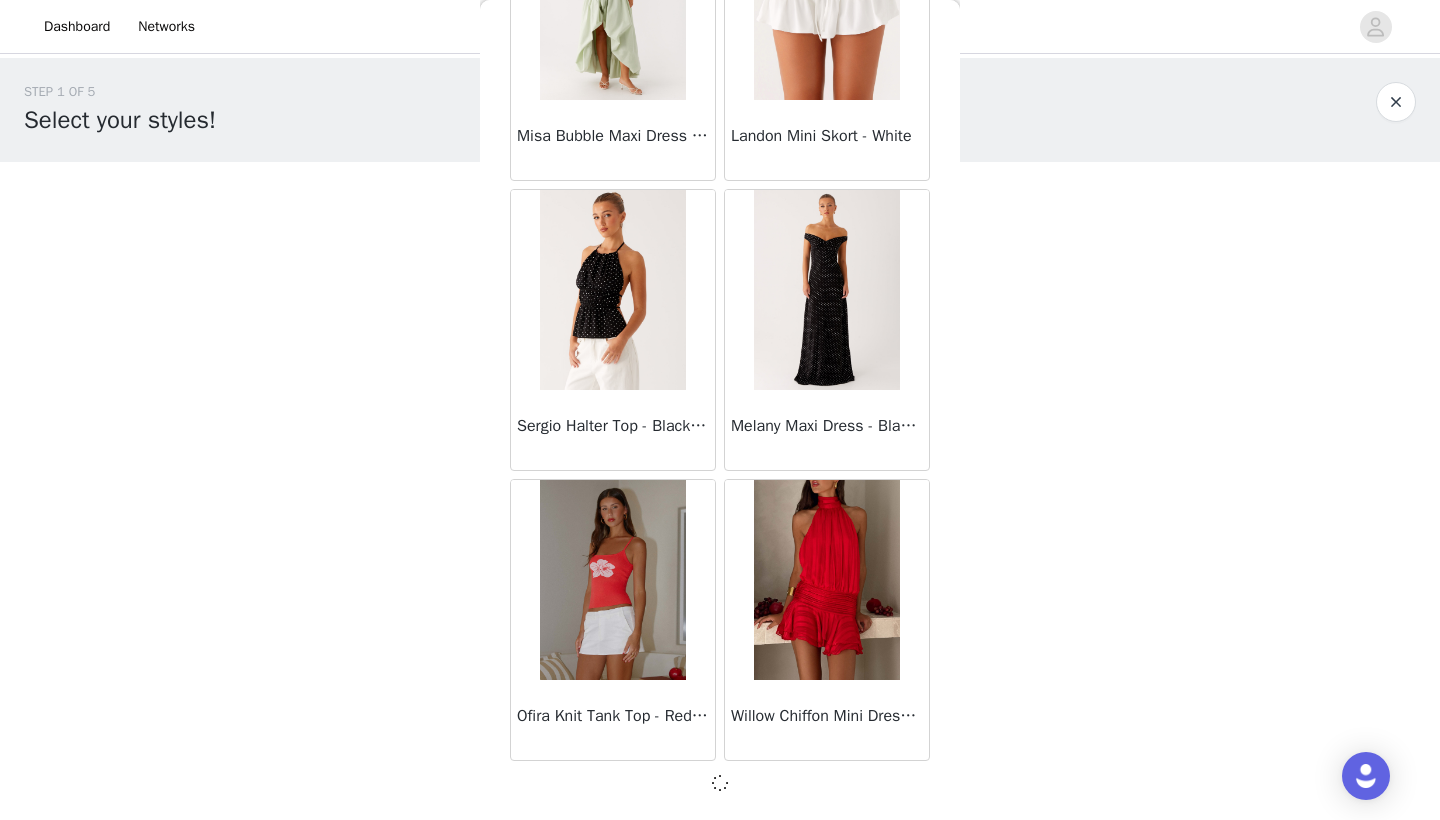 scroll, scrollTop: 54431, scrollLeft: 0, axis: vertical 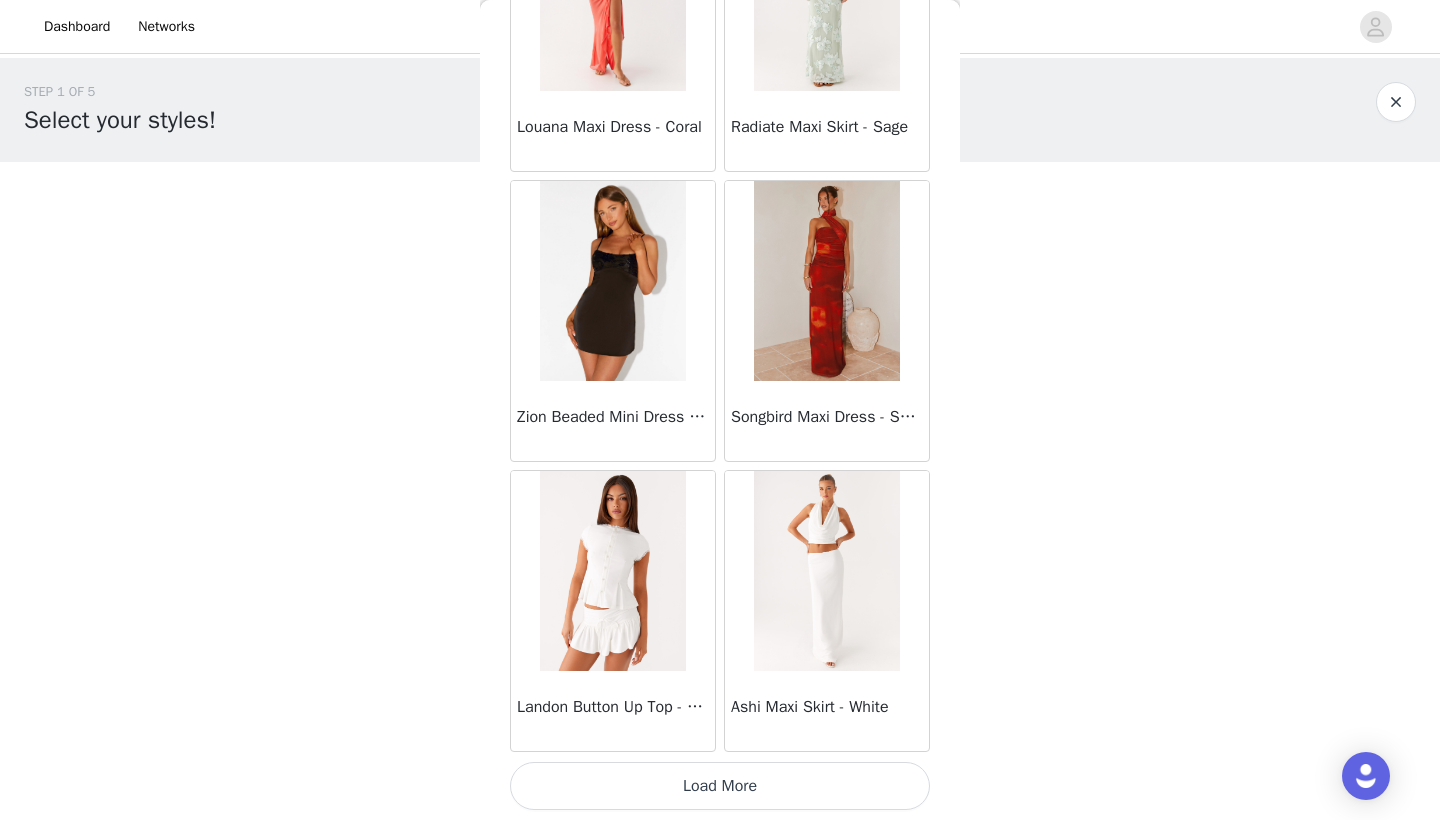 click on "Load More" at bounding box center (720, 786) 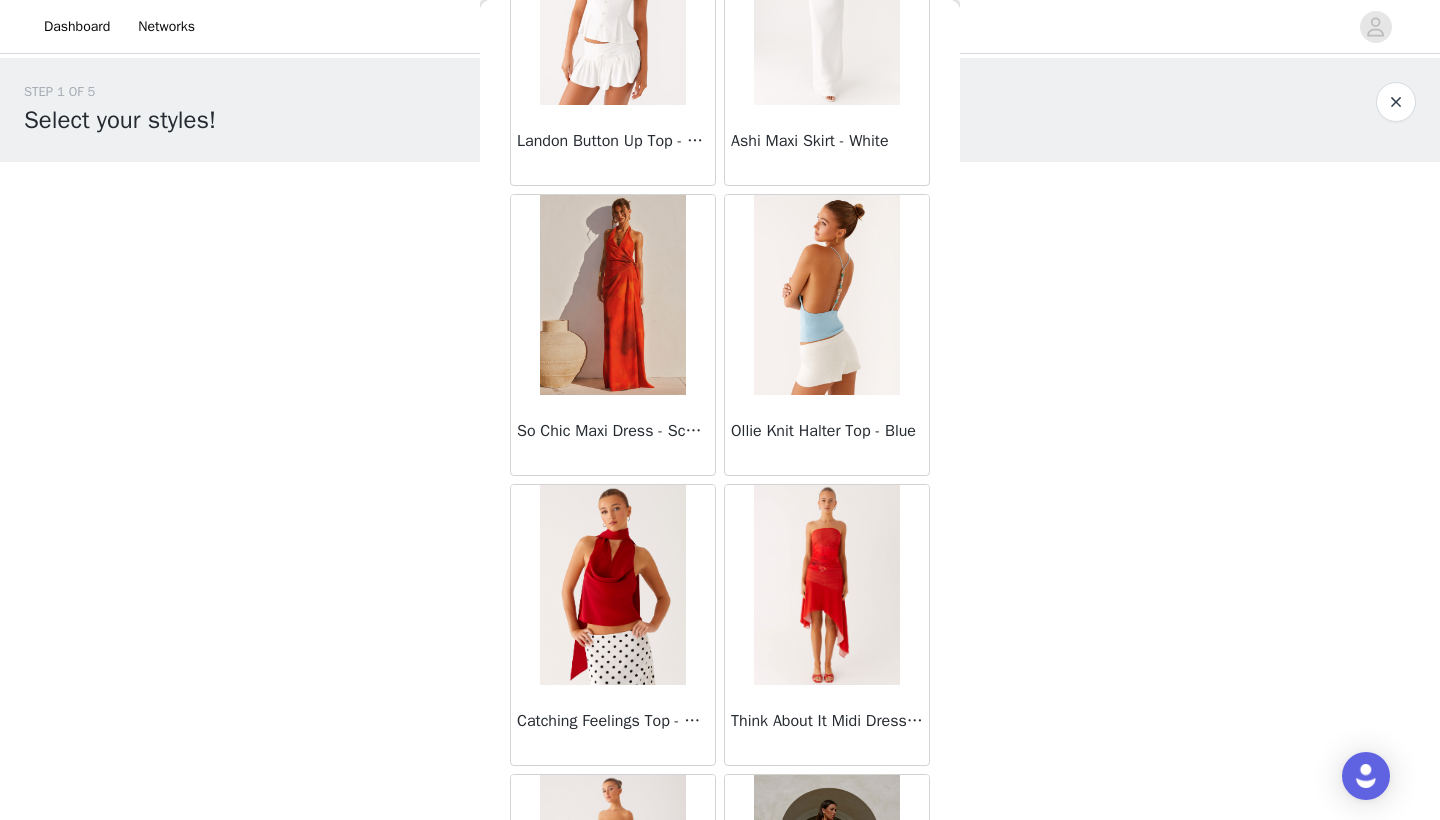 scroll, scrollTop: 58056, scrollLeft: 0, axis: vertical 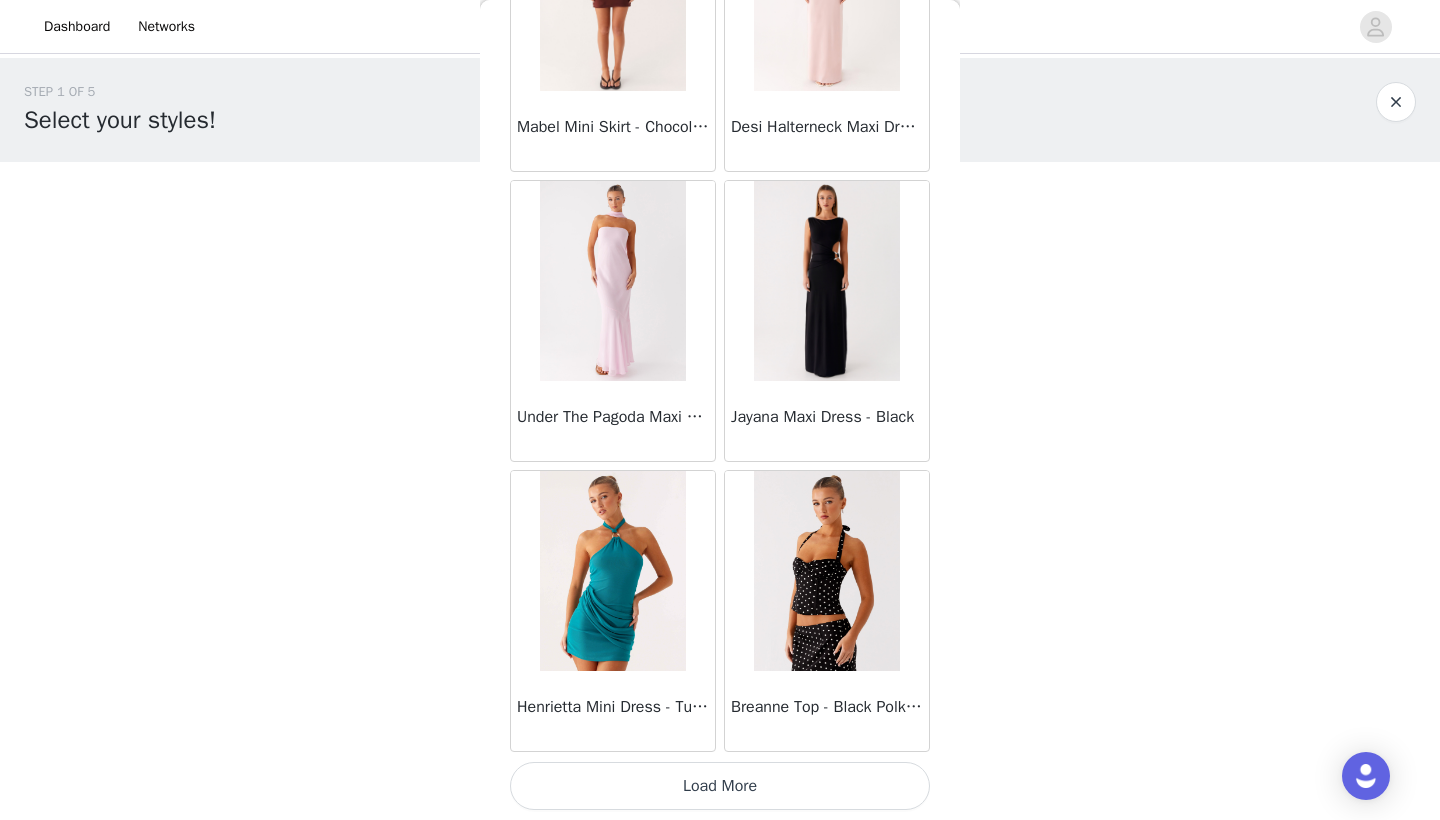 click on "Load More" at bounding box center (720, 786) 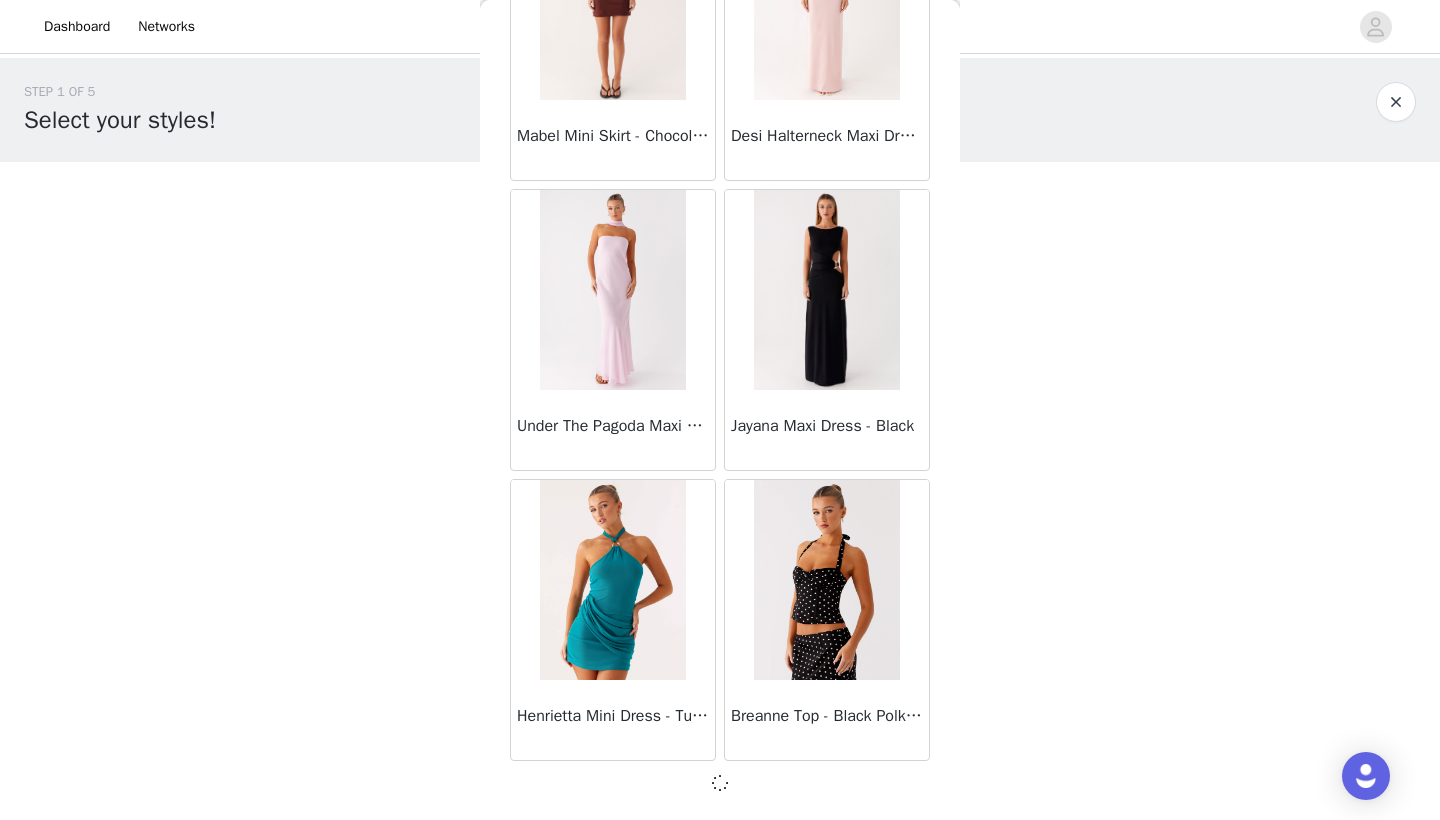 scroll, scrollTop: 60231, scrollLeft: 0, axis: vertical 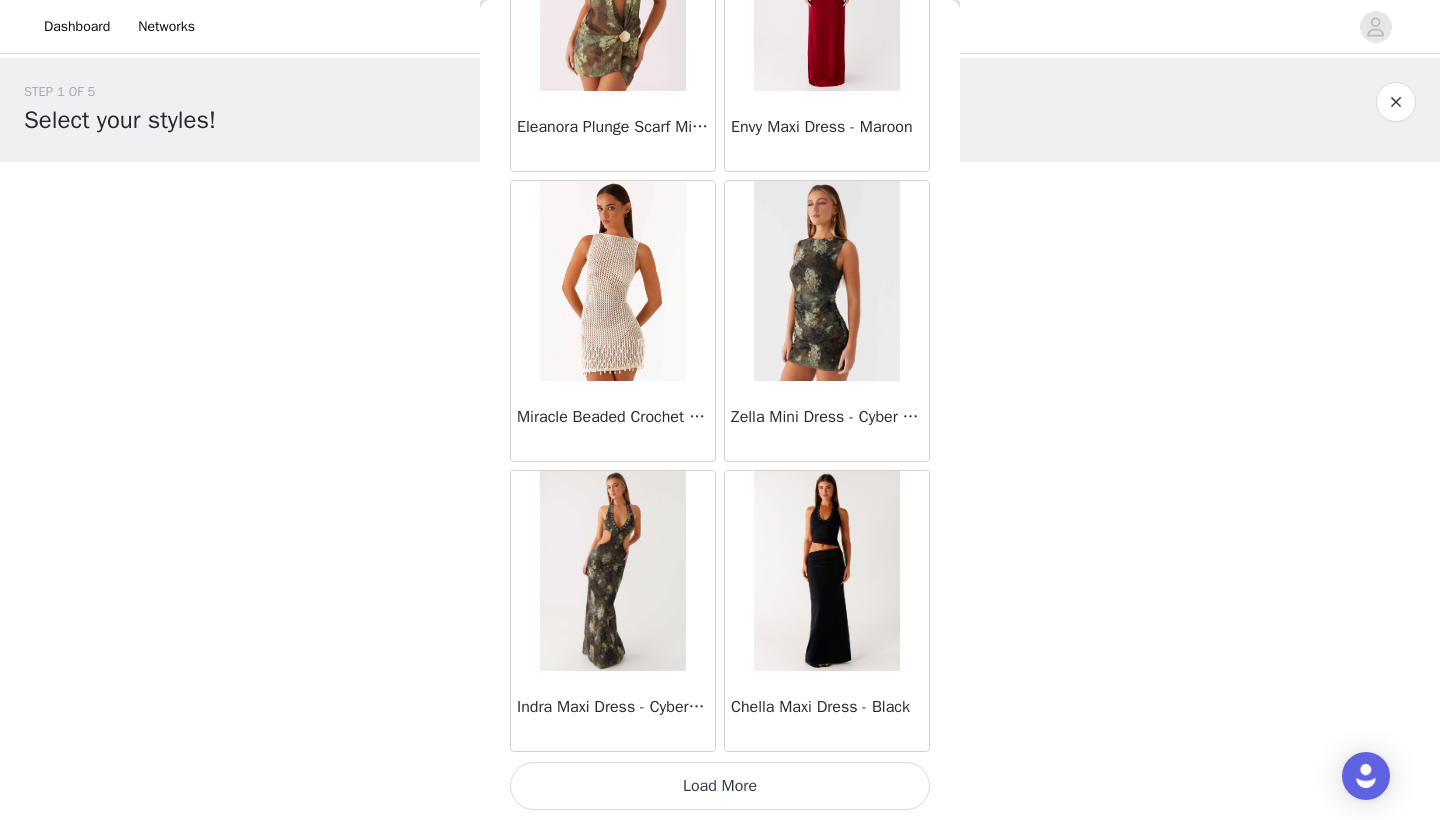 click on "Load More" at bounding box center [720, 786] 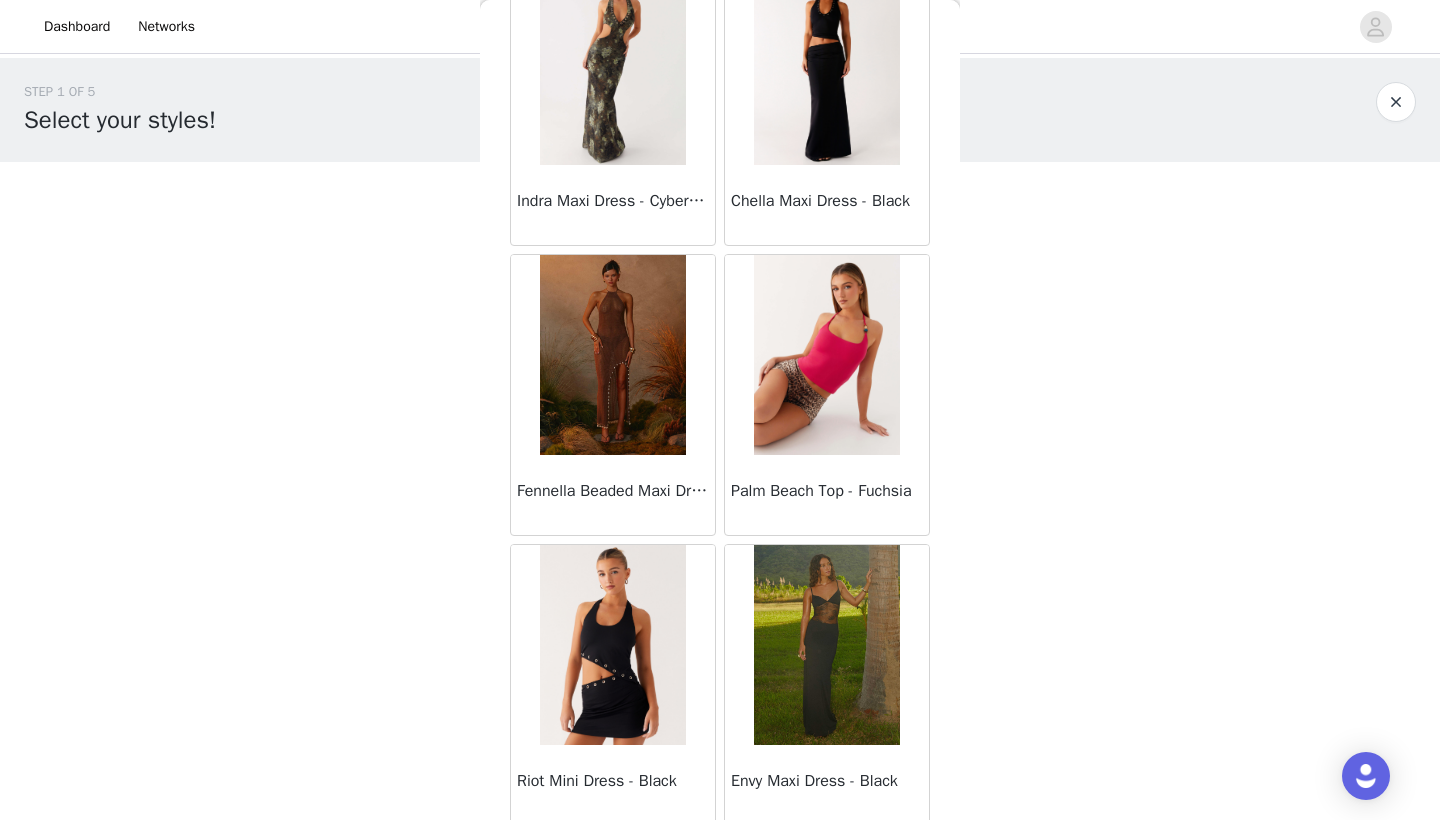 scroll, scrollTop: 63729, scrollLeft: 0, axis: vertical 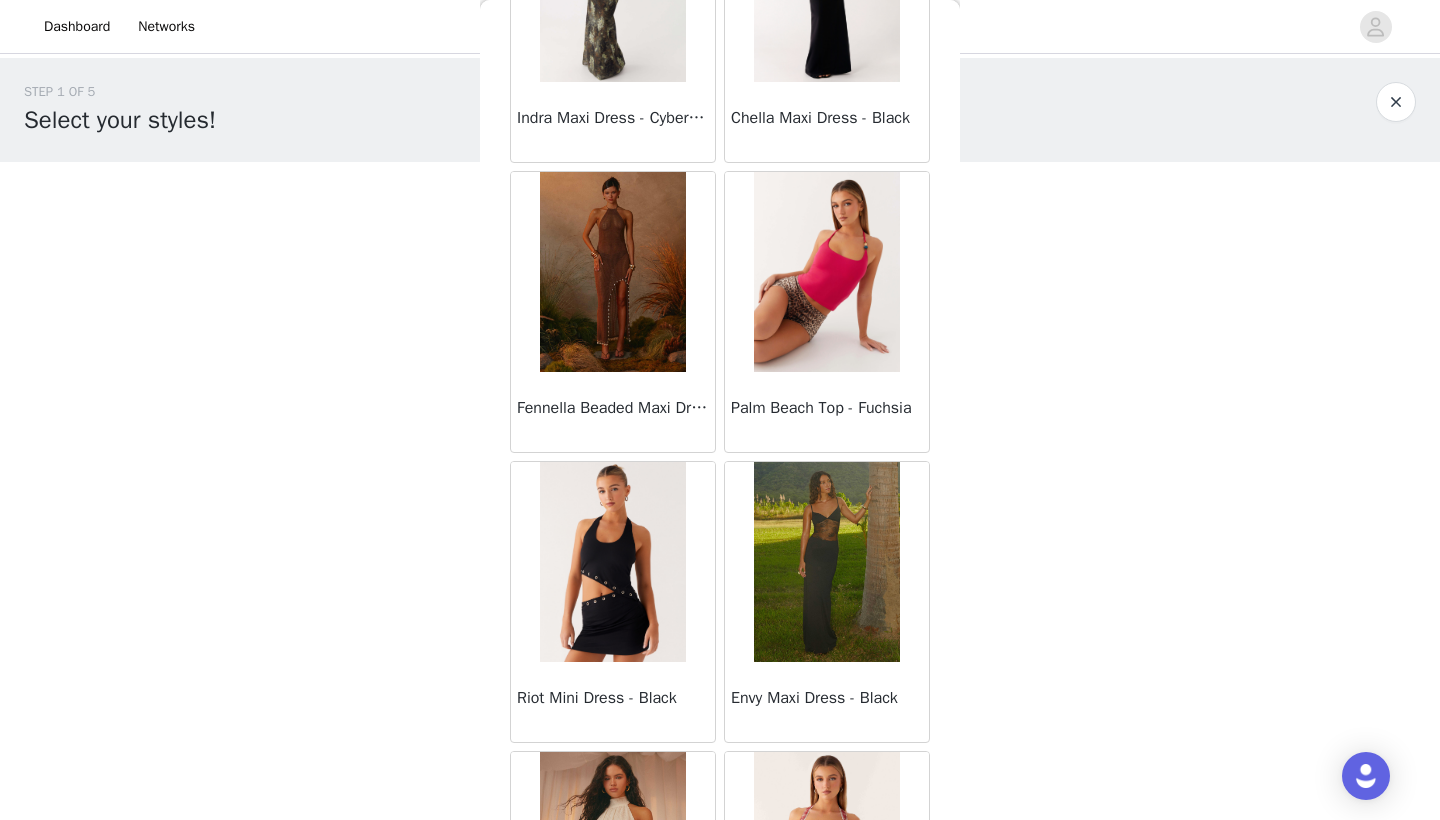 click at bounding box center [612, 272] 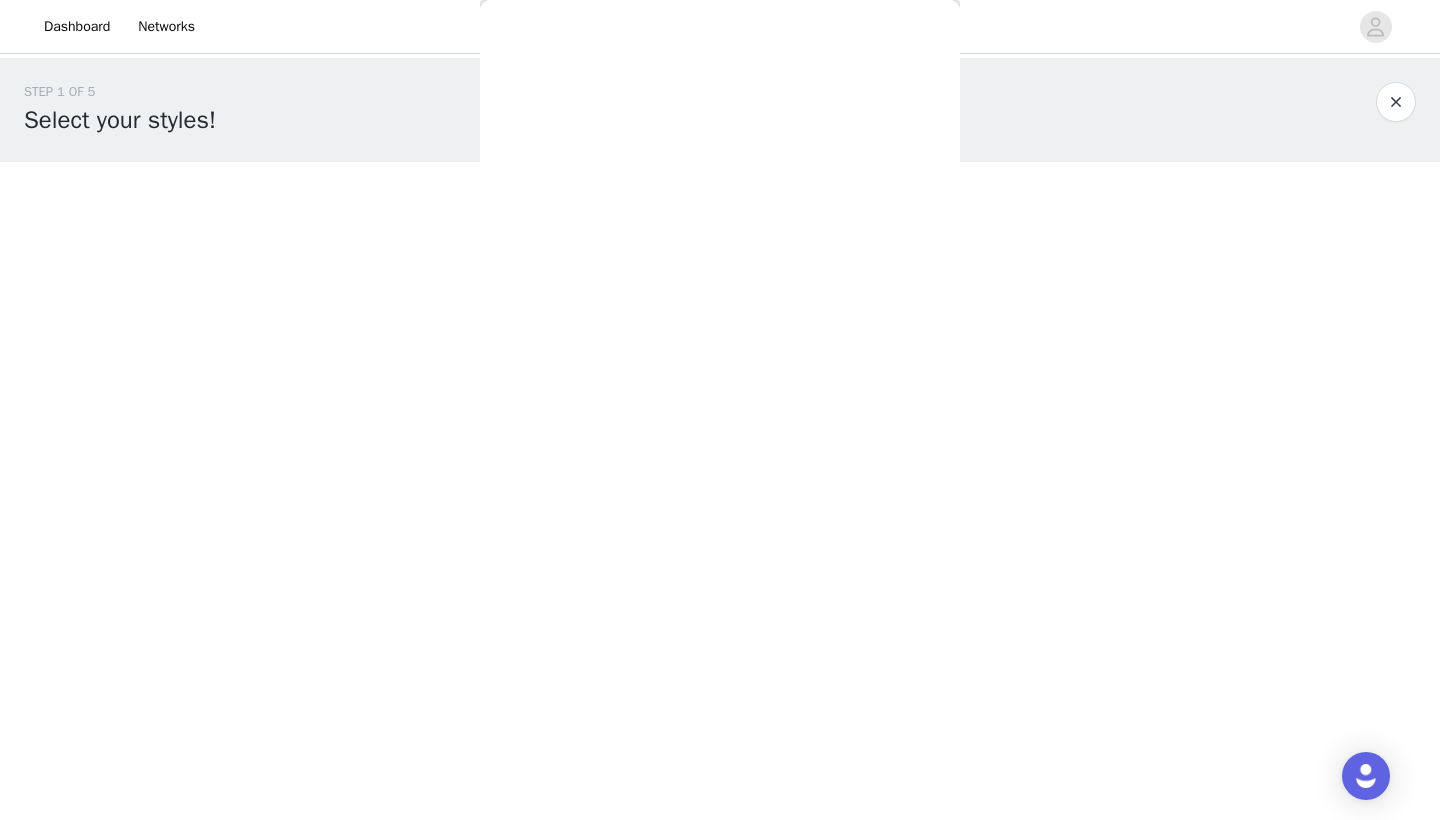 scroll, scrollTop: 0, scrollLeft: 0, axis: both 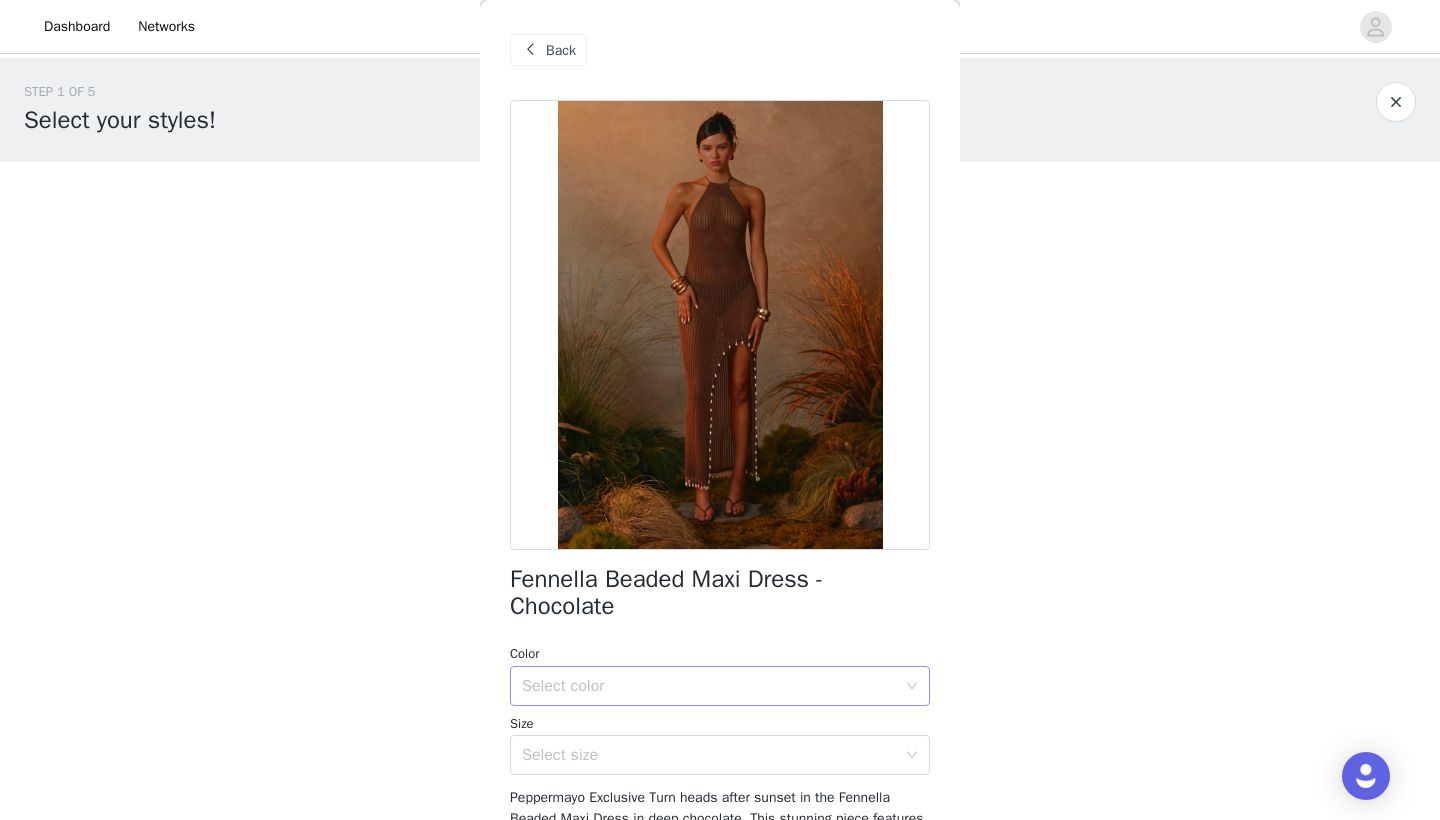 click on "Select color" at bounding box center [709, 686] 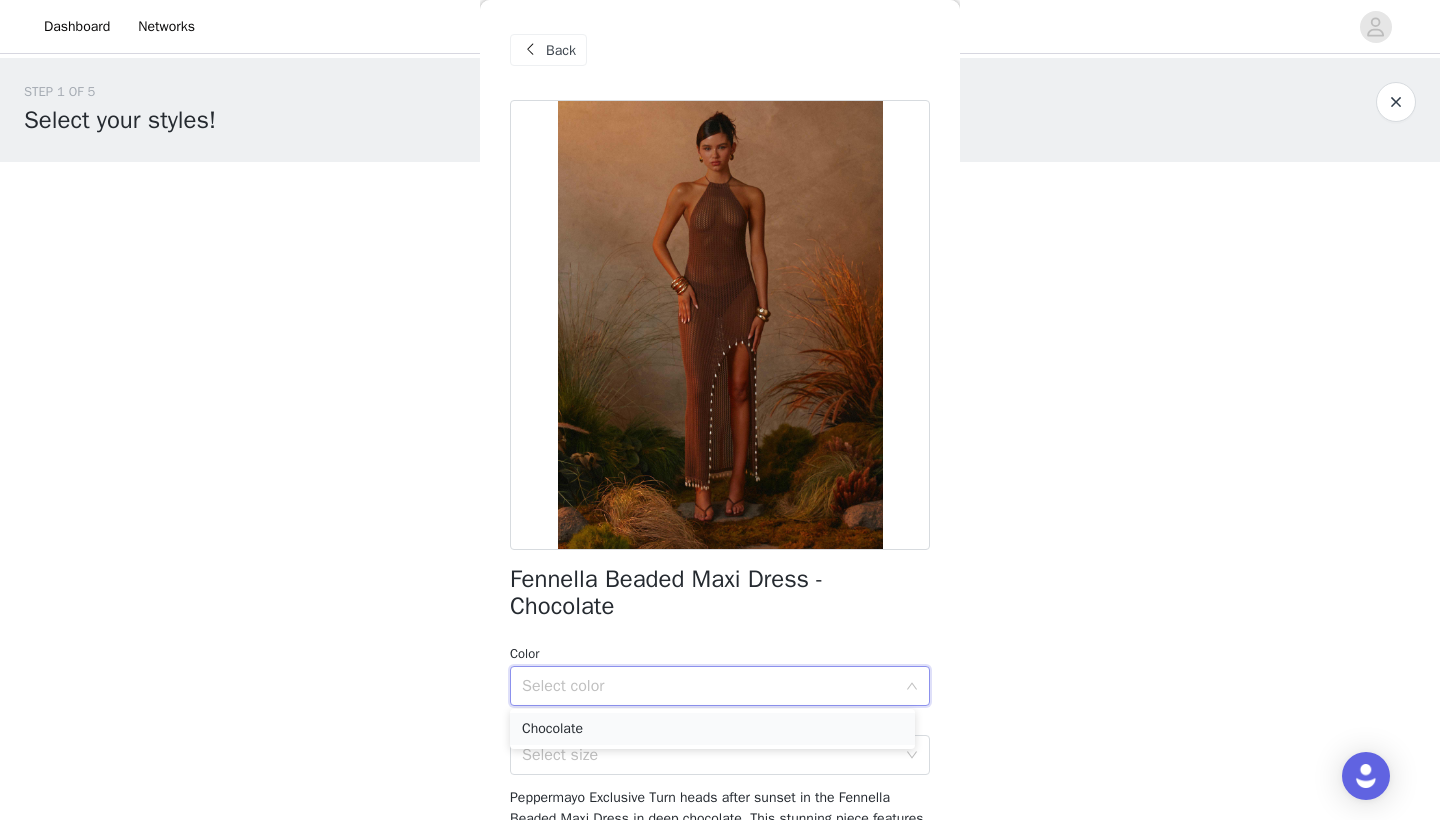 click on "Chocolate" at bounding box center (712, 729) 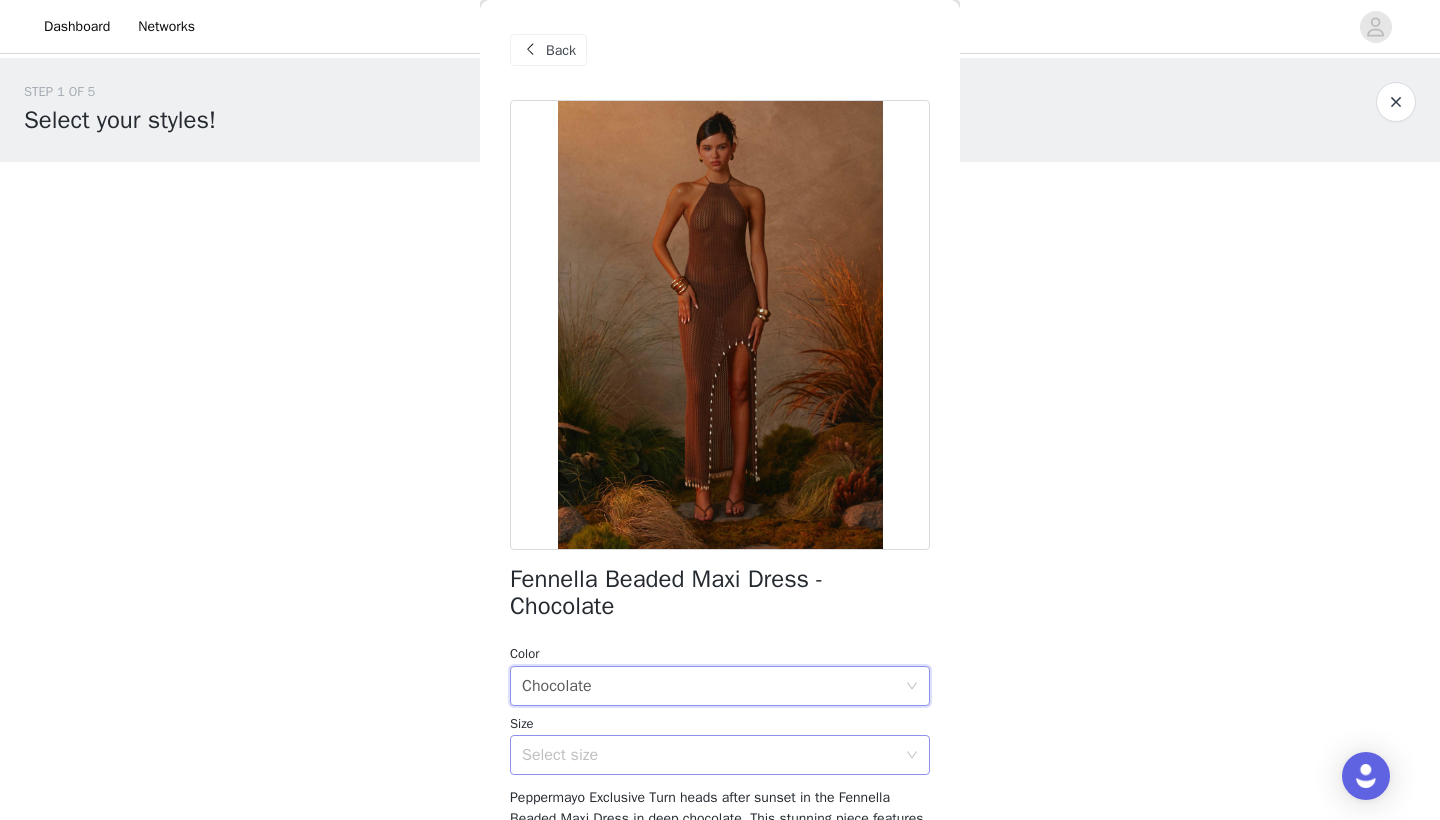 click on "Select size" at bounding box center (709, 755) 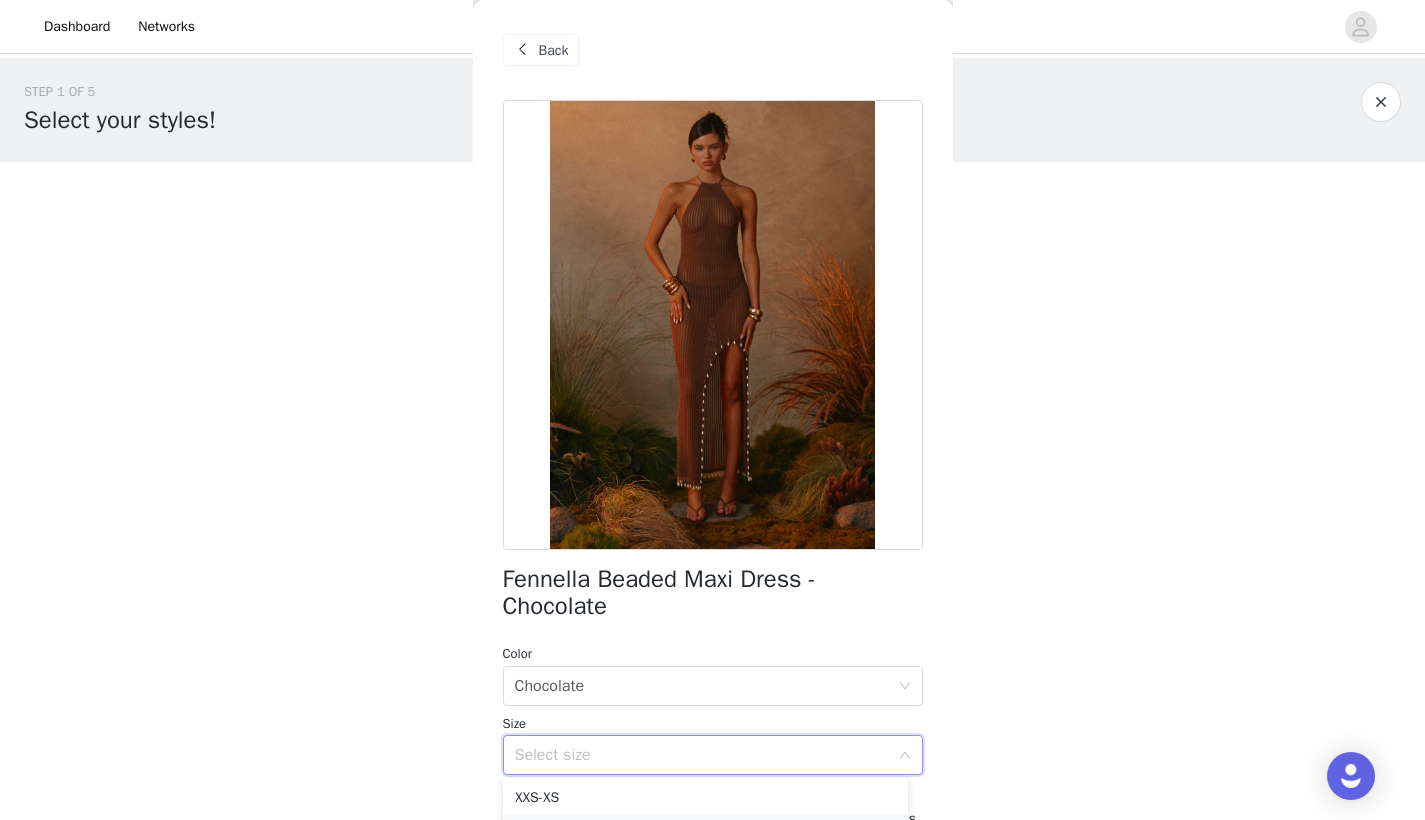 click on "XS-S" at bounding box center (705, 830) 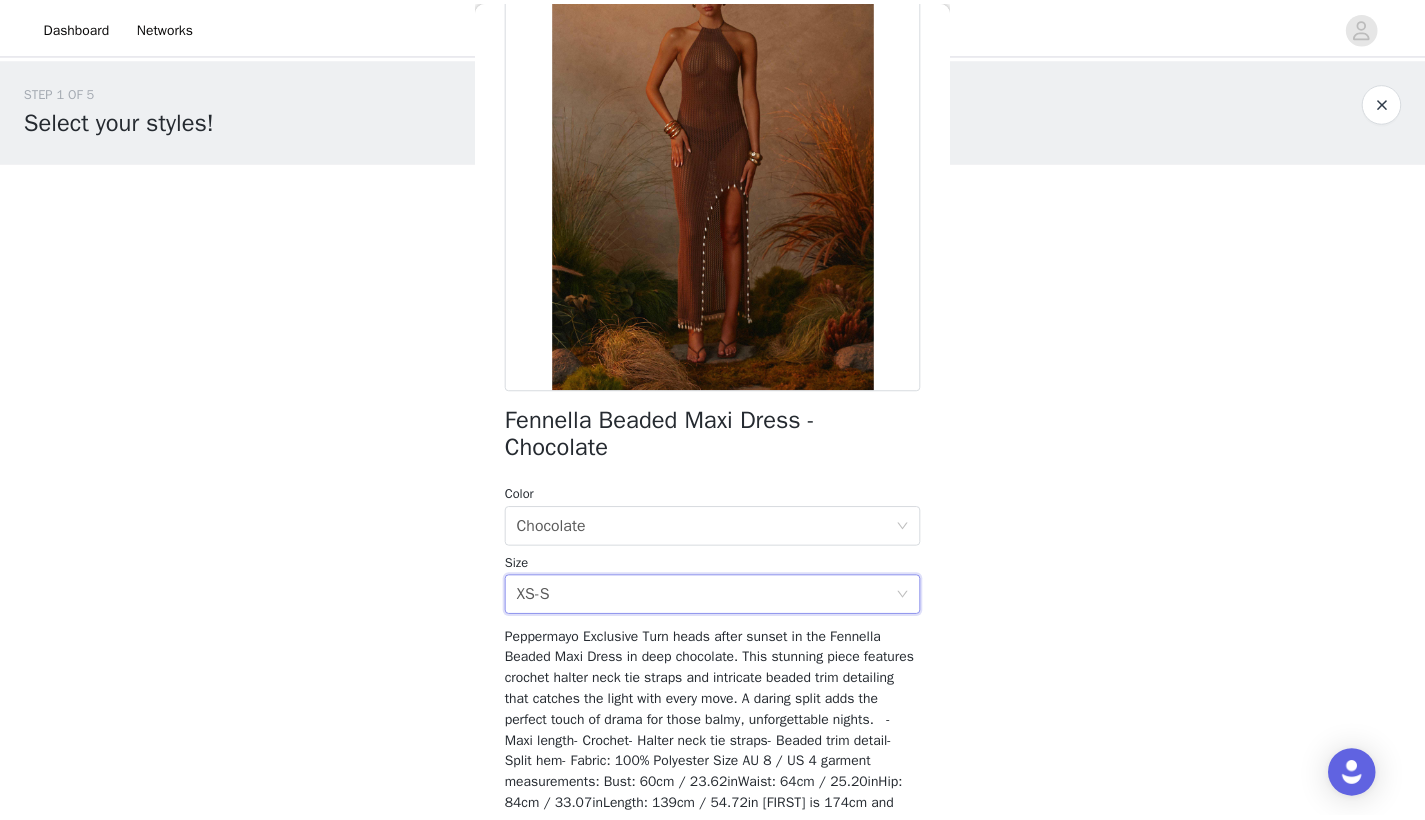 scroll, scrollTop: 281, scrollLeft: 0, axis: vertical 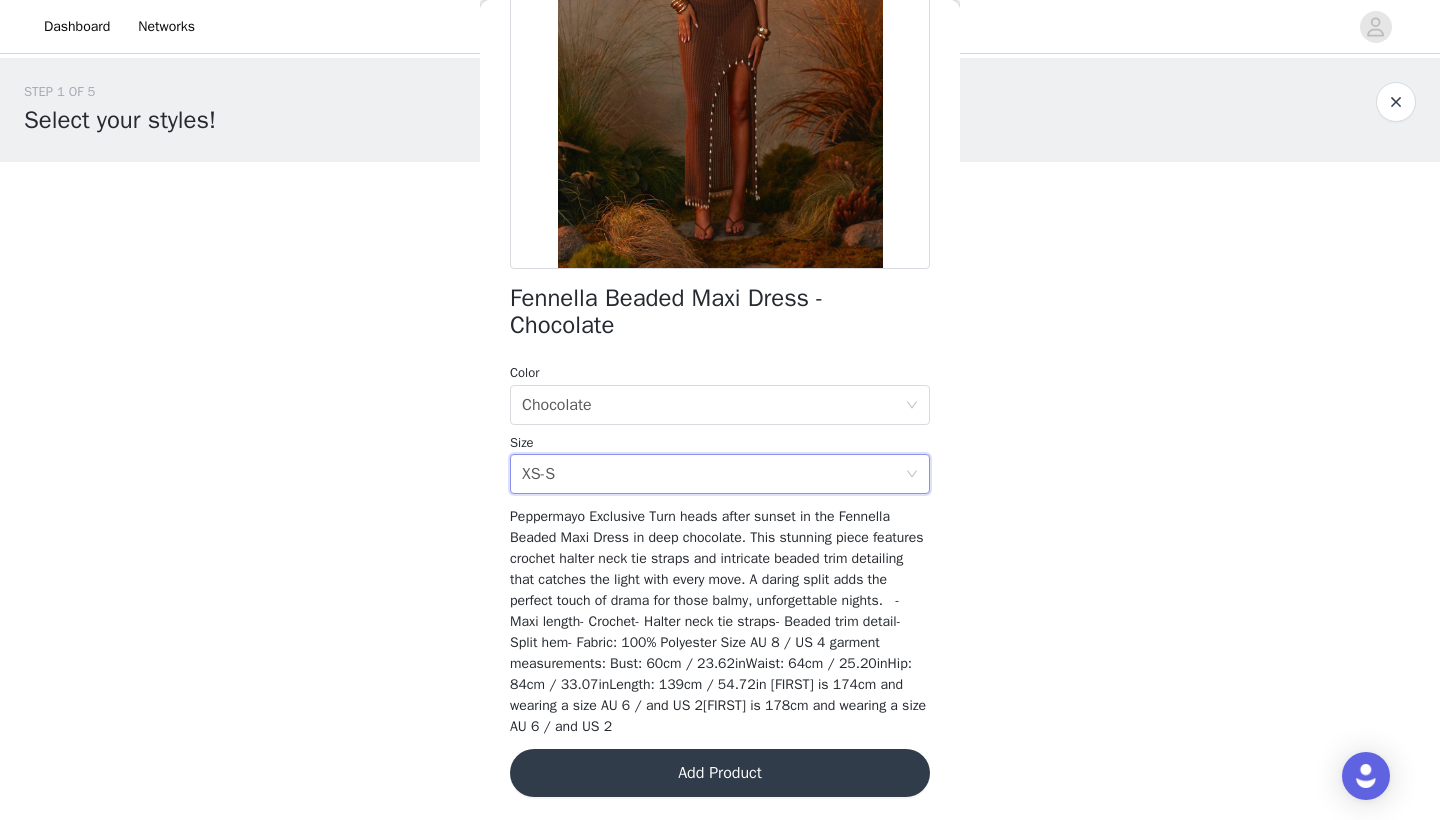 click on "Add Product" at bounding box center [720, 773] 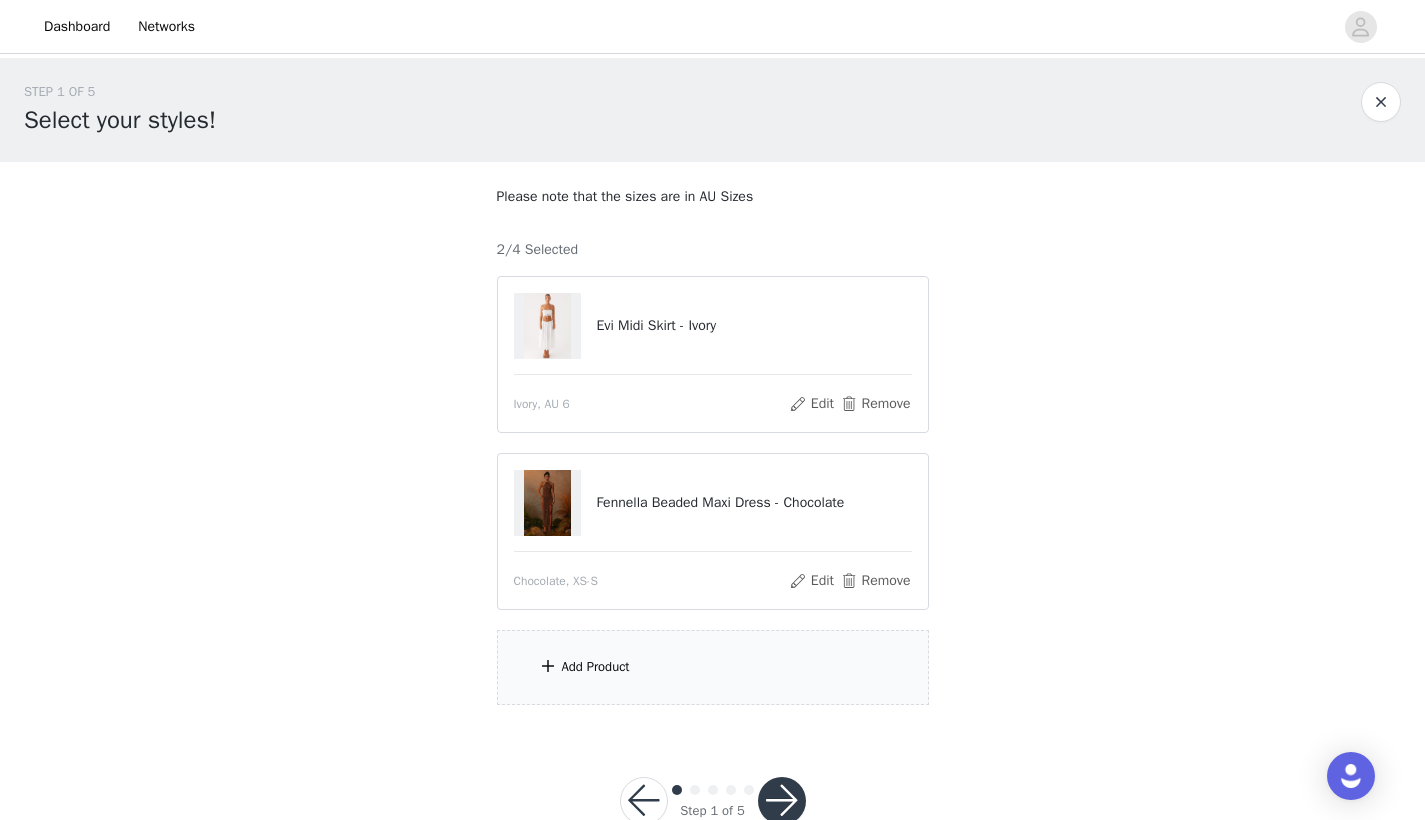 click on "Add Product" at bounding box center (713, 667) 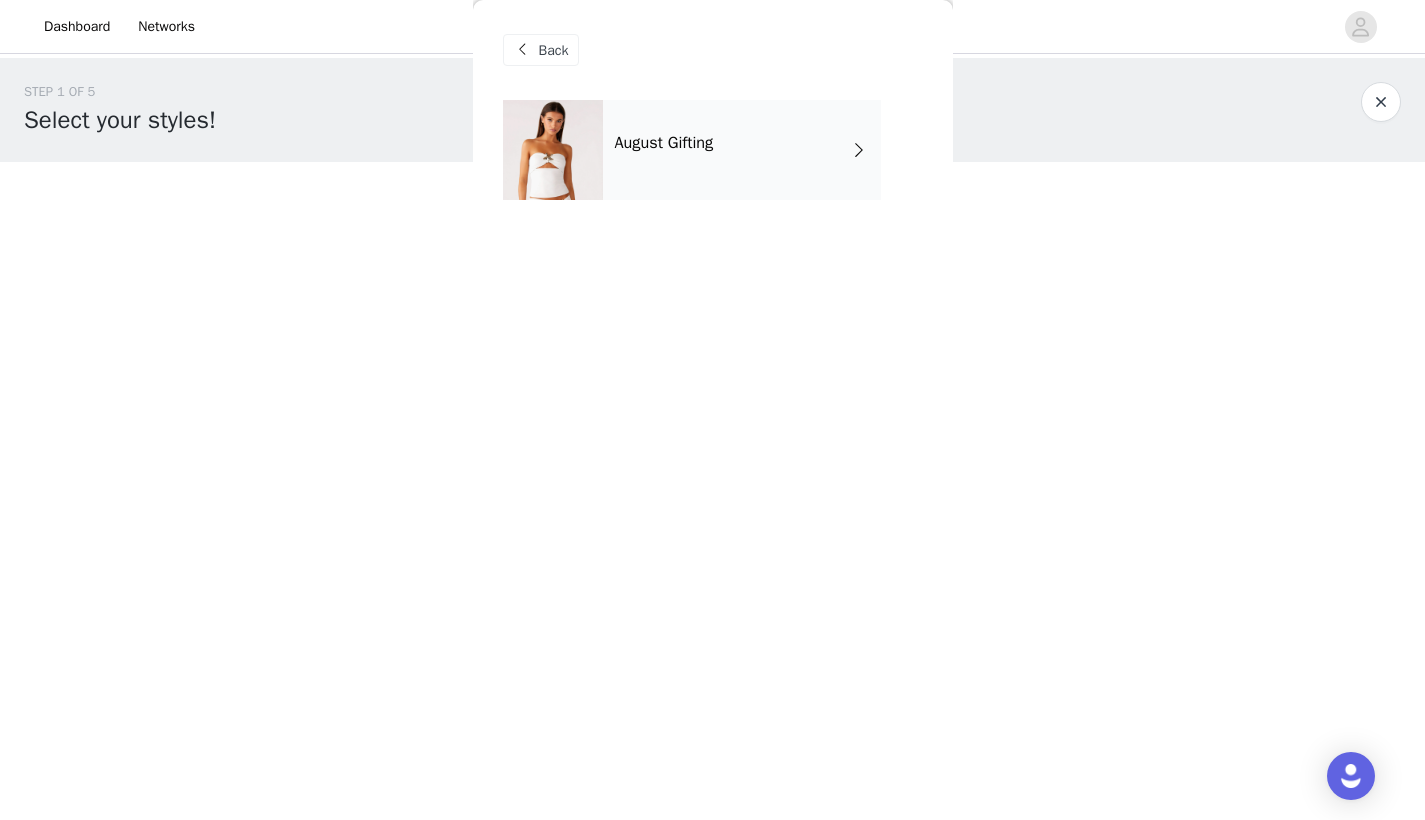 click on "August Gifting" at bounding box center (742, 150) 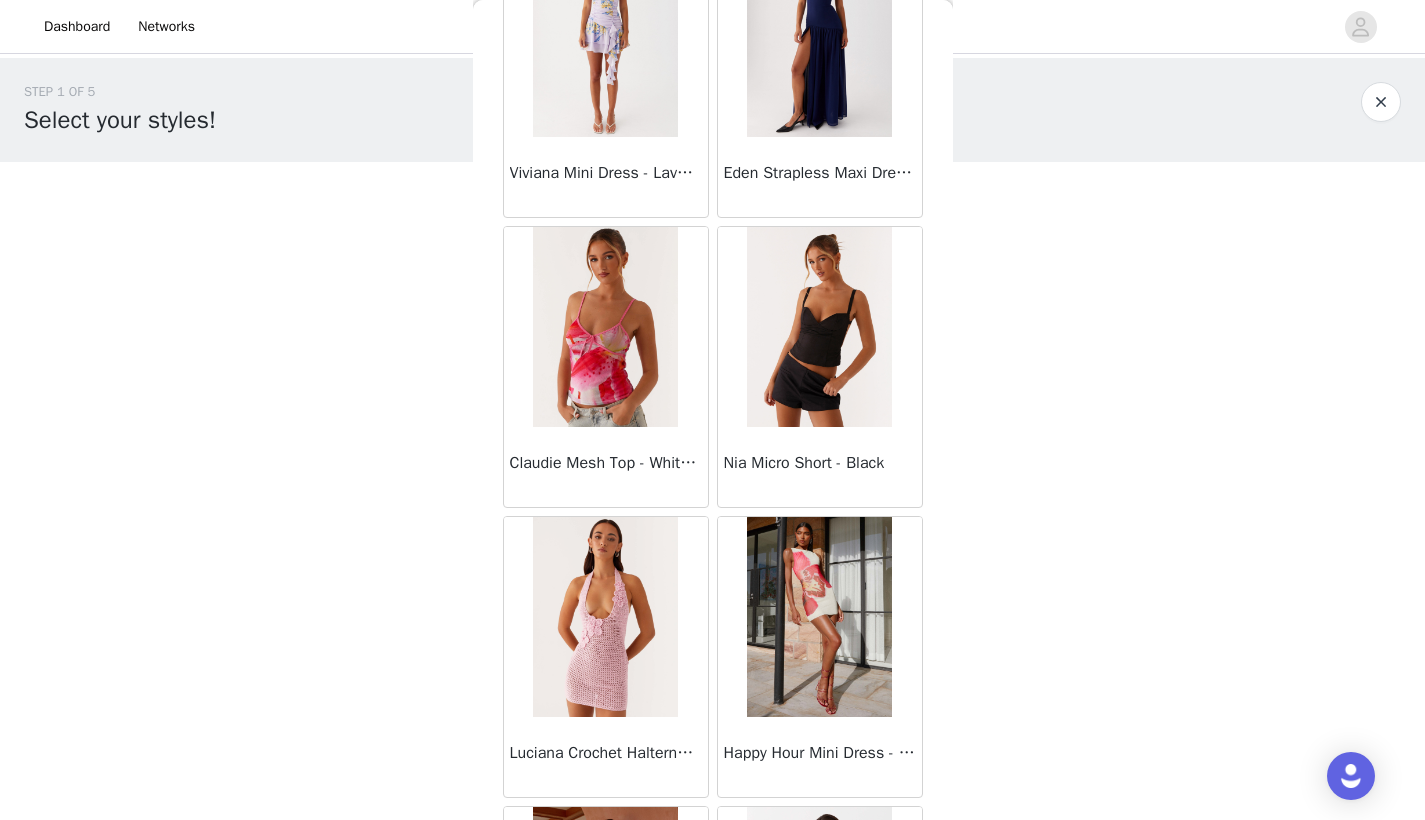 scroll, scrollTop: 2240, scrollLeft: 0, axis: vertical 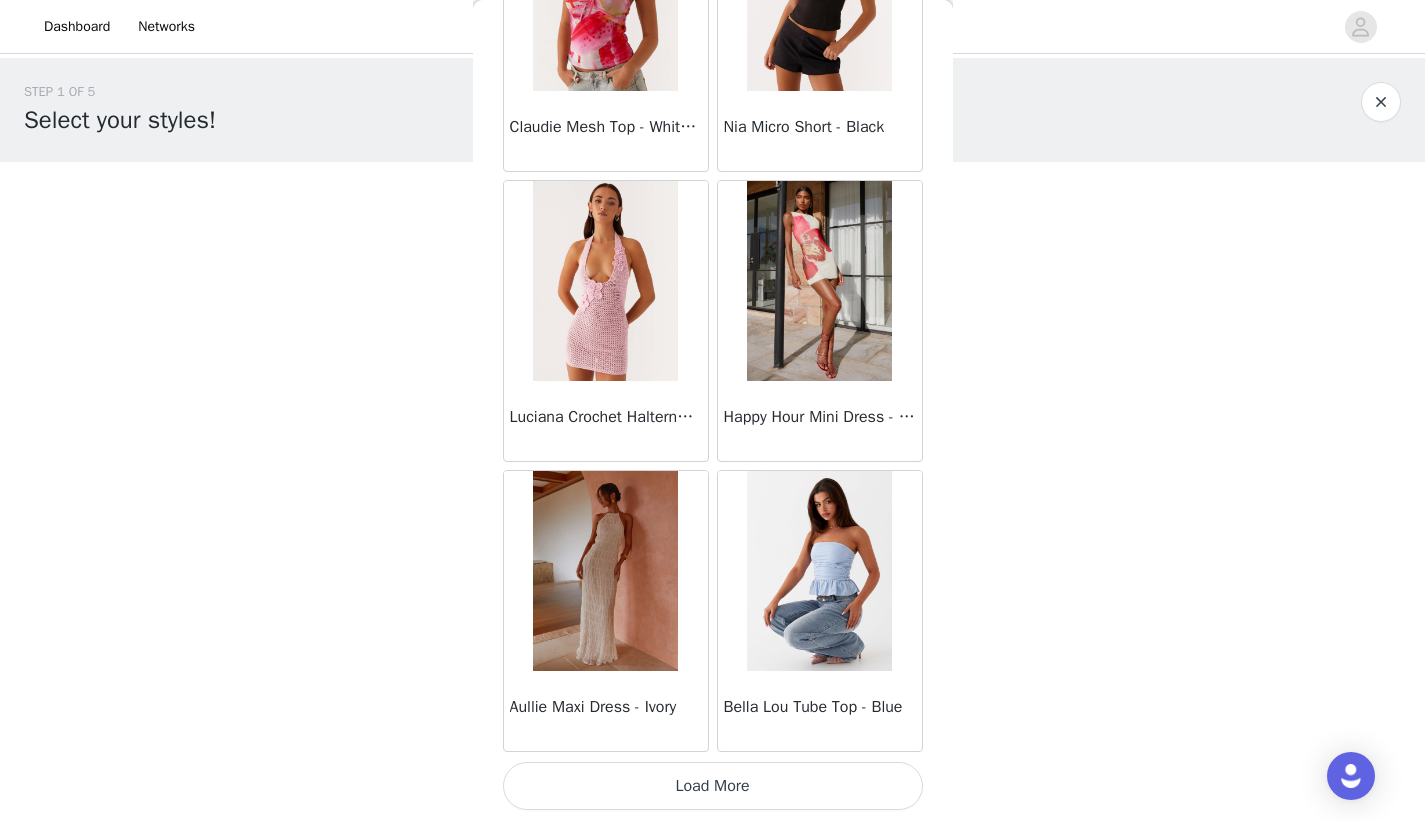 click on "Load More" at bounding box center [713, 786] 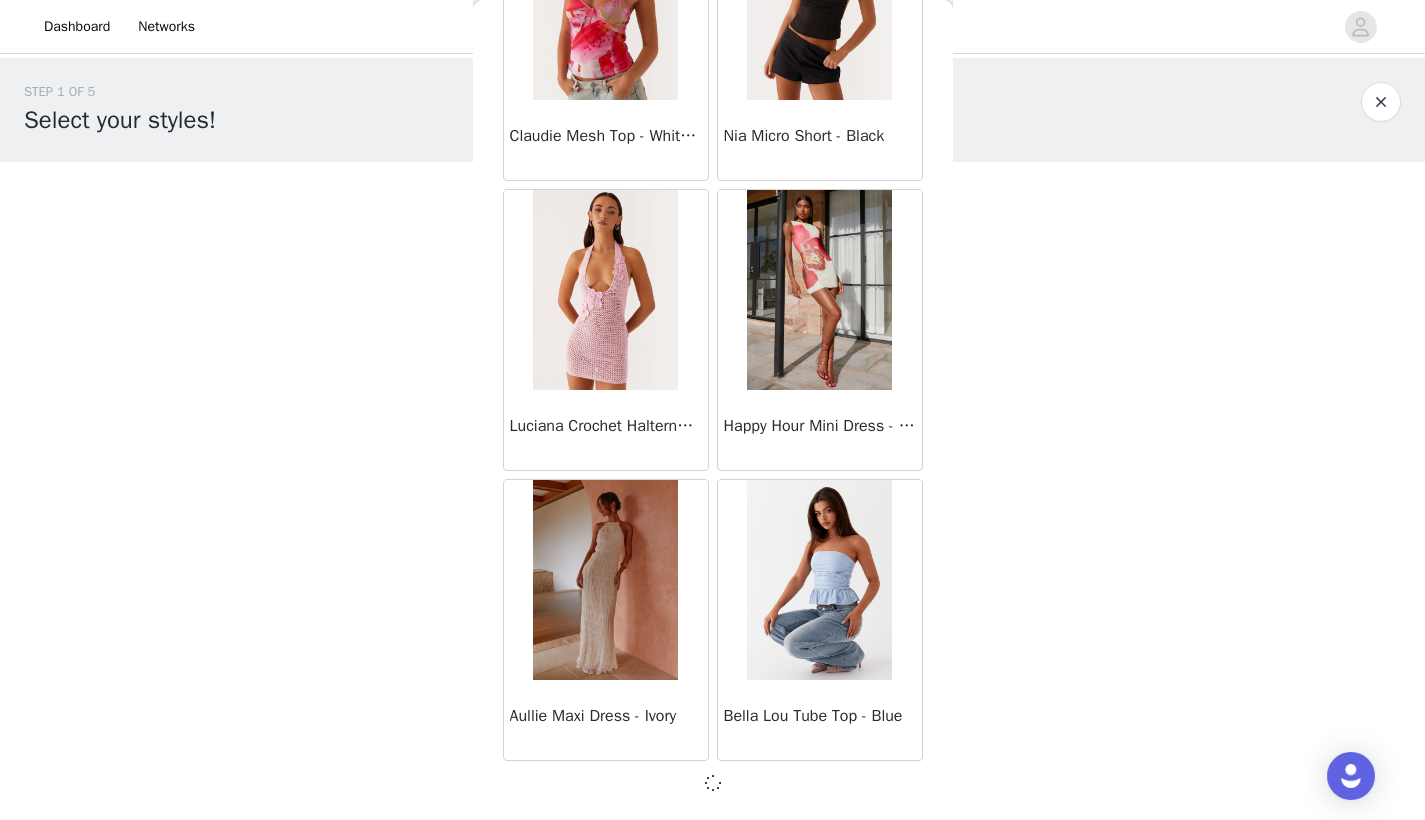 scroll, scrollTop: 2231, scrollLeft: 0, axis: vertical 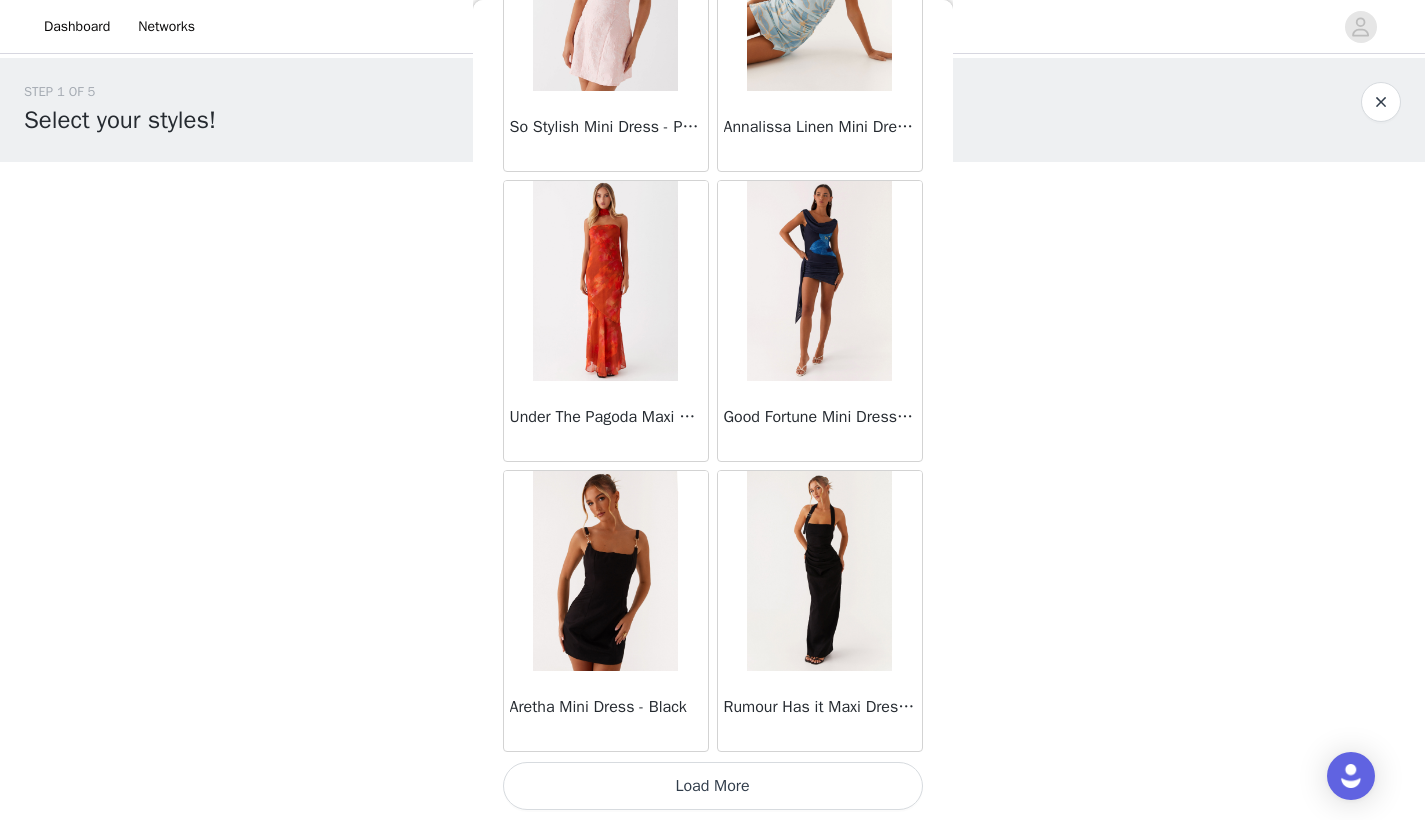 click on "Load More" at bounding box center (713, 786) 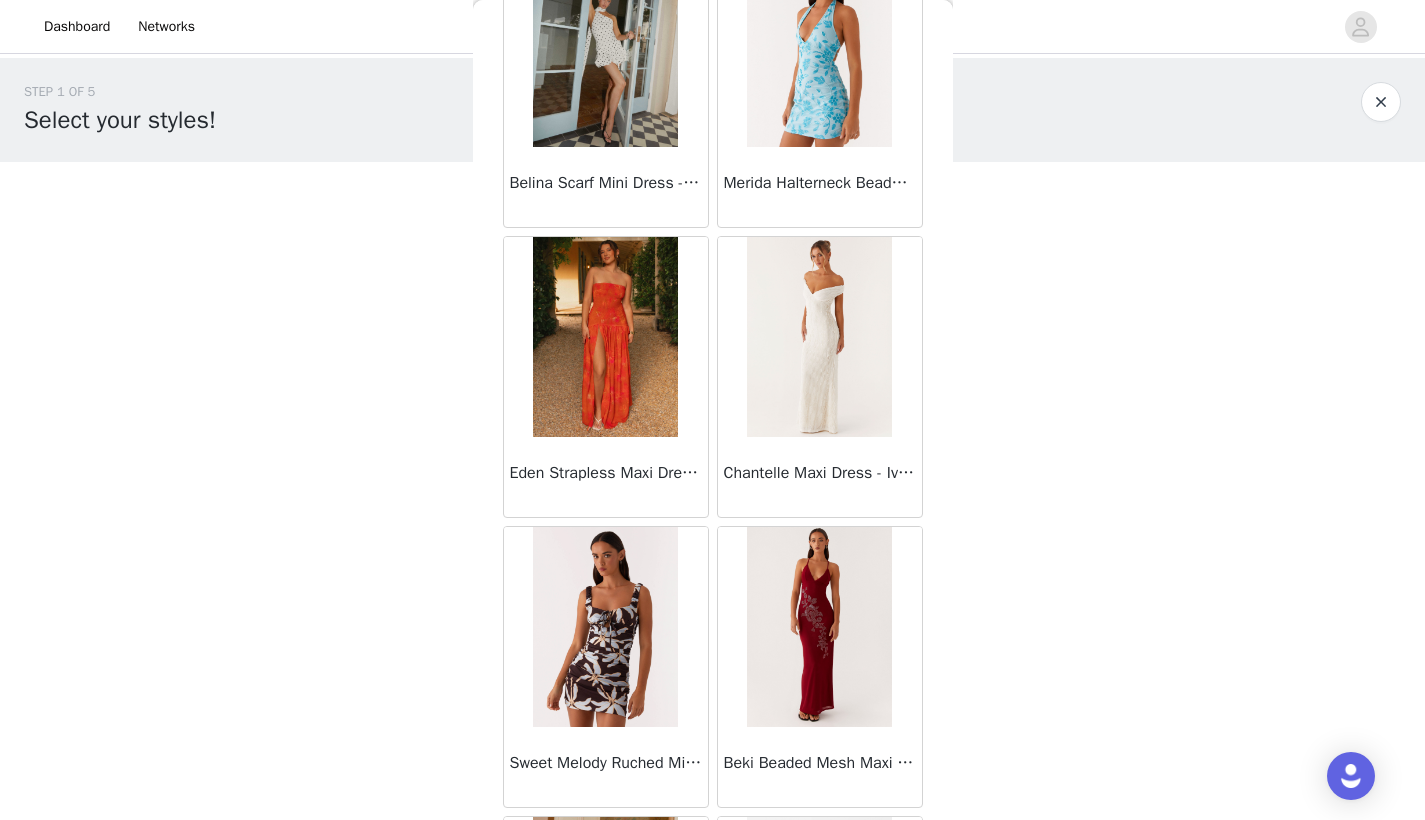 scroll, scrollTop: 8040, scrollLeft: 0, axis: vertical 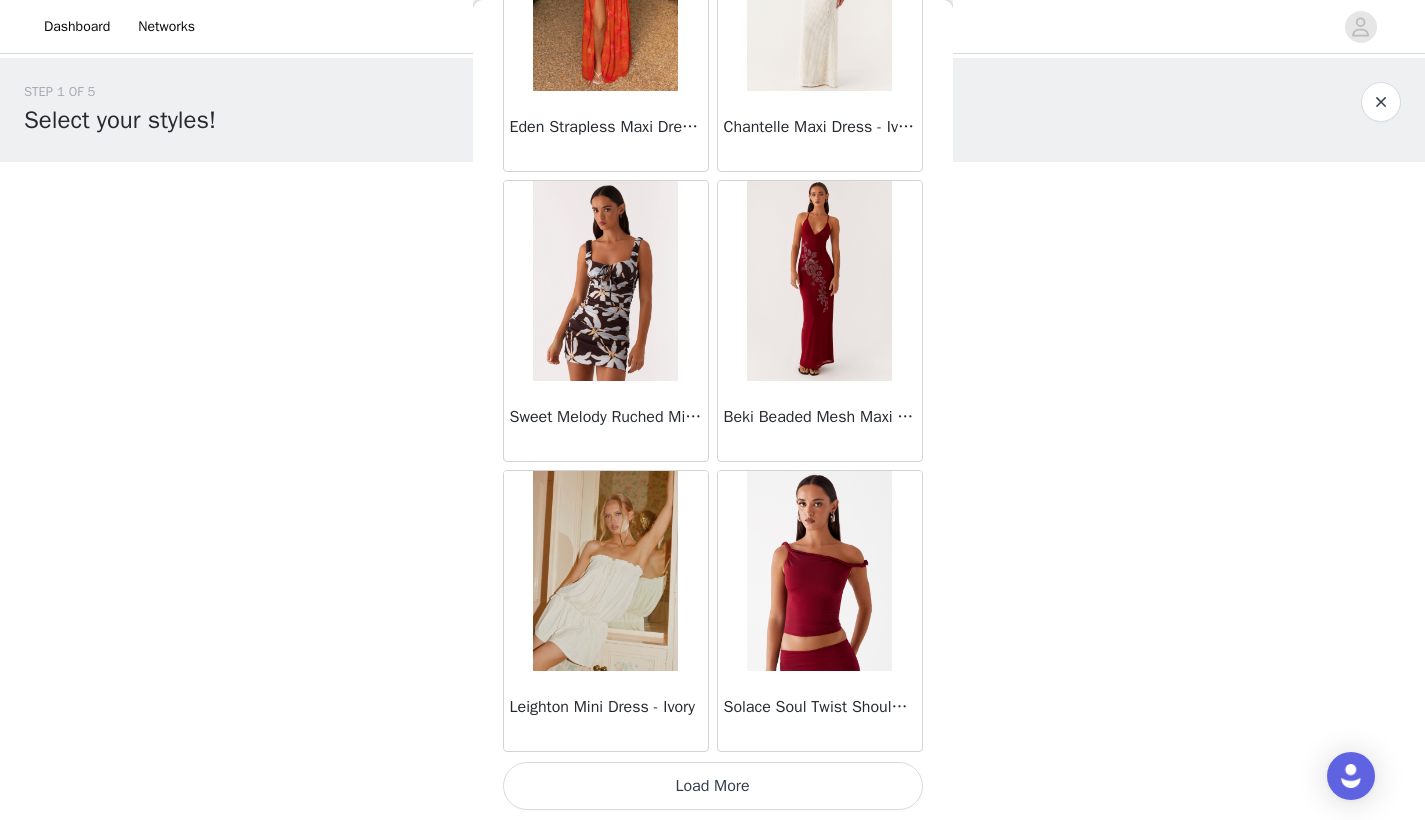 click on "Load More" at bounding box center (713, 786) 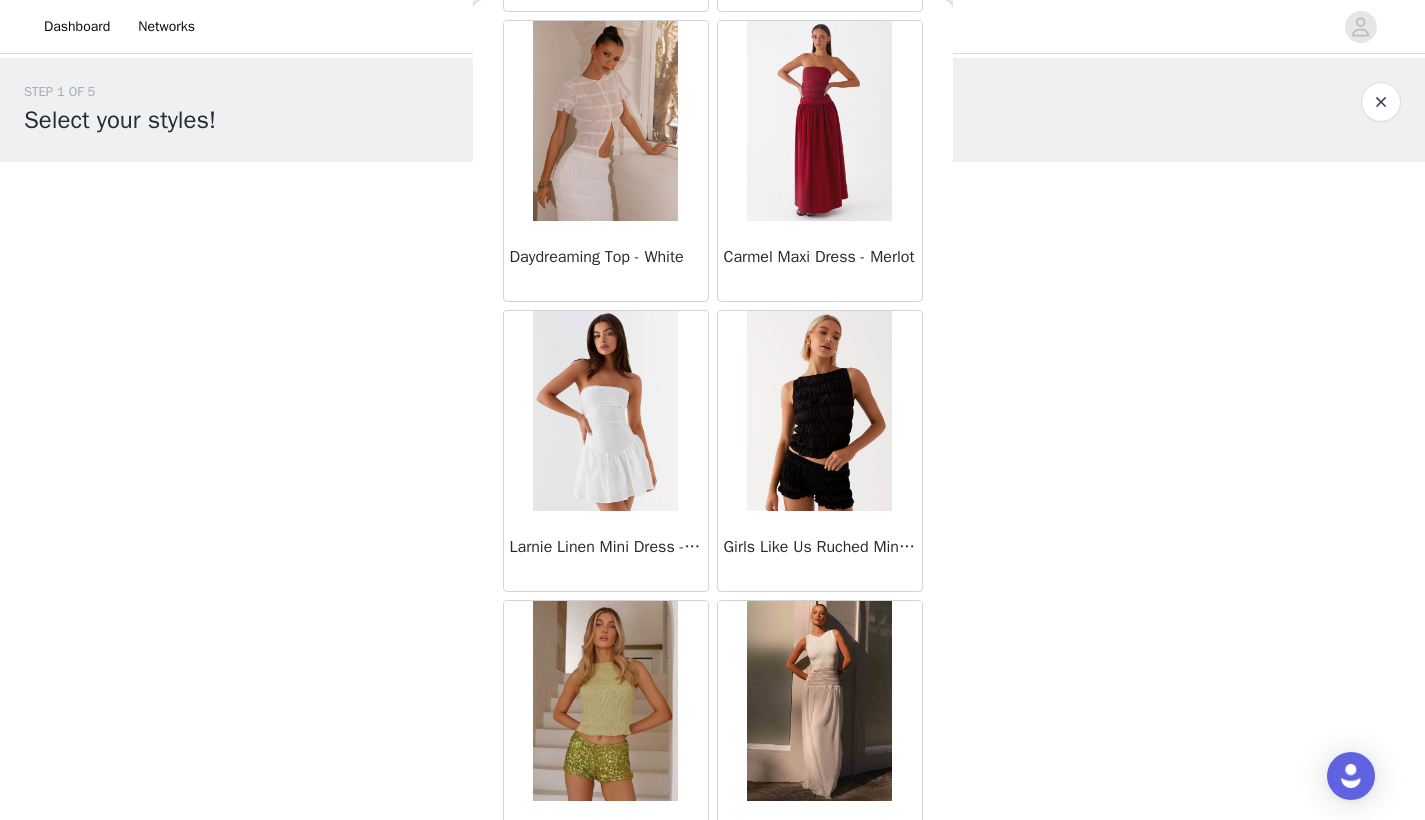 scroll, scrollTop: 10940, scrollLeft: 0, axis: vertical 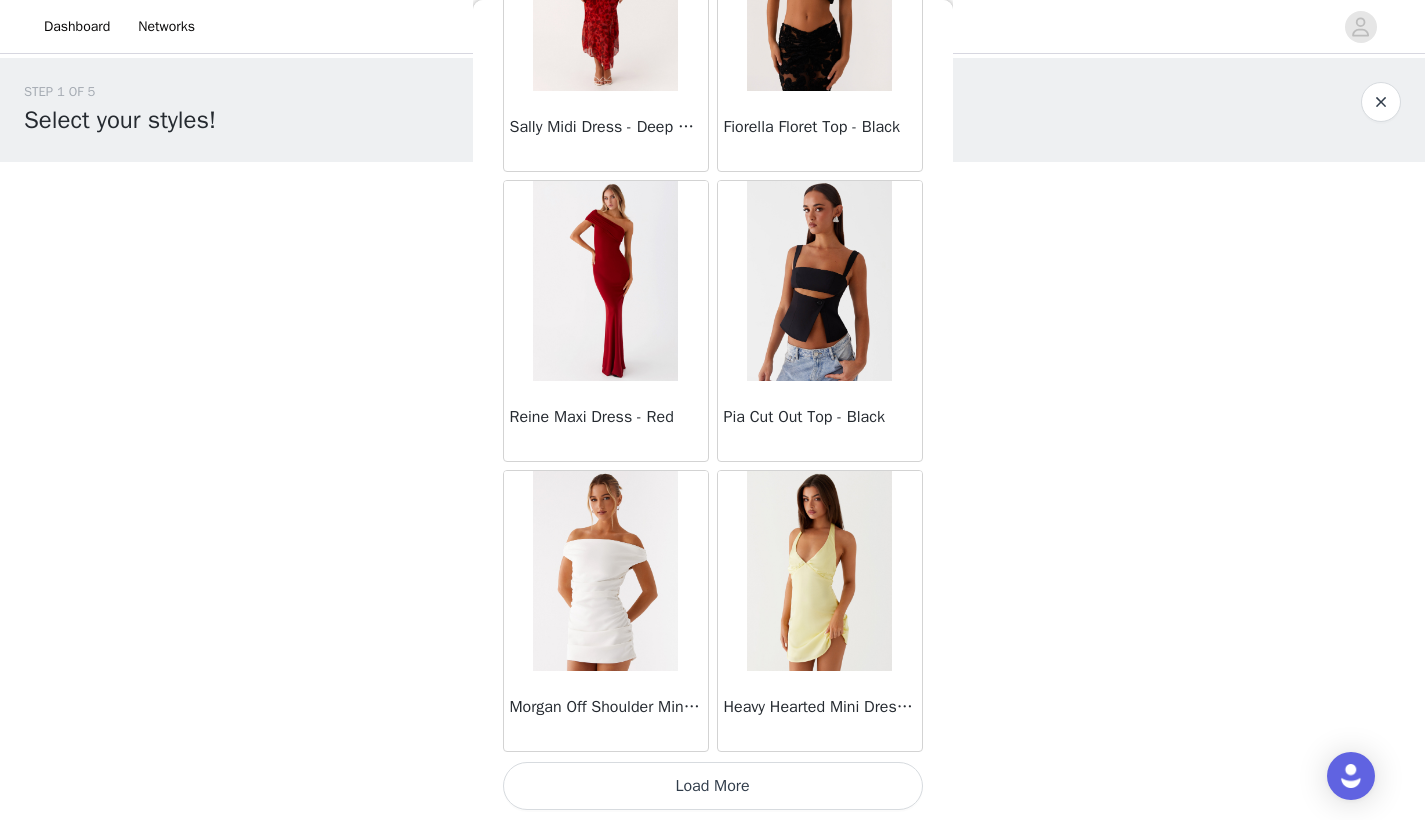 click on "Load More" at bounding box center [713, 786] 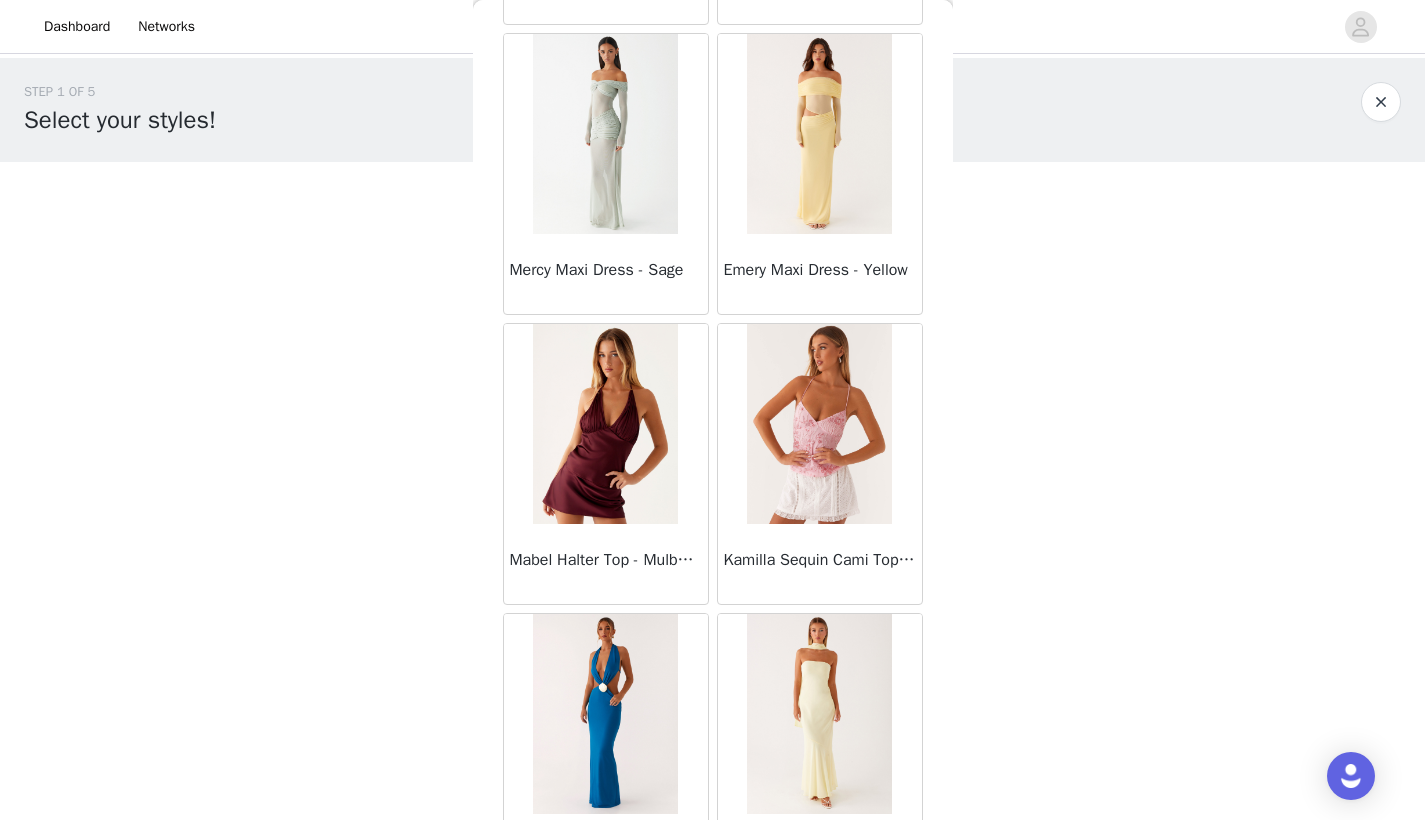 scroll, scrollTop: 13840, scrollLeft: 0, axis: vertical 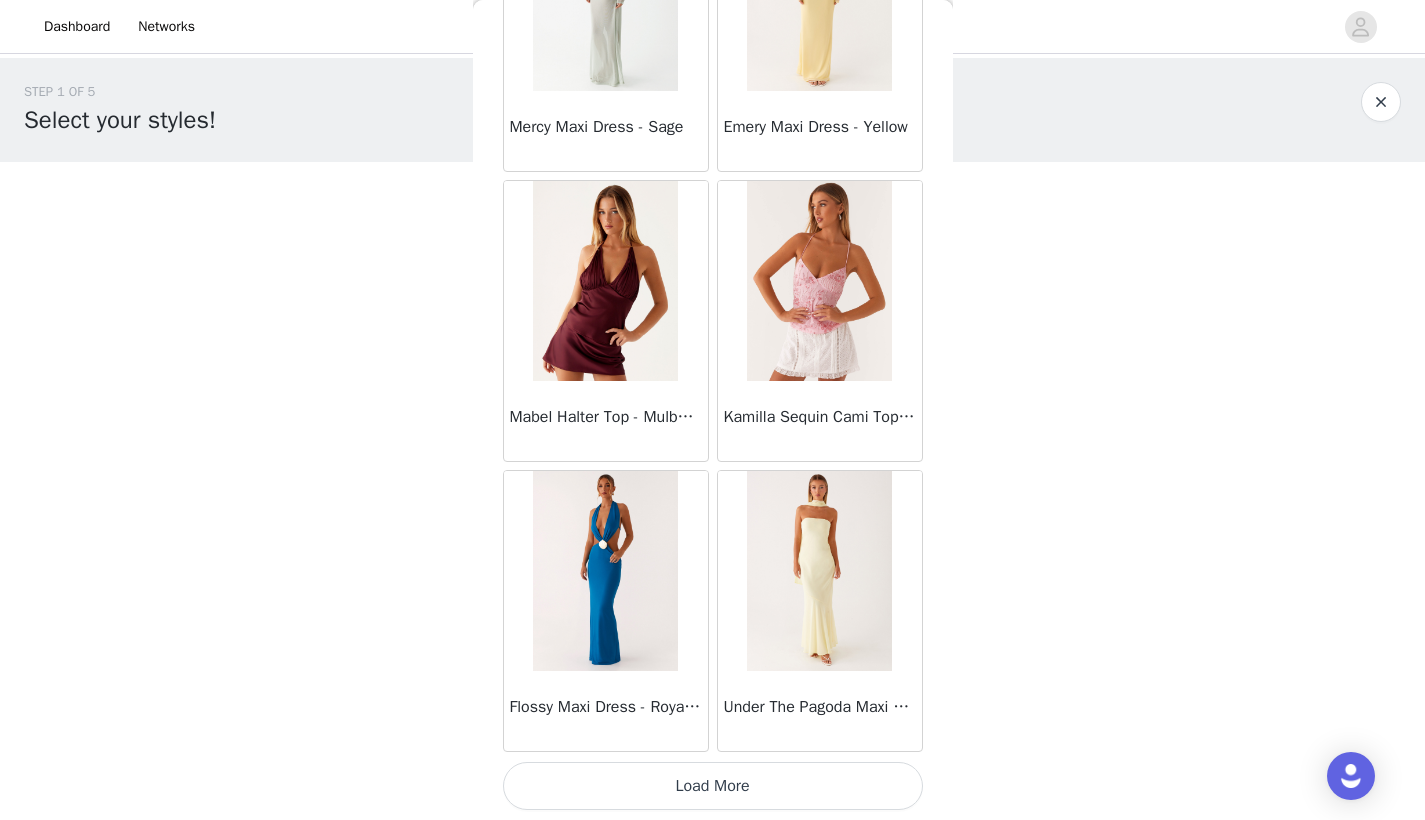 click on "Load More" at bounding box center (713, 786) 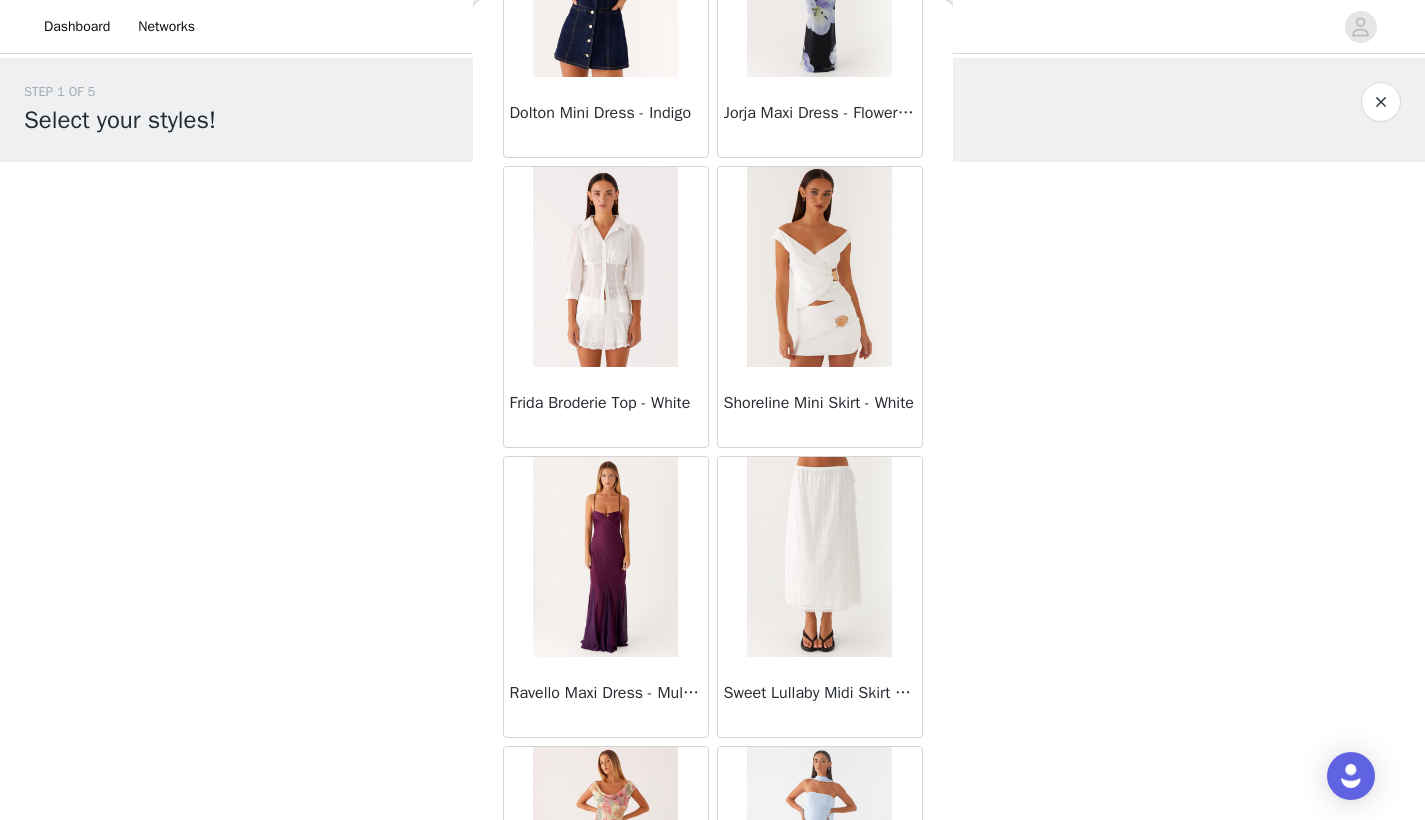 scroll, scrollTop: 16740, scrollLeft: 0, axis: vertical 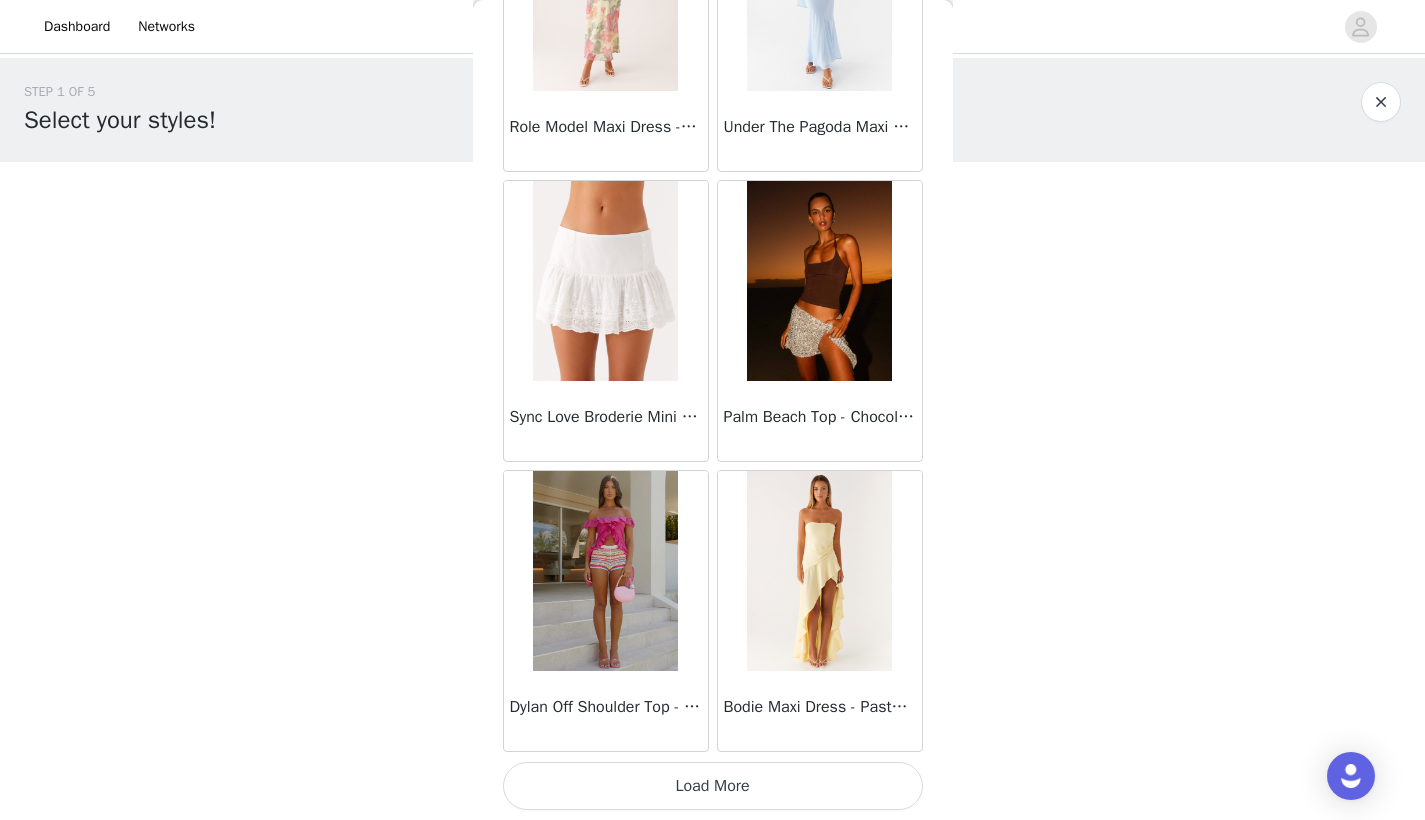click on "Load More" at bounding box center (713, 786) 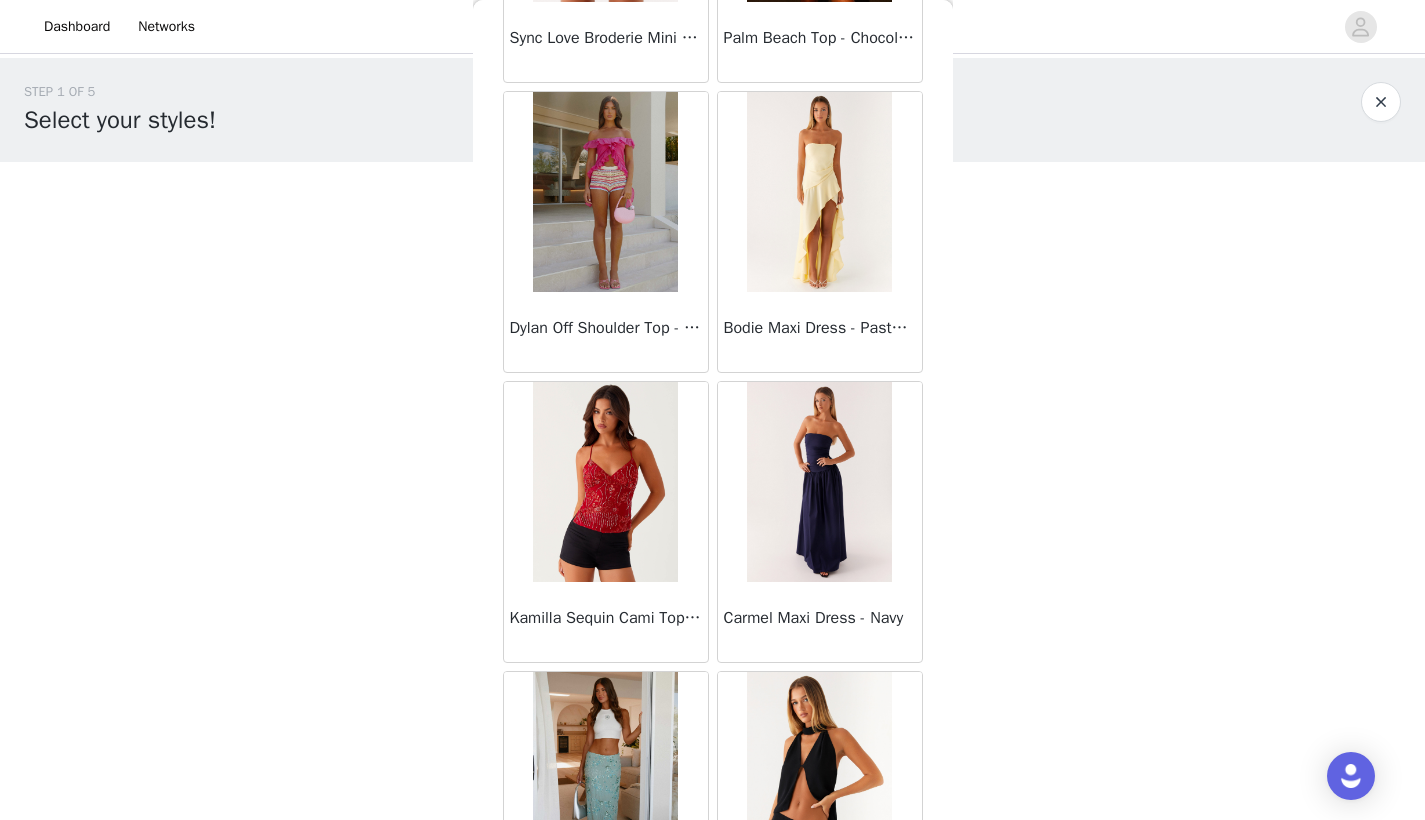 scroll, scrollTop: 17219, scrollLeft: 0, axis: vertical 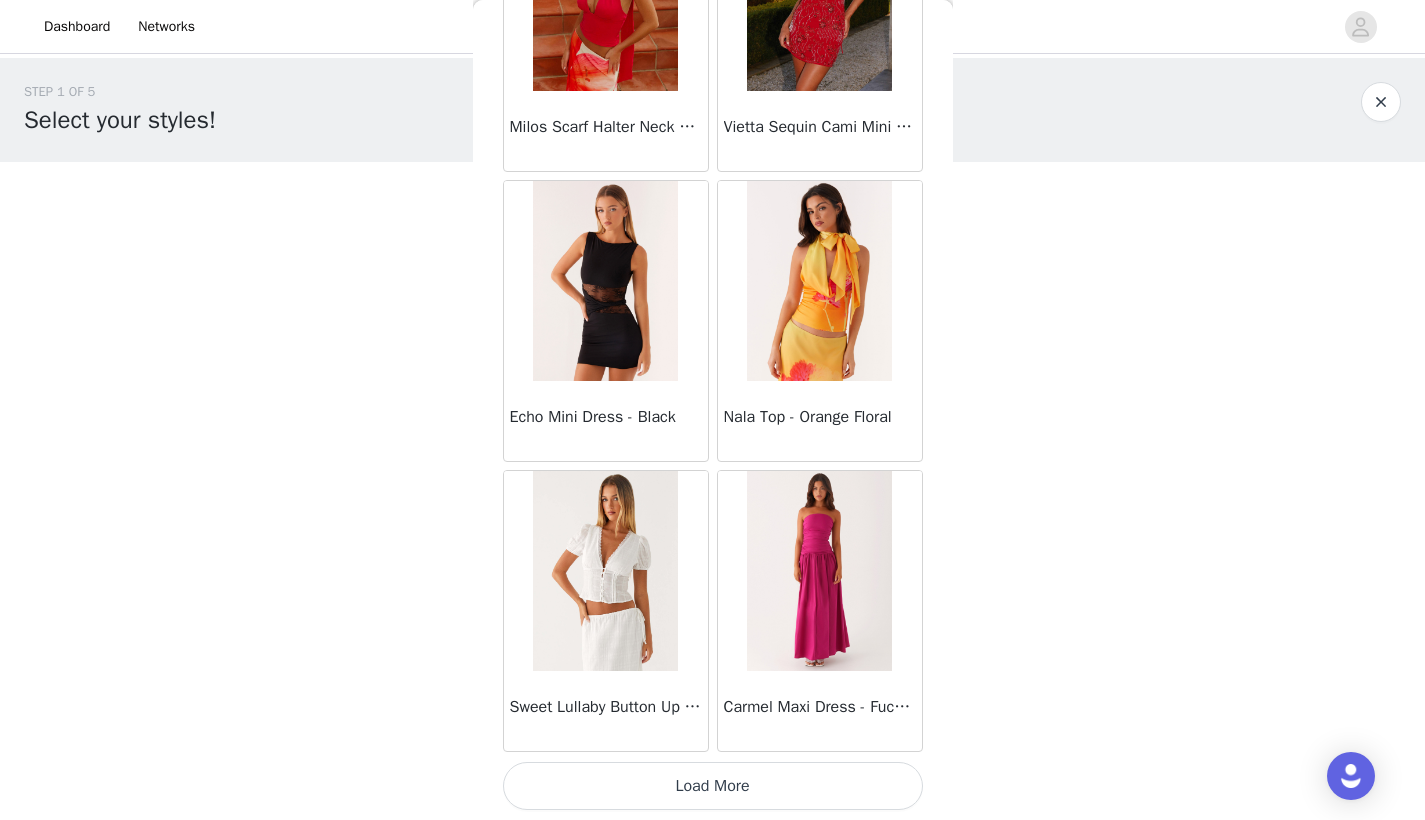 click on "Load More" at bounding box center (713, 786) 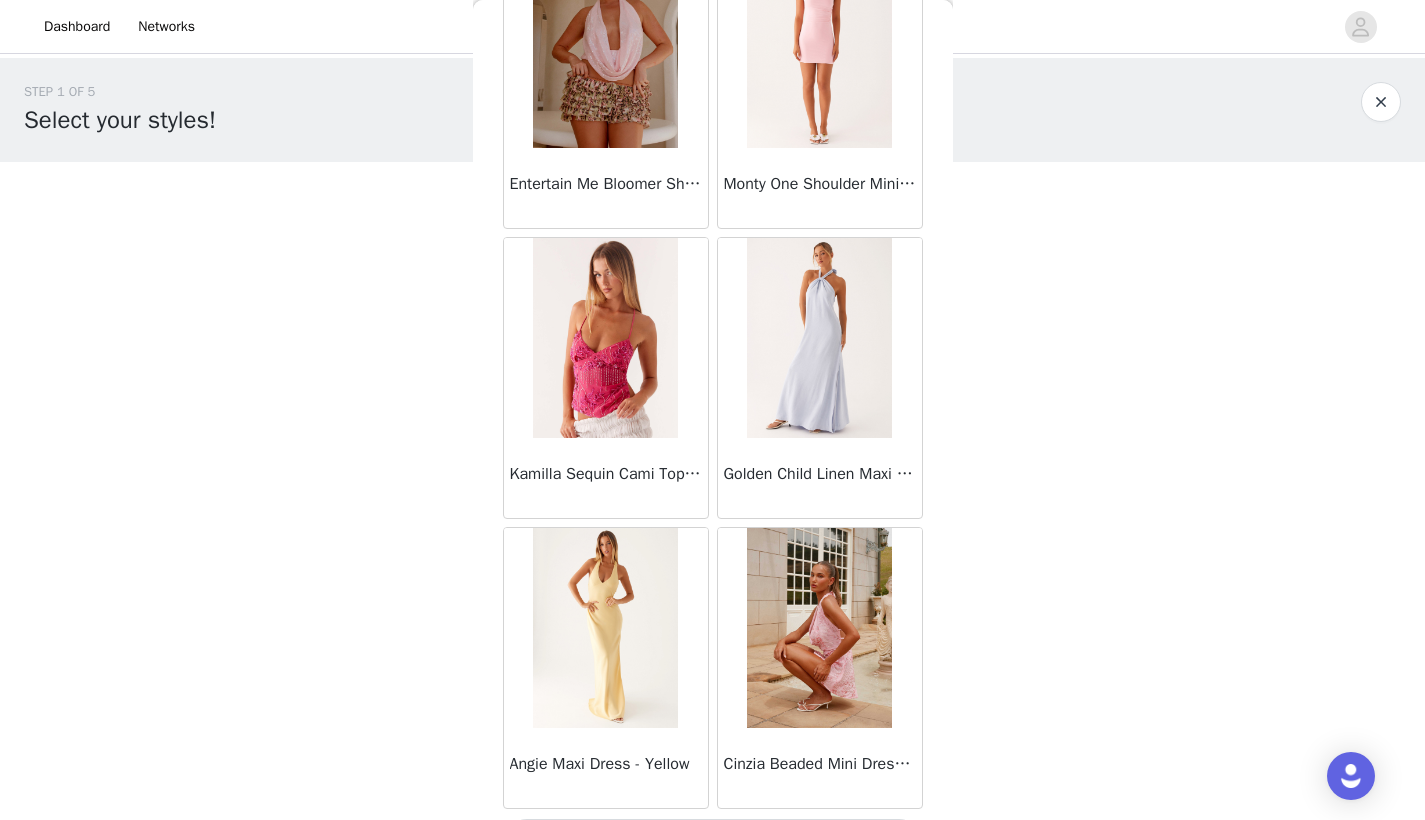 scroll, scrollTop: 22540, scrollLeft: 0, axis: vertical 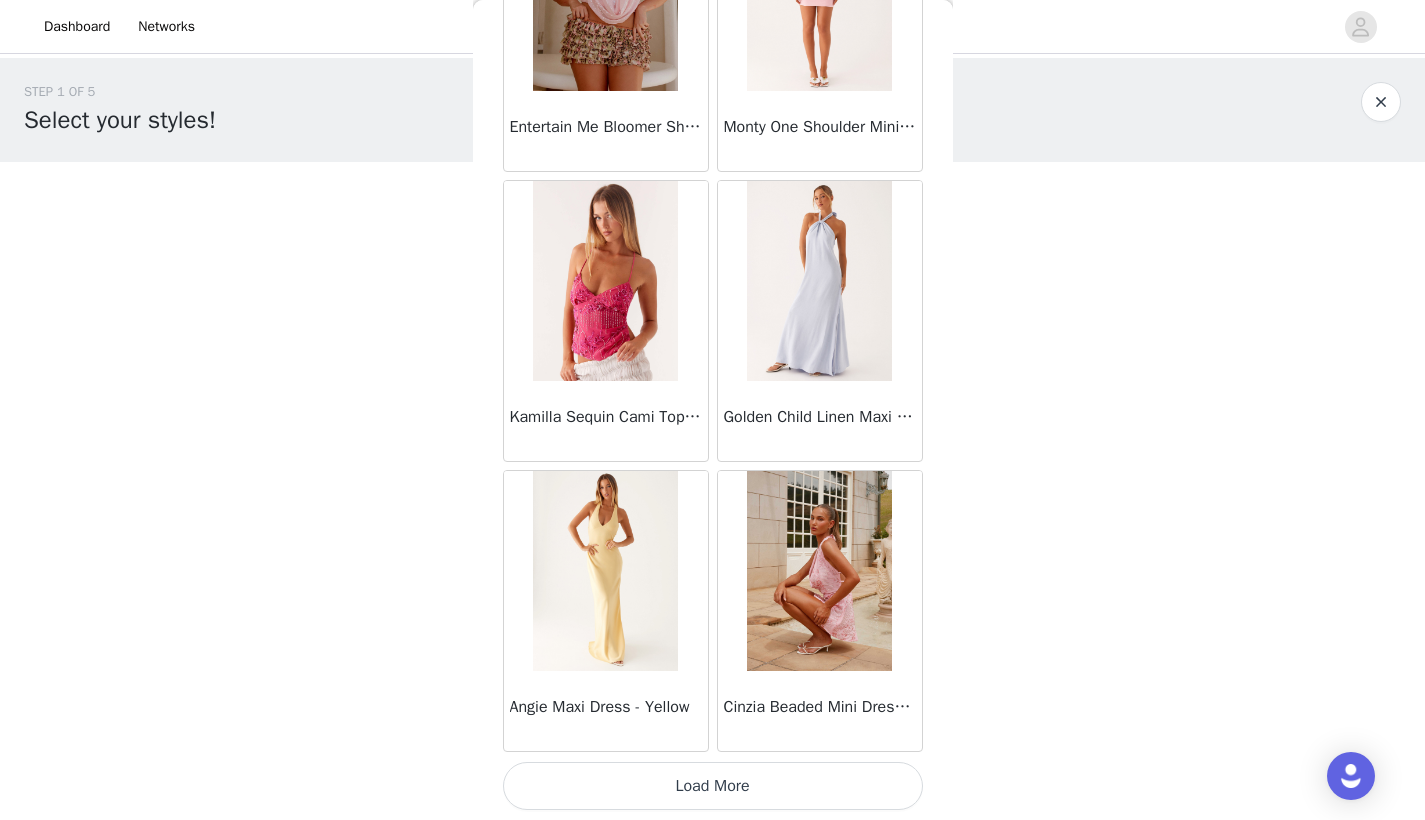 click on "Load More" at bounding box center (713, 786) 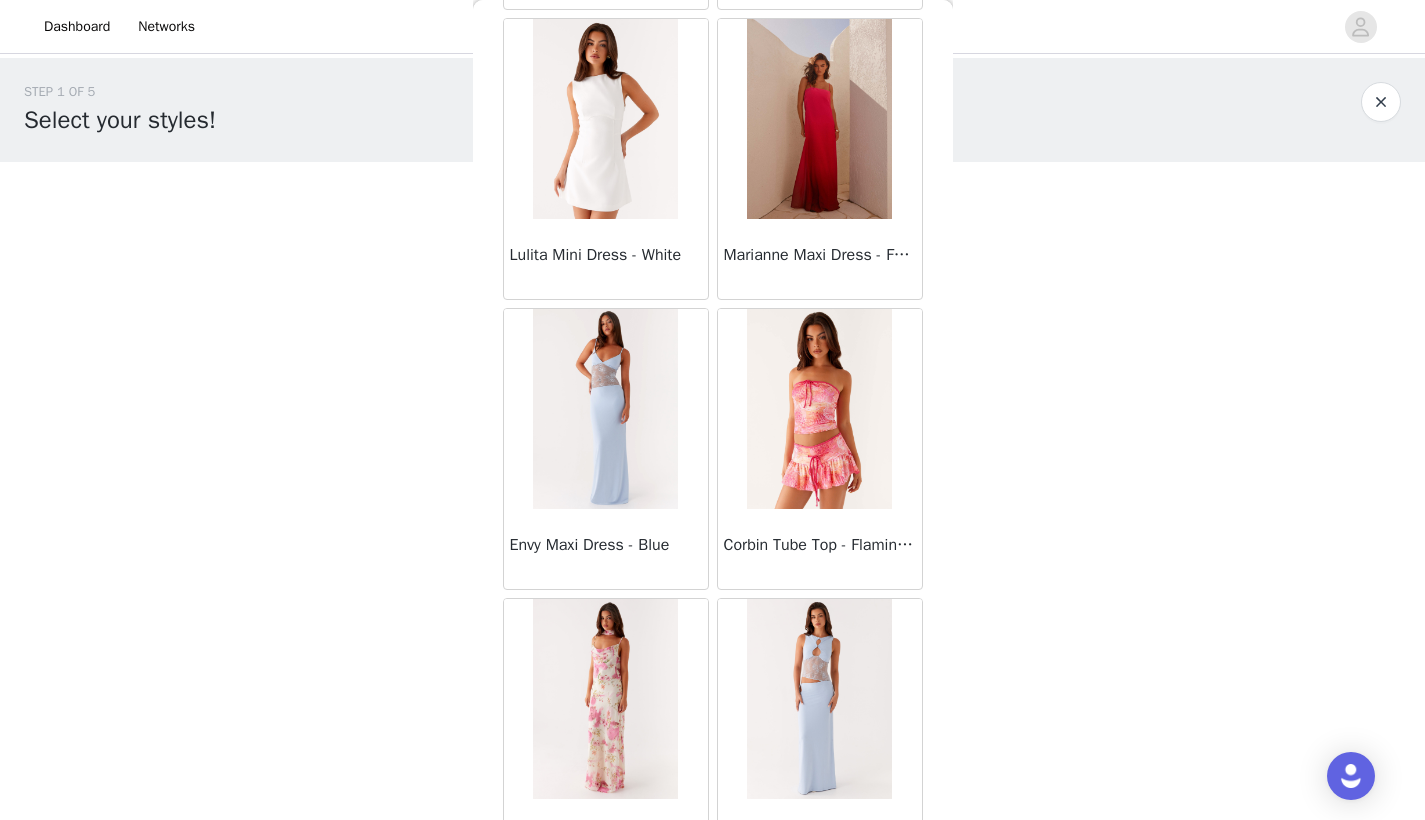 scroll, scrollTop: 25440, scrollLeft: 0, axis: vertical 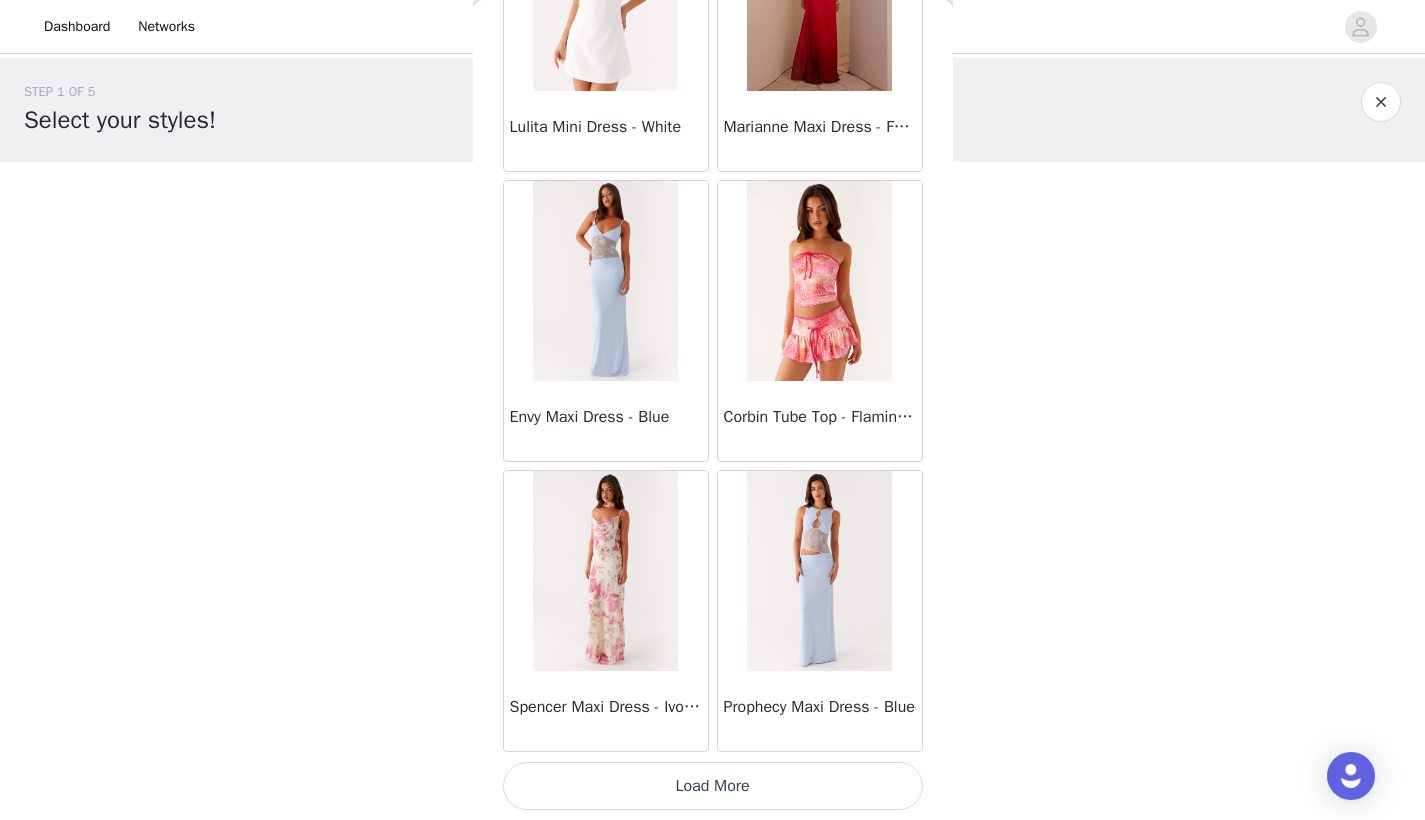 click on "Load More" at bounding box center [713, 786] 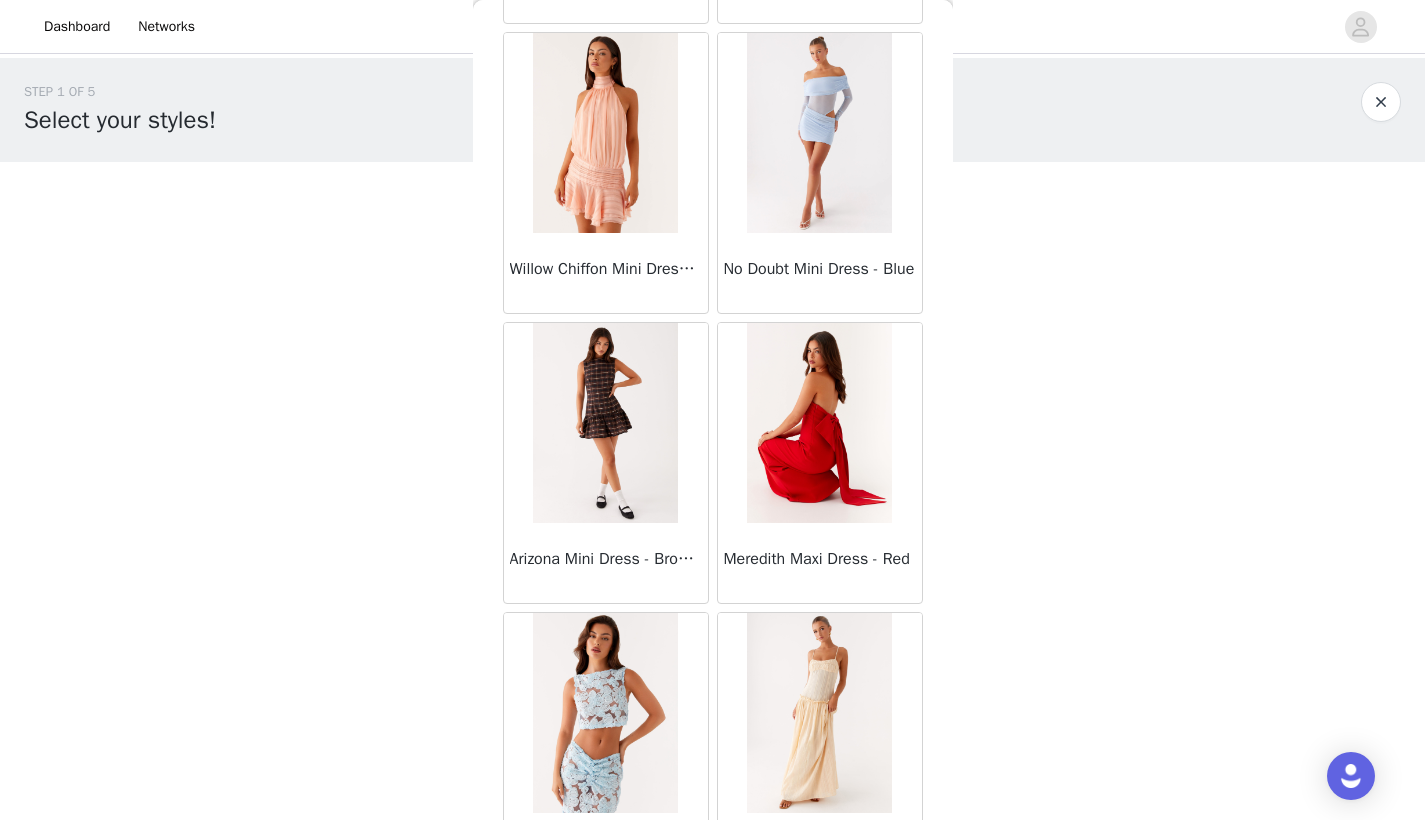 scroll, scrollTop: 28340, scrollLeft: 0, axis: vertical 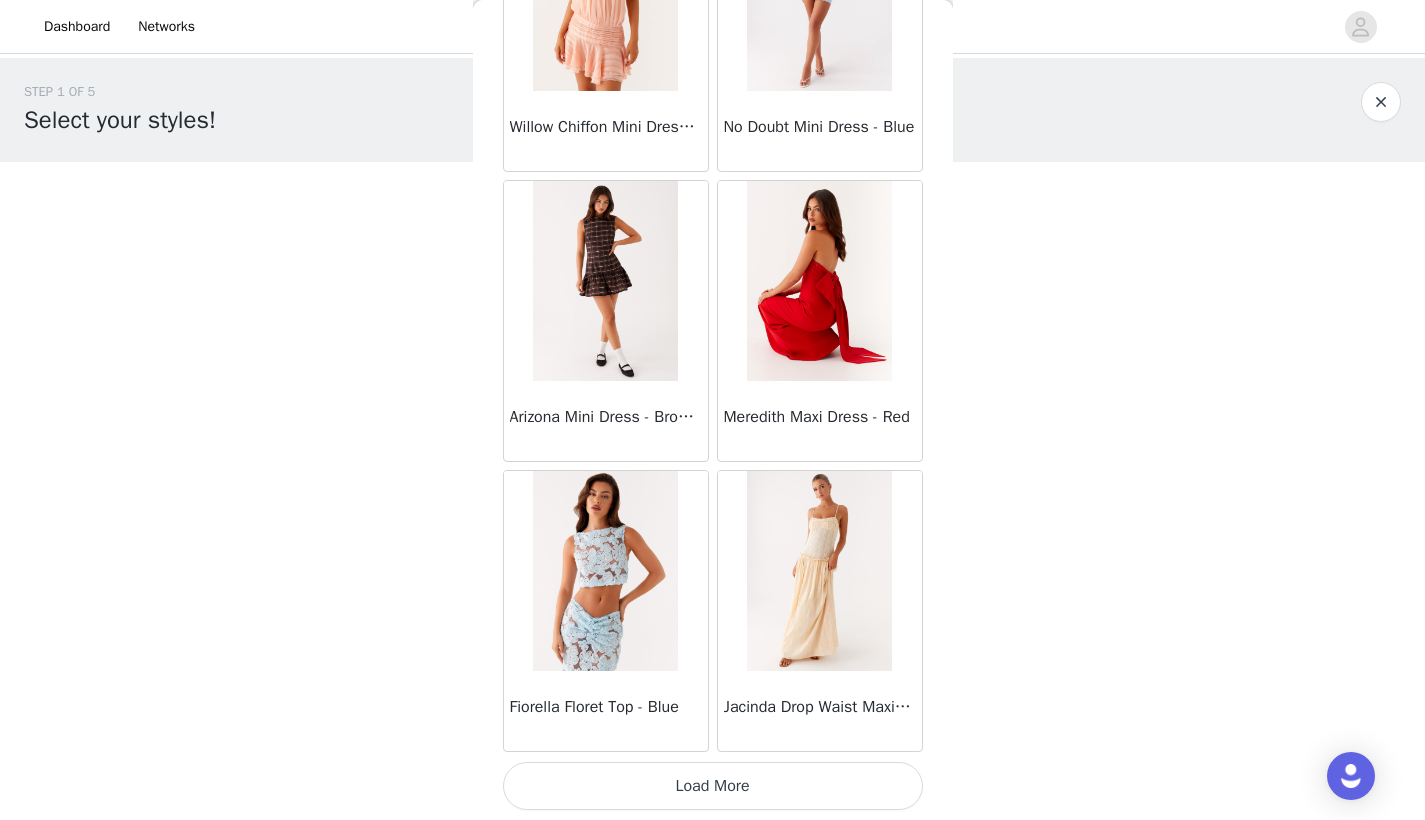 click on "Load More" at bounding box center [713, 786] 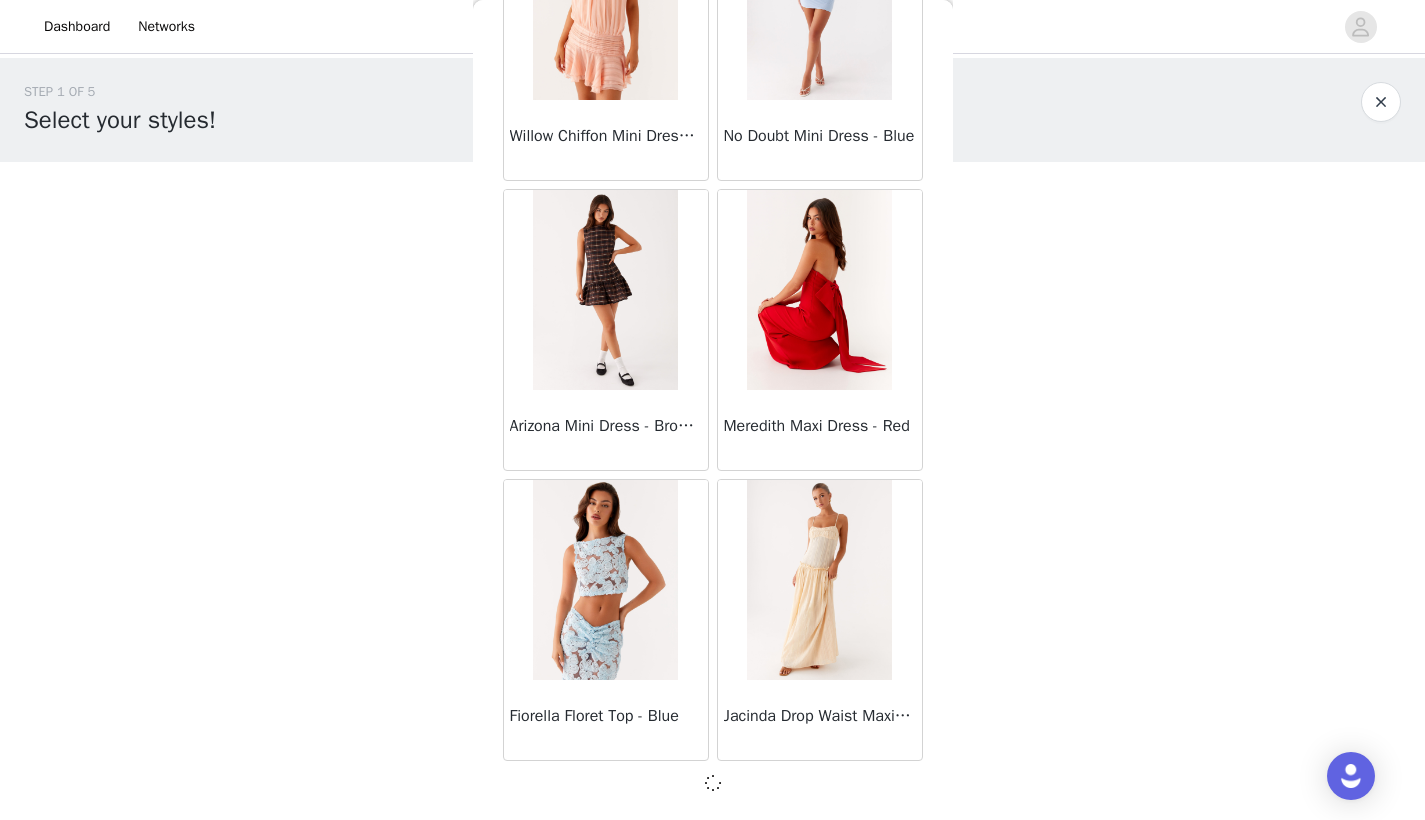 scroll, scrollTop: 28331, scrollLeft: 0, axis: vertical 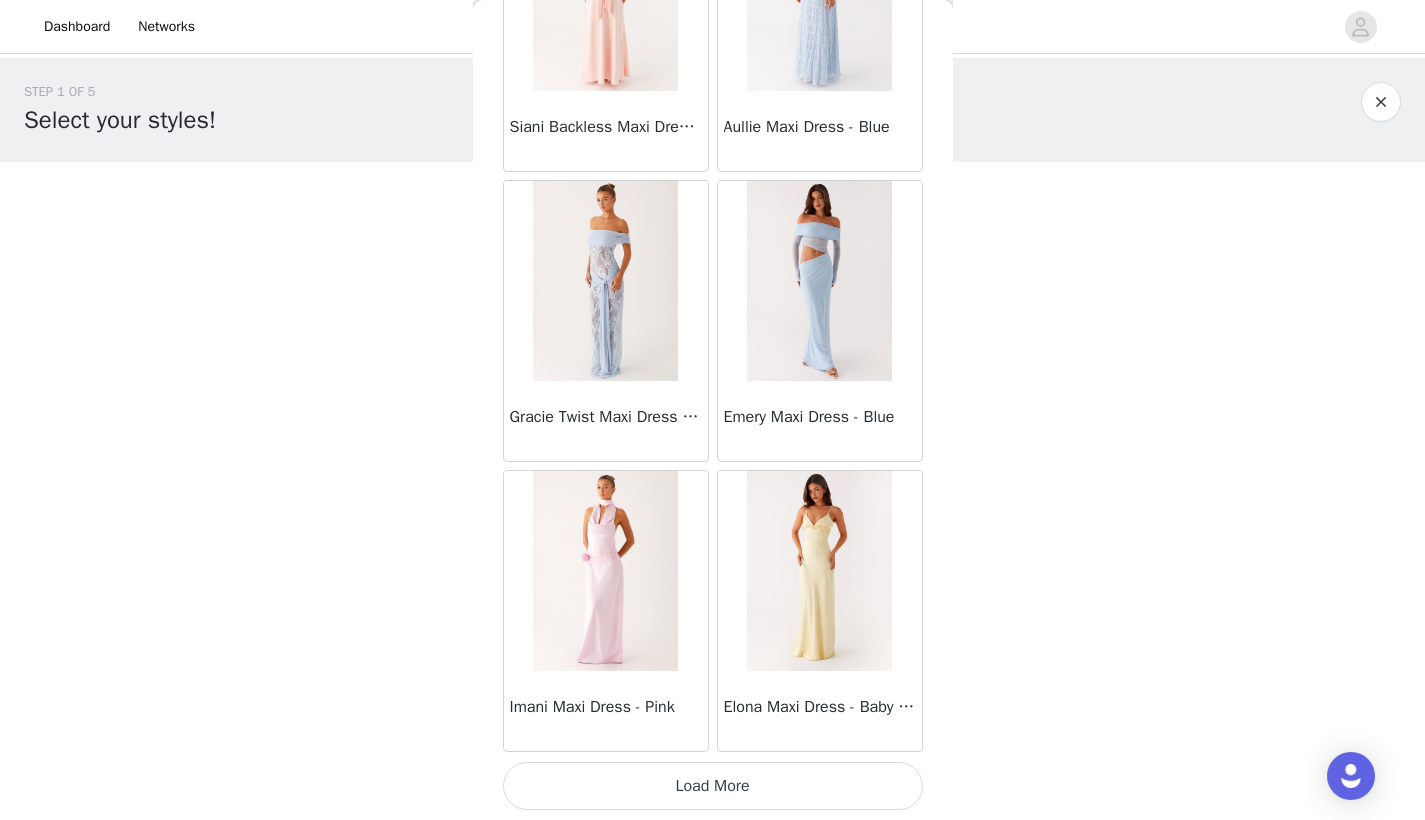 click on "Load More" at bounding box center (713, 786) 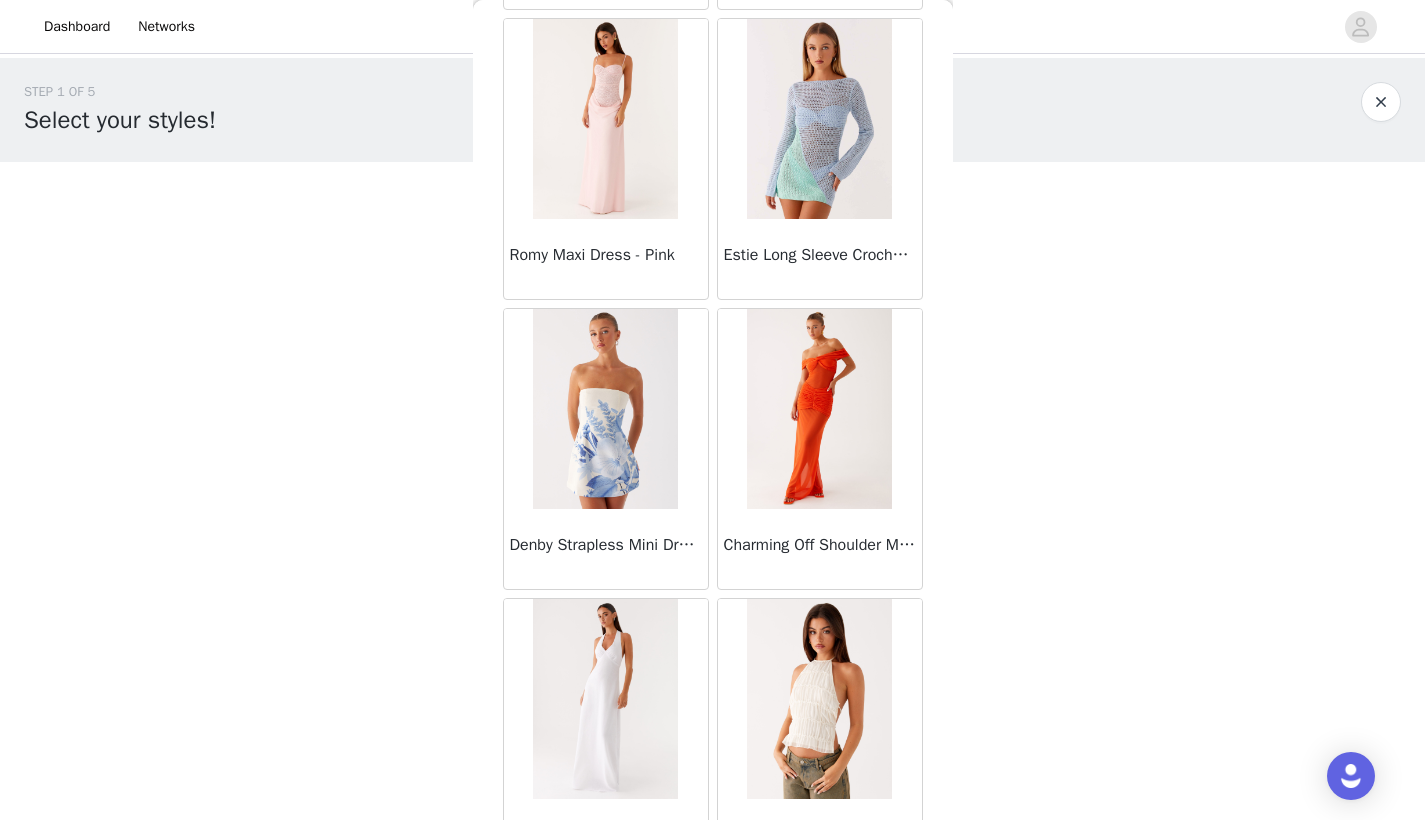 scroll, scrollTop: 34140, scrollLeft: 0, axis: vertical 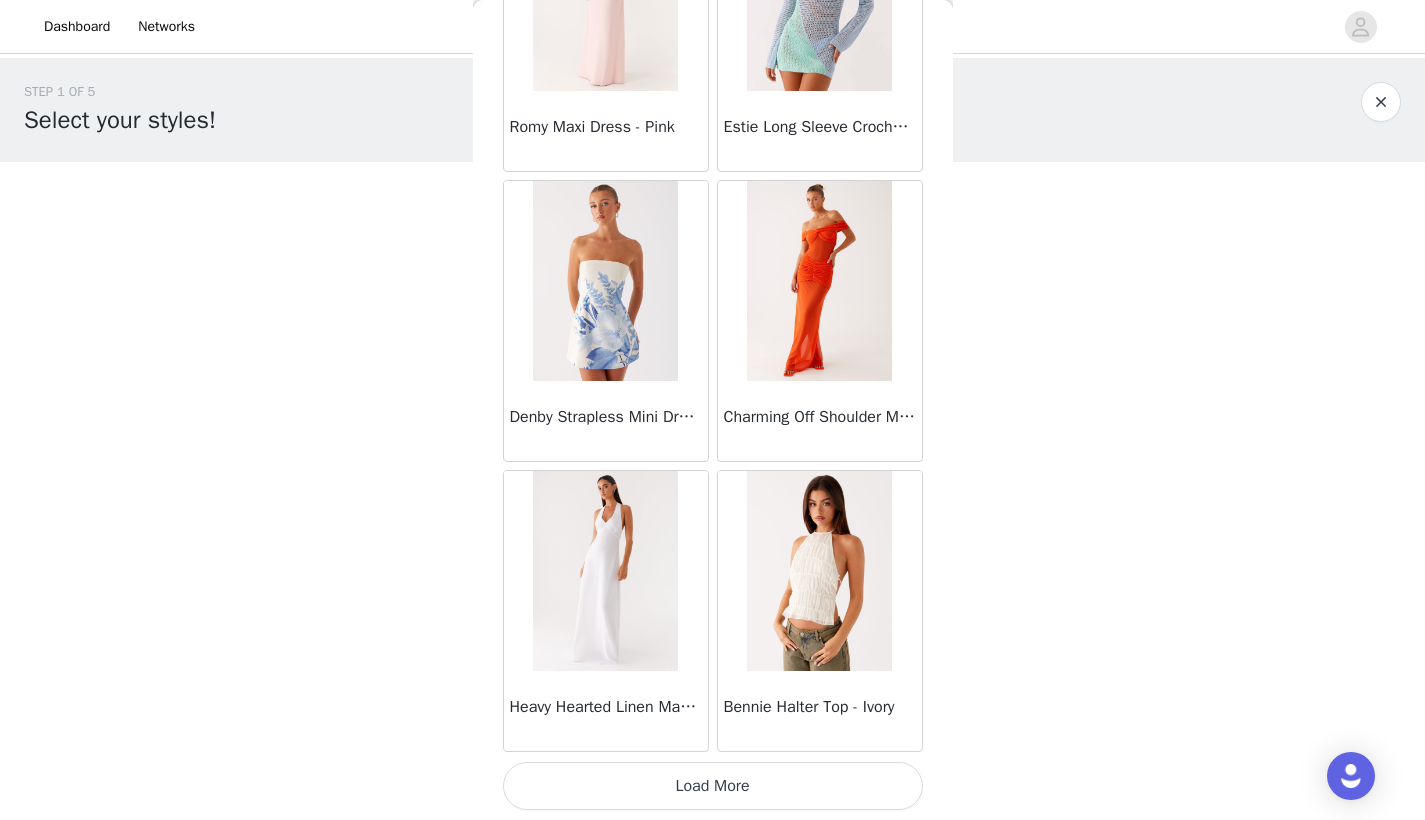 click on "Load More" at bounding box center (713, 786) 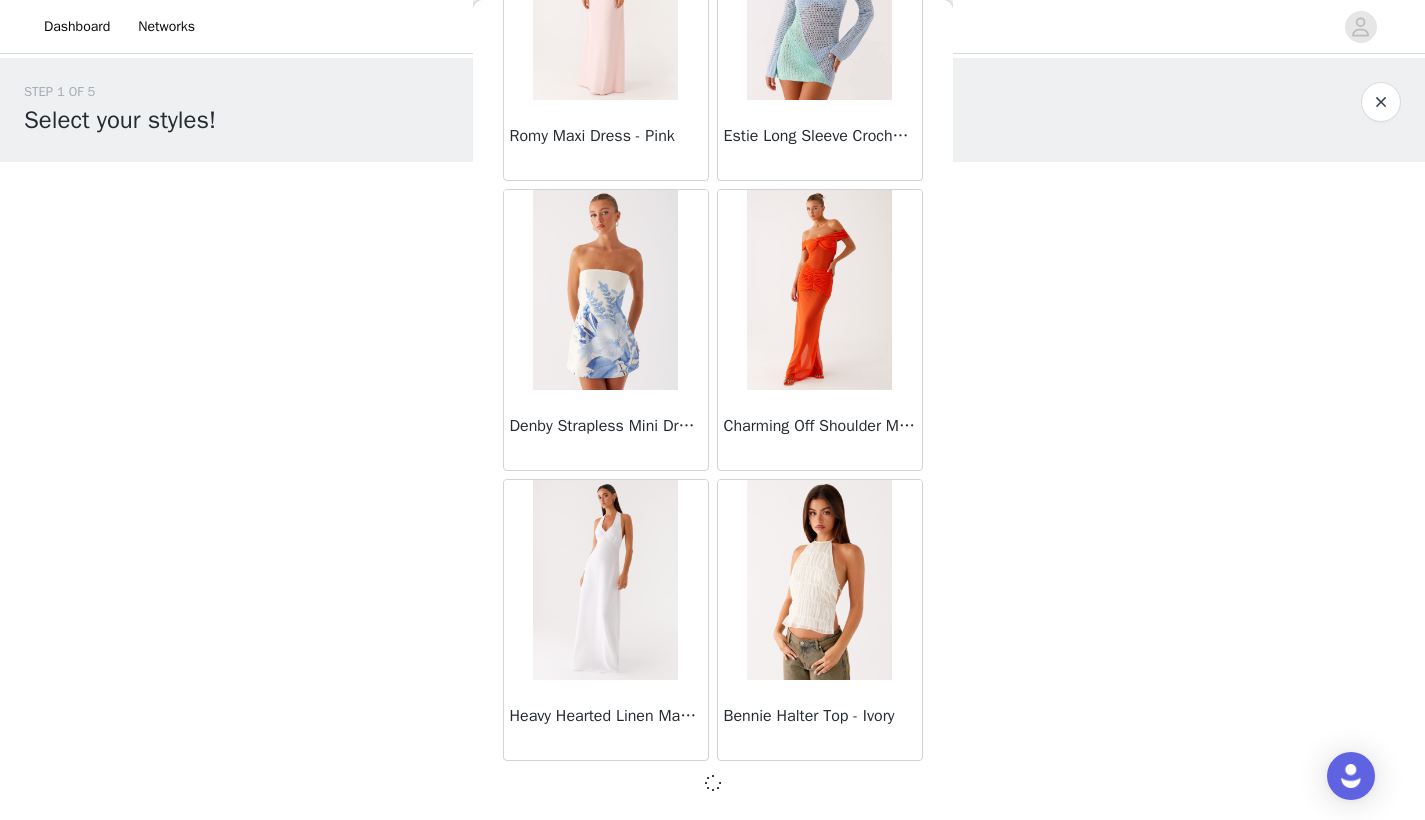 scroll, scrollTop: 34131, scrollLeft: 0, axis: vertical 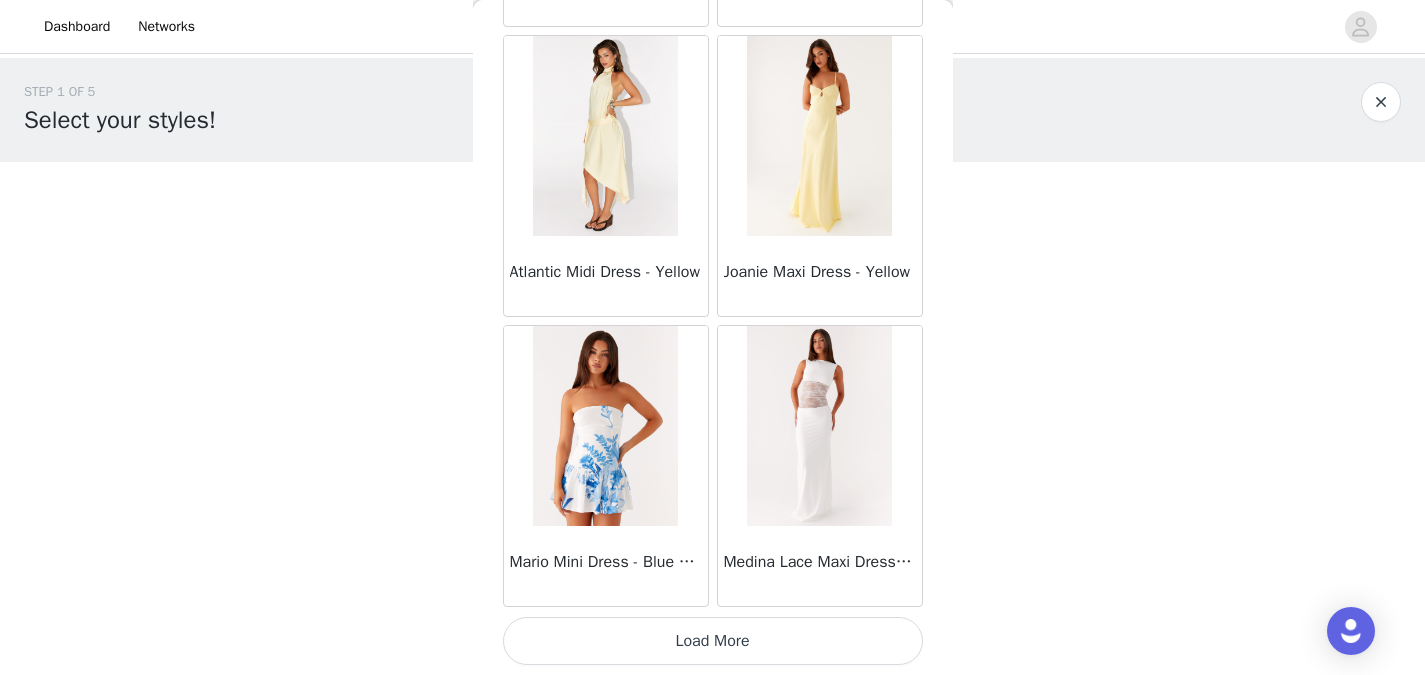 click on "Load More" at bounding box center (713, 641) 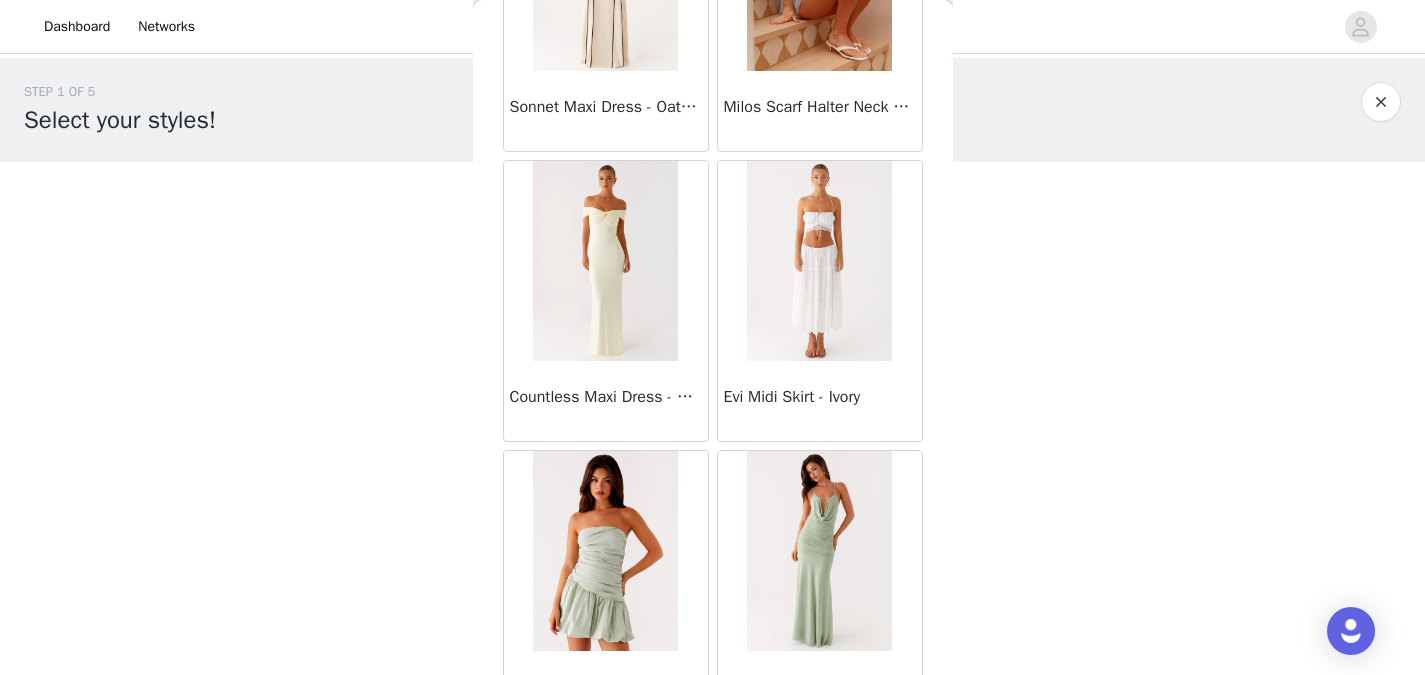 scroll, scrollTop: 38861, scrollLeft: 0, axis: vertical 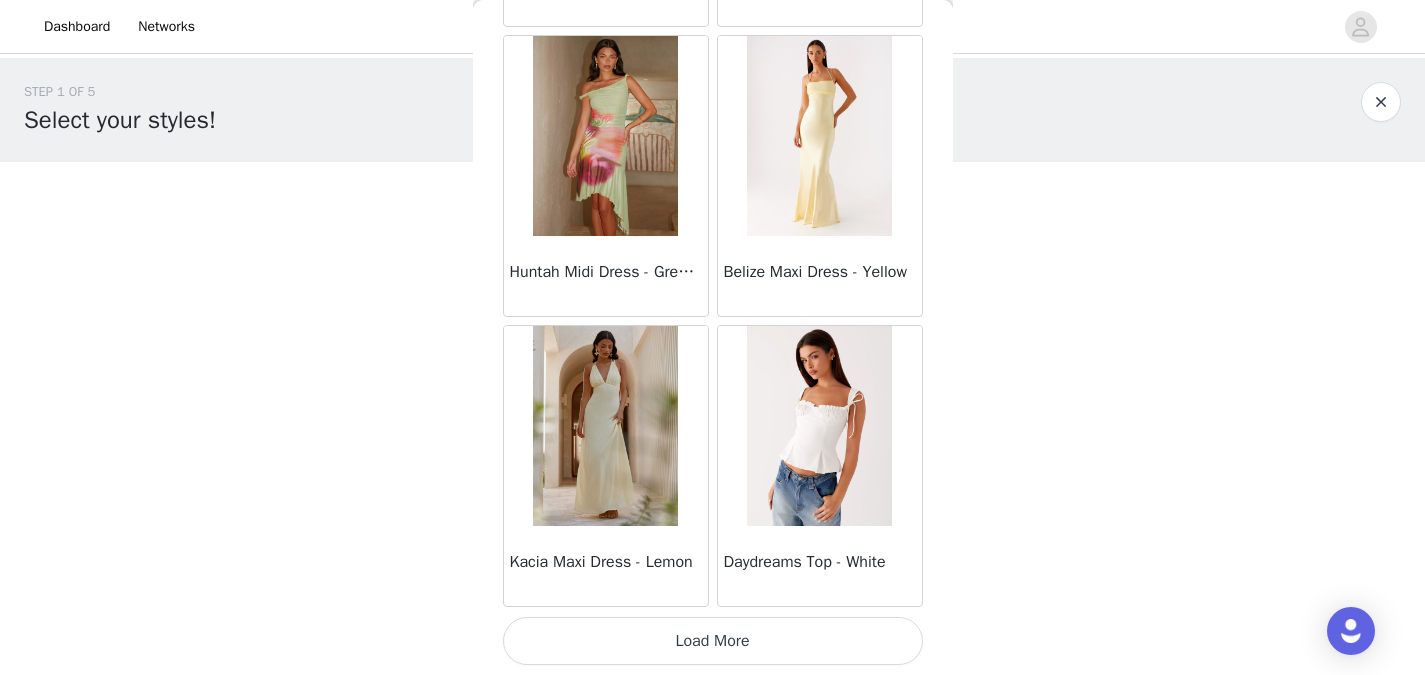 click on "Load More" at bounding box center (713, 641) 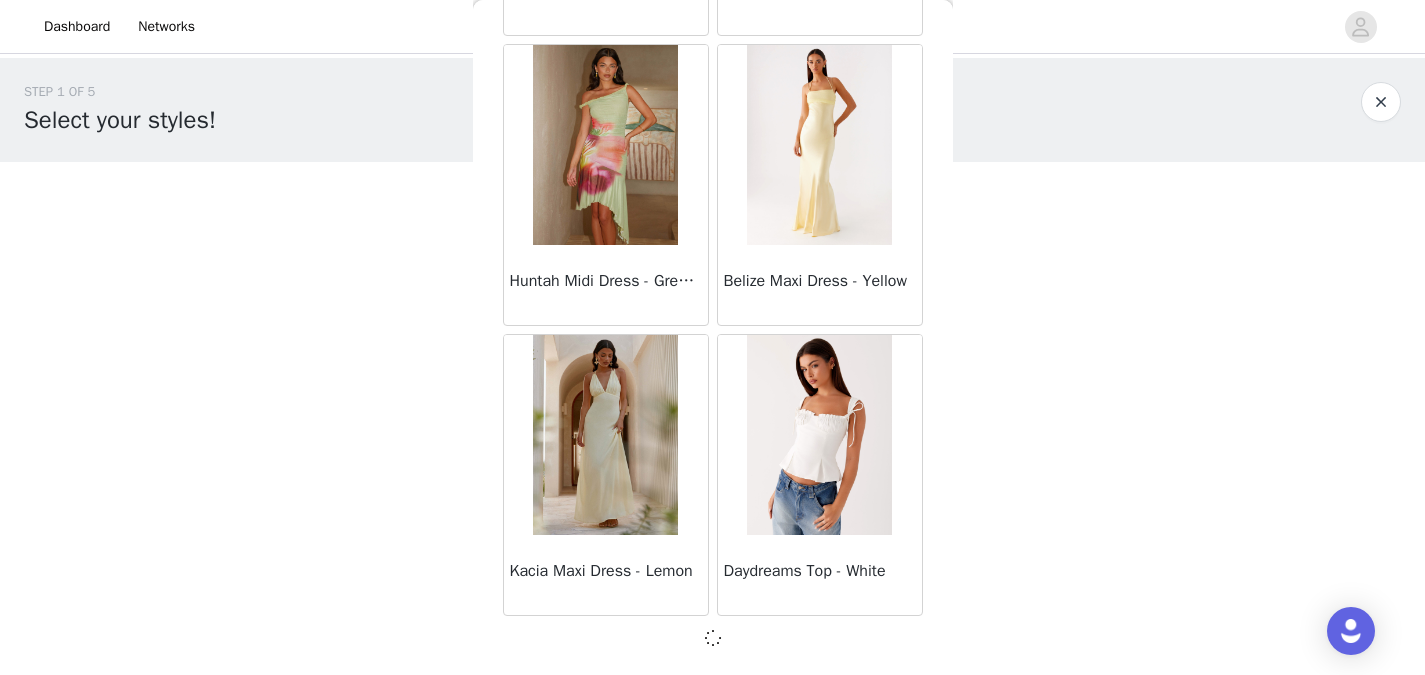 scroll, scrollTop: 40076, scrollLeft: 0, axis: vertical 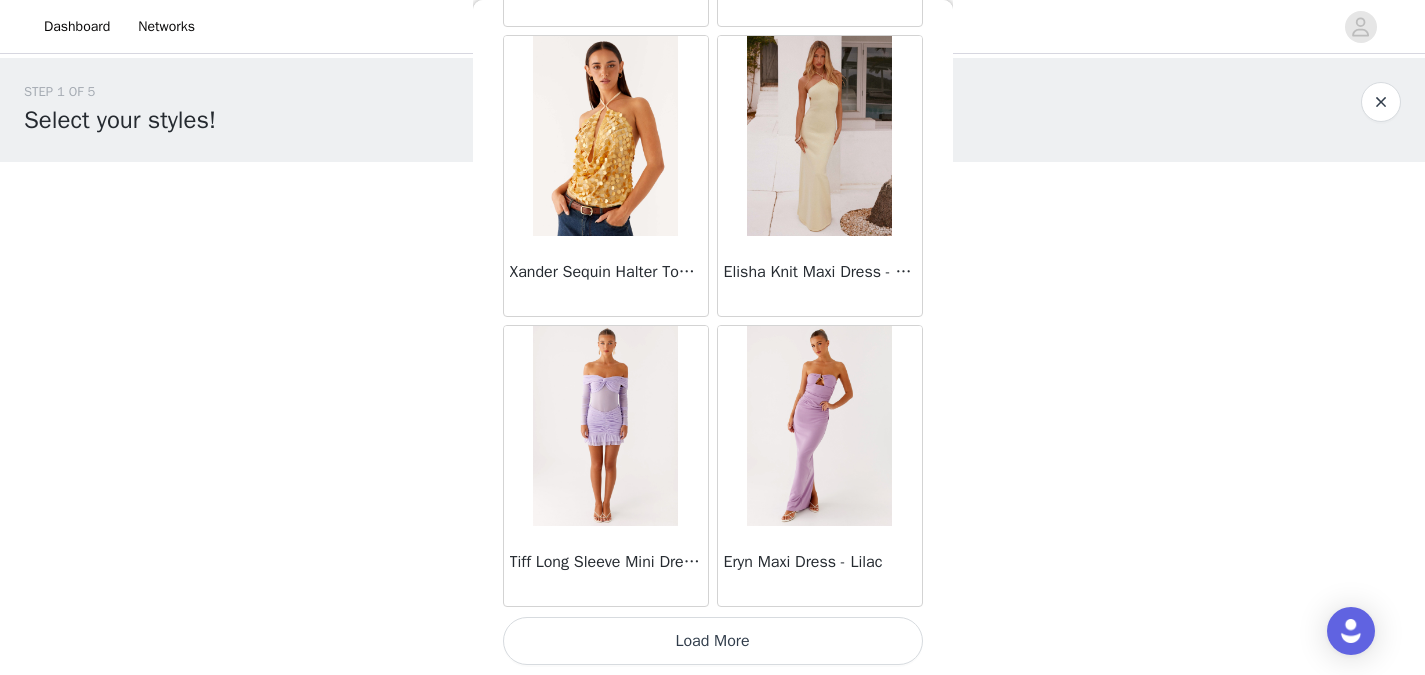 click on "Load More" at bounding box center (713, 641) 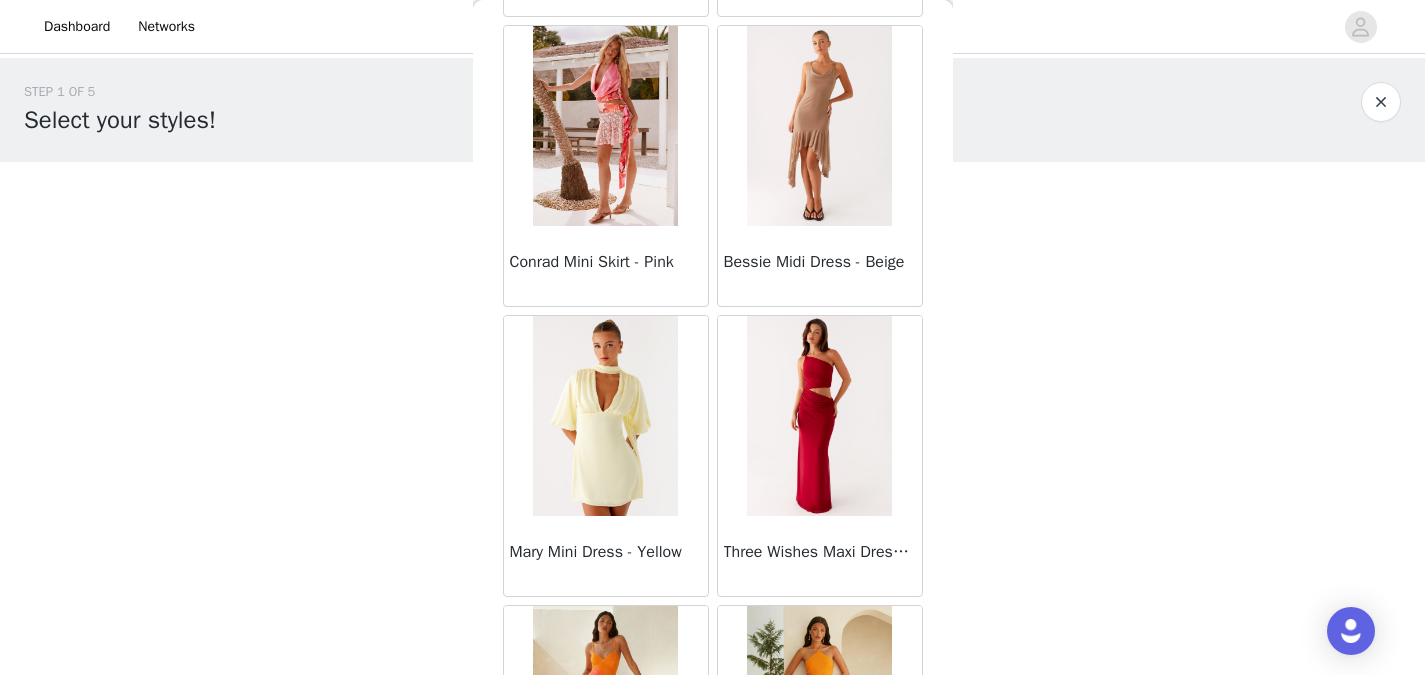 scroll, scrollTop: 45885, scrollLeft: 0, axis: vertical 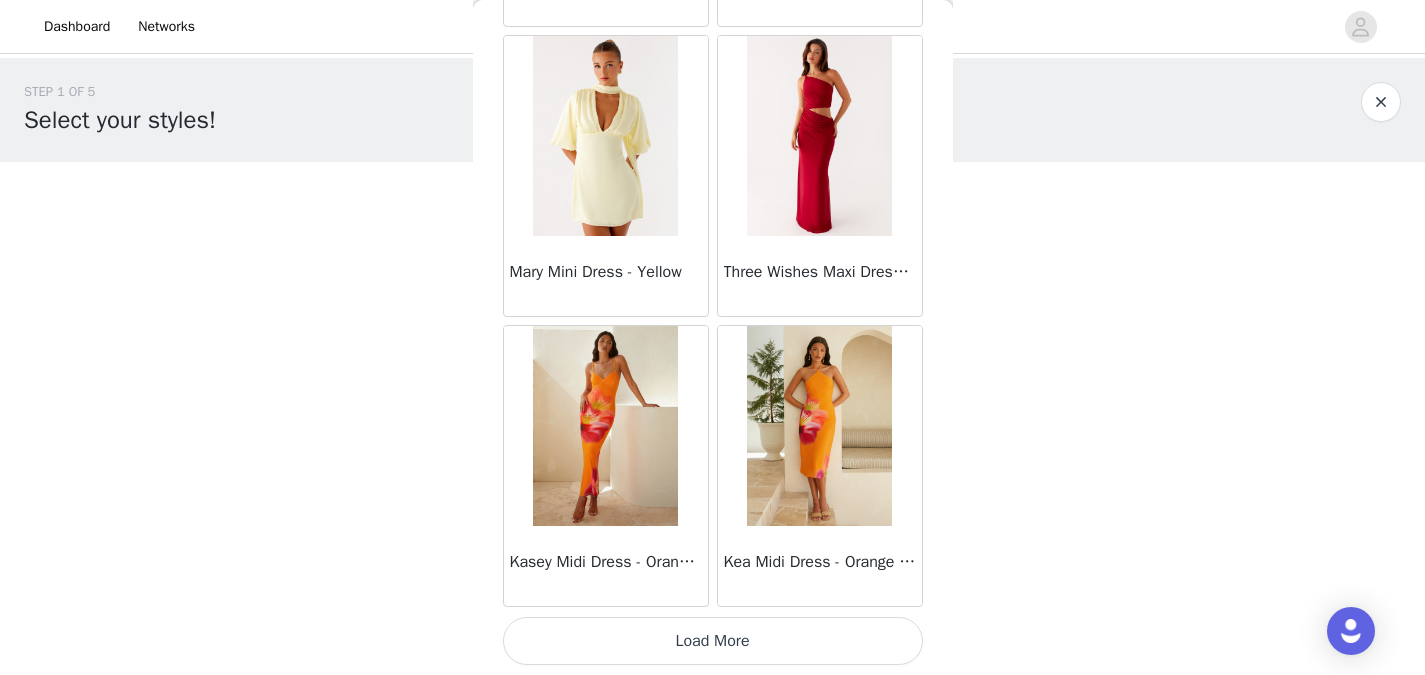 click on "Load More" at bounding box center [713, 641] 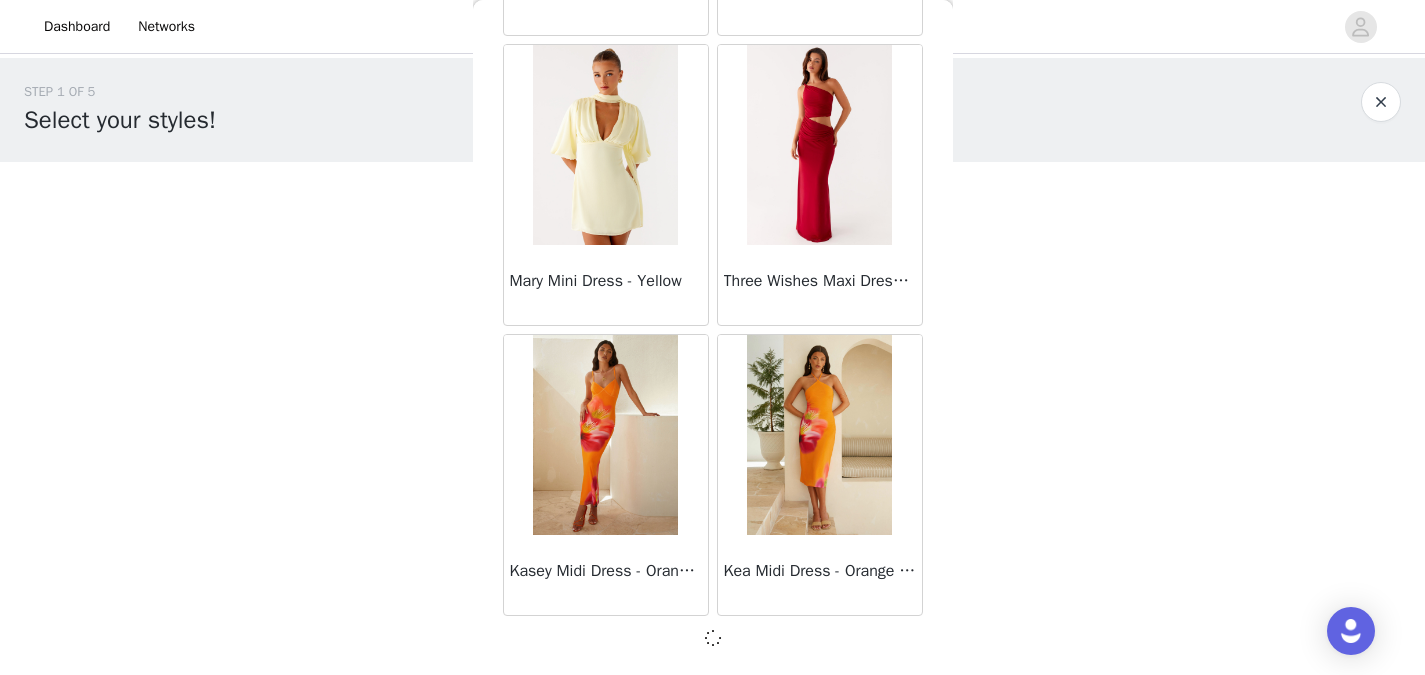 scroll, scrollTop: 45876, scrollLeft: 0, axis: vertical 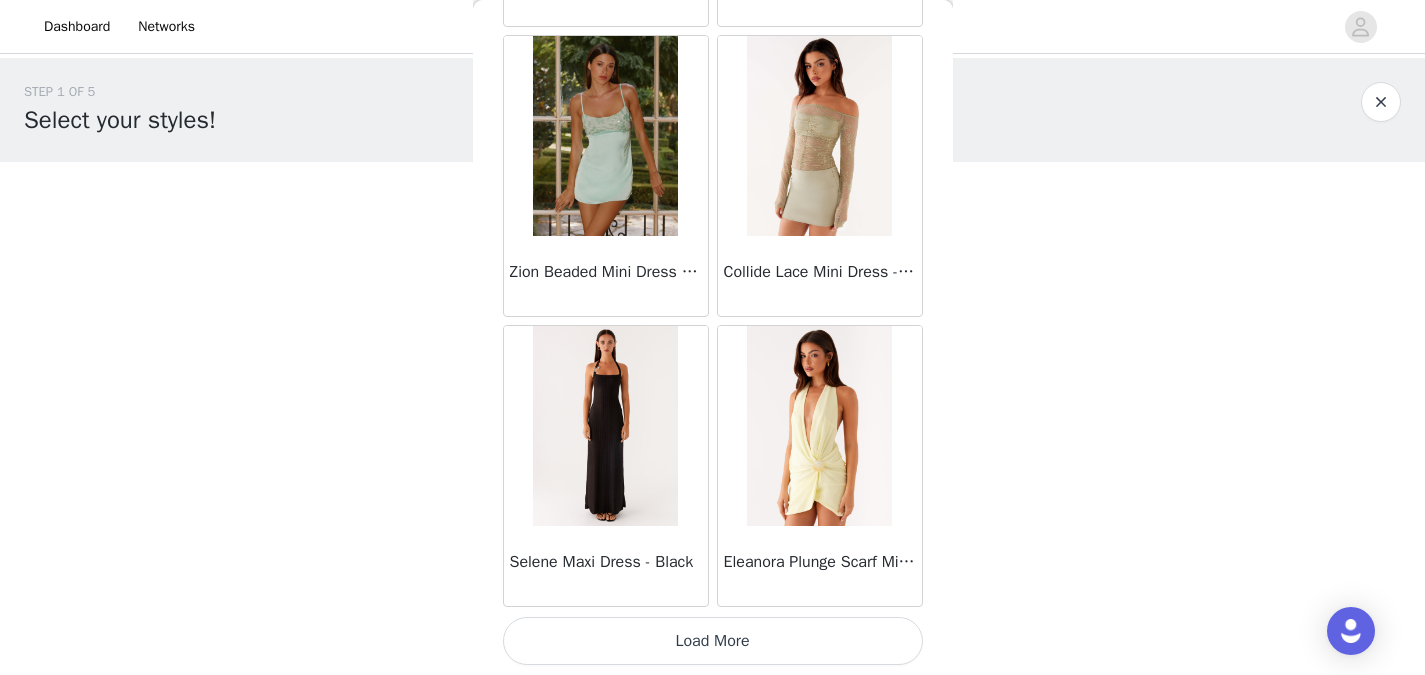 click on "Load More" at bounding box center (713, 641) 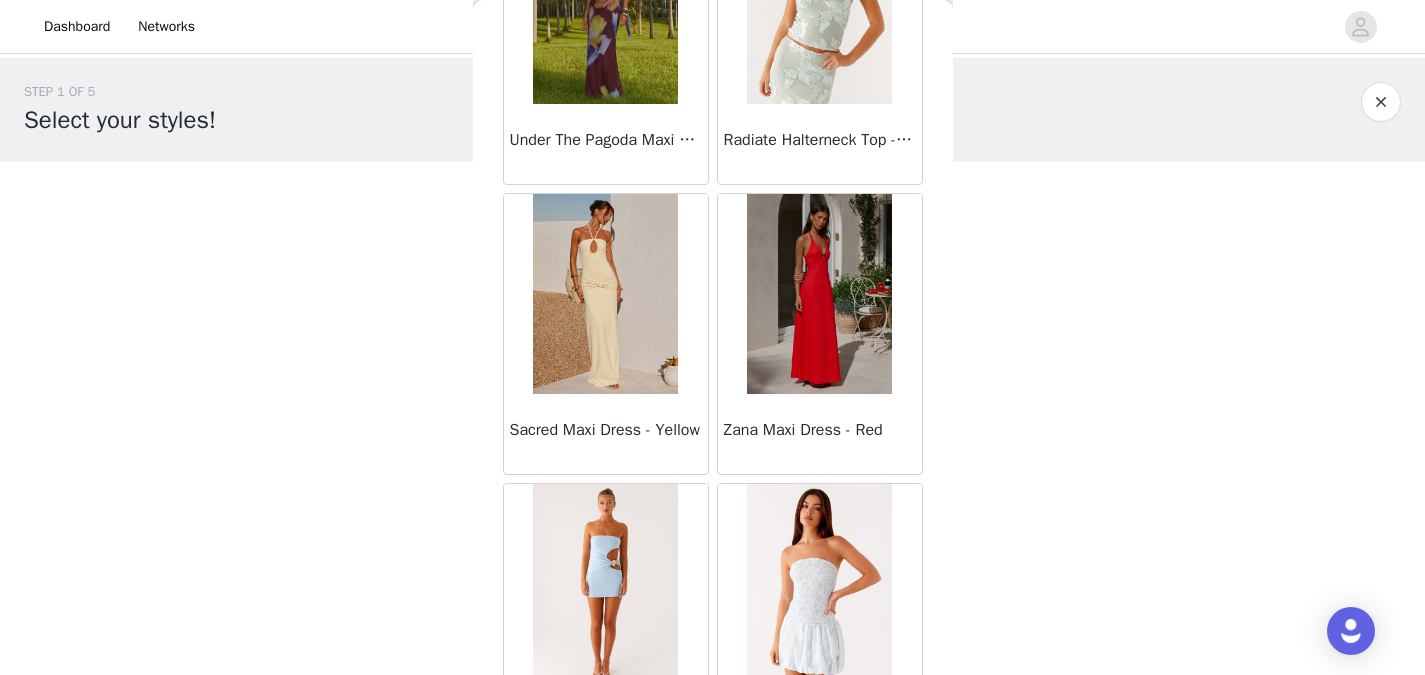 scroll, scrollTop: 51685, scrollLeft: 0, axis: vertical 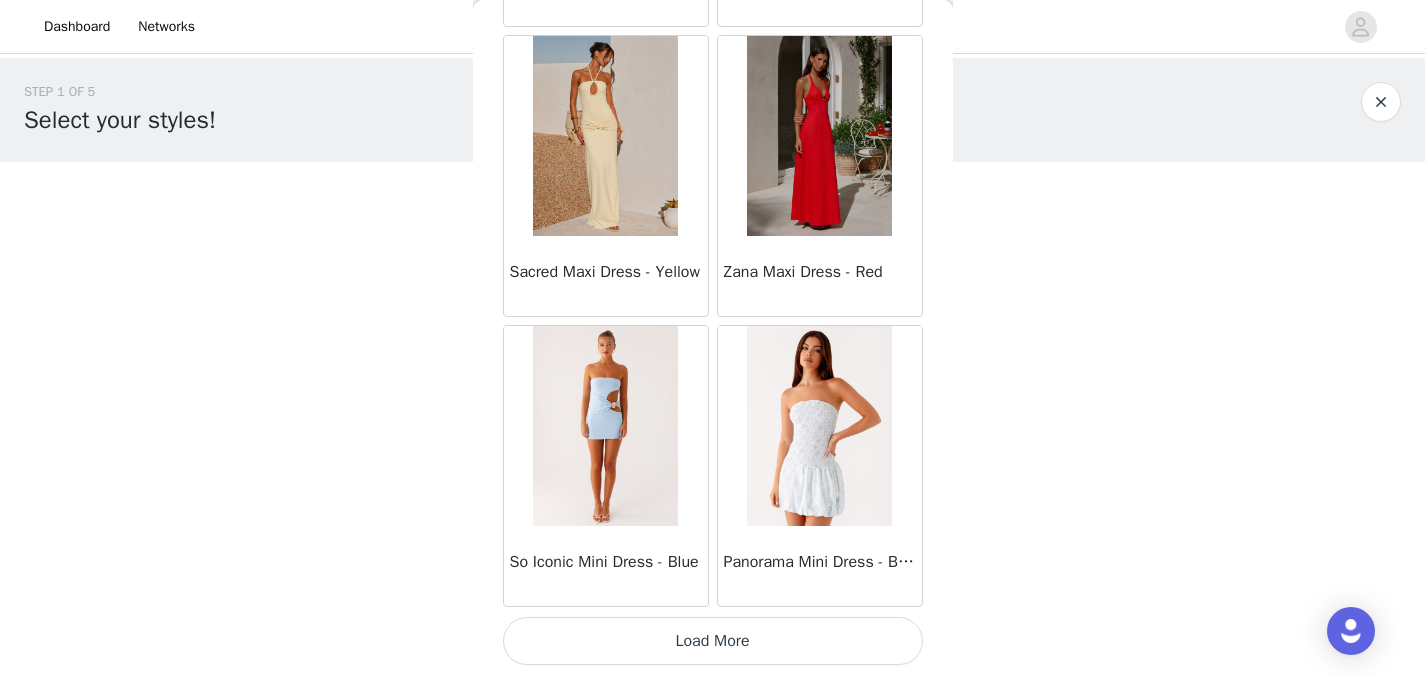 click on "Load More" at bounding box center [713, 641] 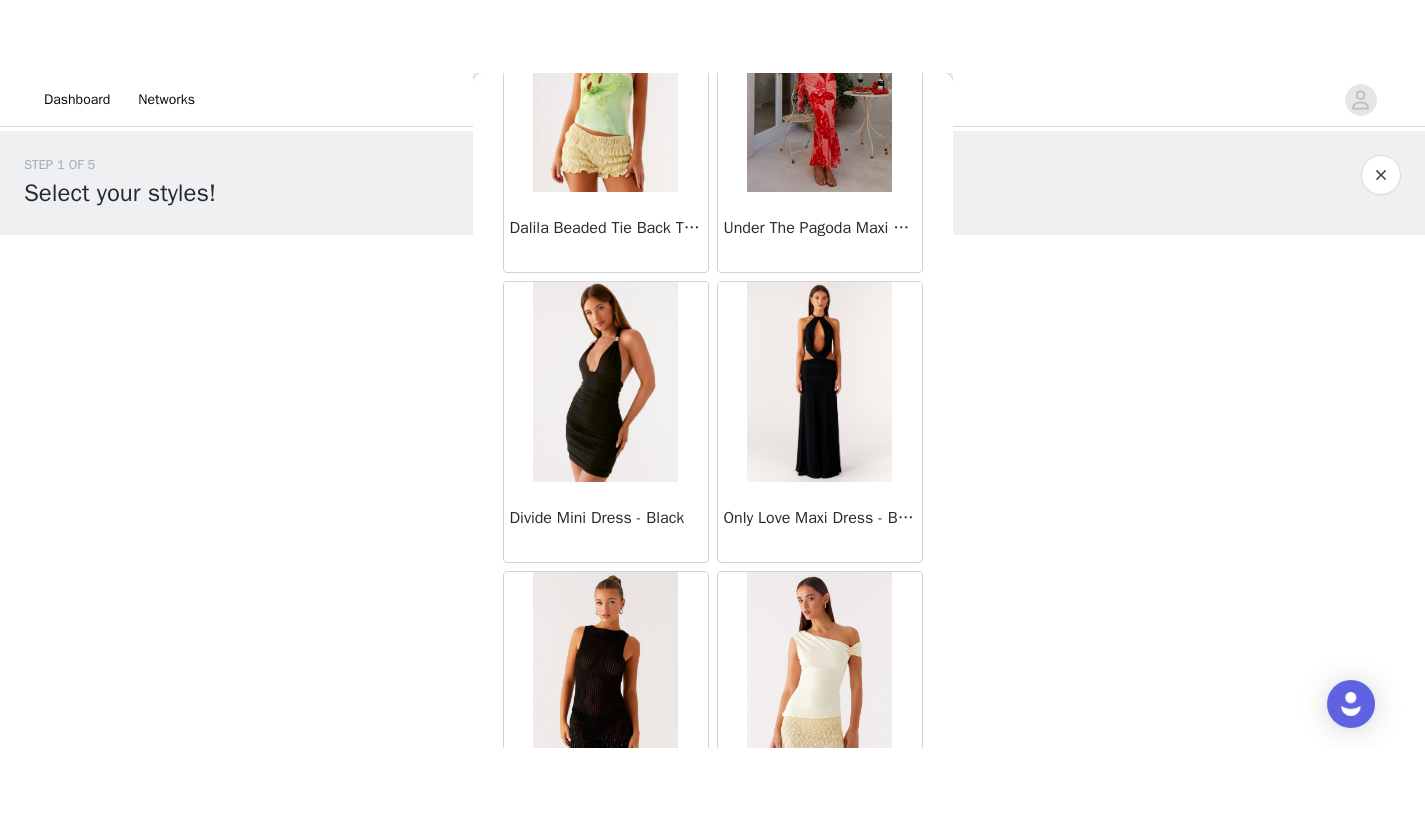scroll, scrollTop: 53335, scrollLeft: 0, axis: vertical 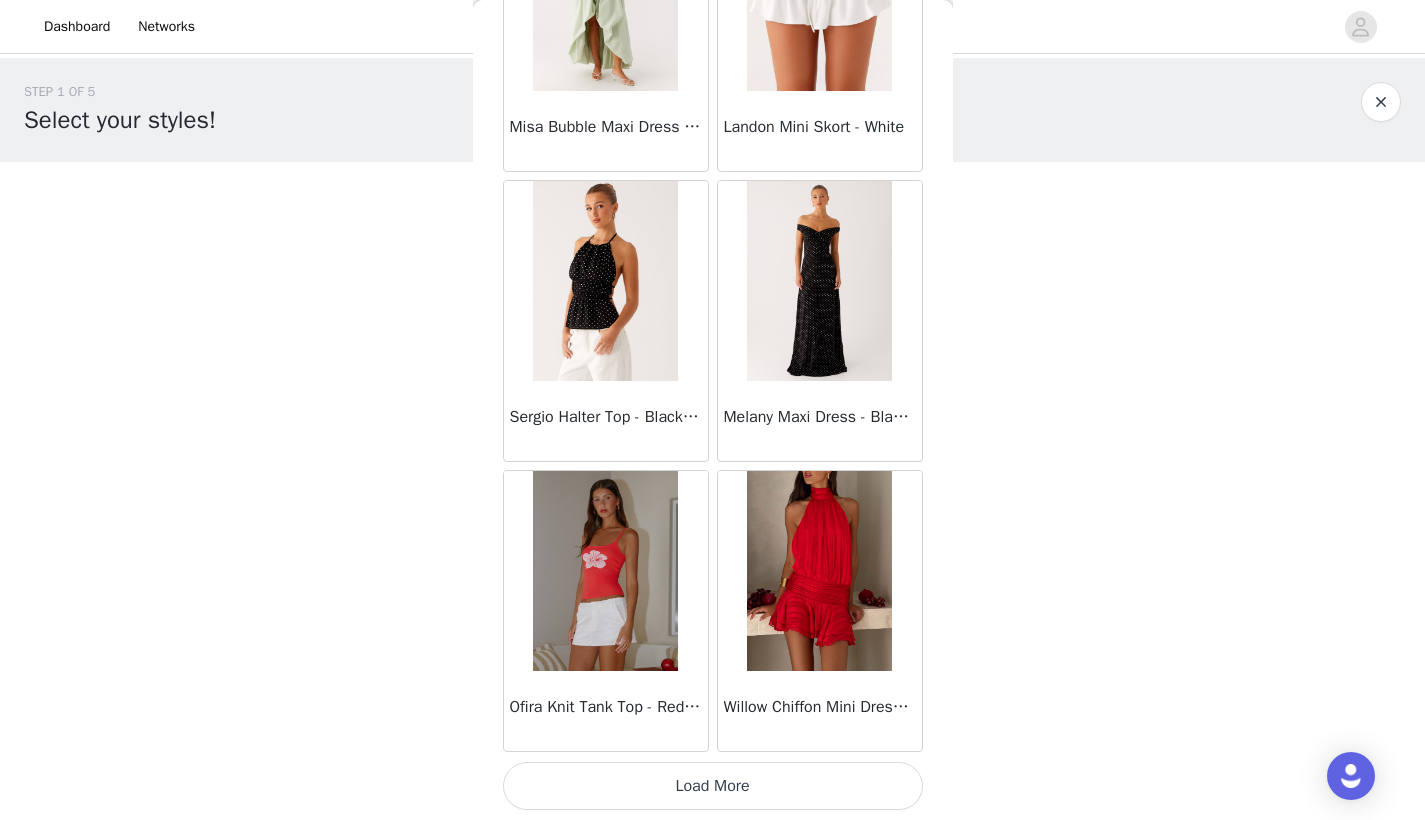 click on "Load More" at bounding box center [713, 786] 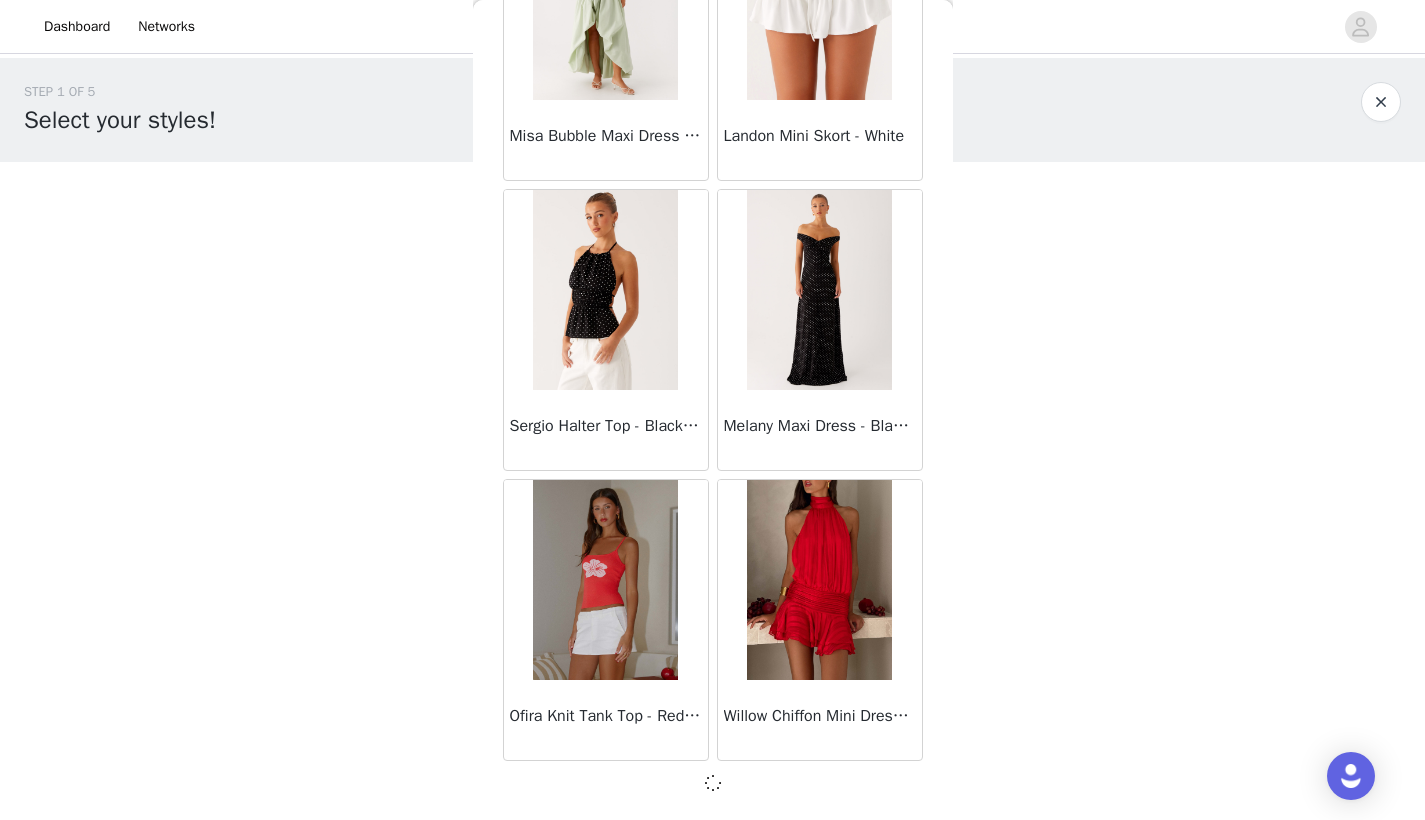 scroll, scrollTop: 54431, scrollLeft: 0, axis: vertical 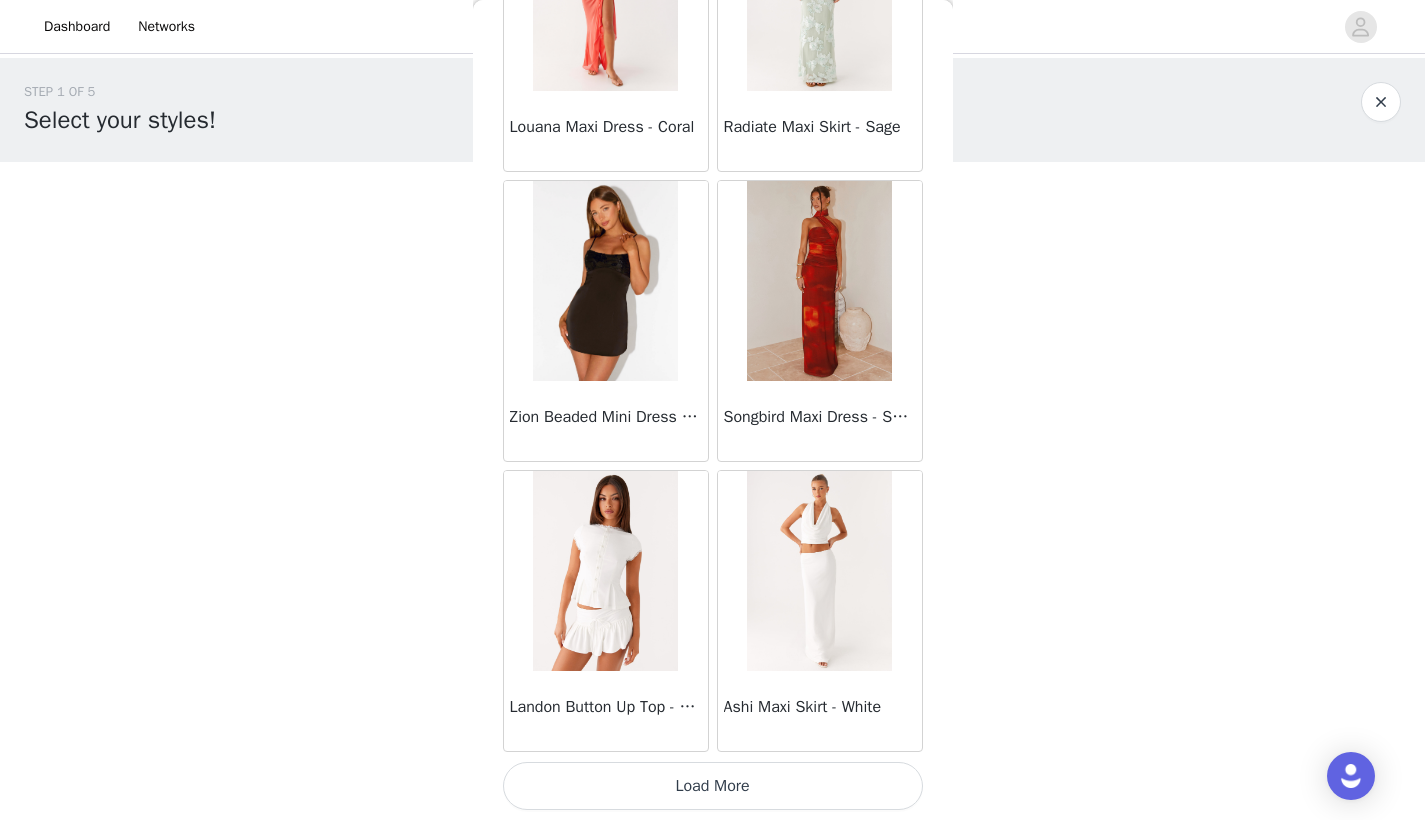 click on "Load More" at bounding box center [713, 786] 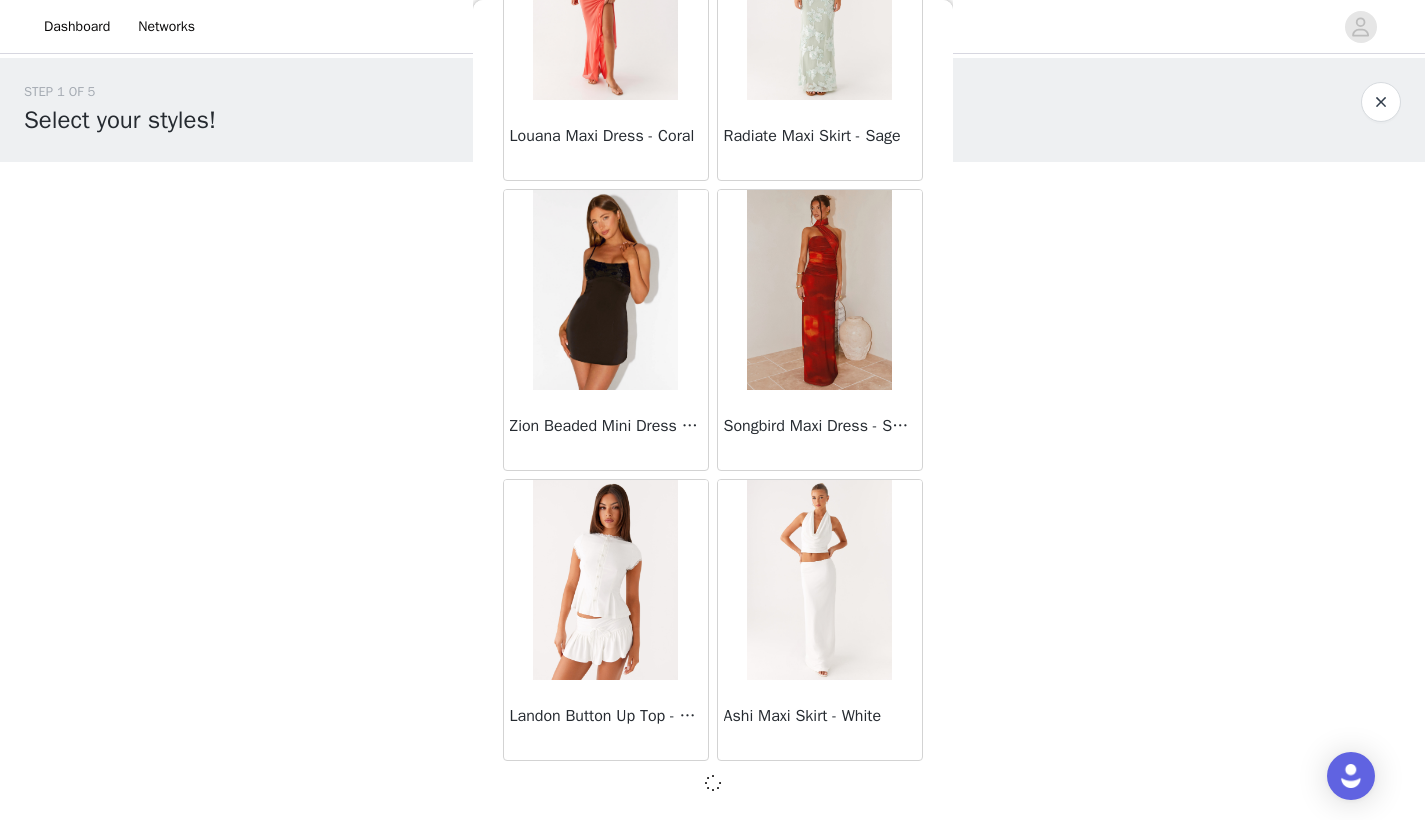 scroll, scrollTop: 57331, scrollLeft: 0, axis: vertical 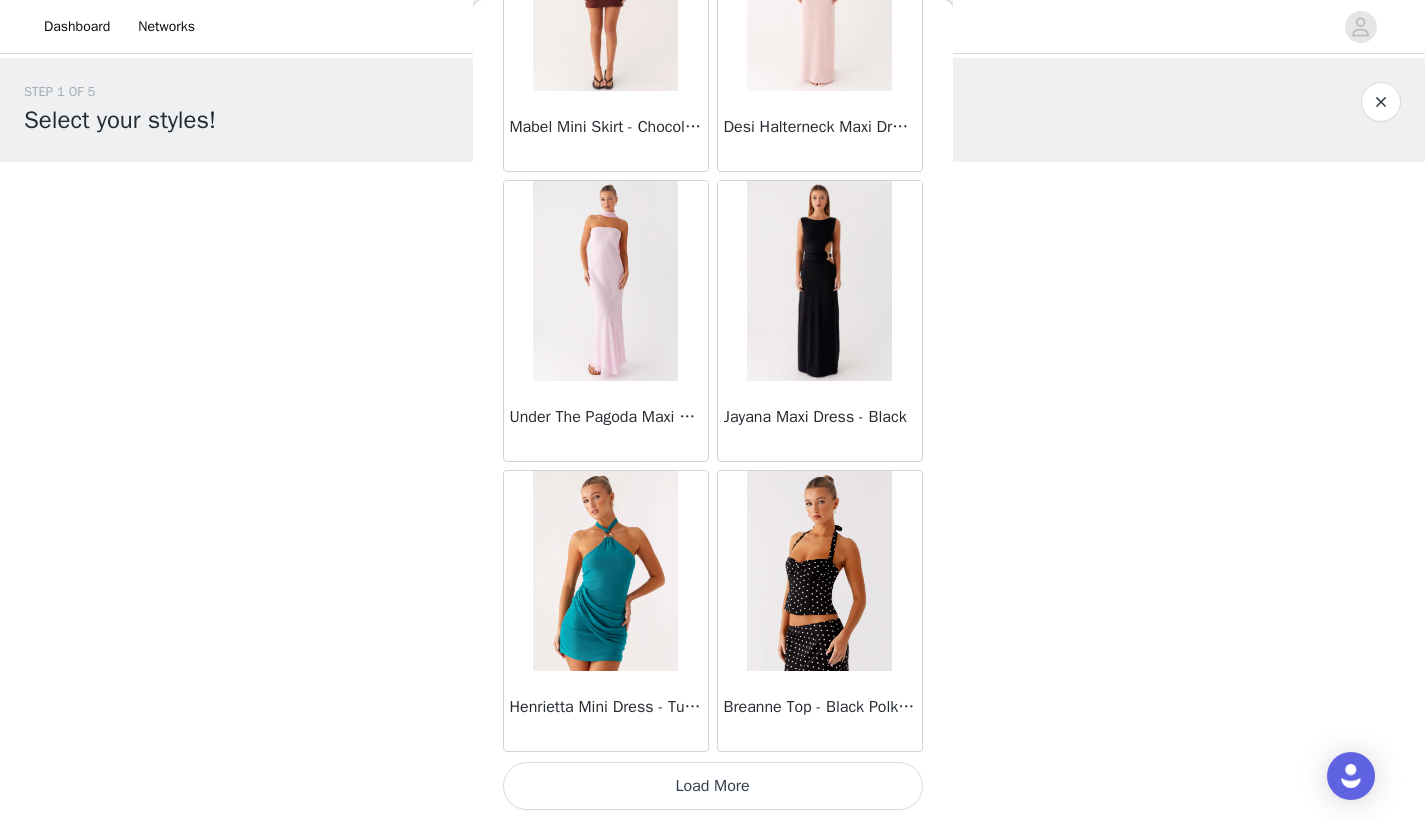 click on "Load More" at bounding box center [713, 786] 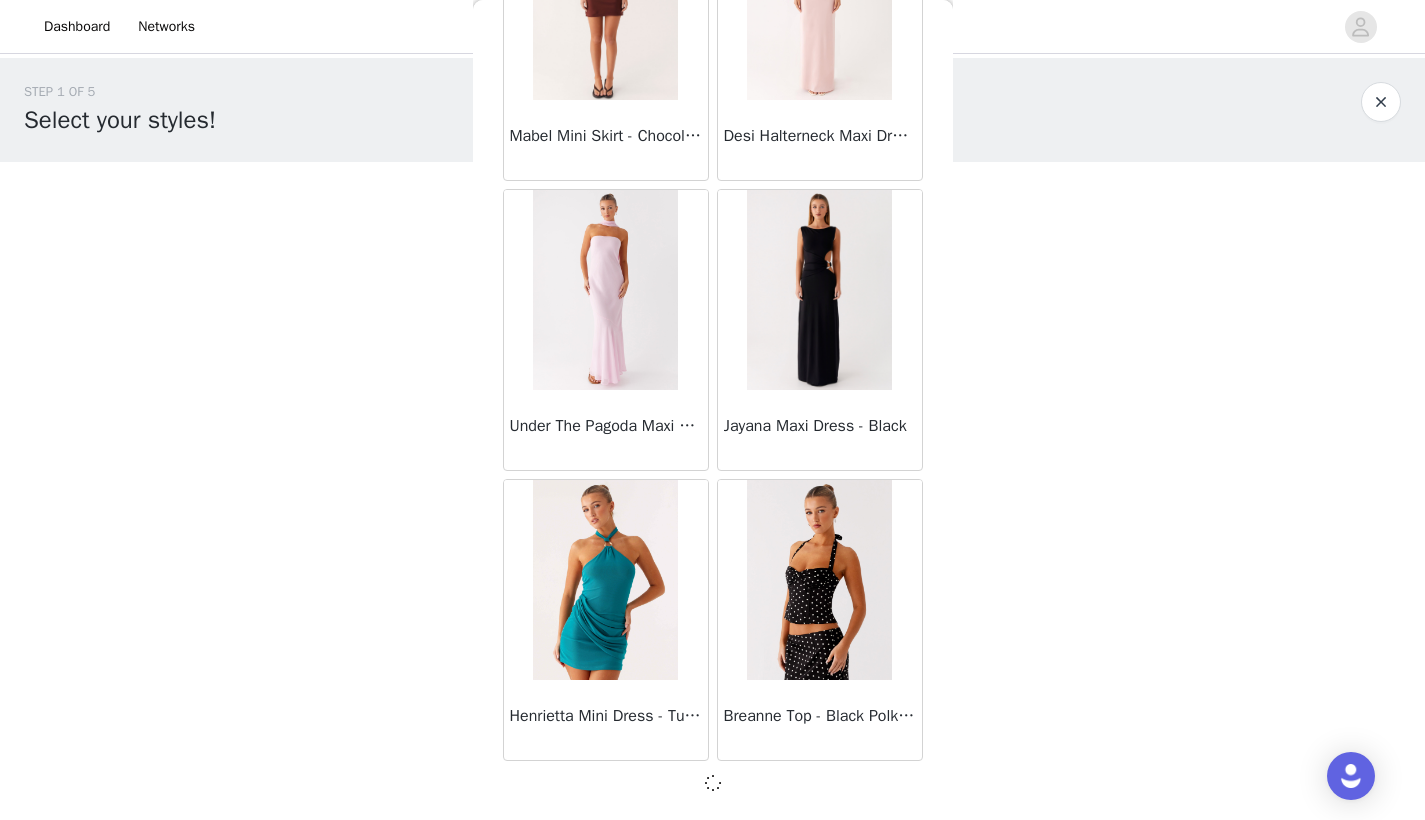 scroll, scrollTop: 60231, scrollLeft: 0, axis: vertical 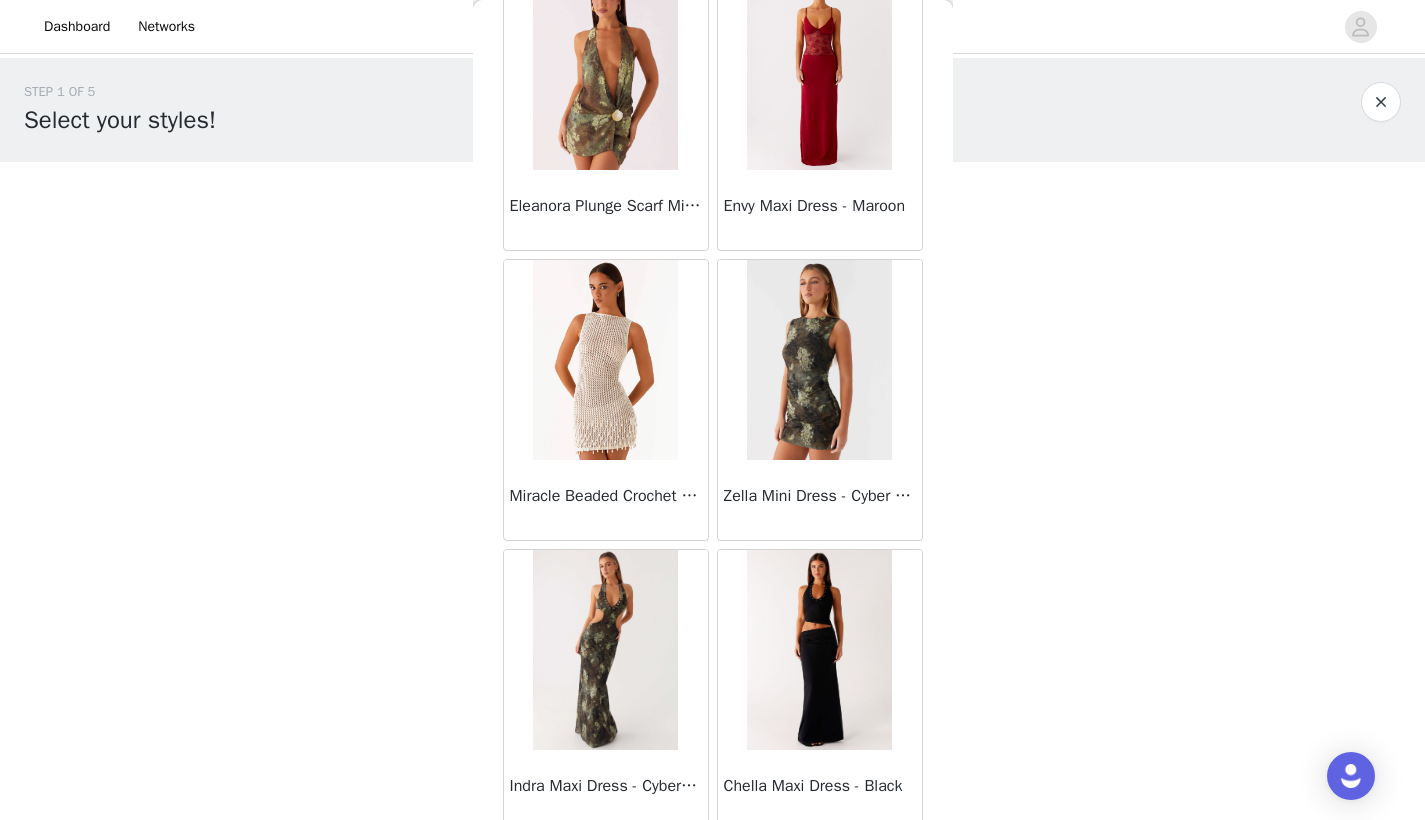 click at bounding box center (606, 360) 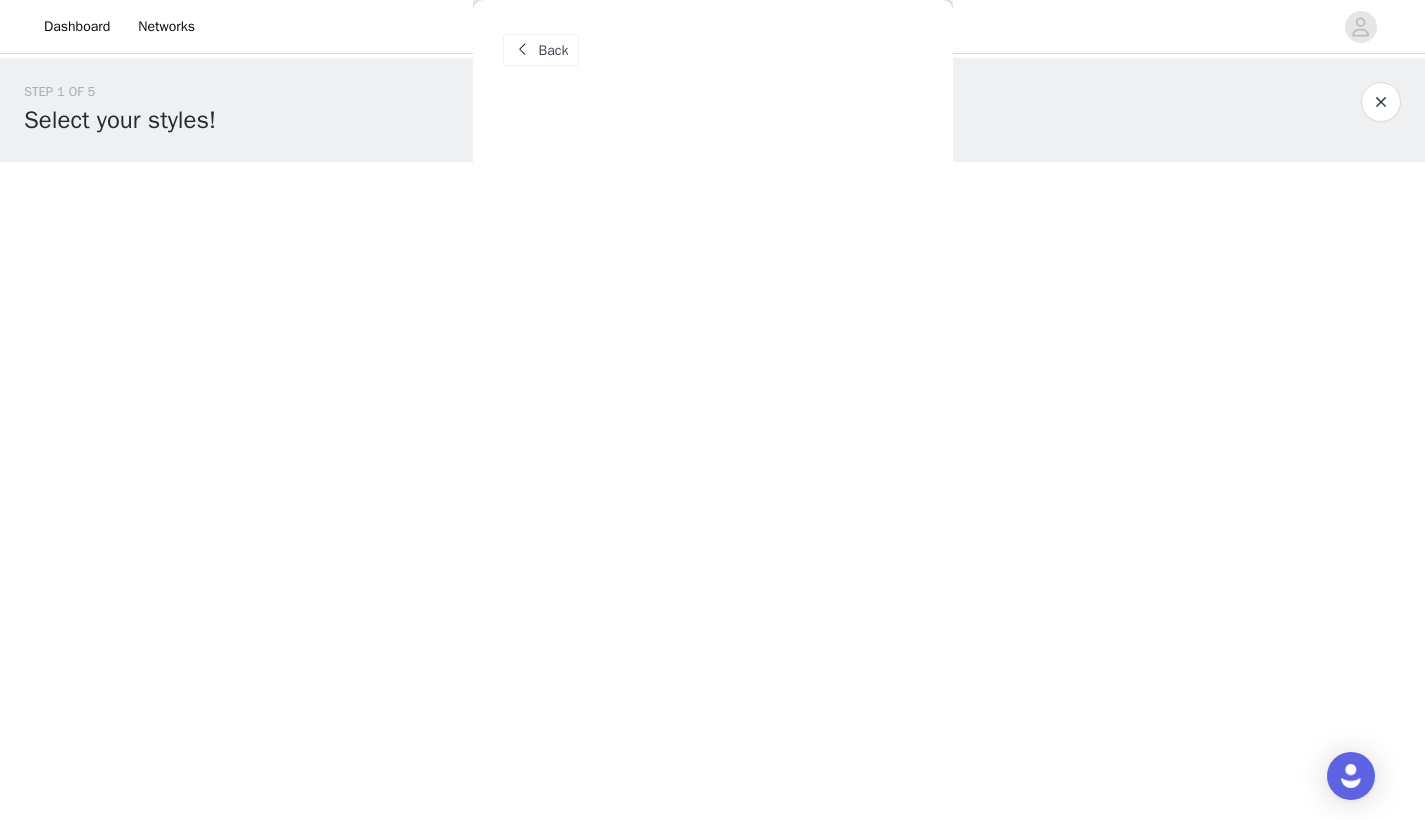 scroll, scrollTop: 0, scrollLeft: 0, axis: both 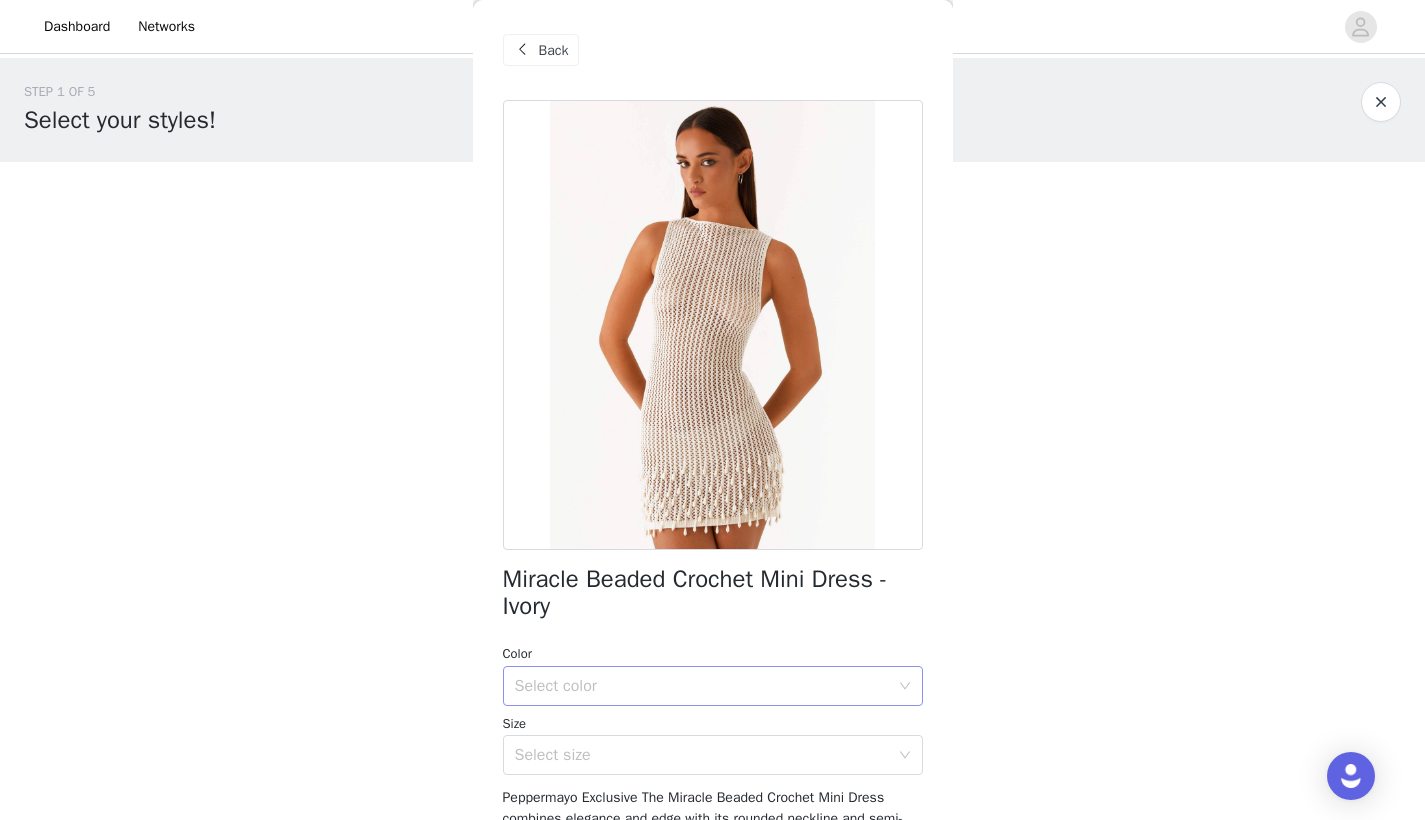 click on "Select color" at bounding box center (702, 686) 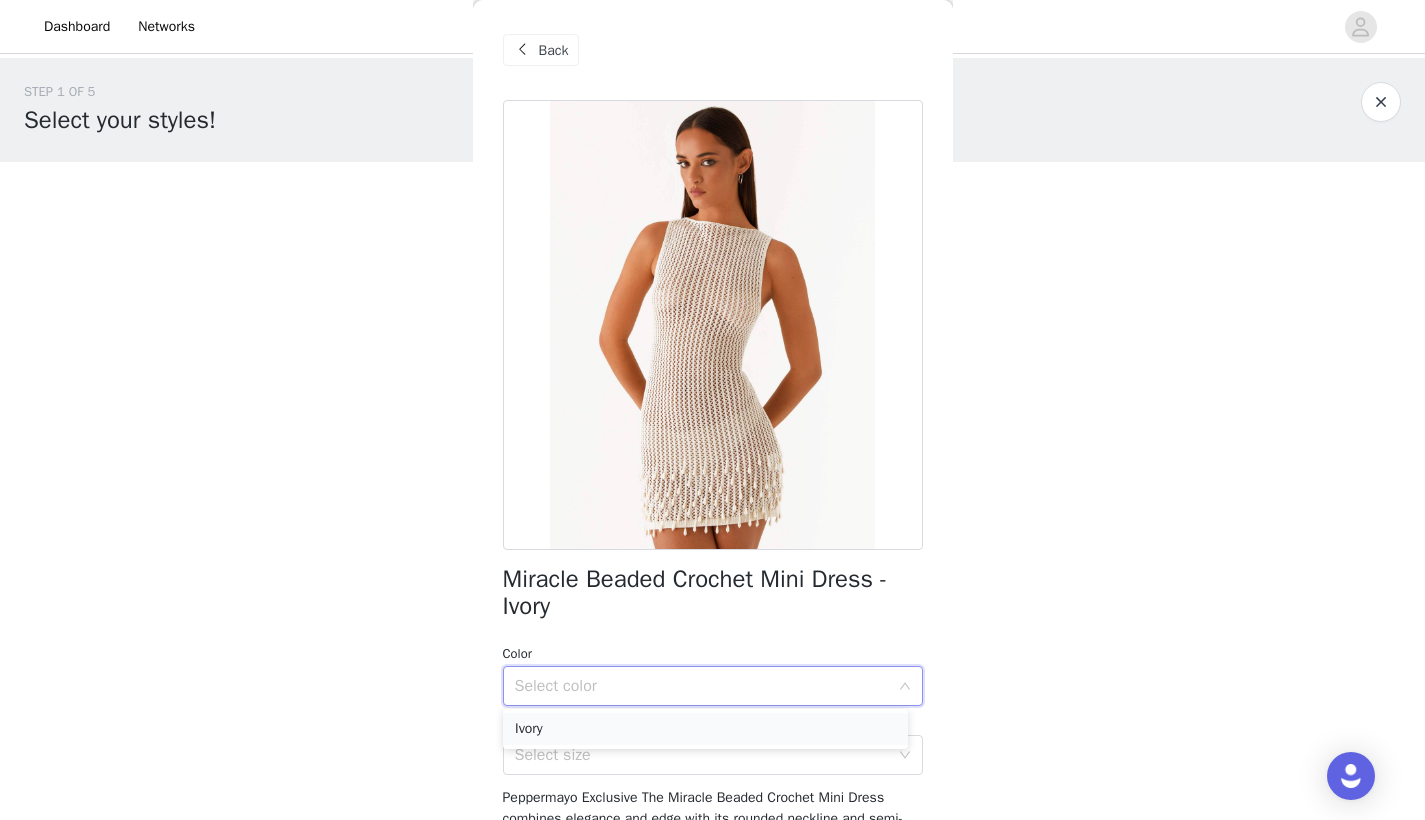 click on "Ivory" at bounding box center (705, 729) 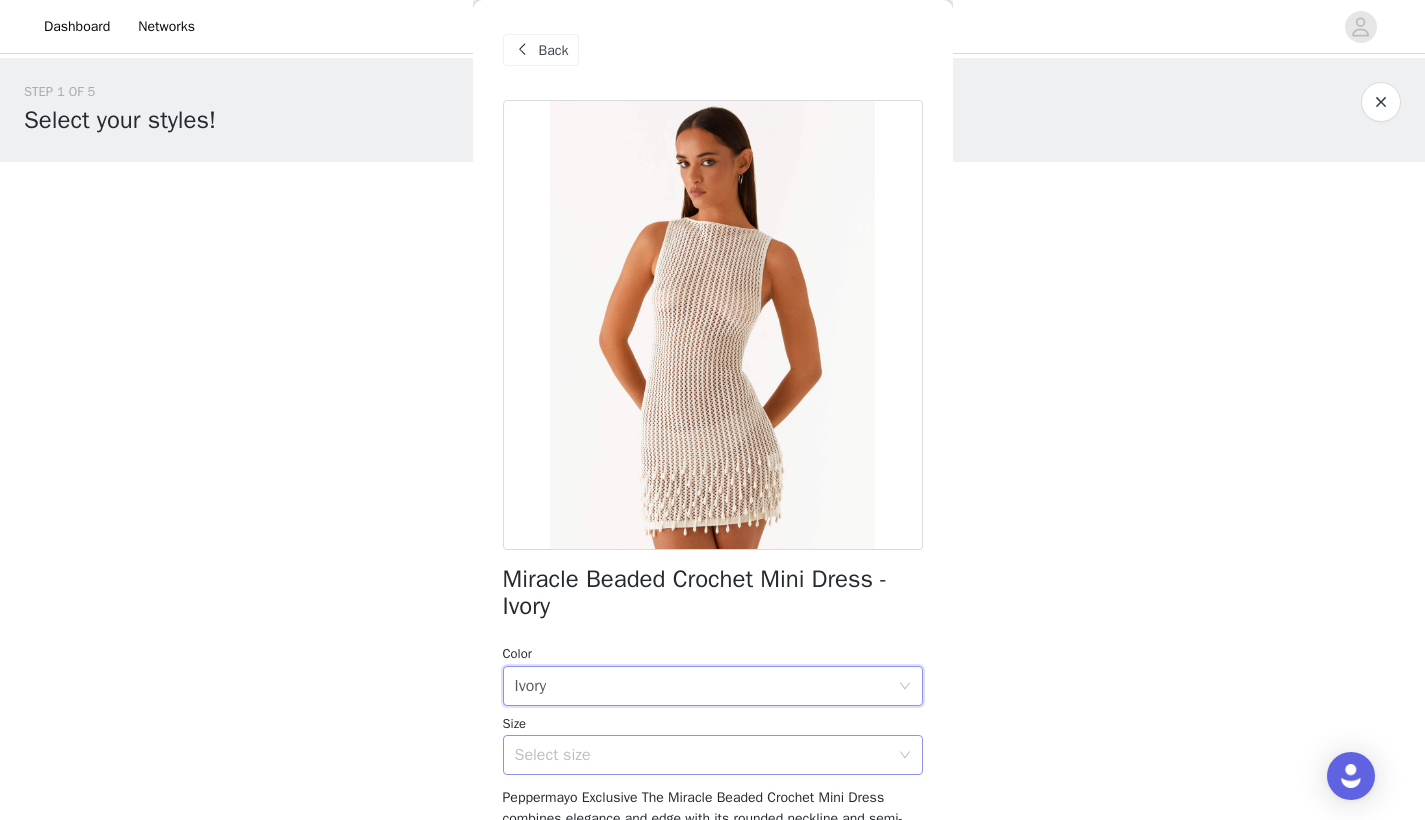 click on "Select size" at bounding box center [702, 755] 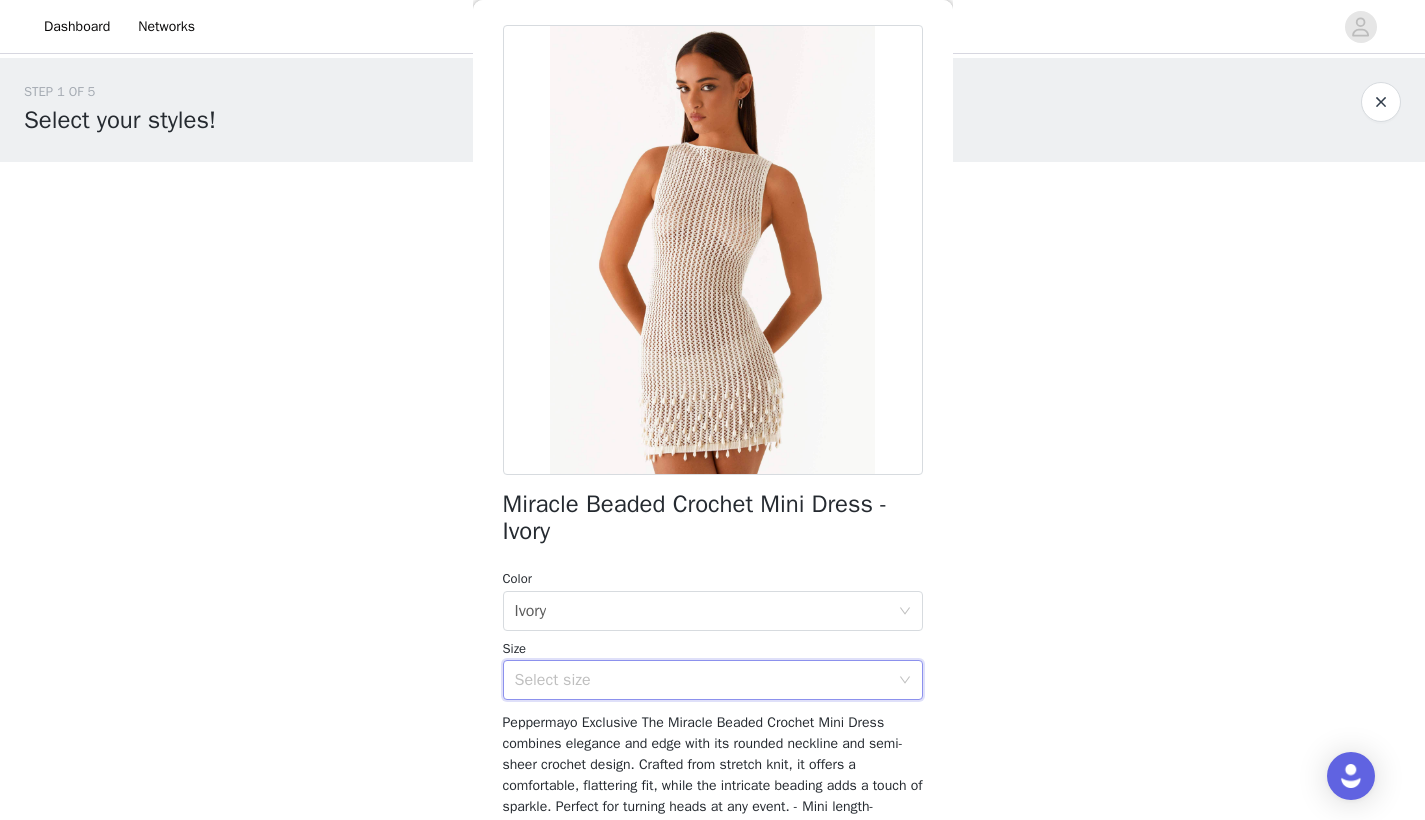 scroll, scrollTop: 91, scrollLeft: 0, axis: vertical 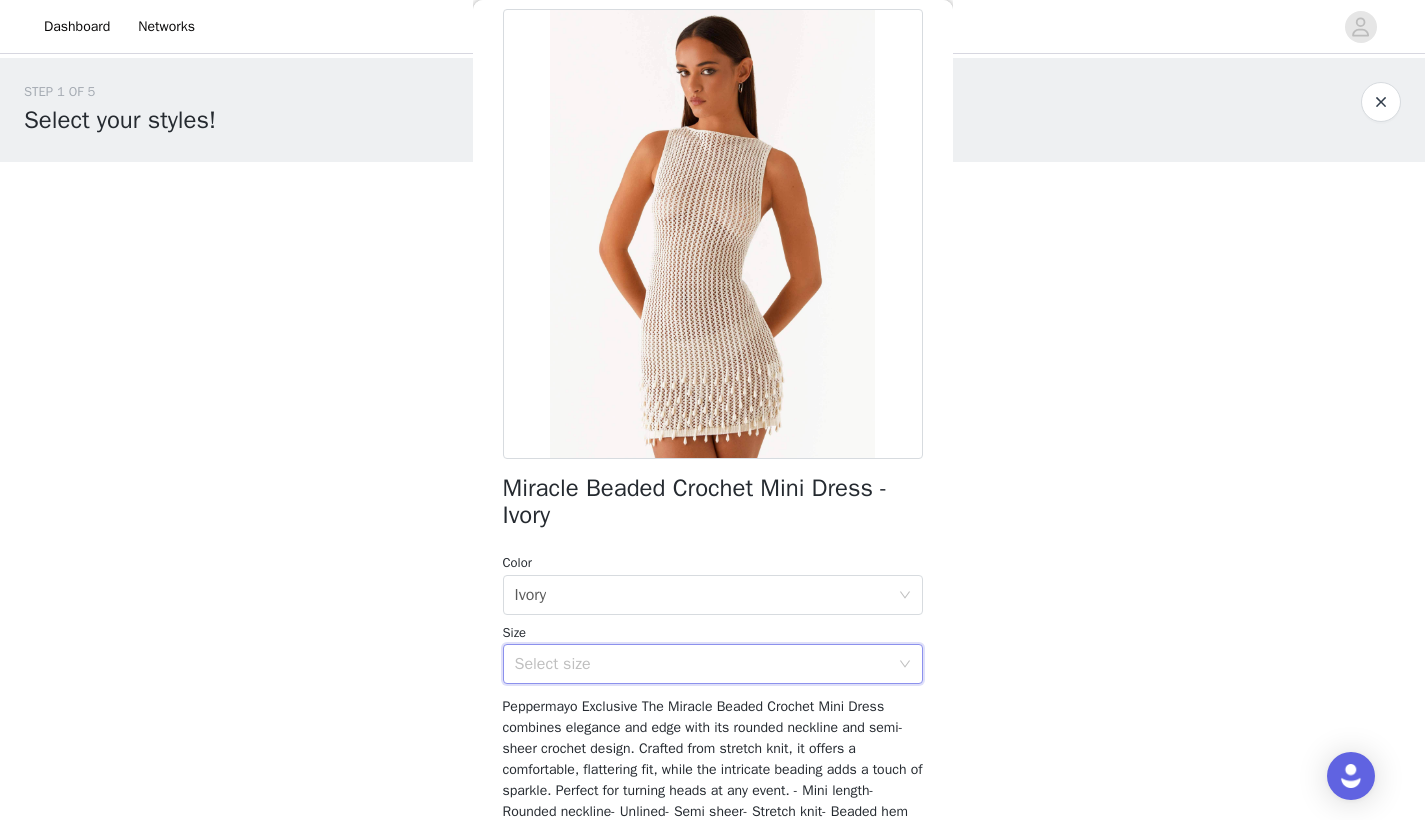 click on "Select size" at bounding box center (702, 664) 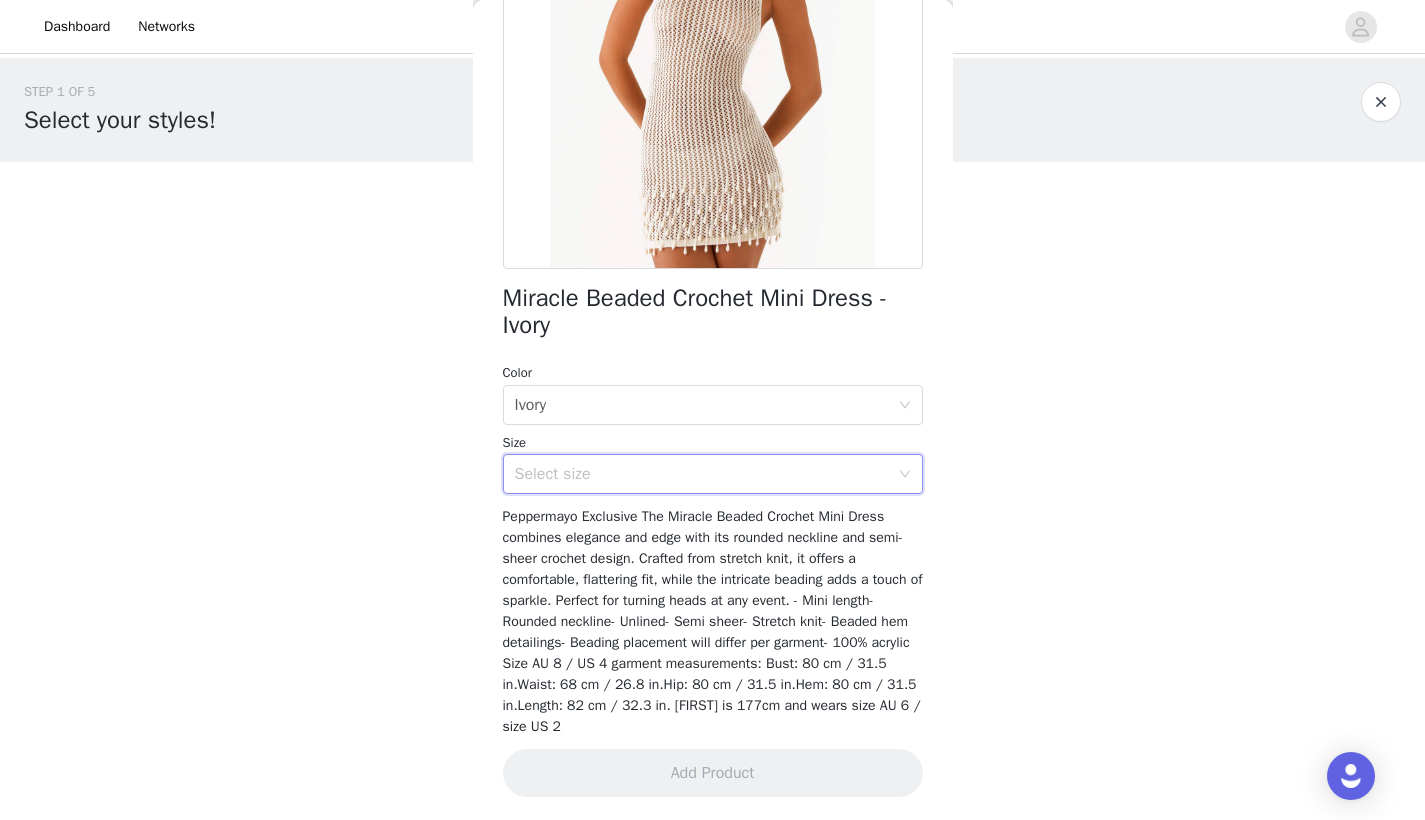 click on "Select size" at bounding box center (702, 474) 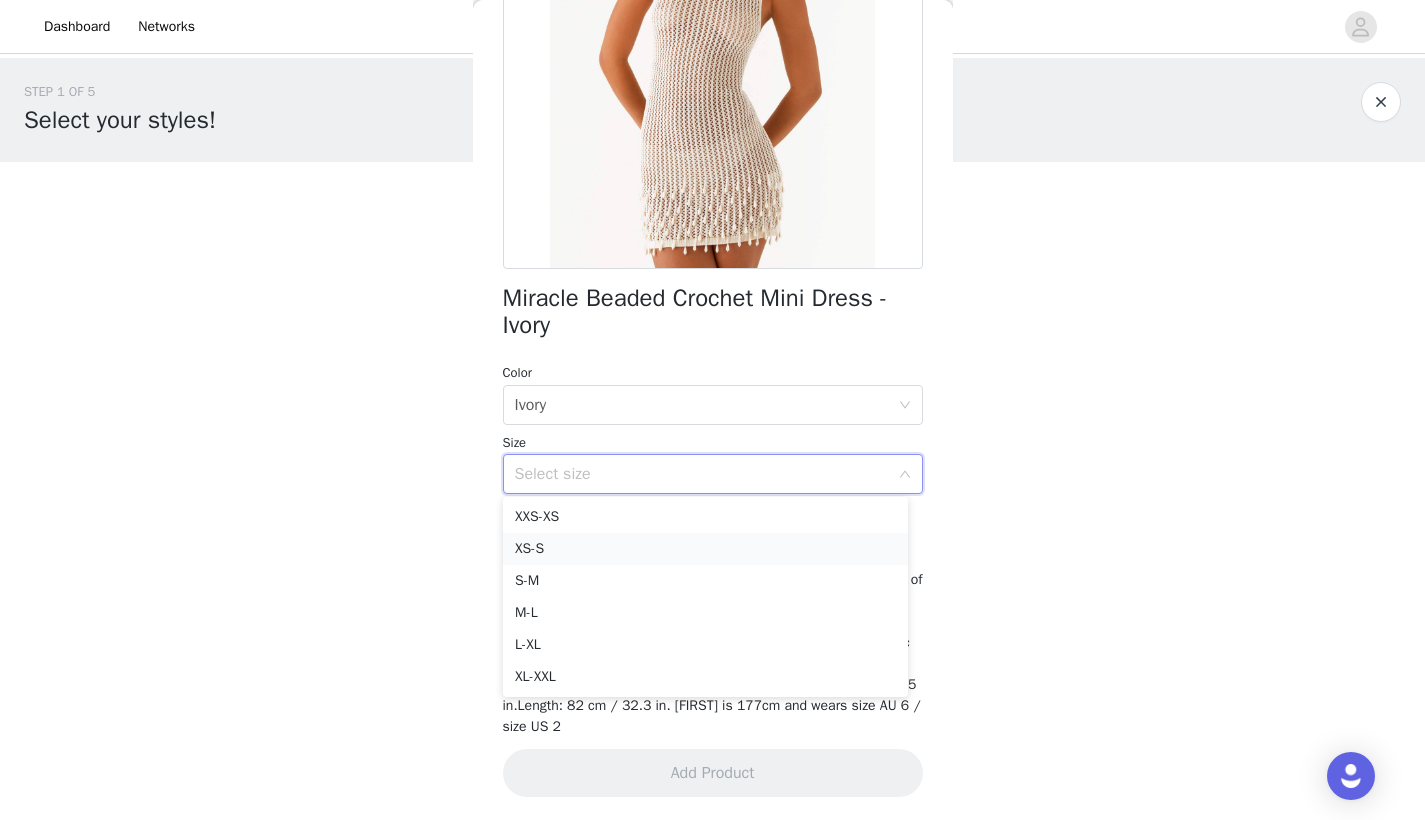 click on "XS-S" at bounding box center (705, 549) 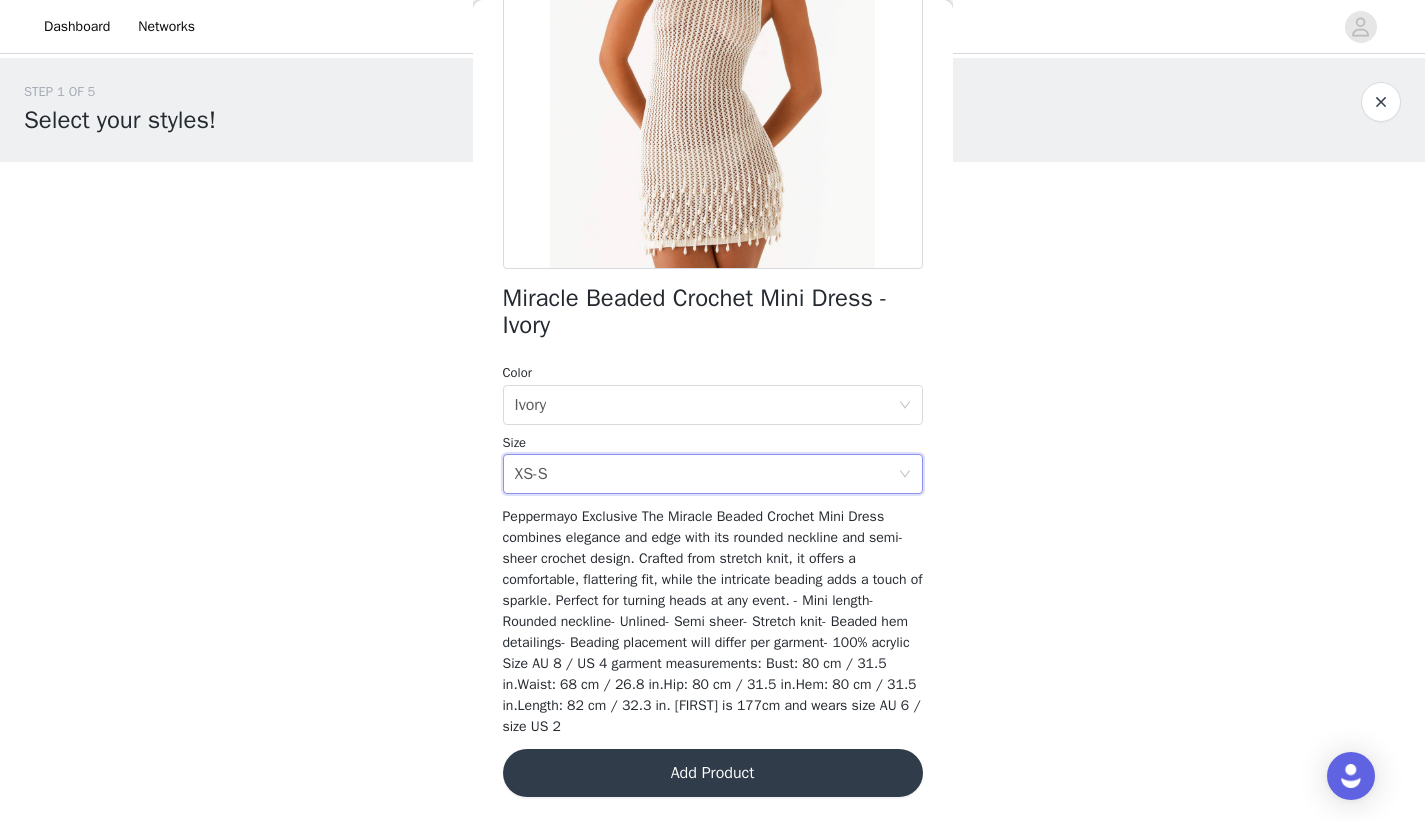 click on "Add Product" at bounding box center [713, 773] 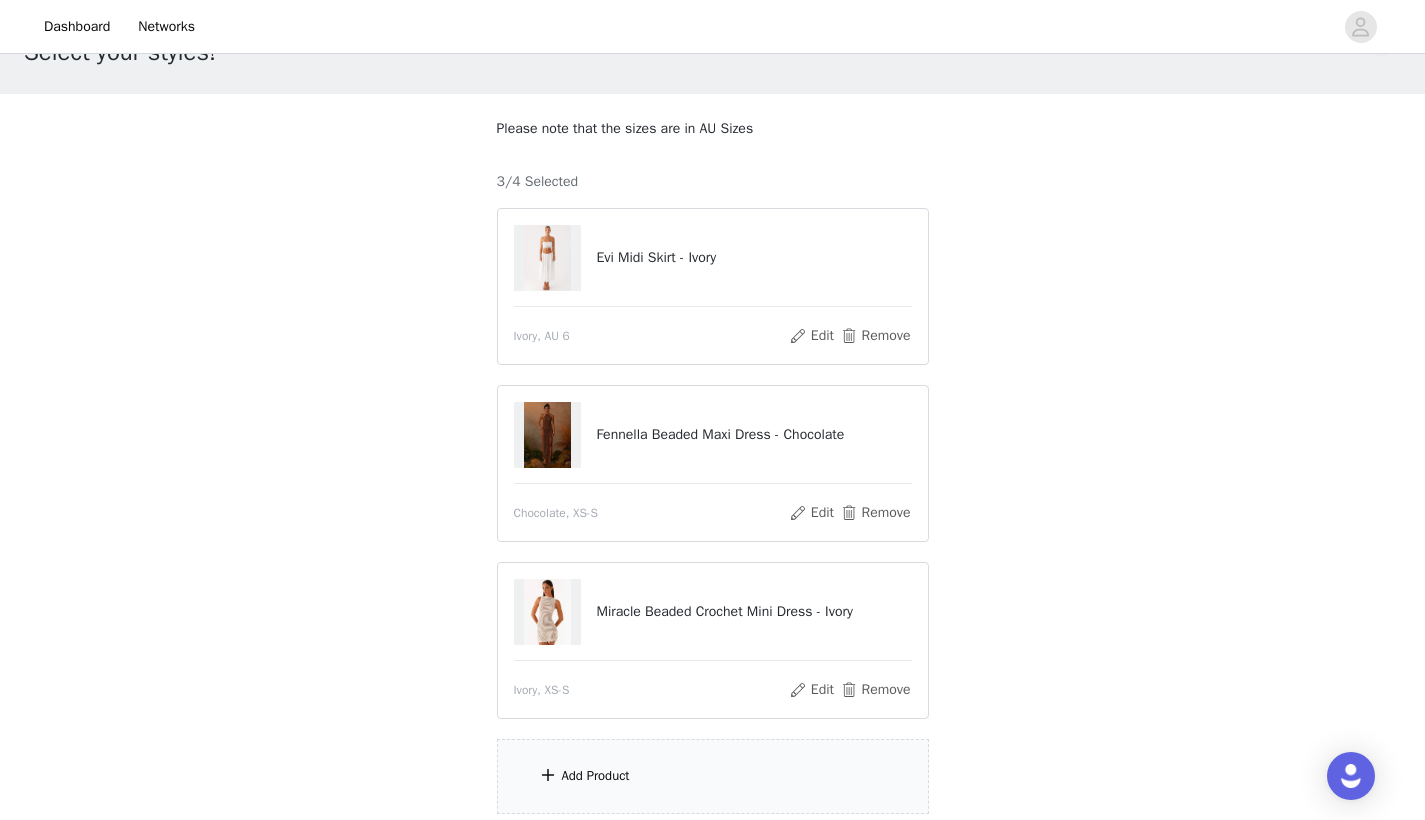 scroll, scrollTop: 83, scrollLeft: 0, axis: vertical 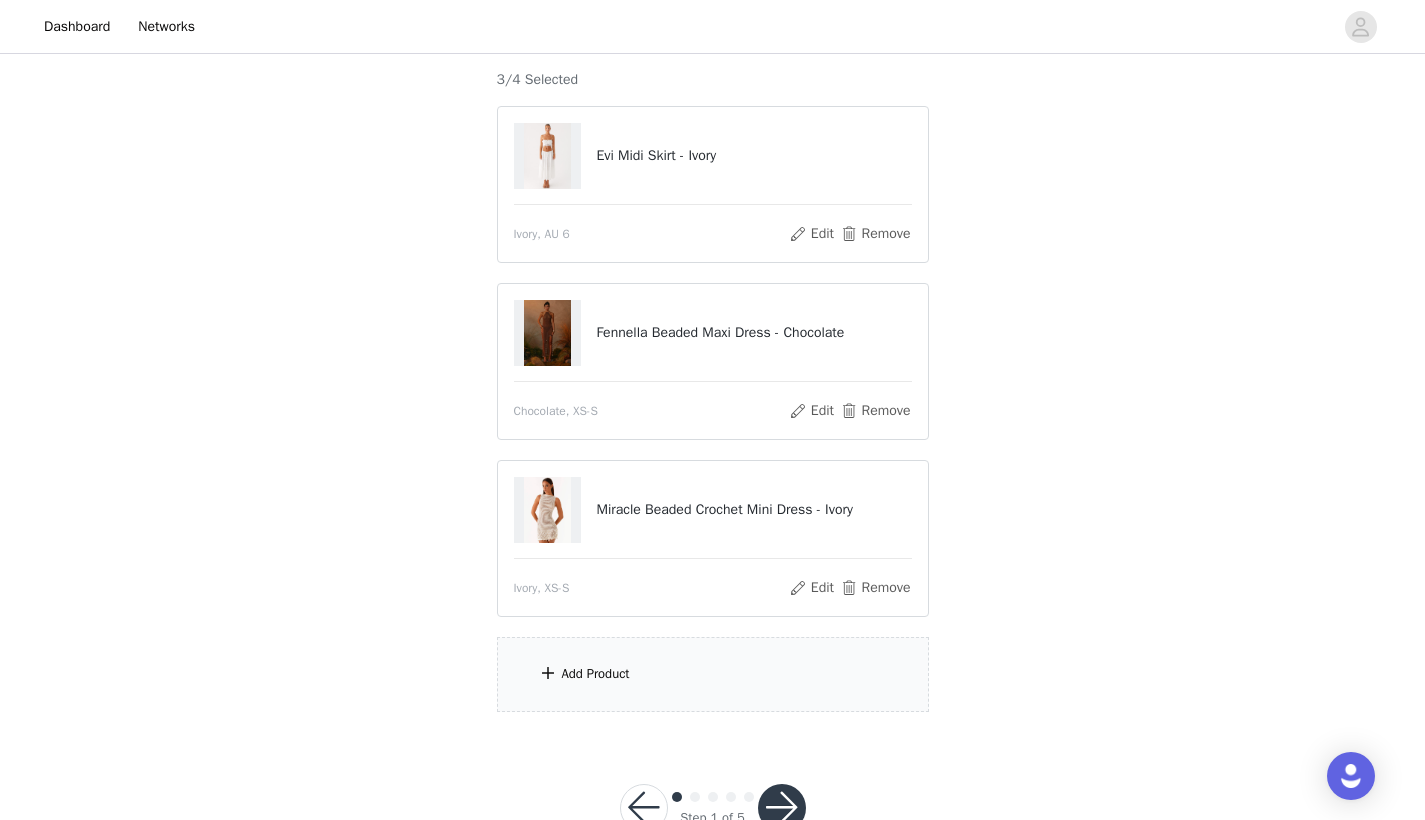 click on "Add Product" at bounding box center [596, 674] 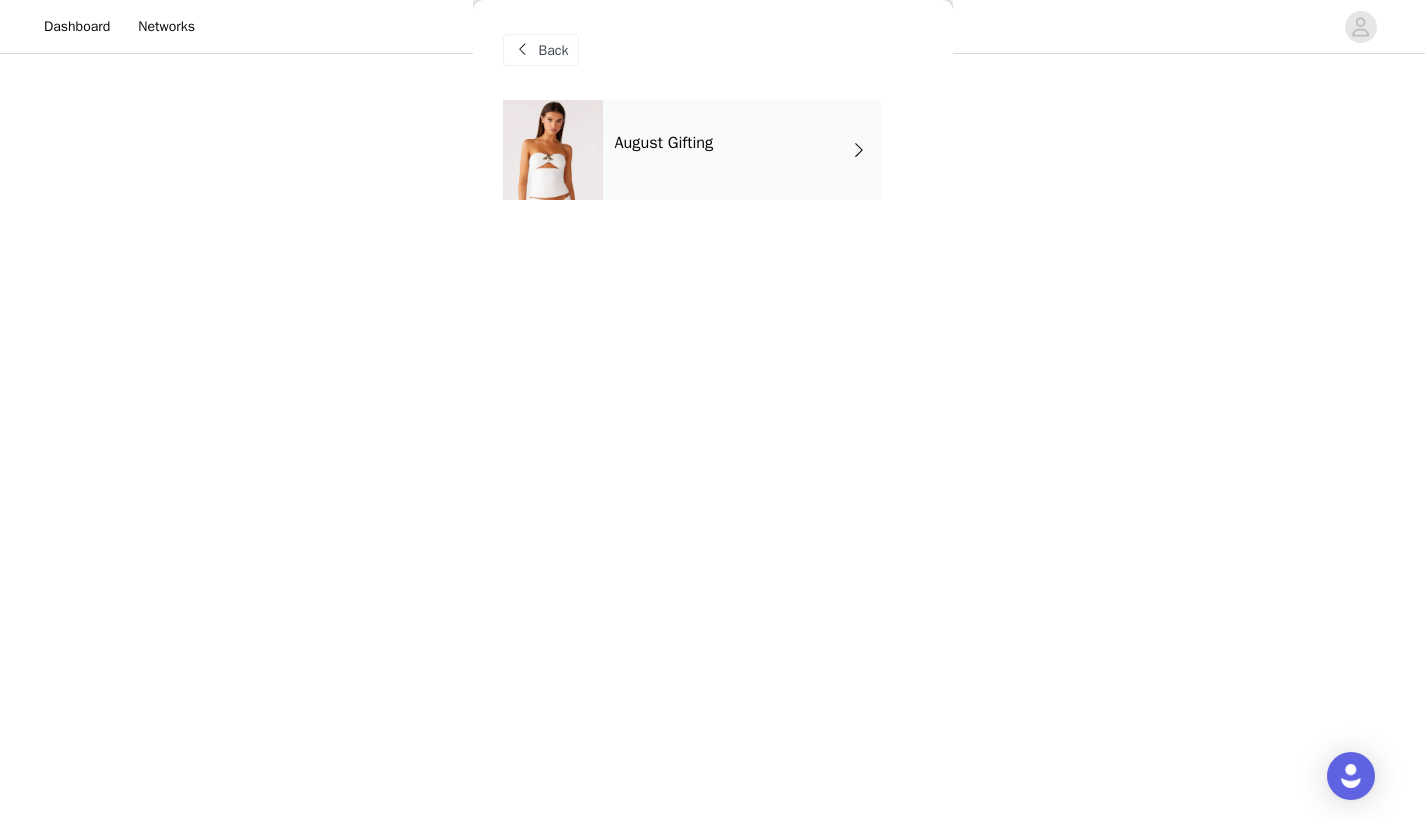 click on "August Gifting" at bounding box center (742, 150) 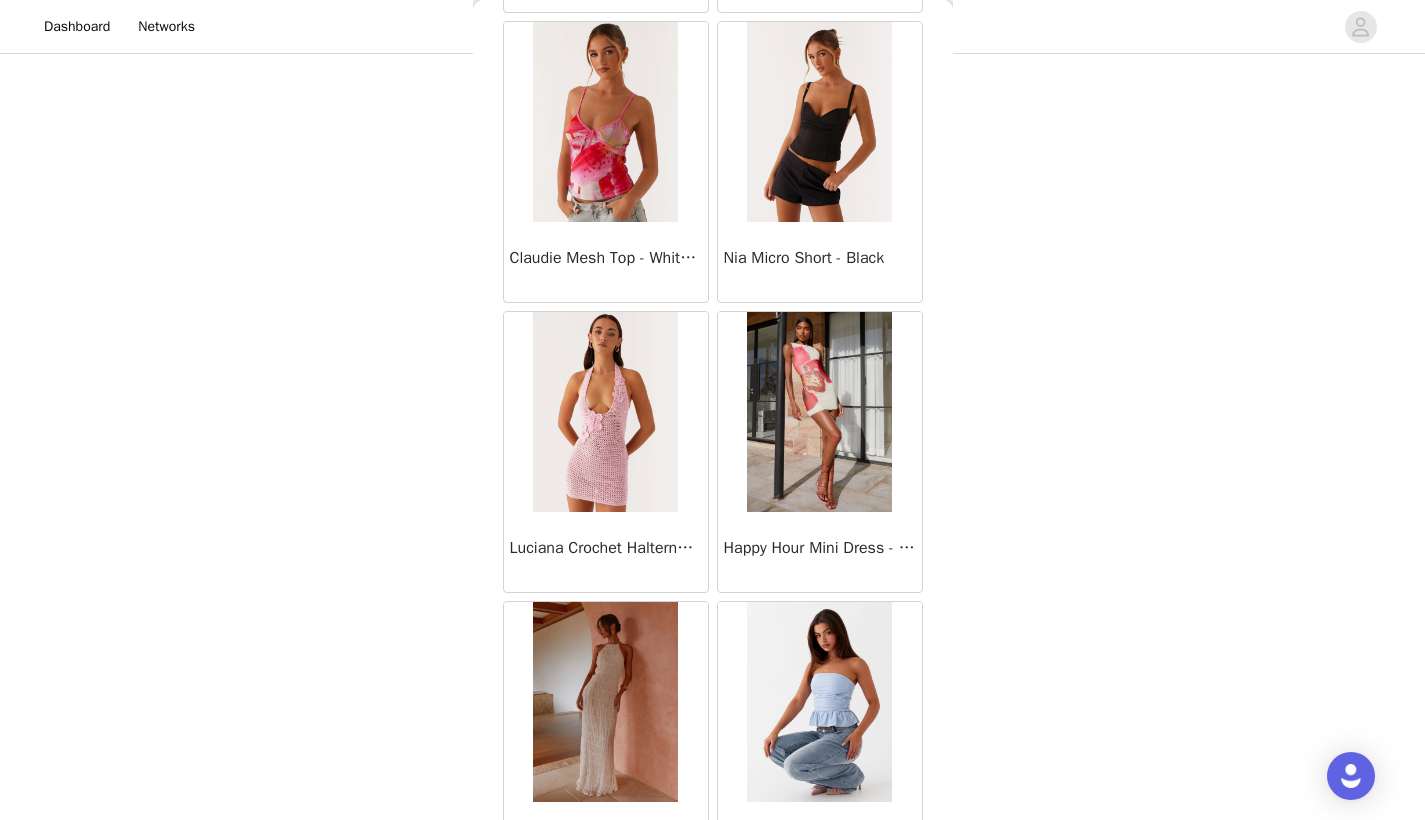 scroll, scrollTop: 2240, scrollLeft: 0, axis: vertical 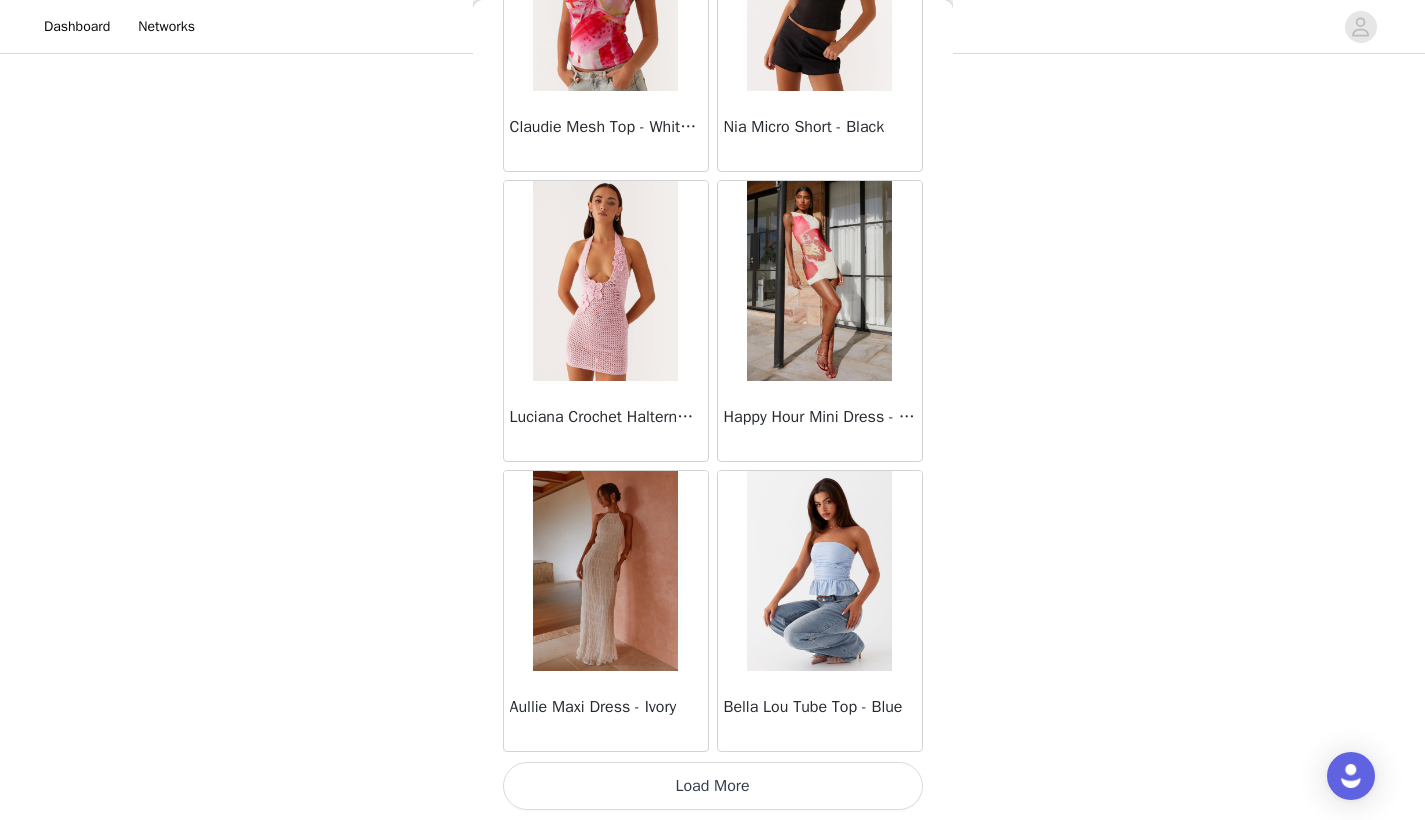 click on "Load More" at bounding box center (713, 786) 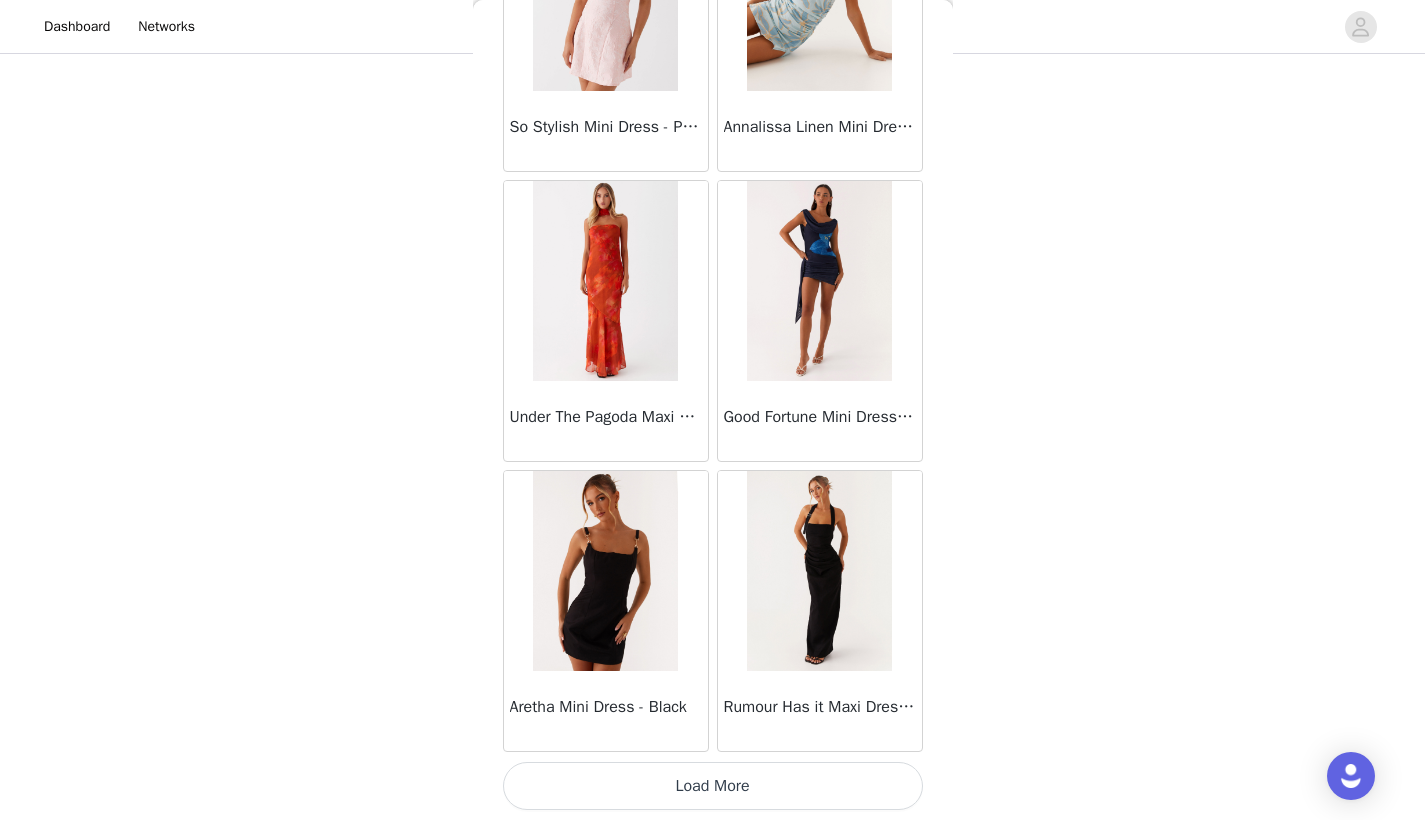click on "Load More" at bounding box center (713, 786) 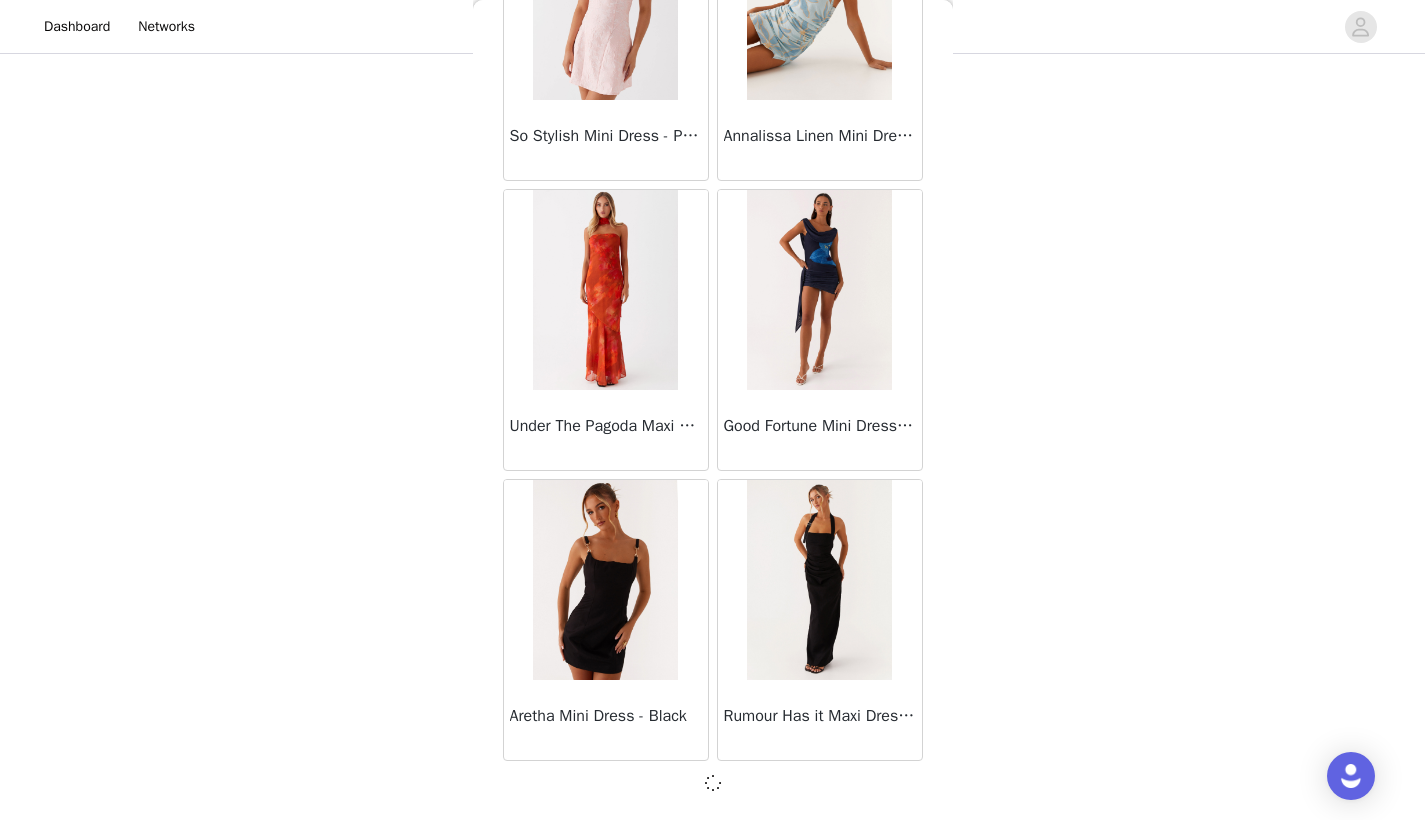 scroll, scrollTop: 5131, scrollLeft: 0, axis: vertical 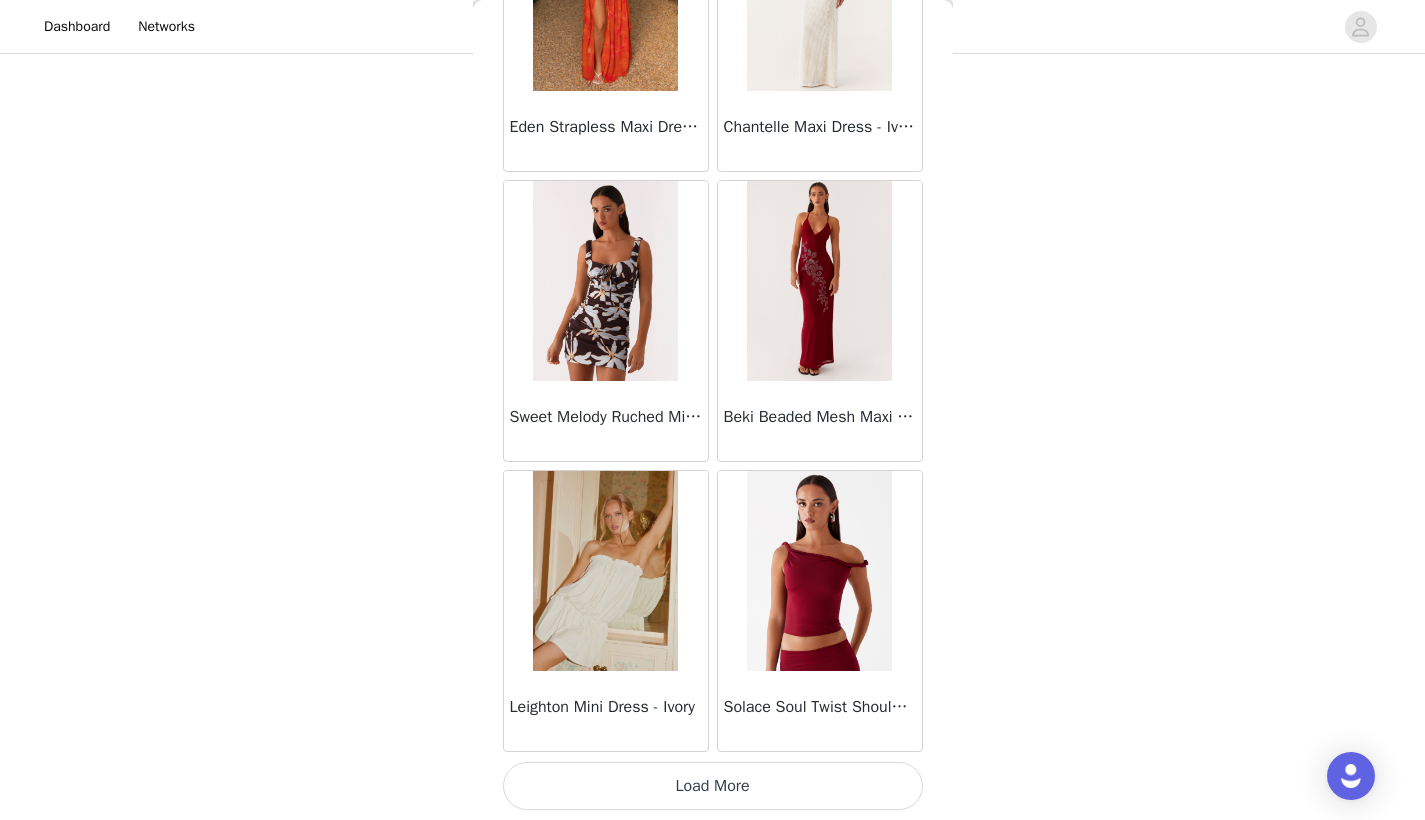 click on "Load More" at bounding box center (713, 786) 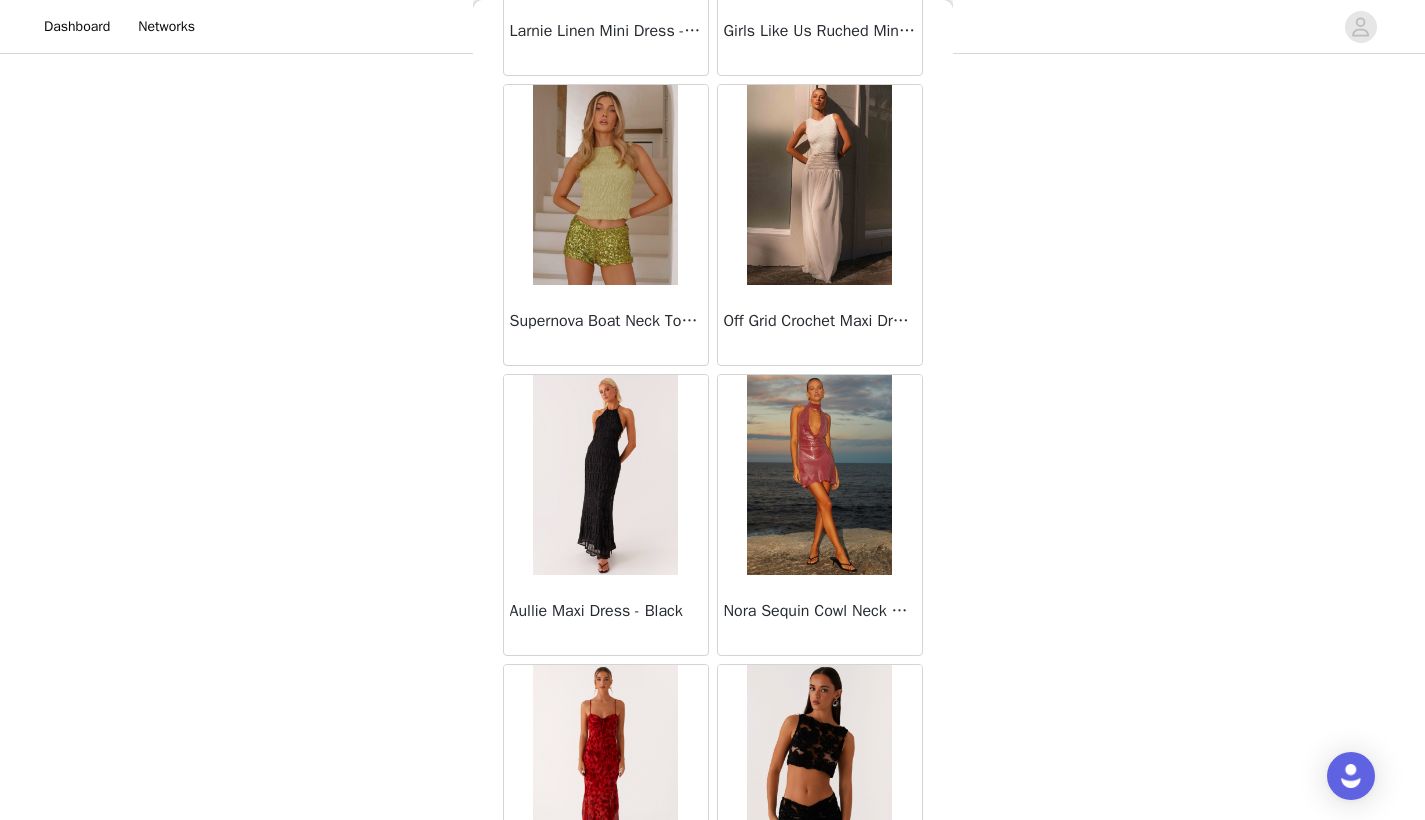 scroll, scrollTop: 10940, scrollLeft: 0, axis: vertical 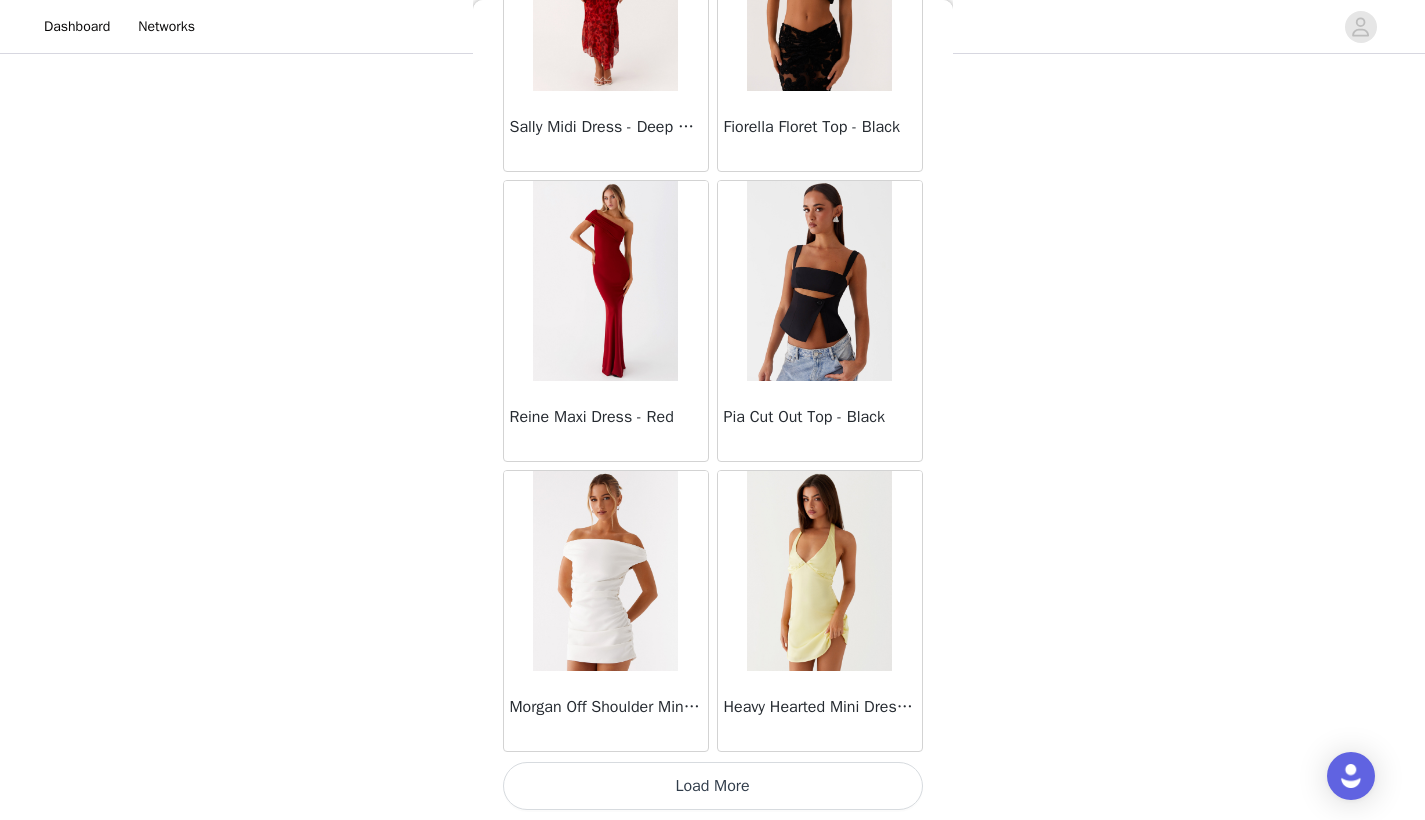 click on "Load More" at bounding box center (713, 786) 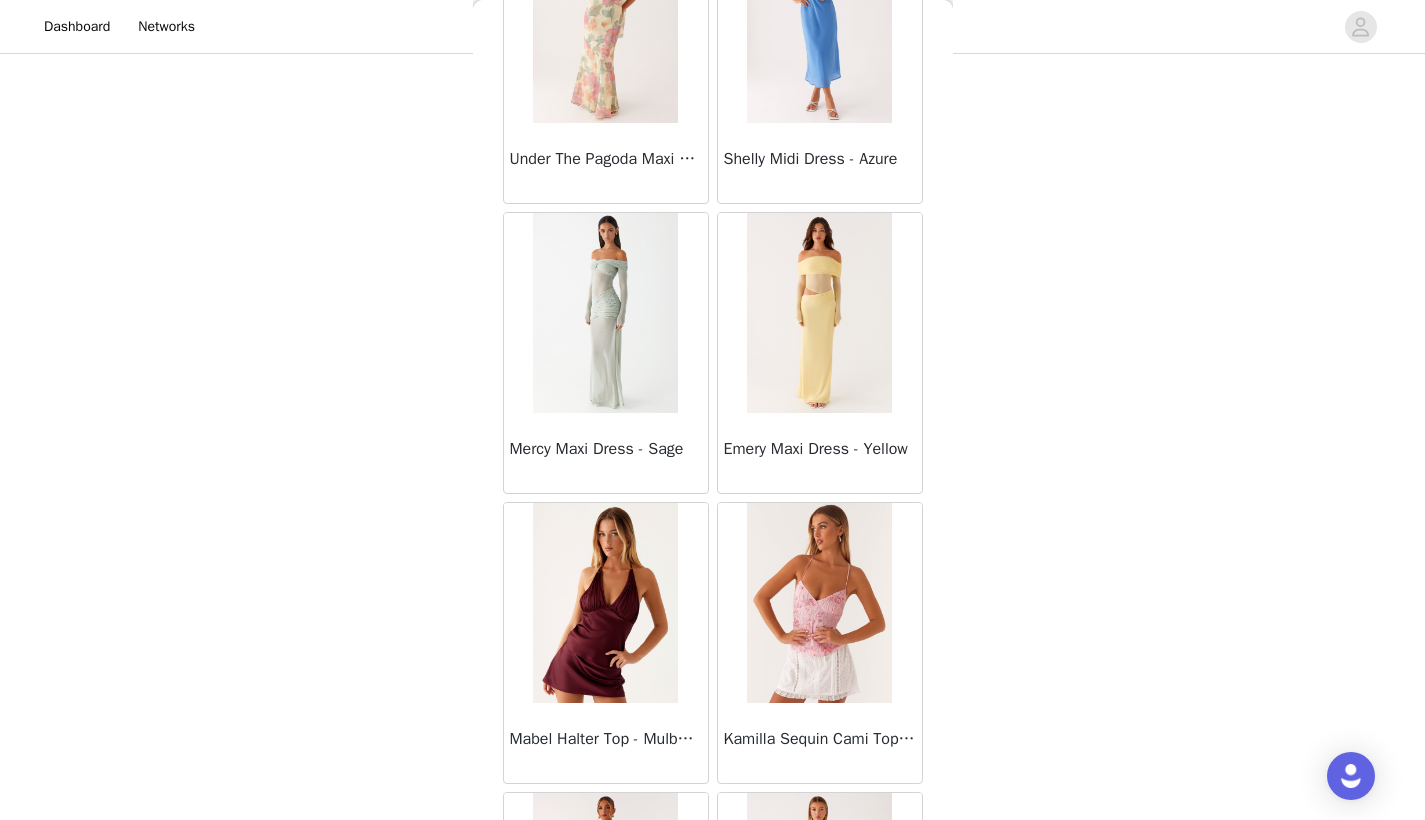 scroll, scrollTop: 13840, scrollLeft: 0, axis: vertical 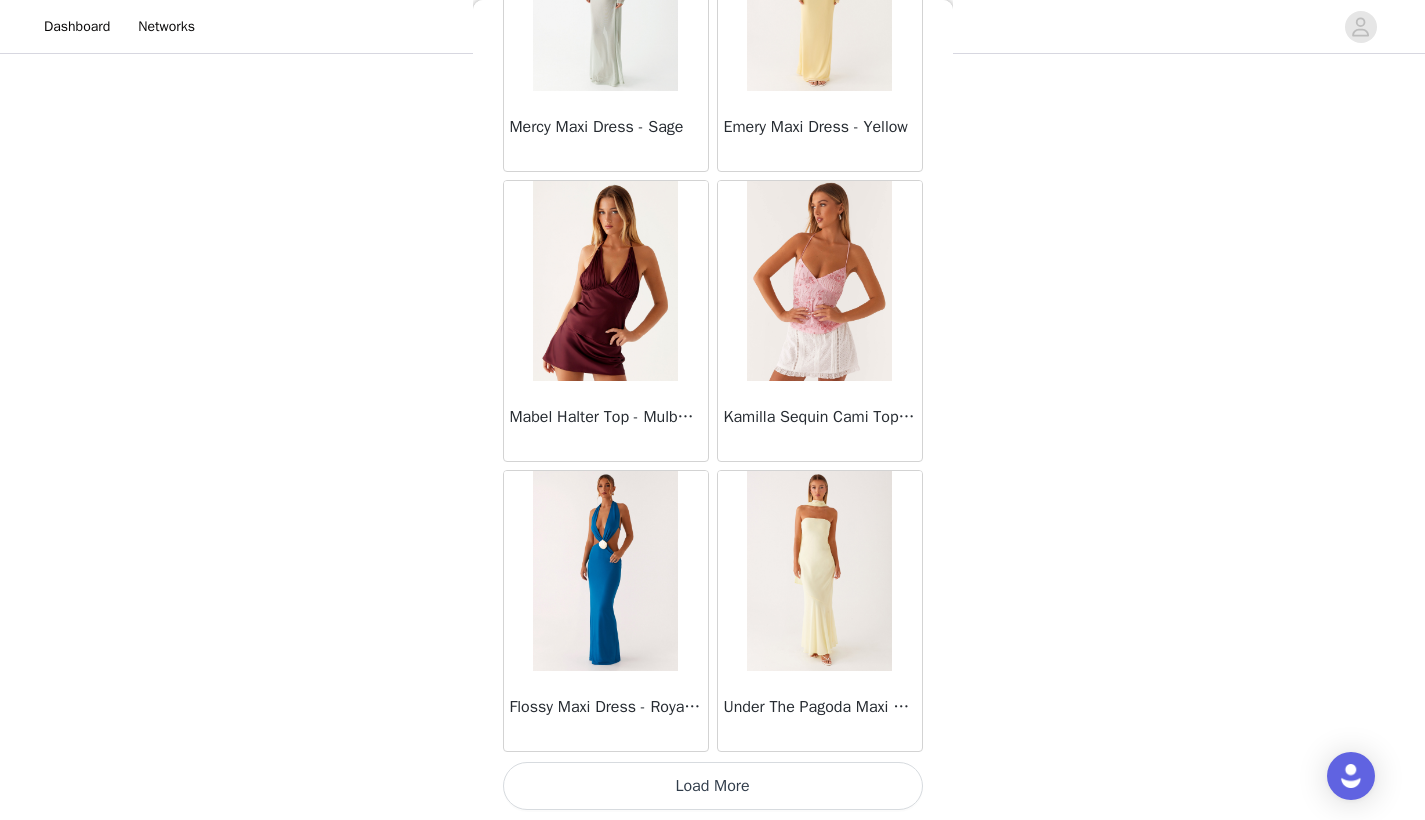 click on "Load More" at bounding box center [713, 786] 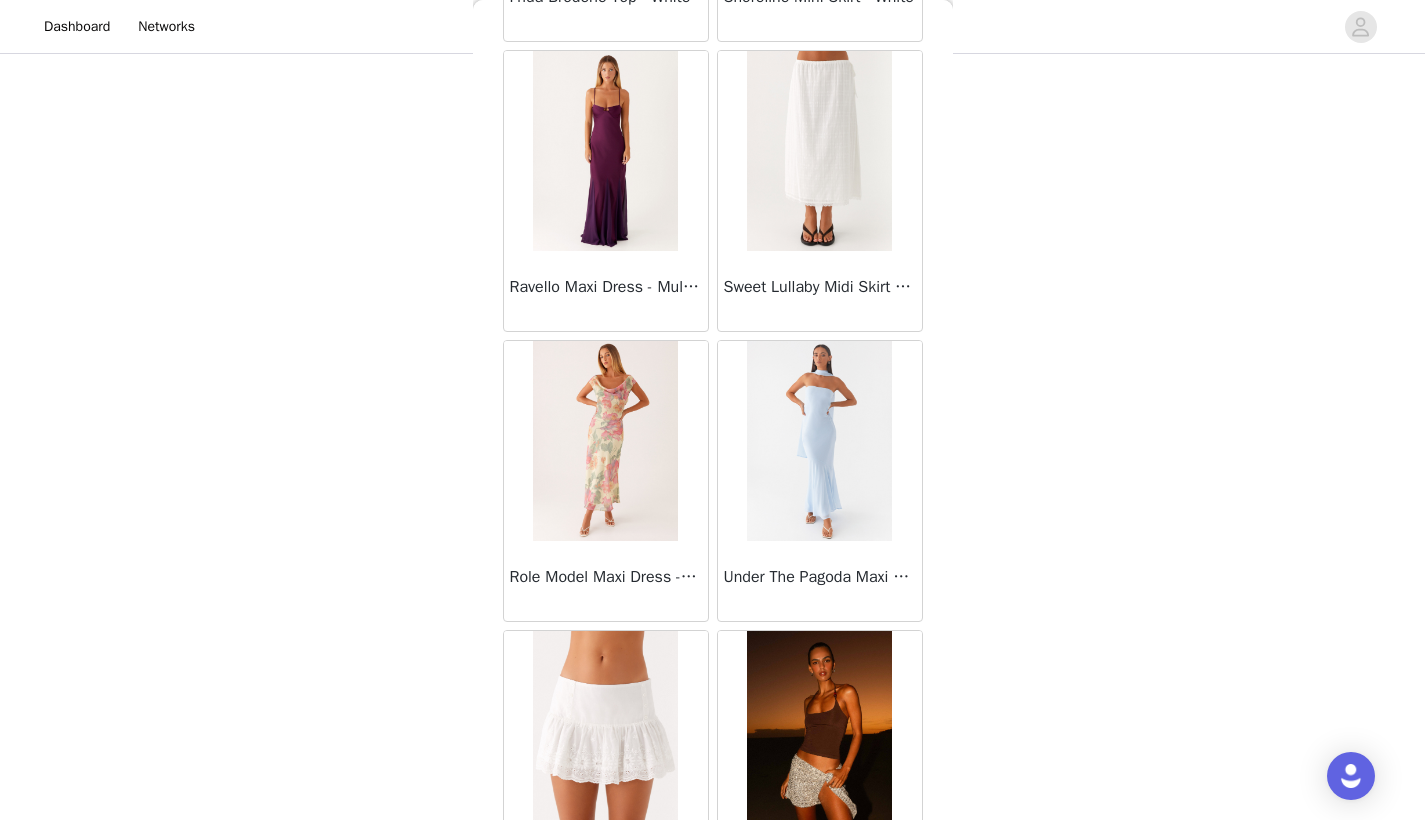 scroll, scrollTop: 16740, scrollLeft: 0, axis: vertical 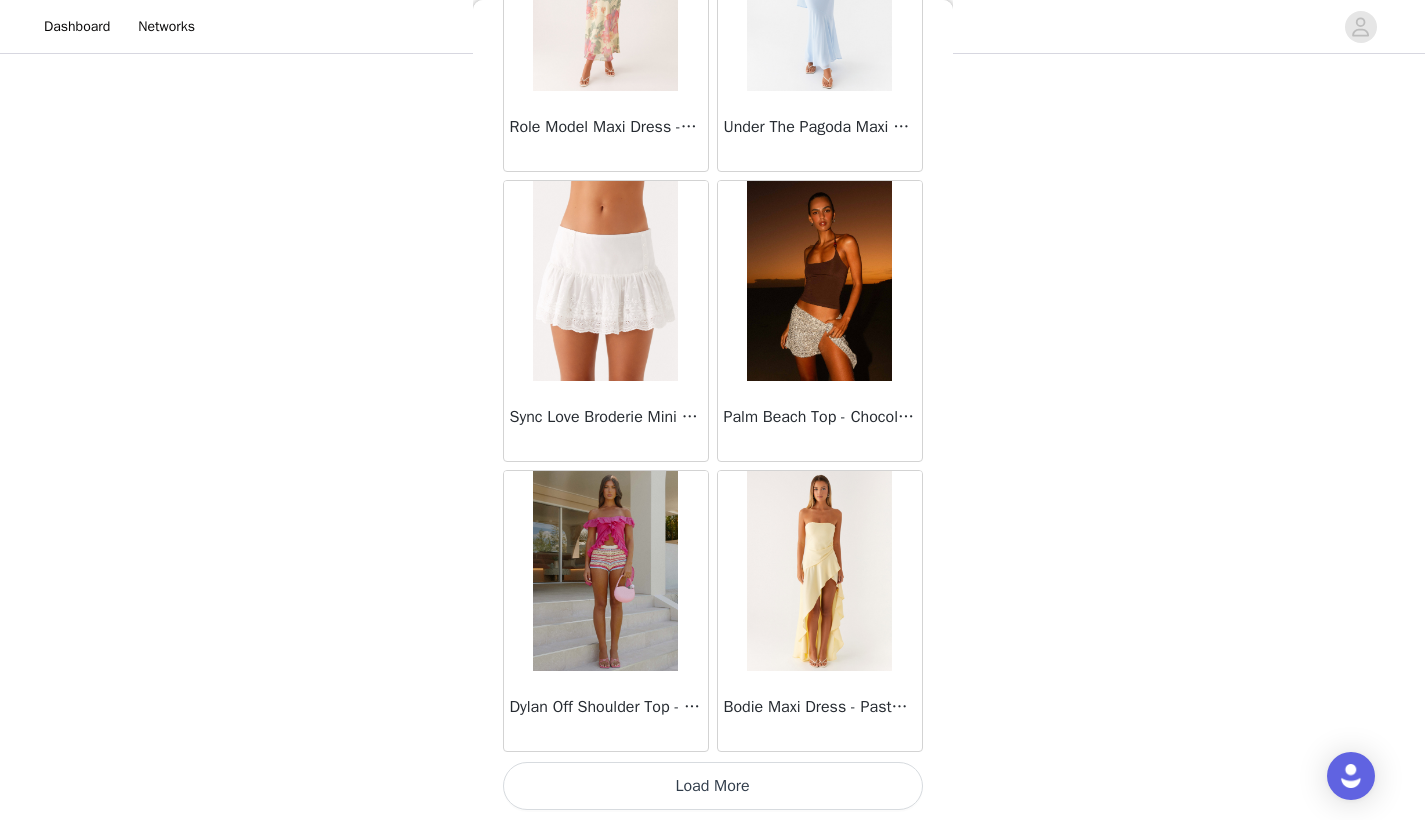 click on "Load More" at bounding box center [713, 786] 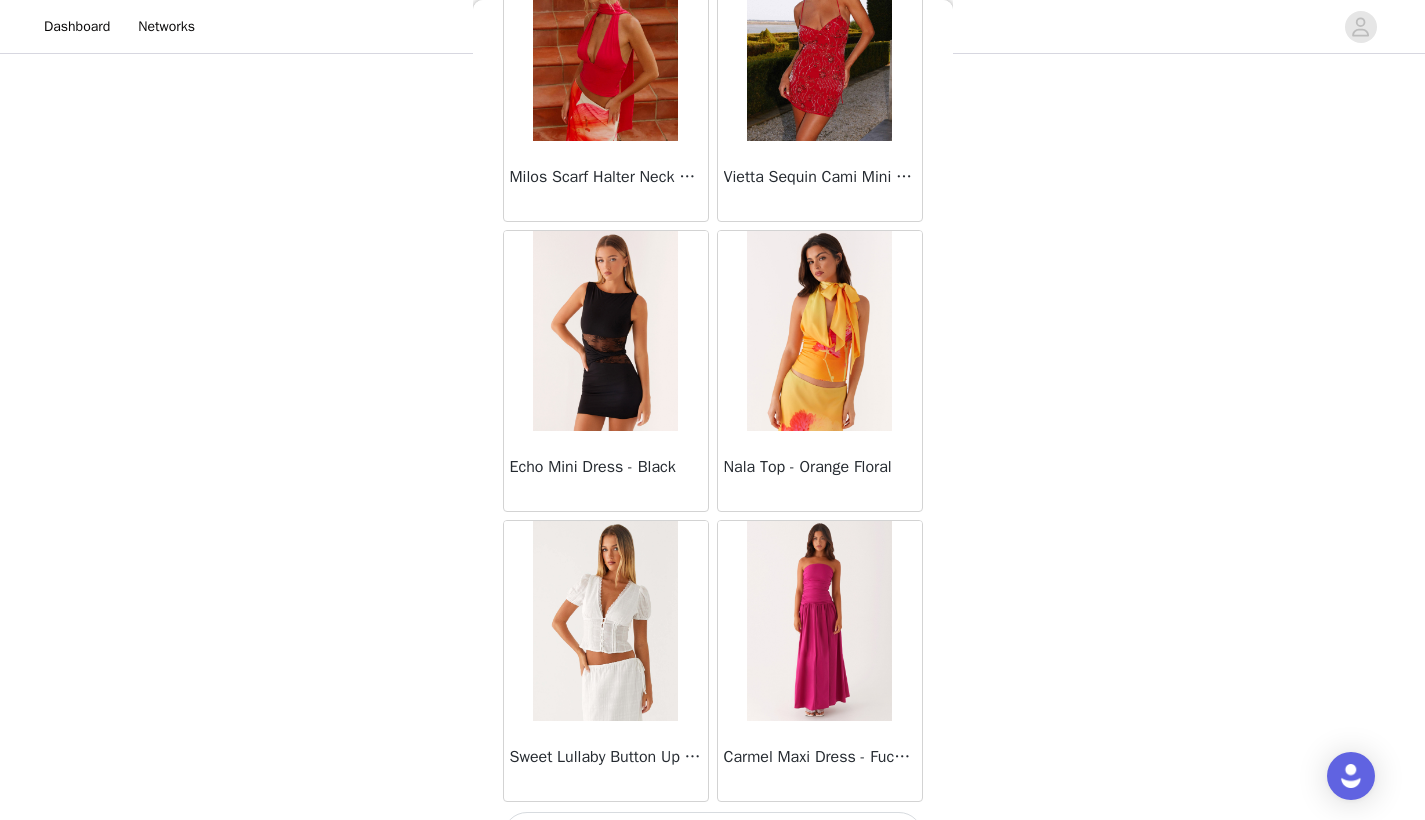 scroll, scrollTop: 19640, scrollLeft: 0, axis: vertical 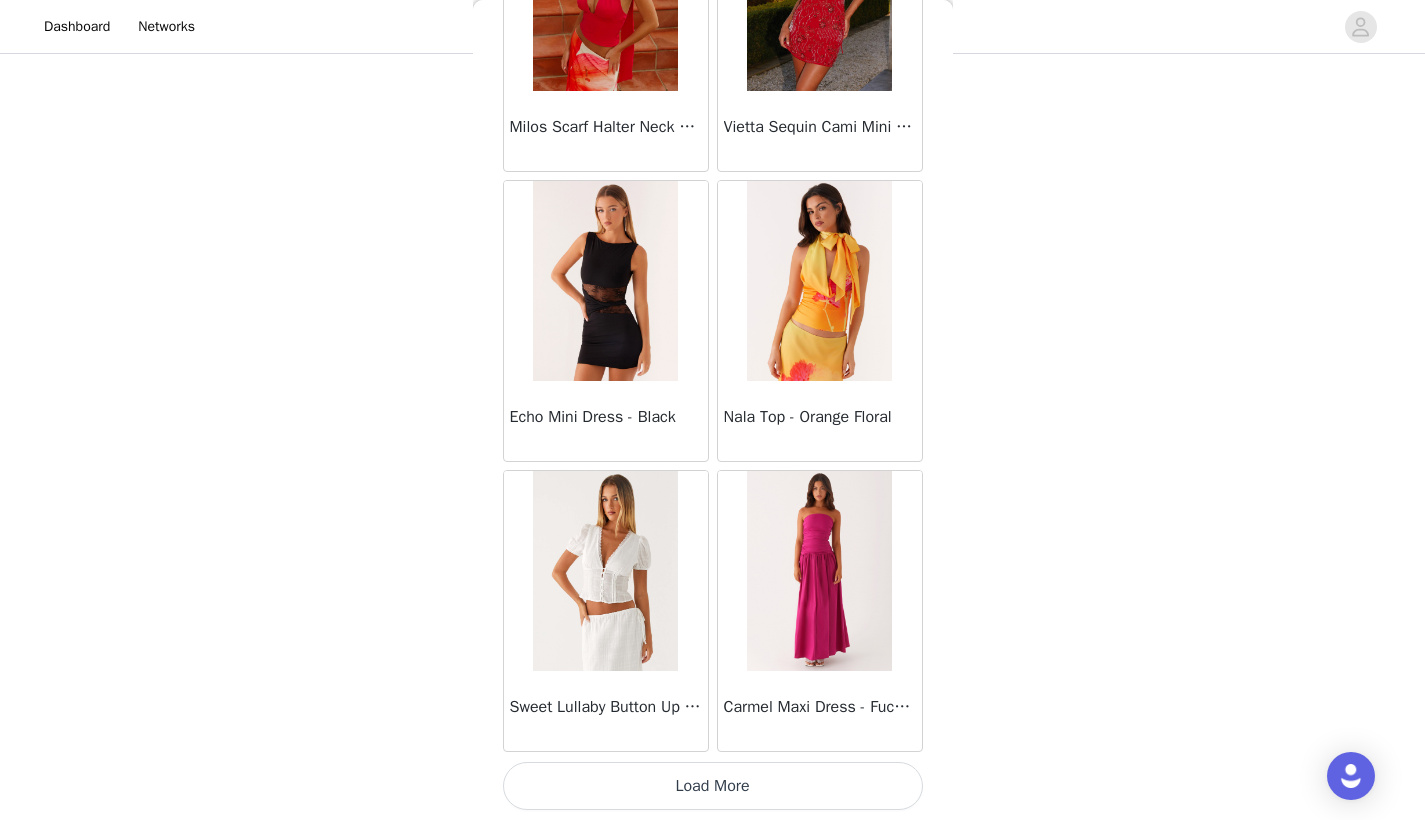 click on "Load More" at bounding box center [713, 786] 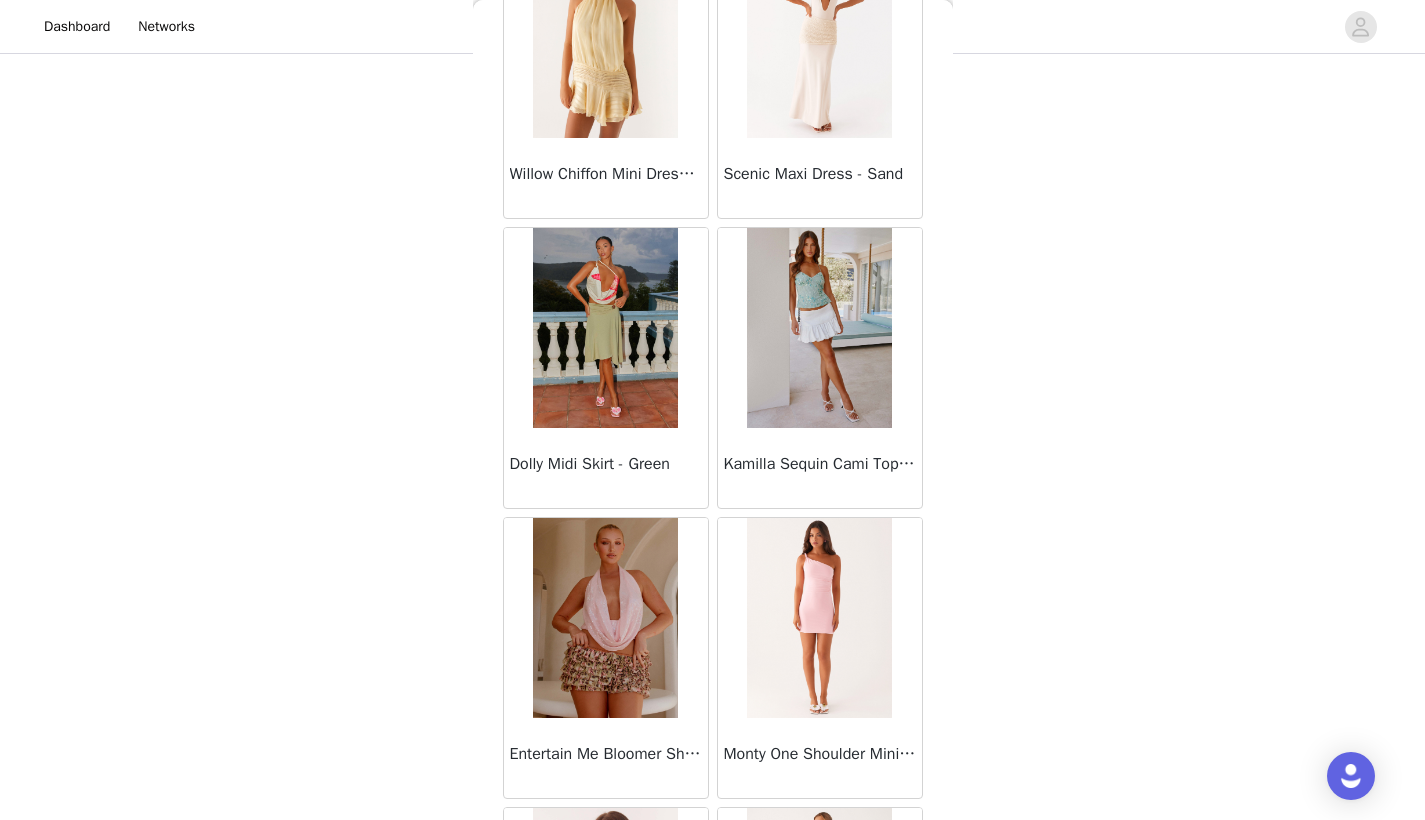scroll, scrollTop: 21942, scrollLeft: 0, axis: vertical 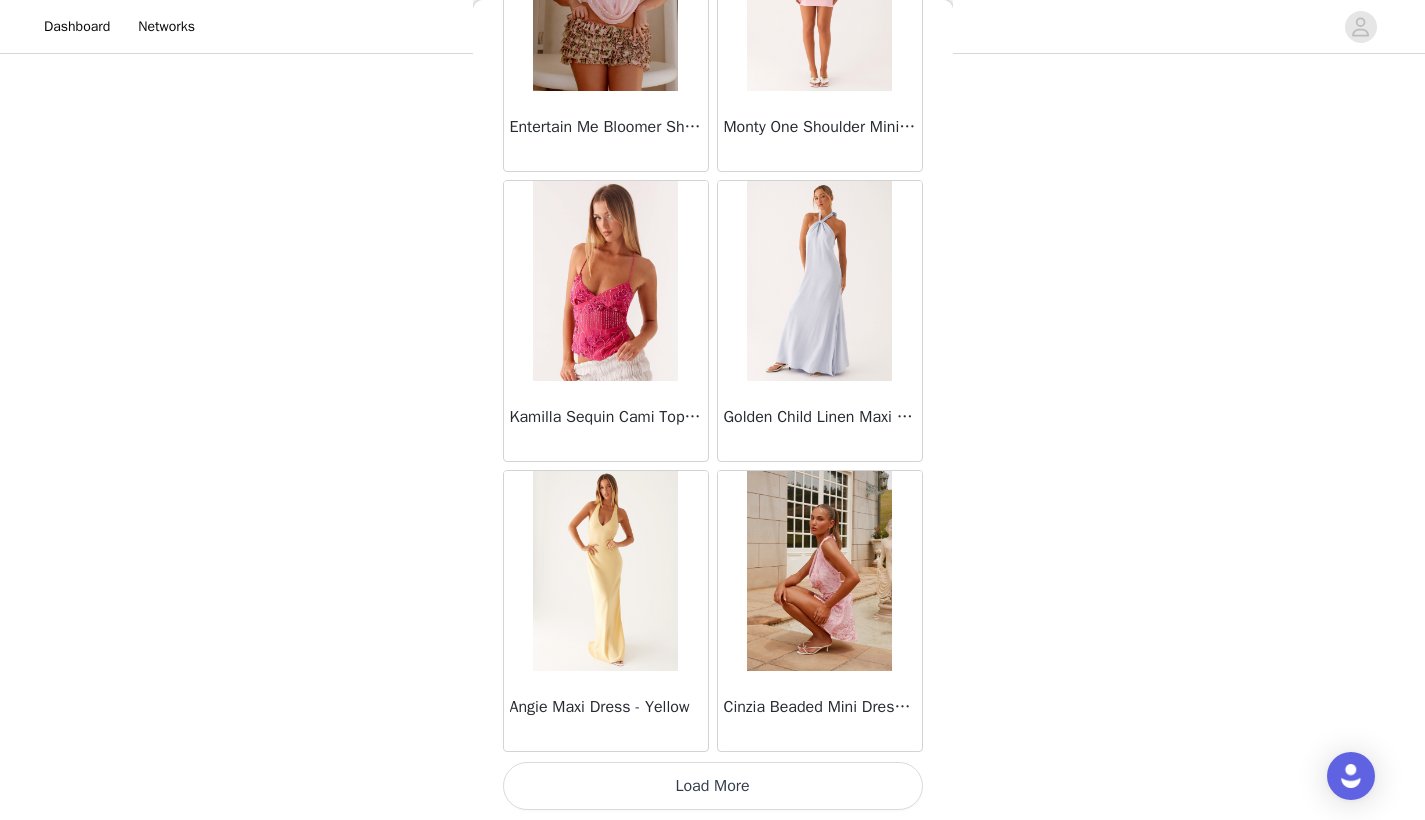 click on "Load More" at bounding box center (713, 786) 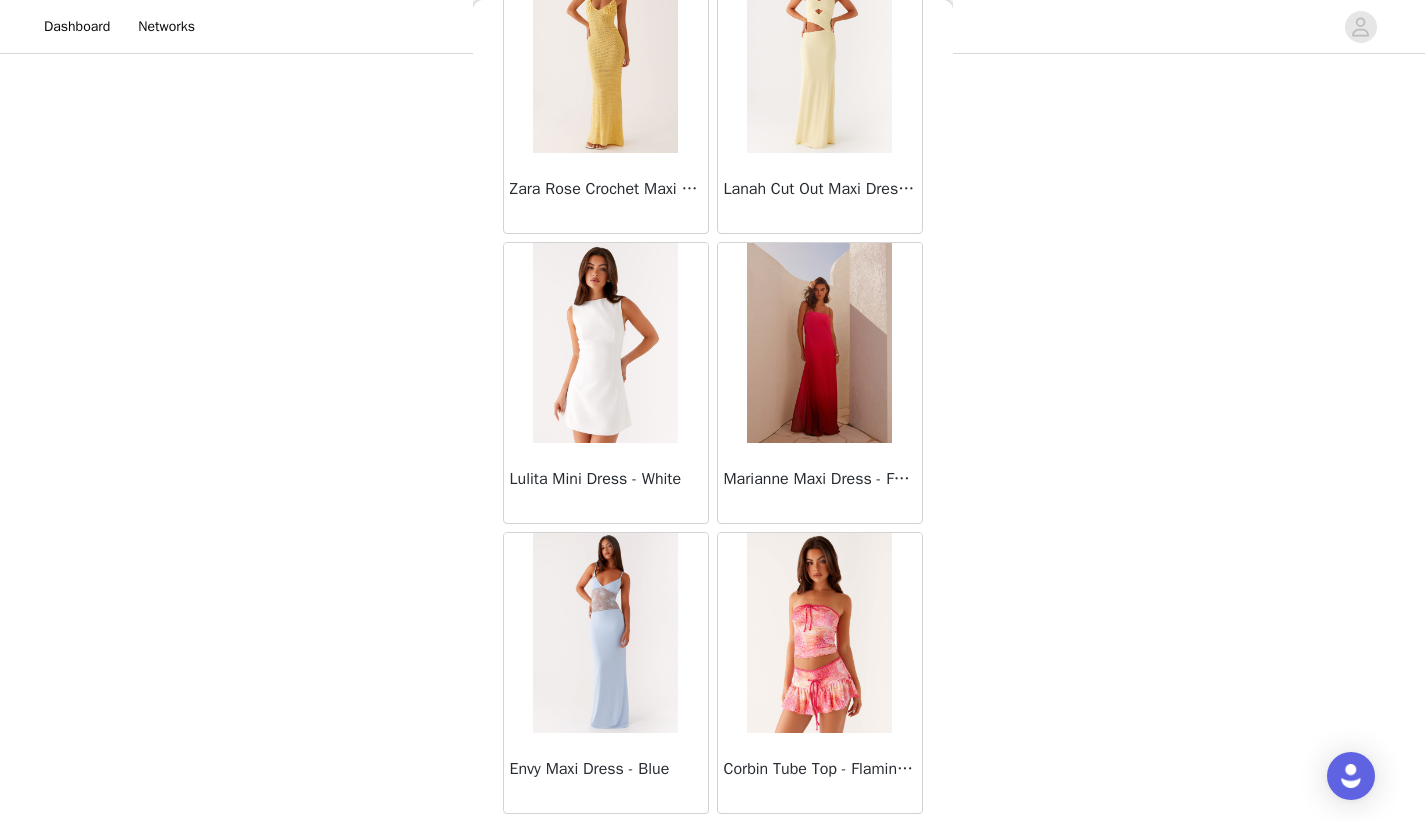 scroll, scrollTop: 25440, scrollLeft: 0, axis: vertical 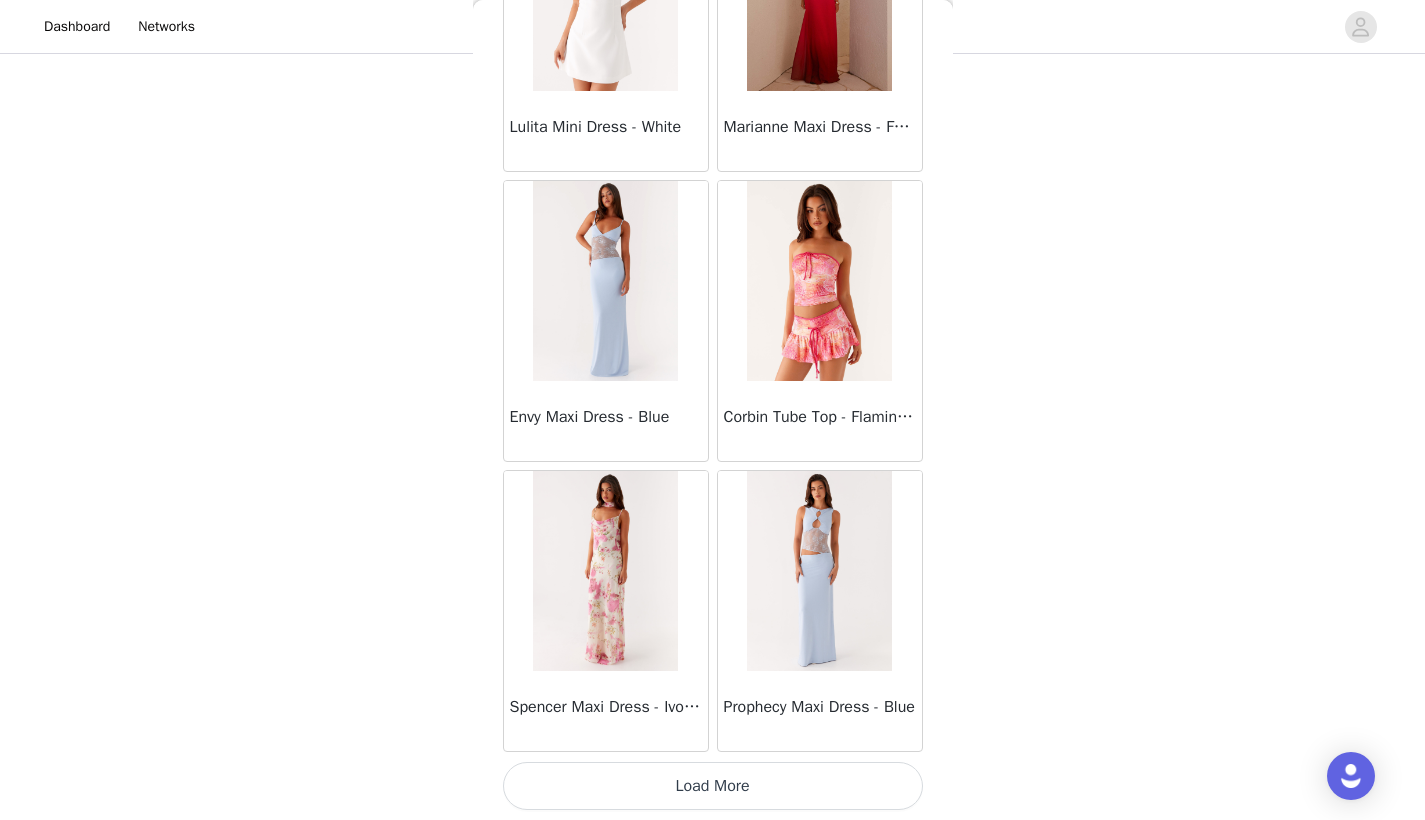 click on "Load More" at bounding box center (713, 786) 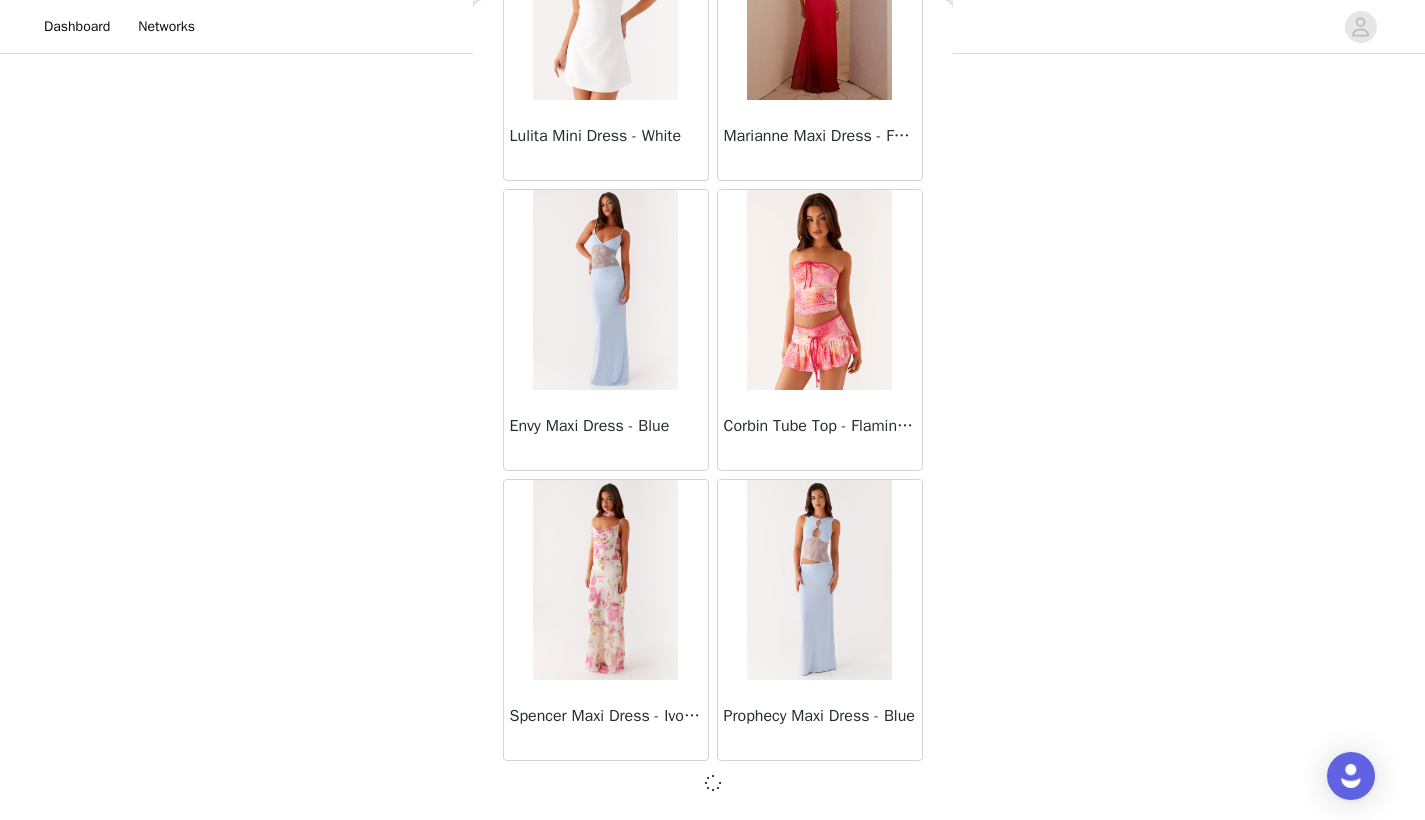 scroll, scrollTop: 25431, scrollLeft: 0, axis: vertical 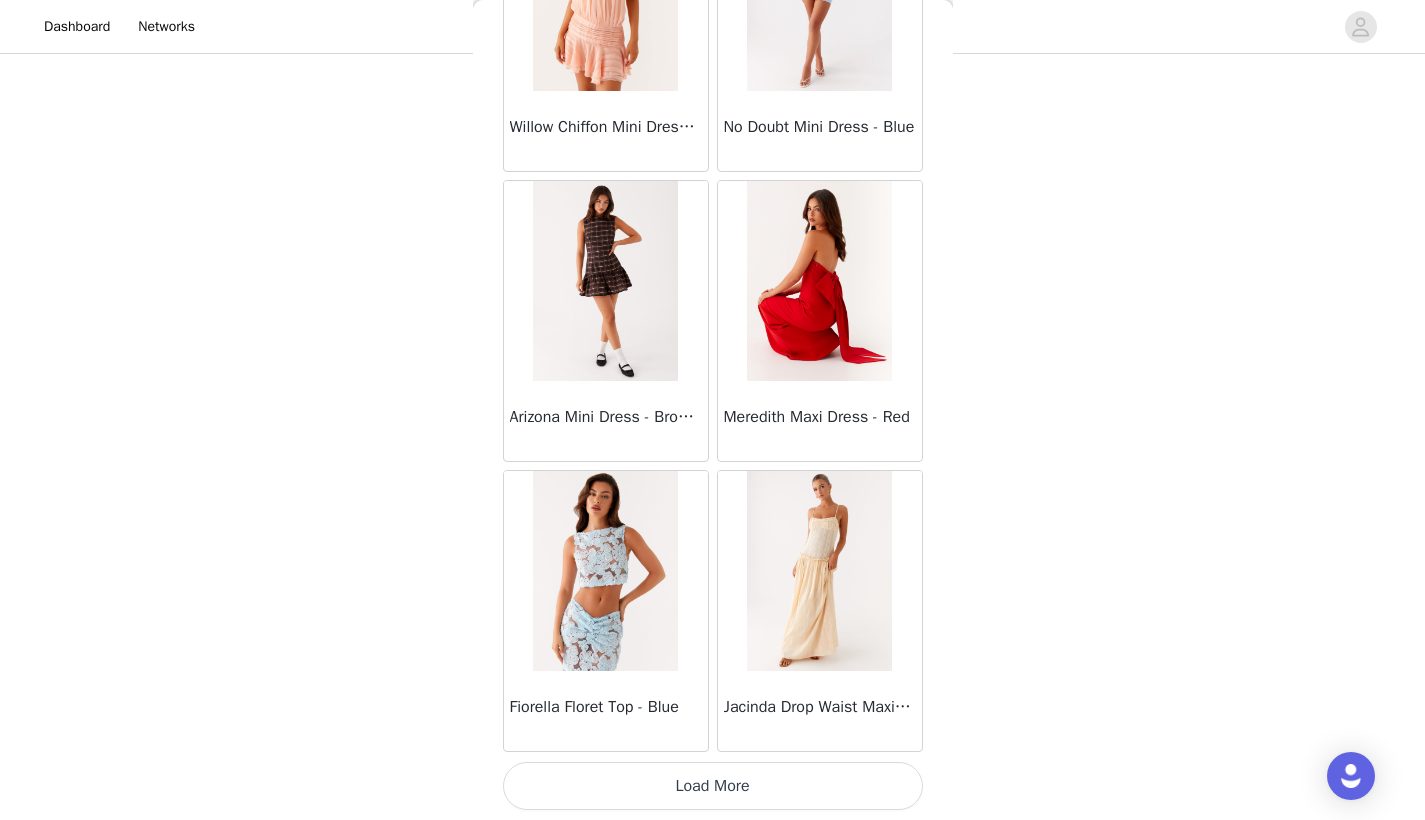click on "Load More" at bounding box center (713, 786) 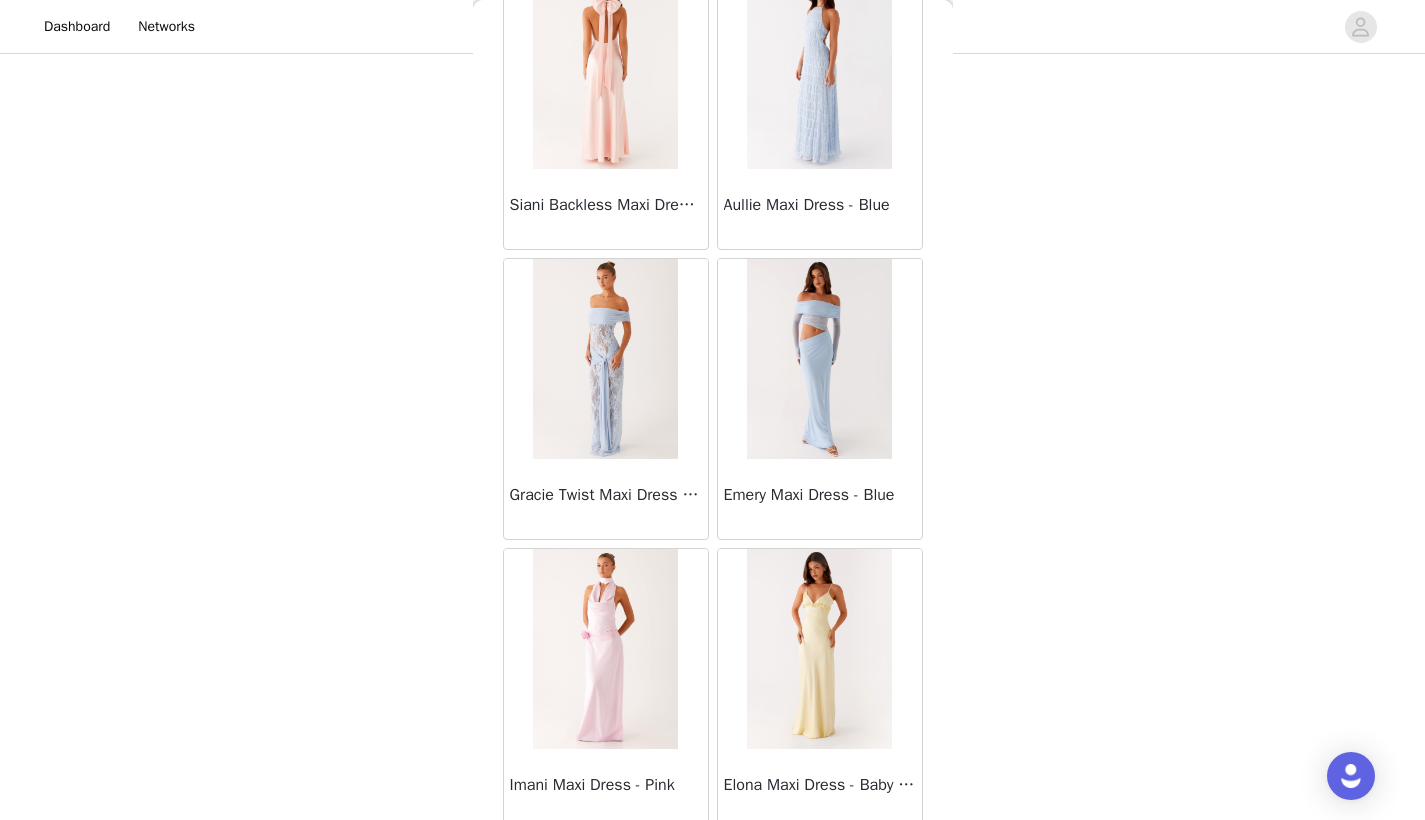 scroll, scrollTop: 31240, scrollLeft: 0, axis: vertical 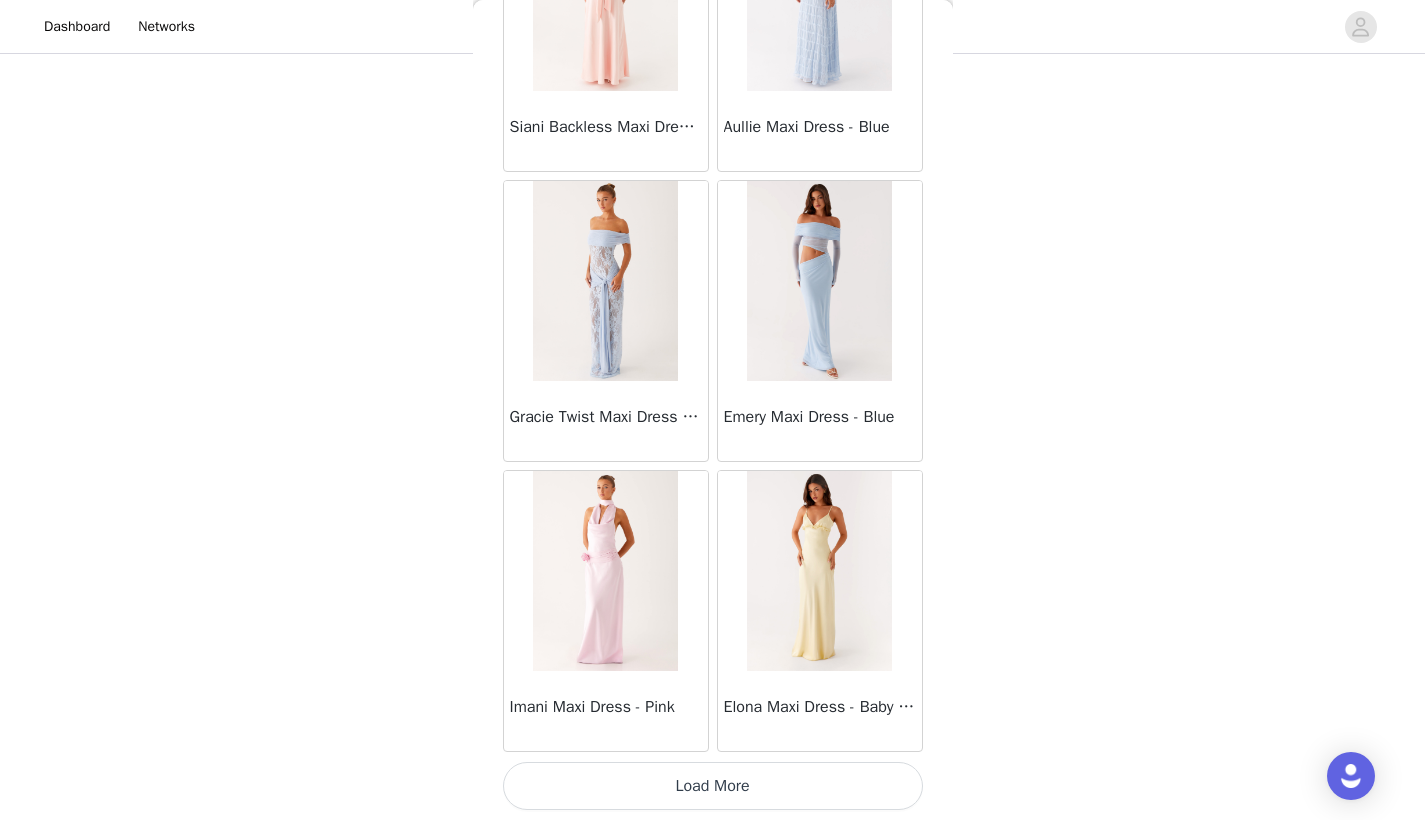 click on "Load More" at bounding box center (713, 786) 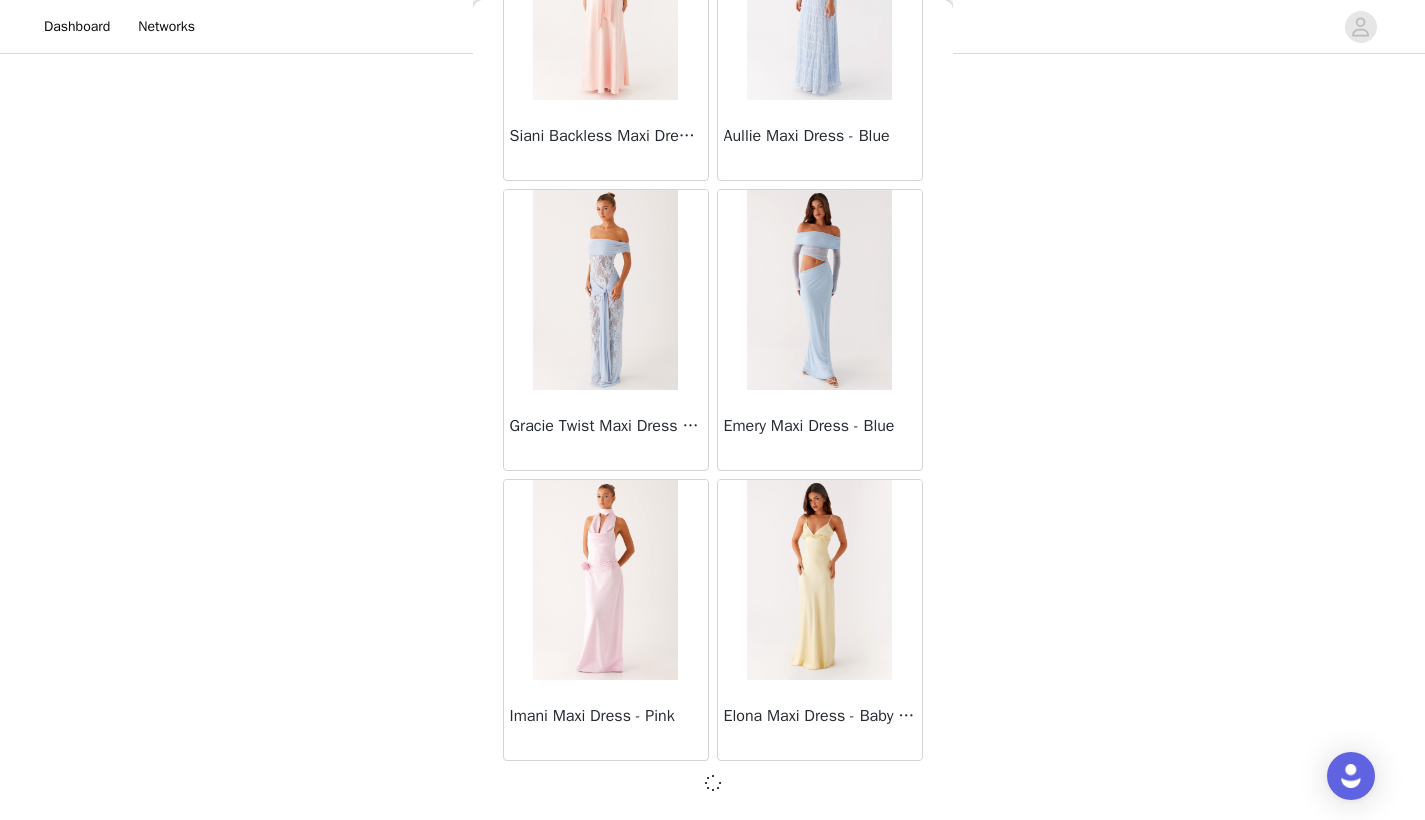 scroll, scrollTop: 31231, scrollLeft: 0, axis: vertical 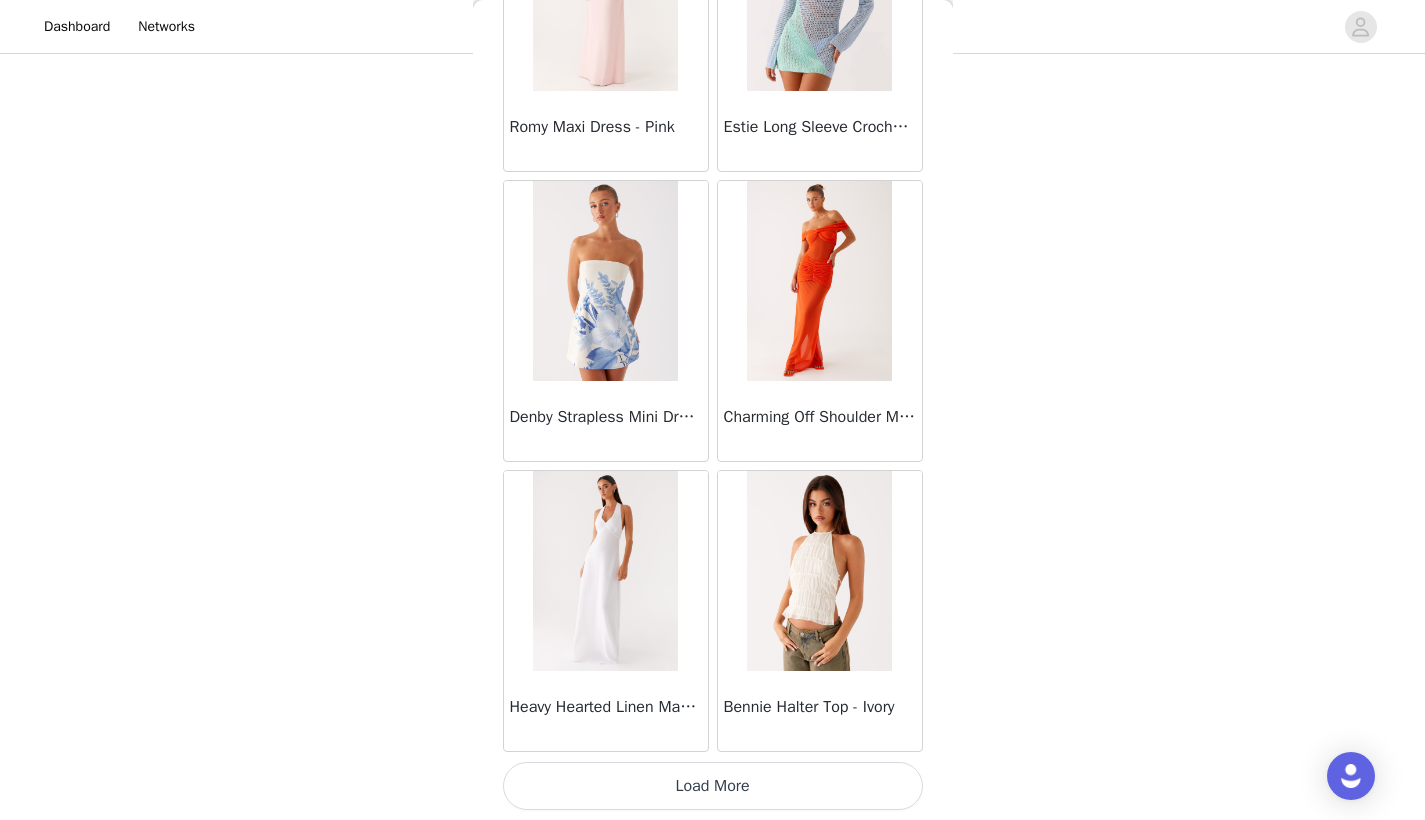 click on "Load More" at bounding box center (713, 786) 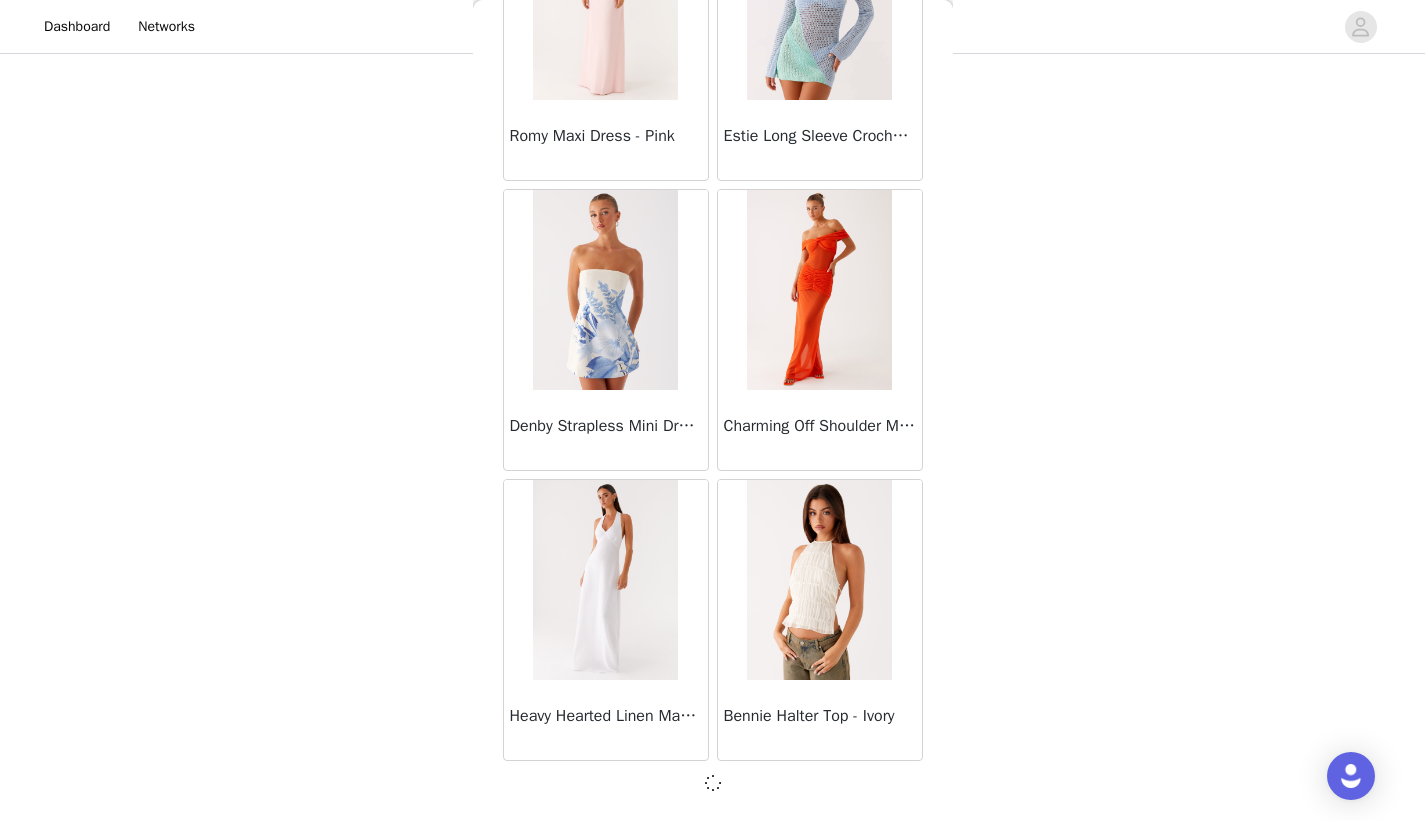 scroll, scrollTop: 34131, scrollLeft: 0, axis: vertical 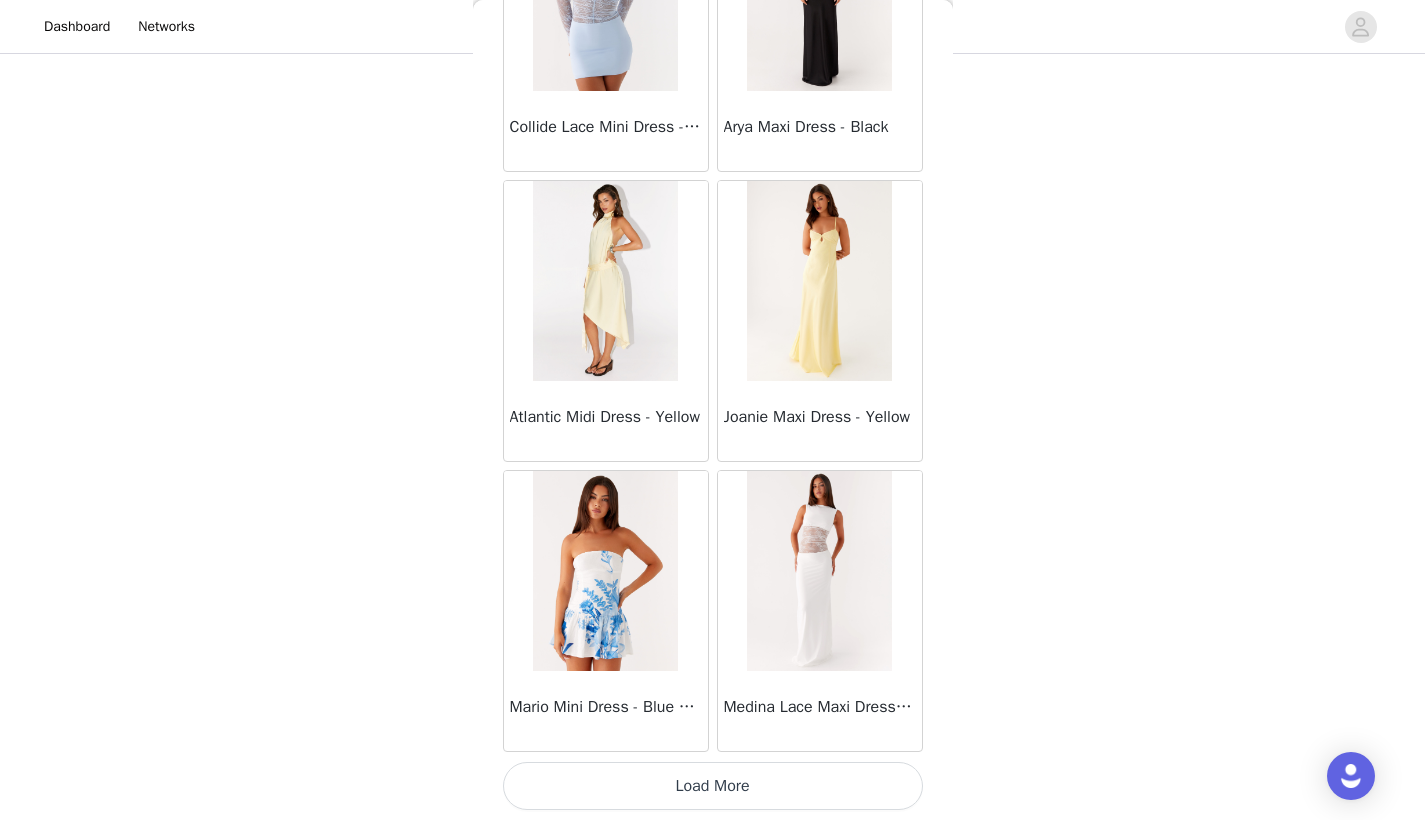 click on "Load More" at bounding box center (713, 786) 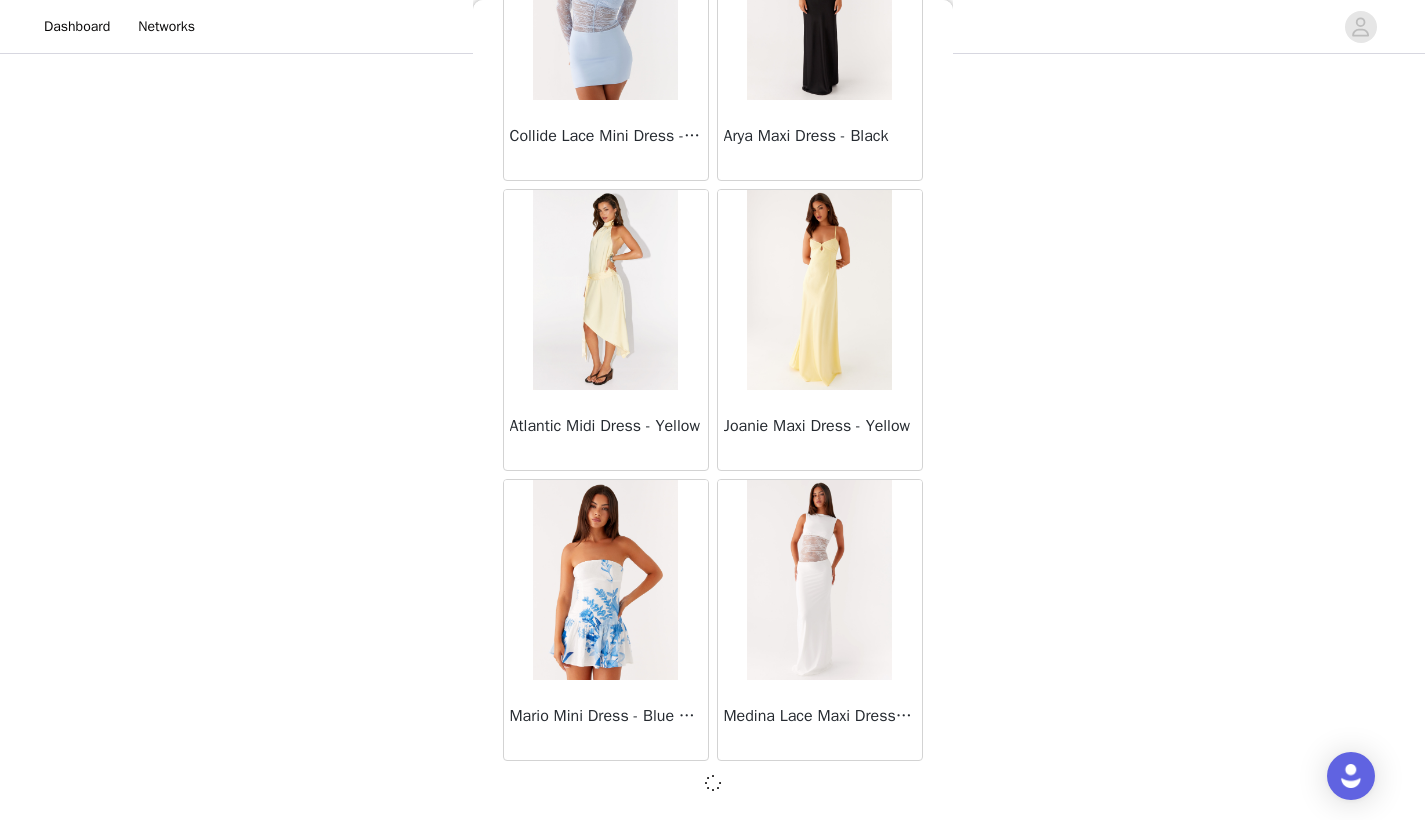 scroll, scrollTop: 37031, scrollLeft: 0, axis: vertical 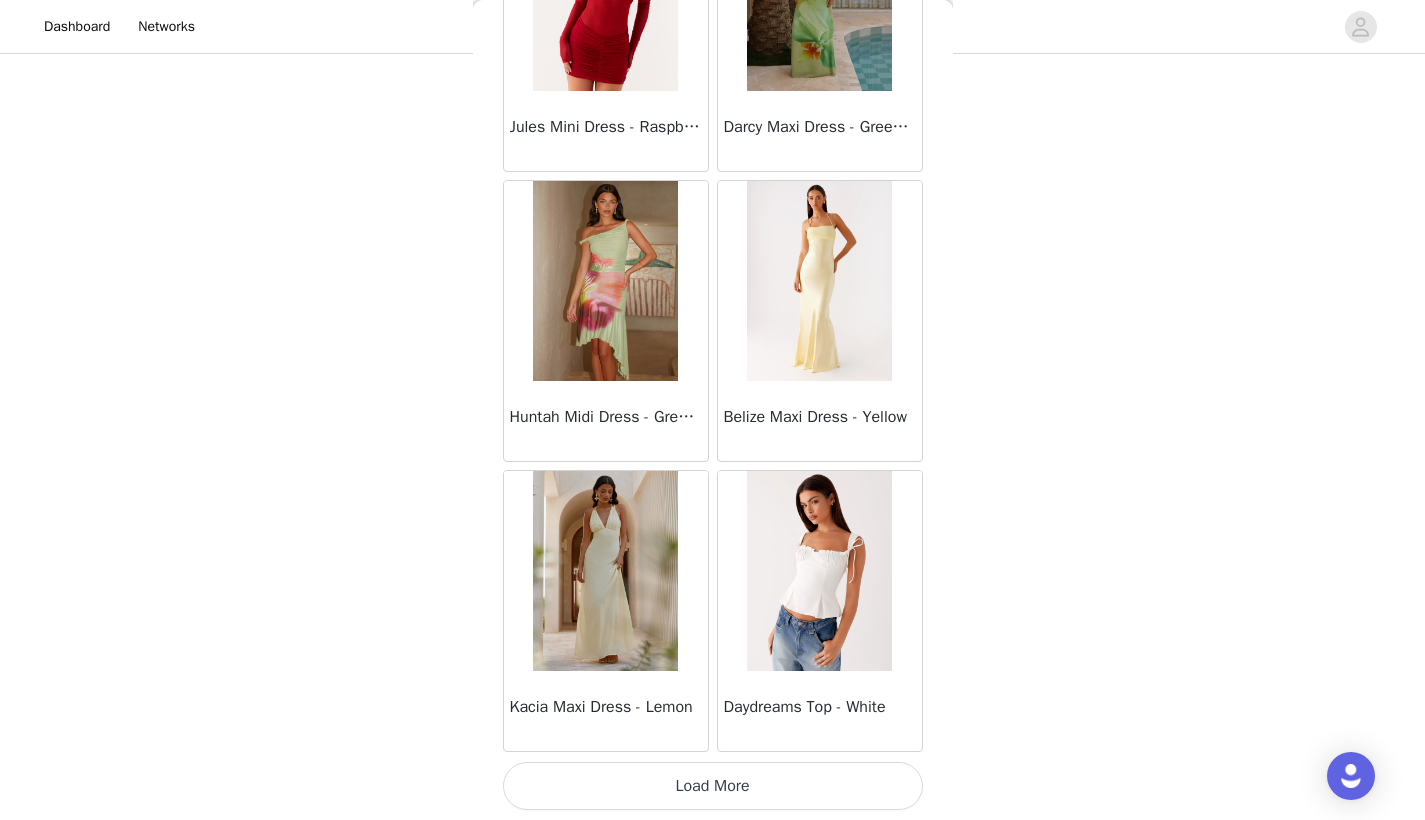 click on "Load More" at bounding box center (713, 786) 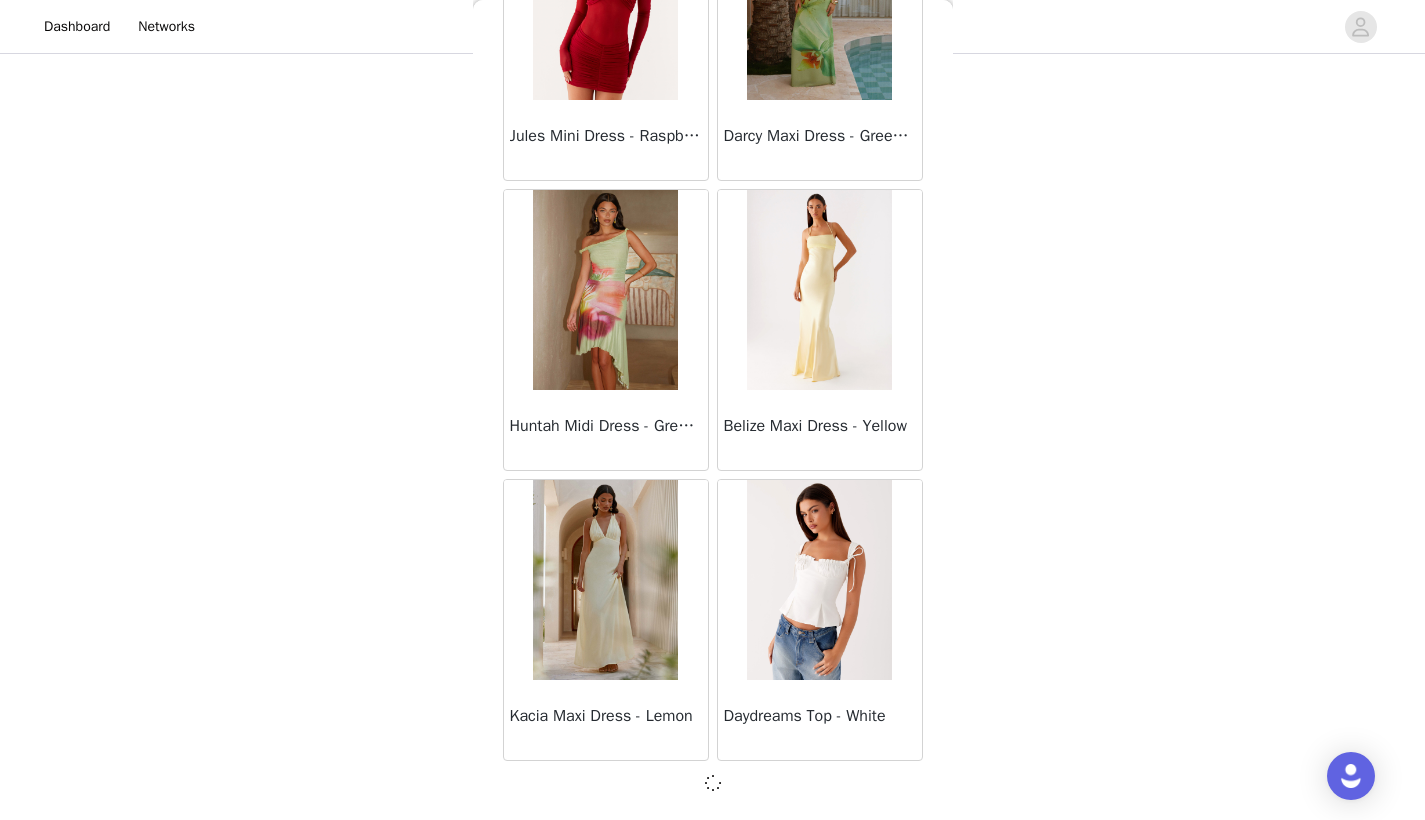 scroll, scrollTop: 39931, scrollLeft: 0, axis: vertical 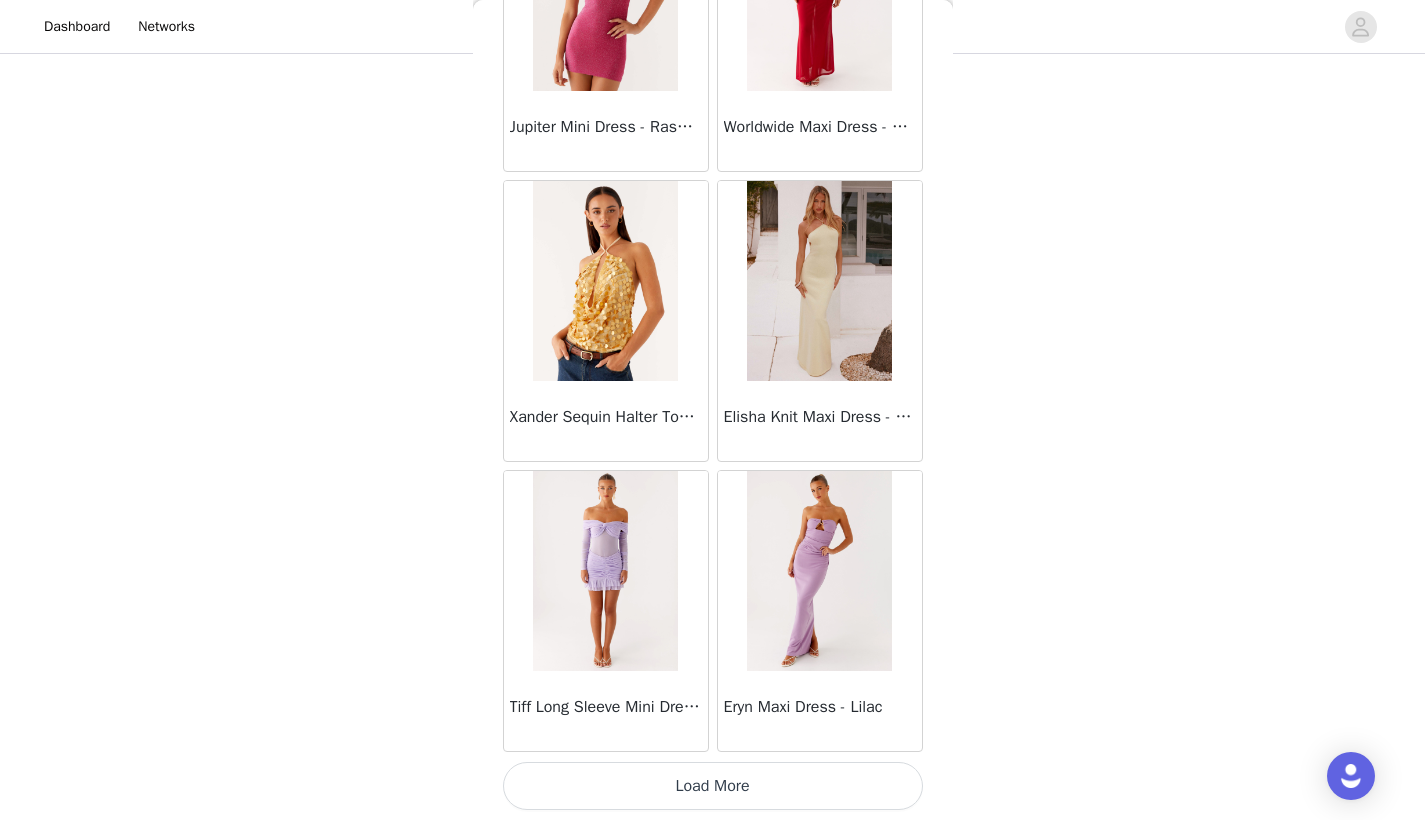 click on "Load More" at bounding box center (713, 786) 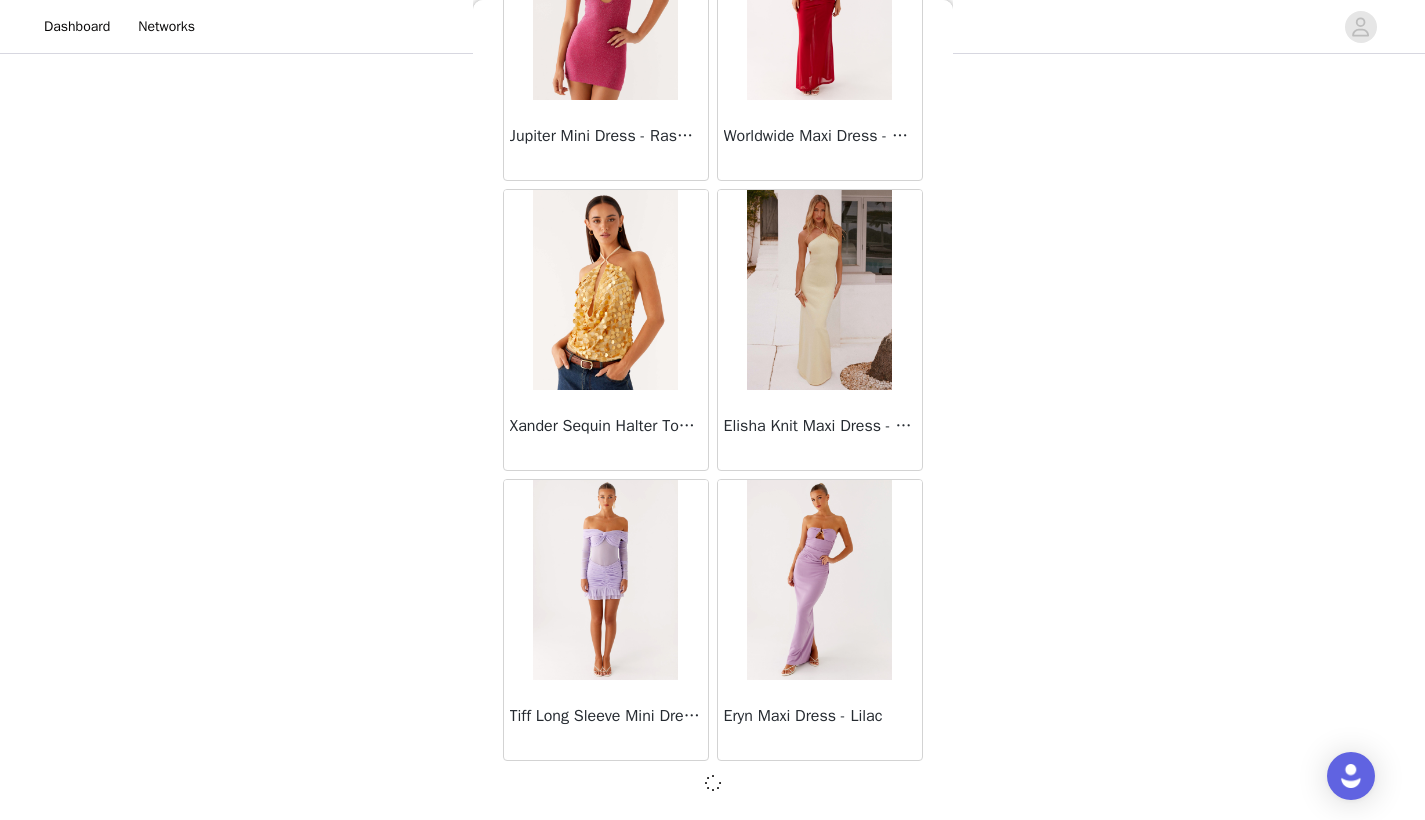 scroll, scrollTop: 42831, scrollLeft: 0, axis: vertical 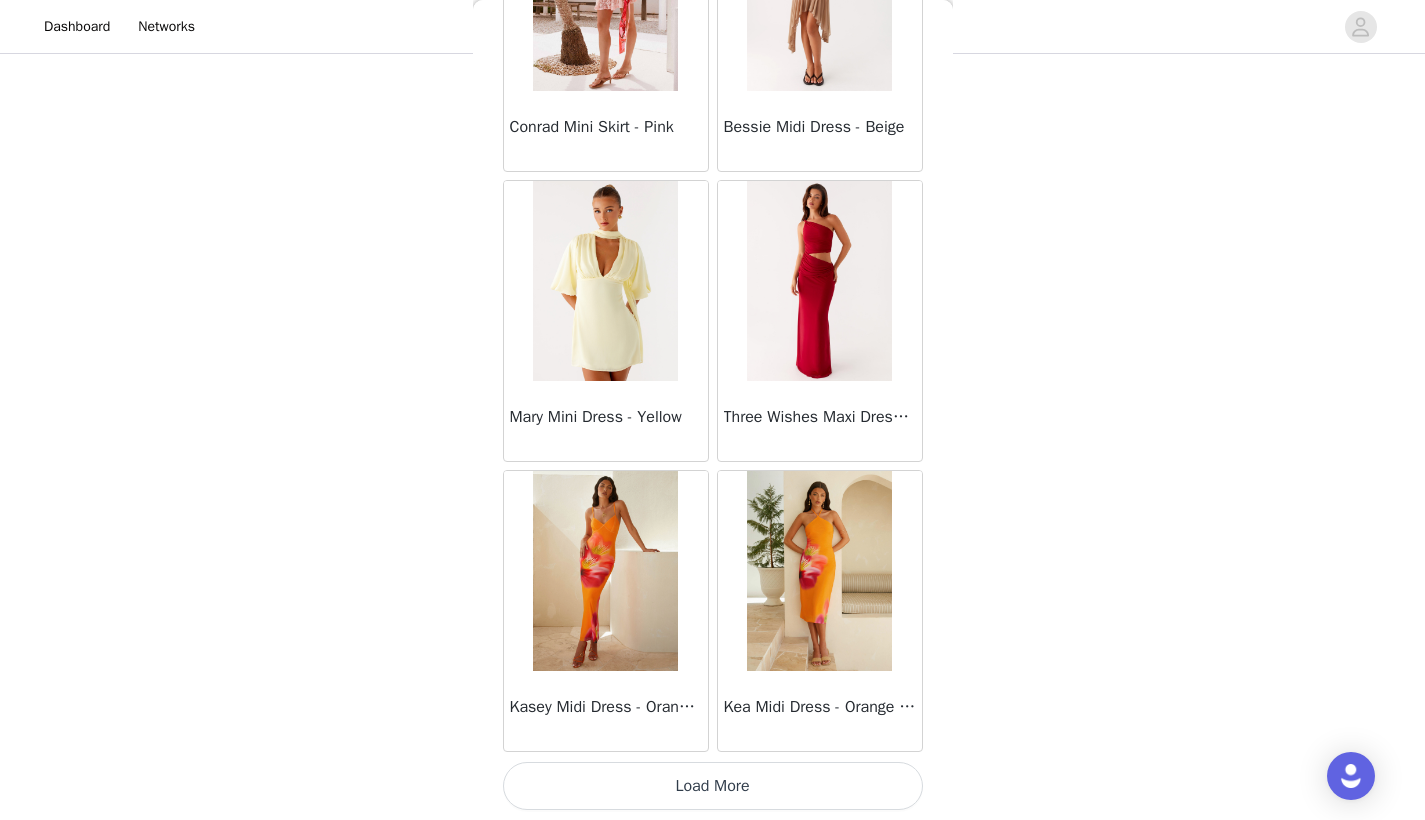 click on "Load More" at bounding box center [713, 786] 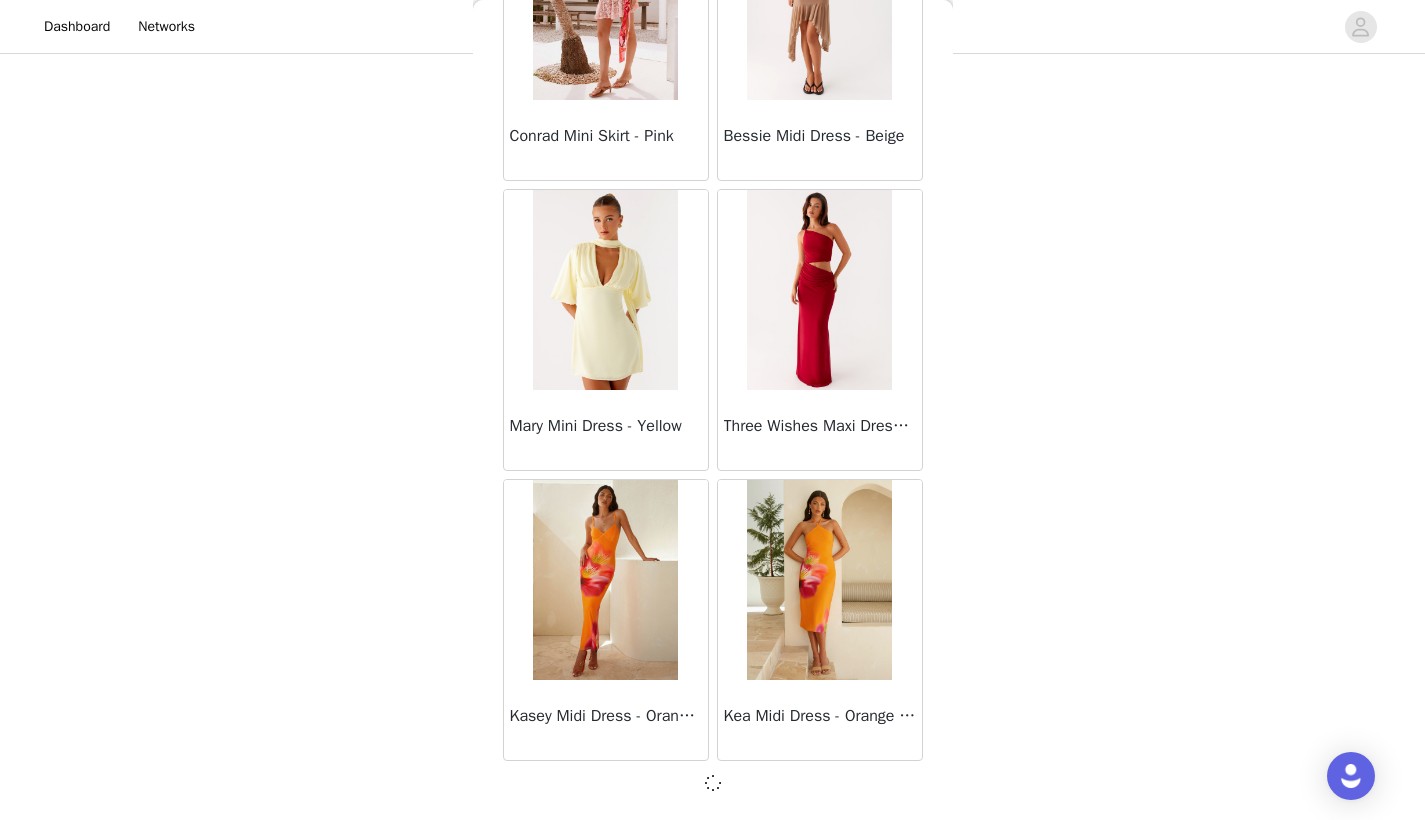 scroll, scrollTop: 45731, scrollLeft: 0, axis: vertical 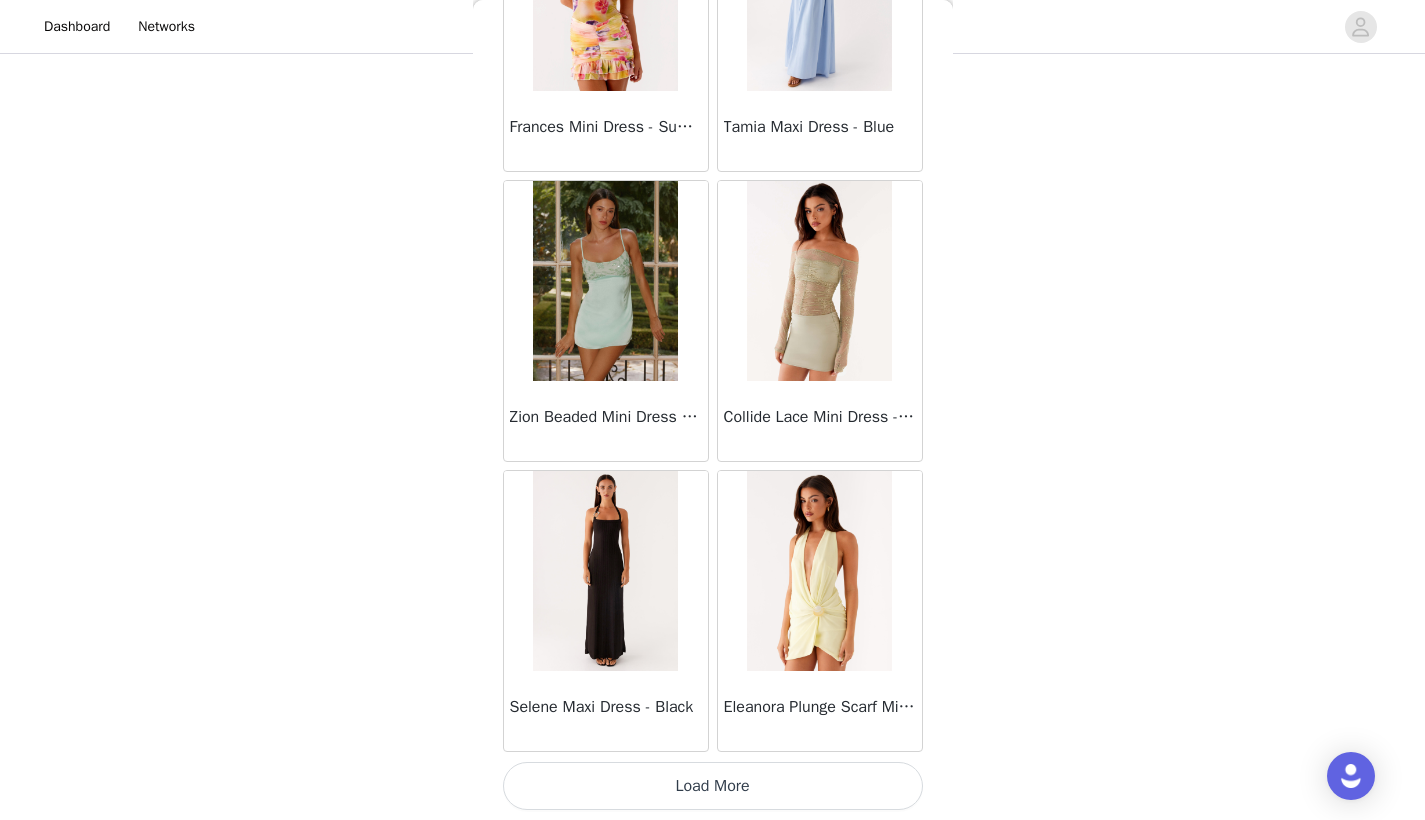 click on "Load More" at bounding box center (713, 786) 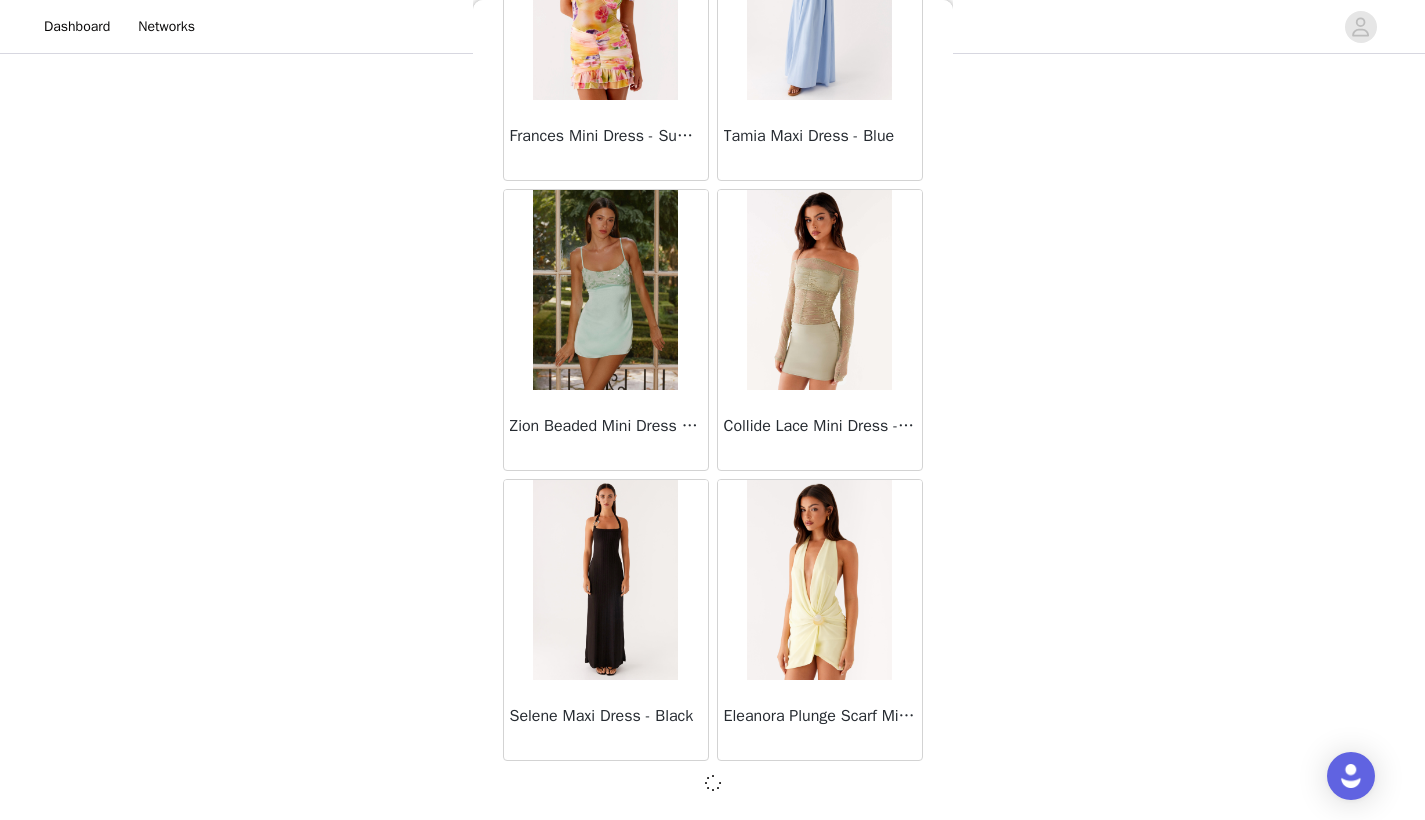 scroll, scrollTop: 48631, scrollLeft: 0, axis: vertical 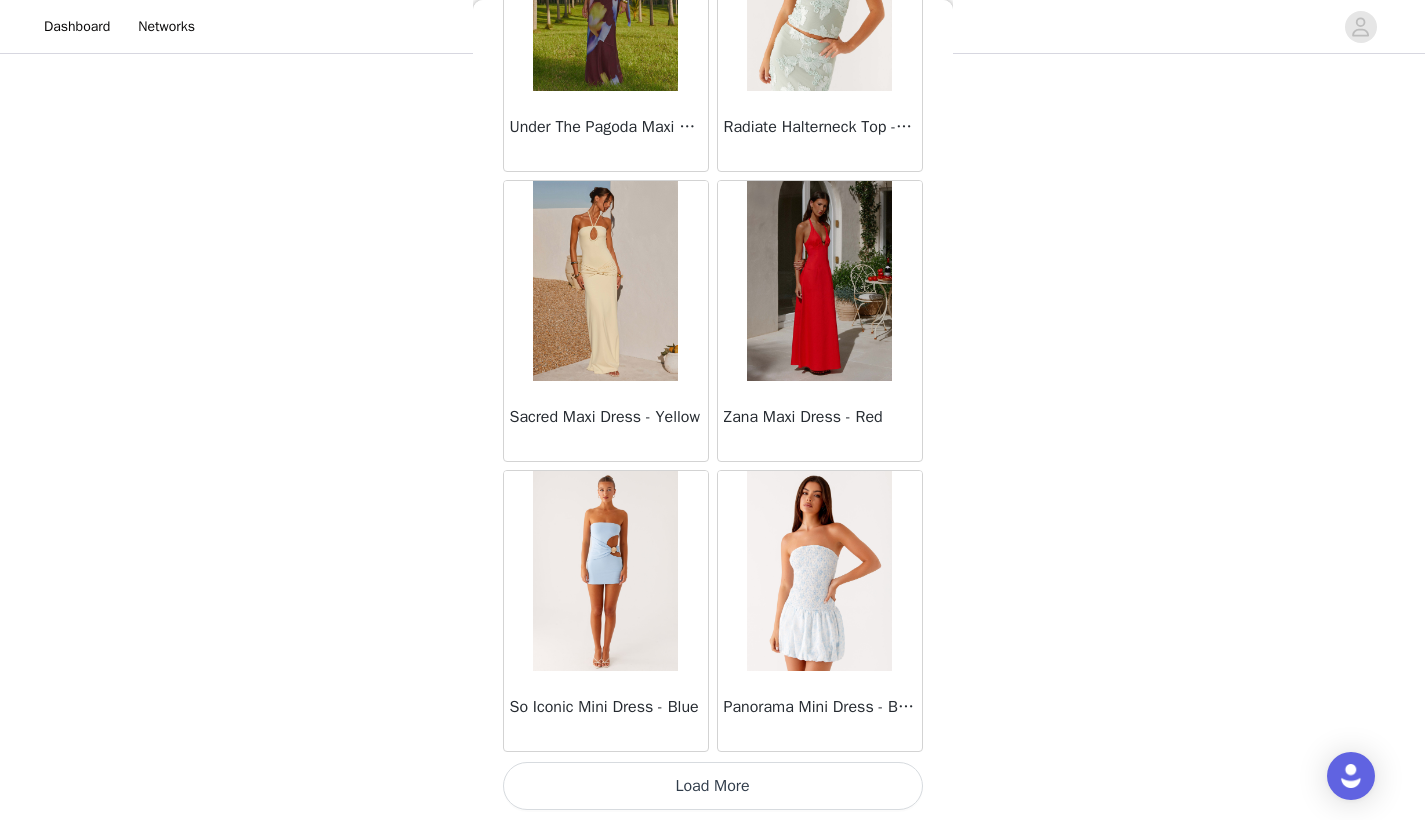 click on "Load More" at bounding box center (713, 786) 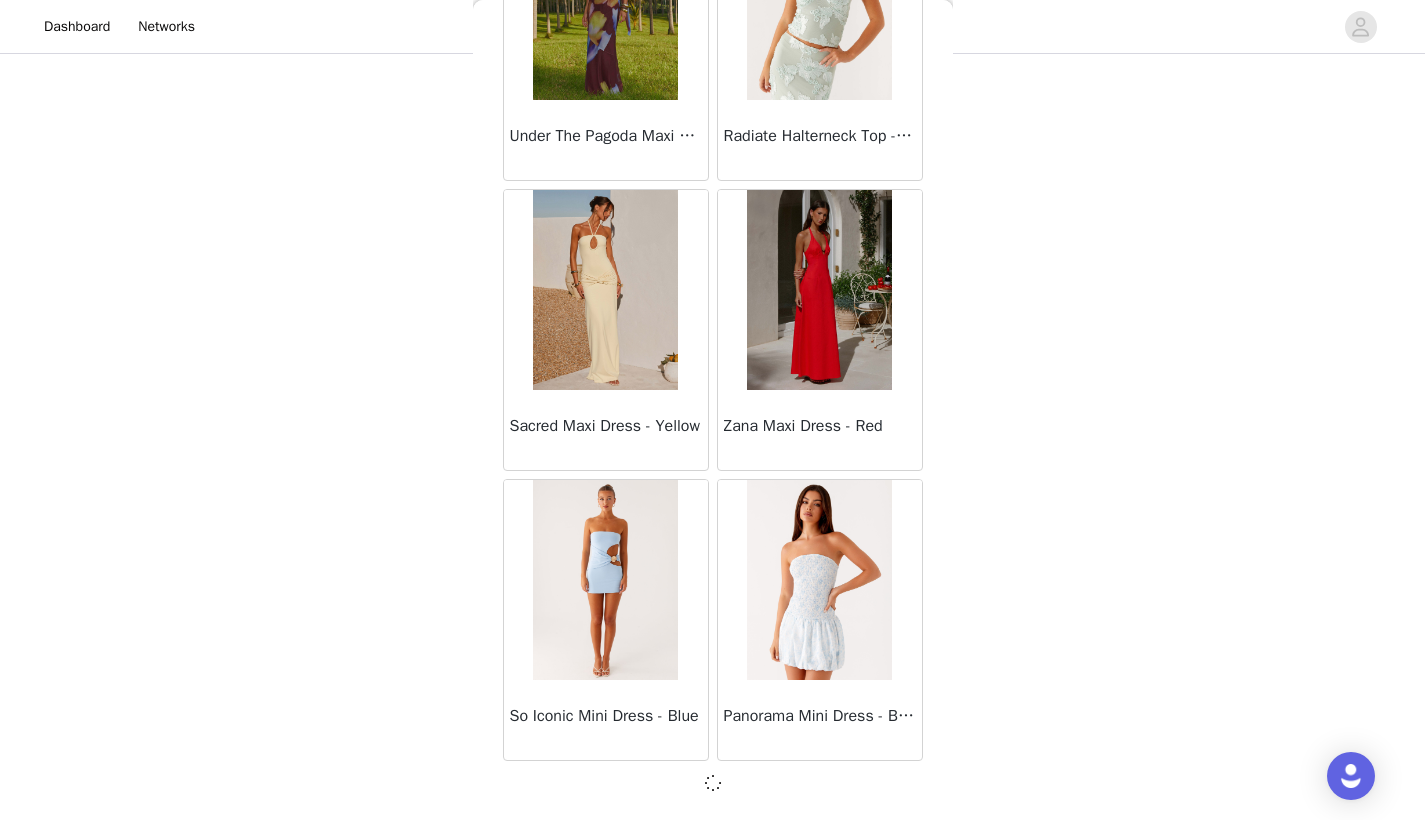scroll, scrollTop: 51531, scrollLeft: 0, axis: vertical 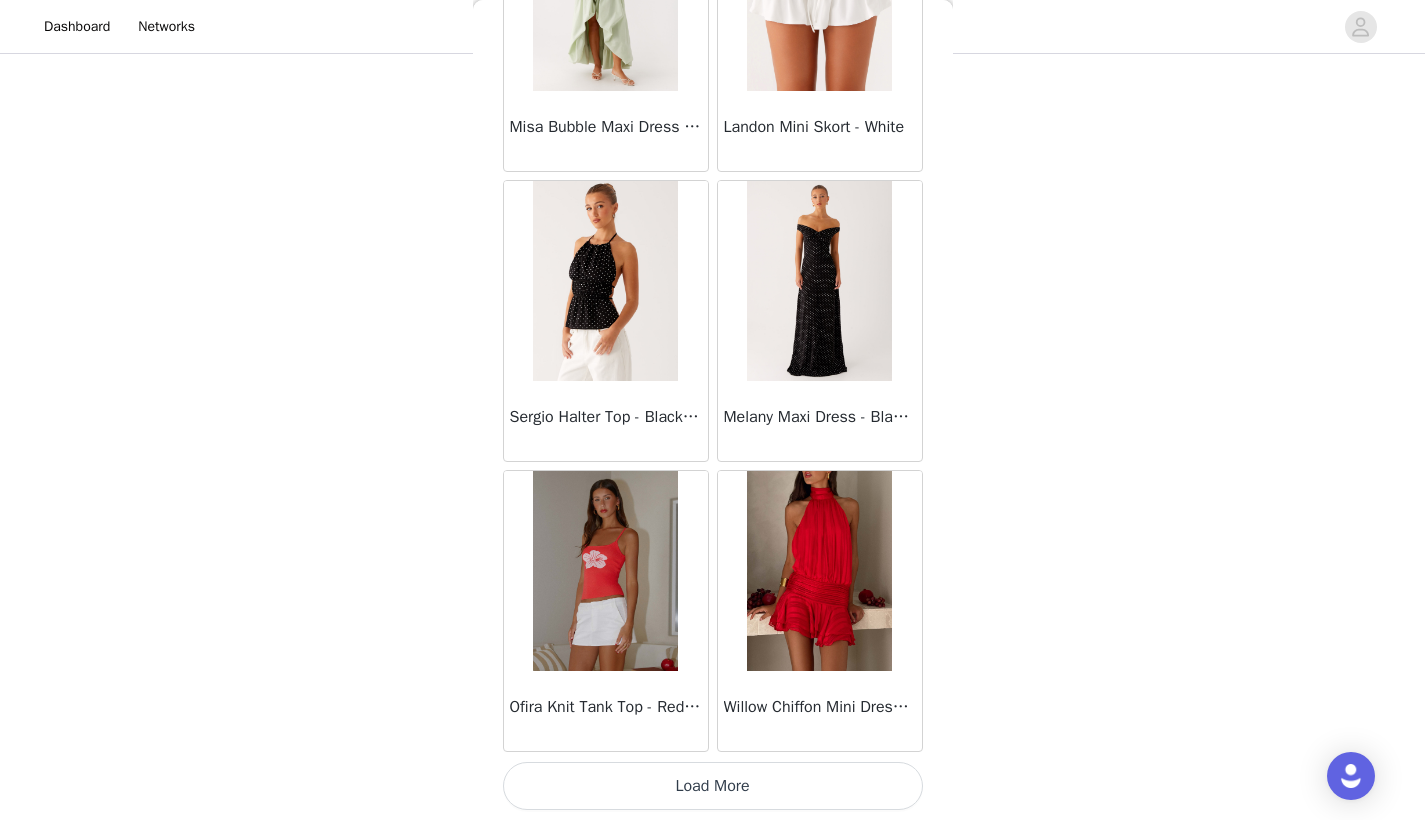 click on "Load More" at bounding box center [713, 786] 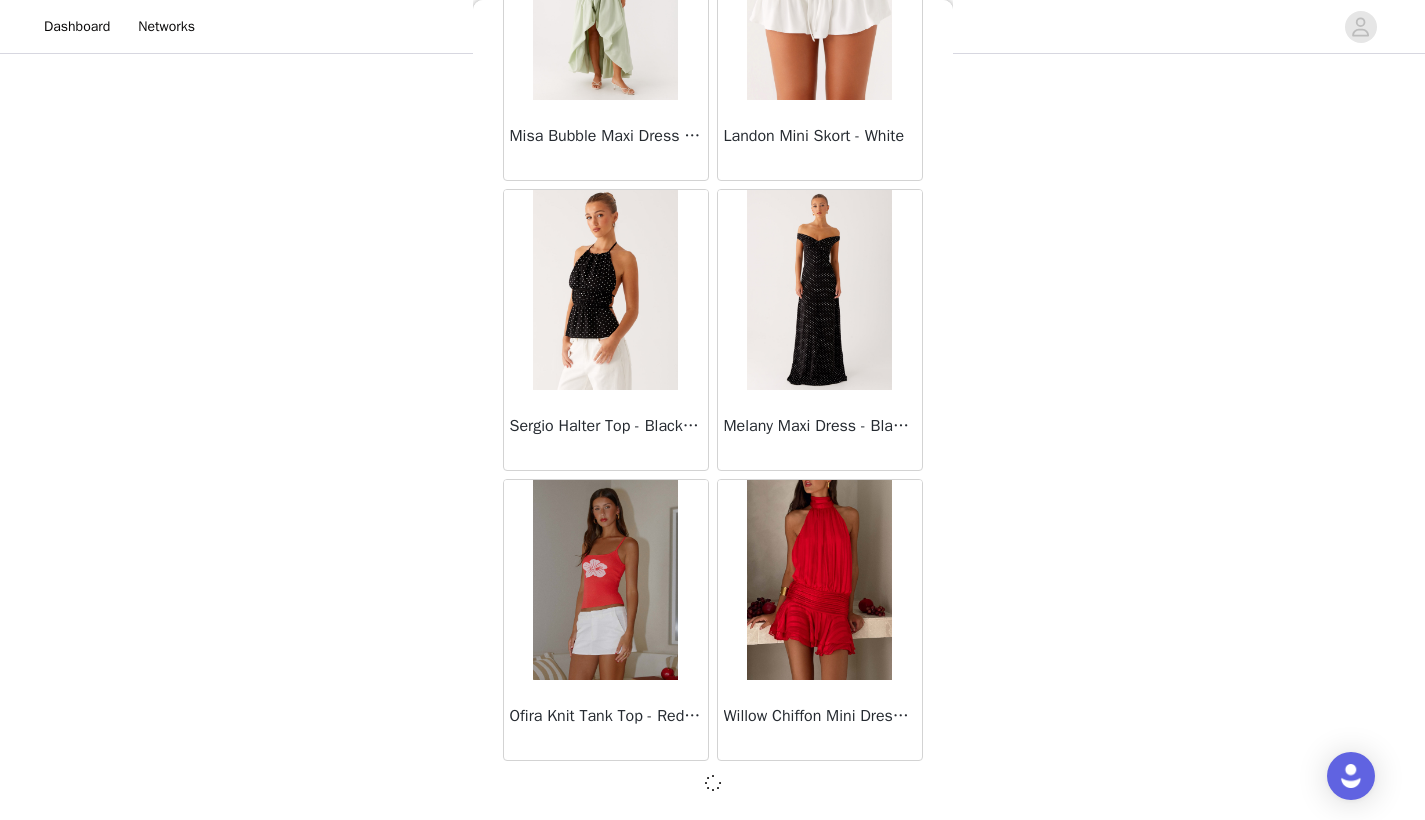 scroll, scrollTop: 54431, scrollLeft: 0, axis: vertical 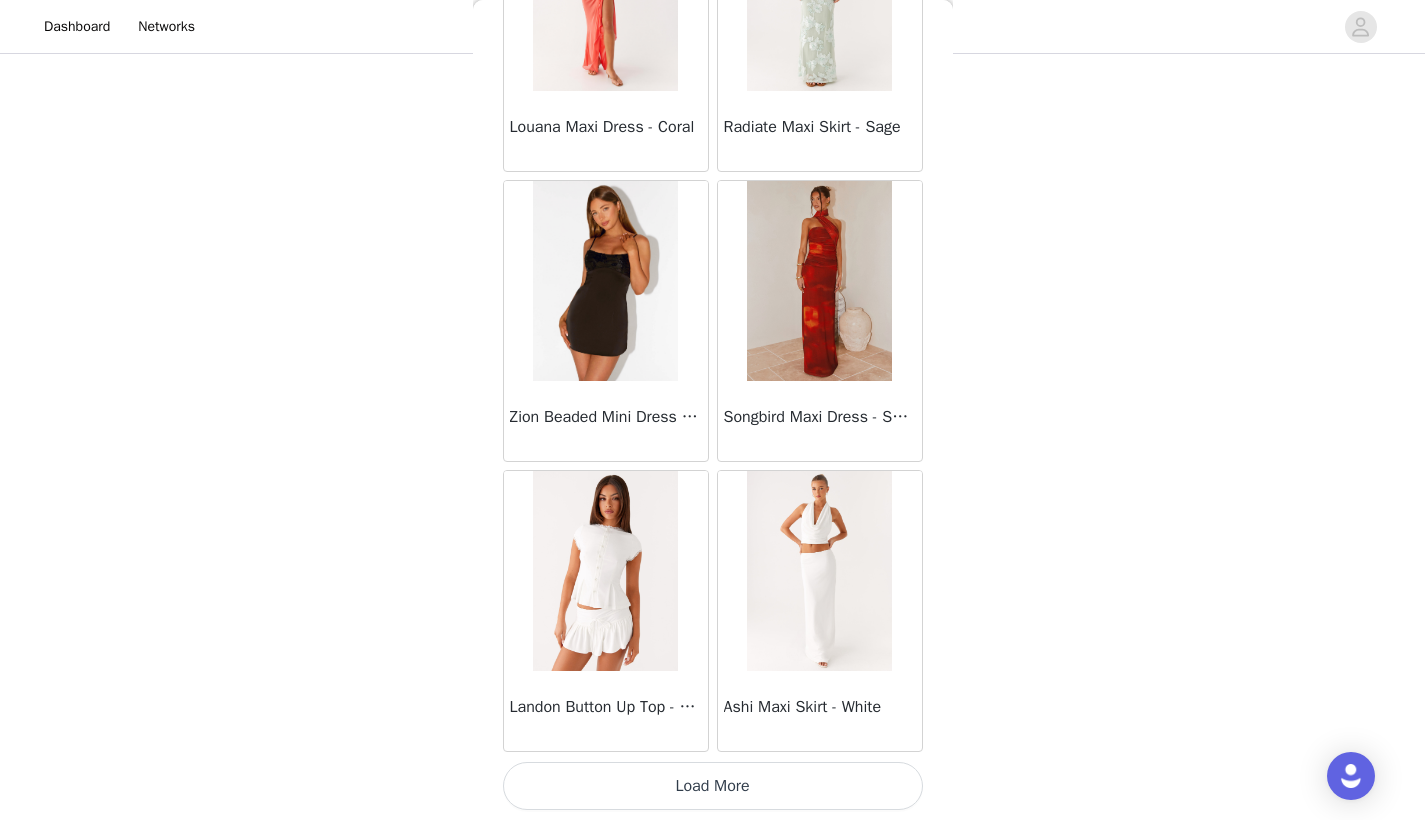 click on "Load More" at bounding box center [713, 786] 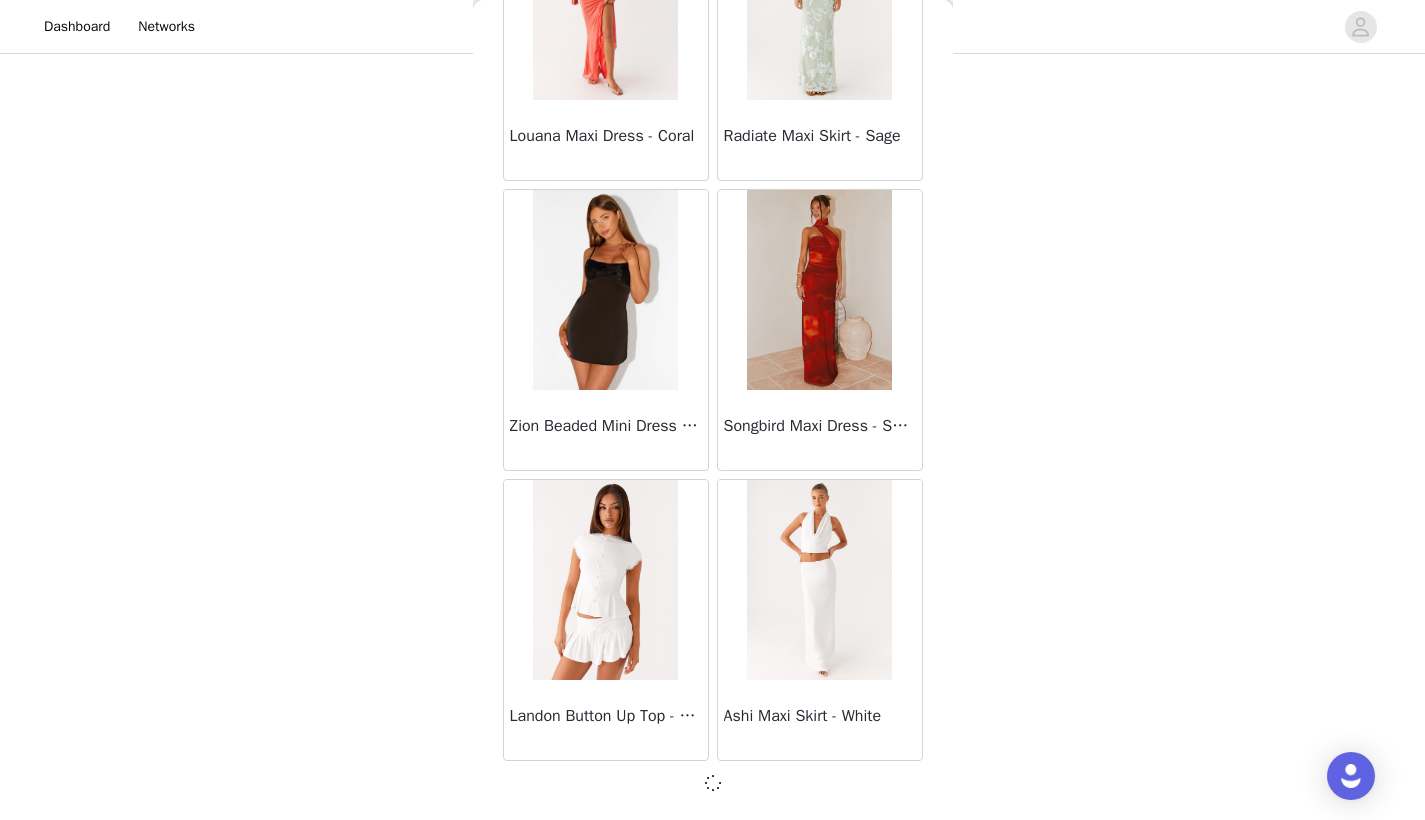 scroll, scrollTop: 57331, scrollLeft: 0, axis: vertical 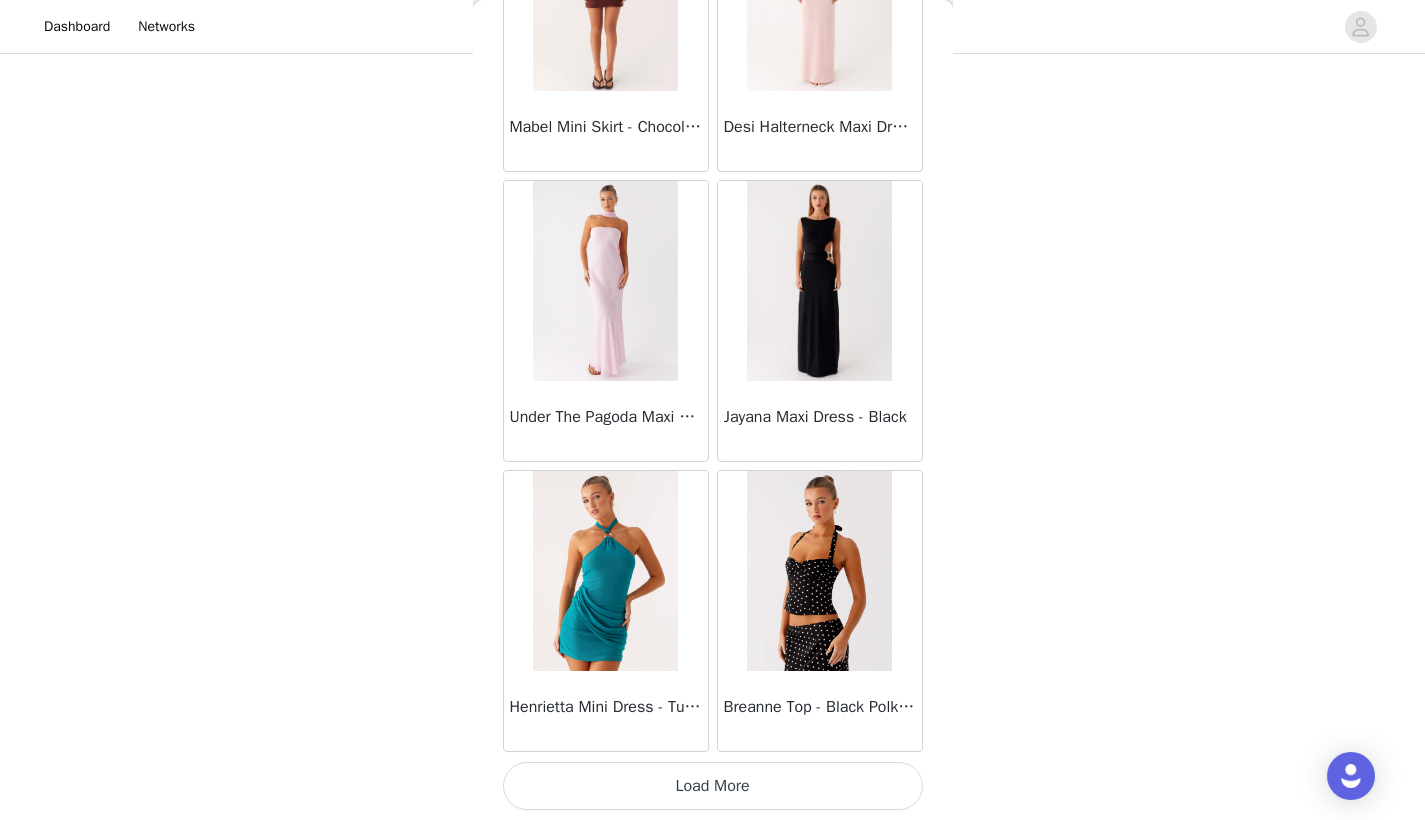 click on "Load More" at bounding box center [713, 786] 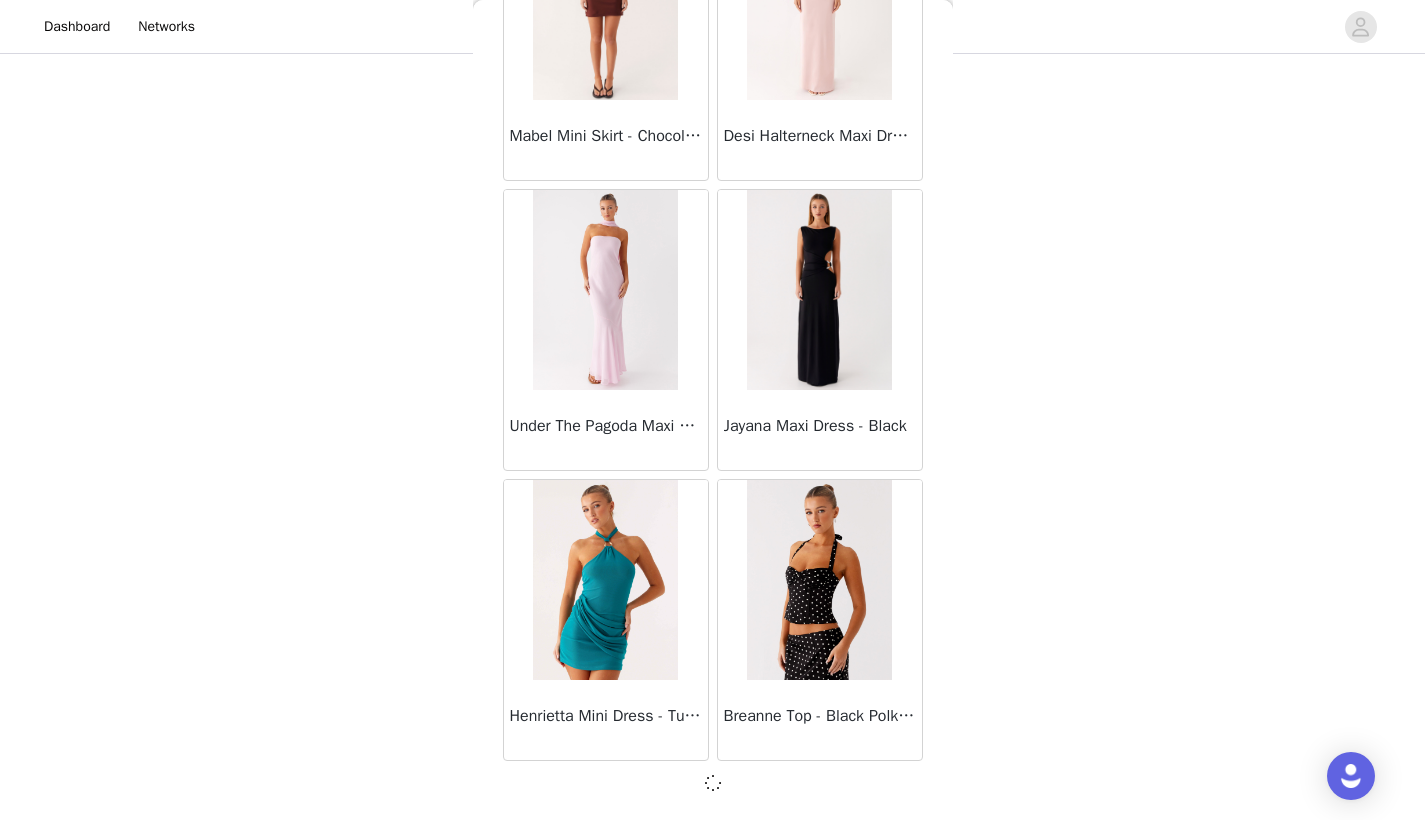 scroll, scrollTop: 60231, scrollLeft: 0, axis: vertical 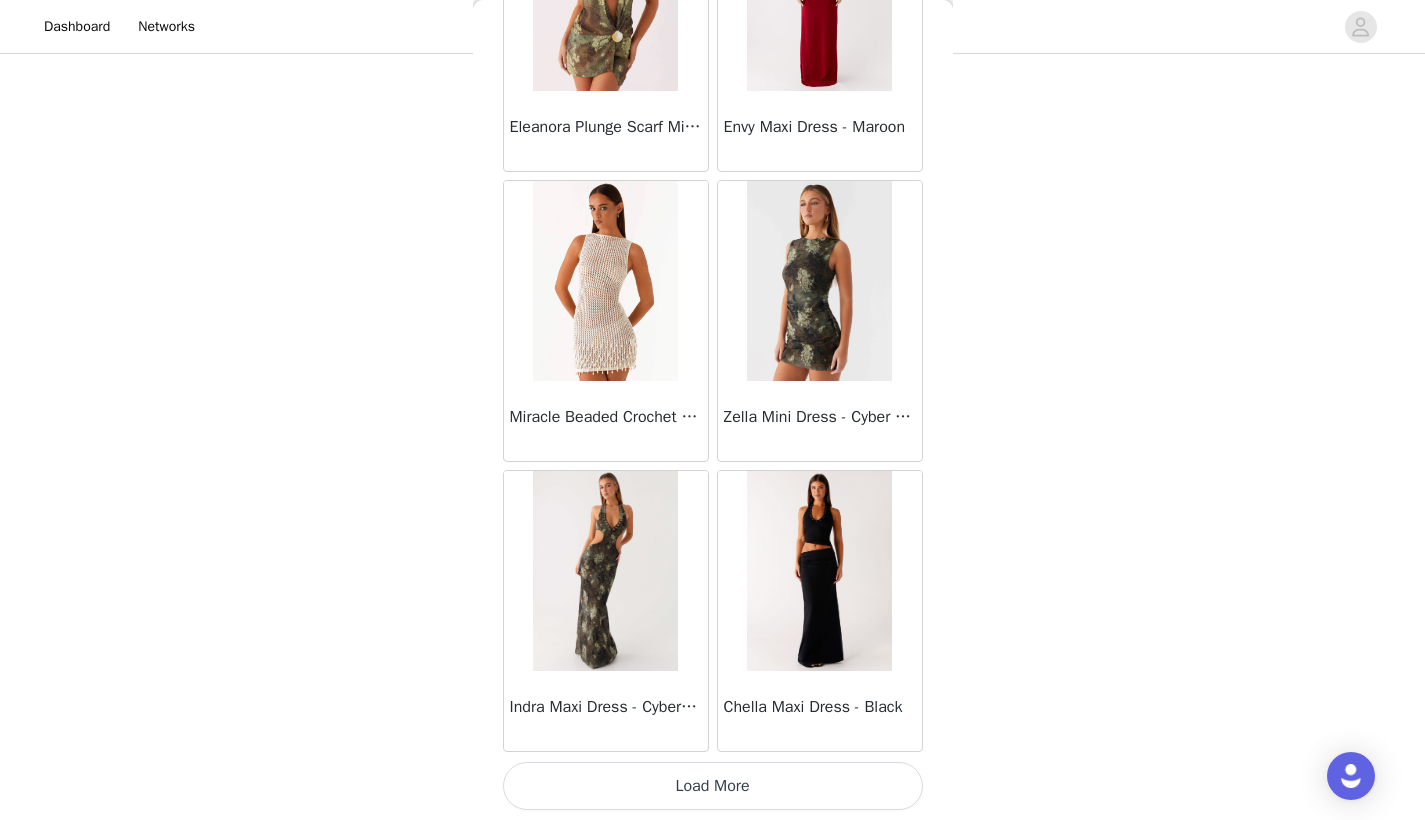 click on "Load More" at bounding box center (713, 786) 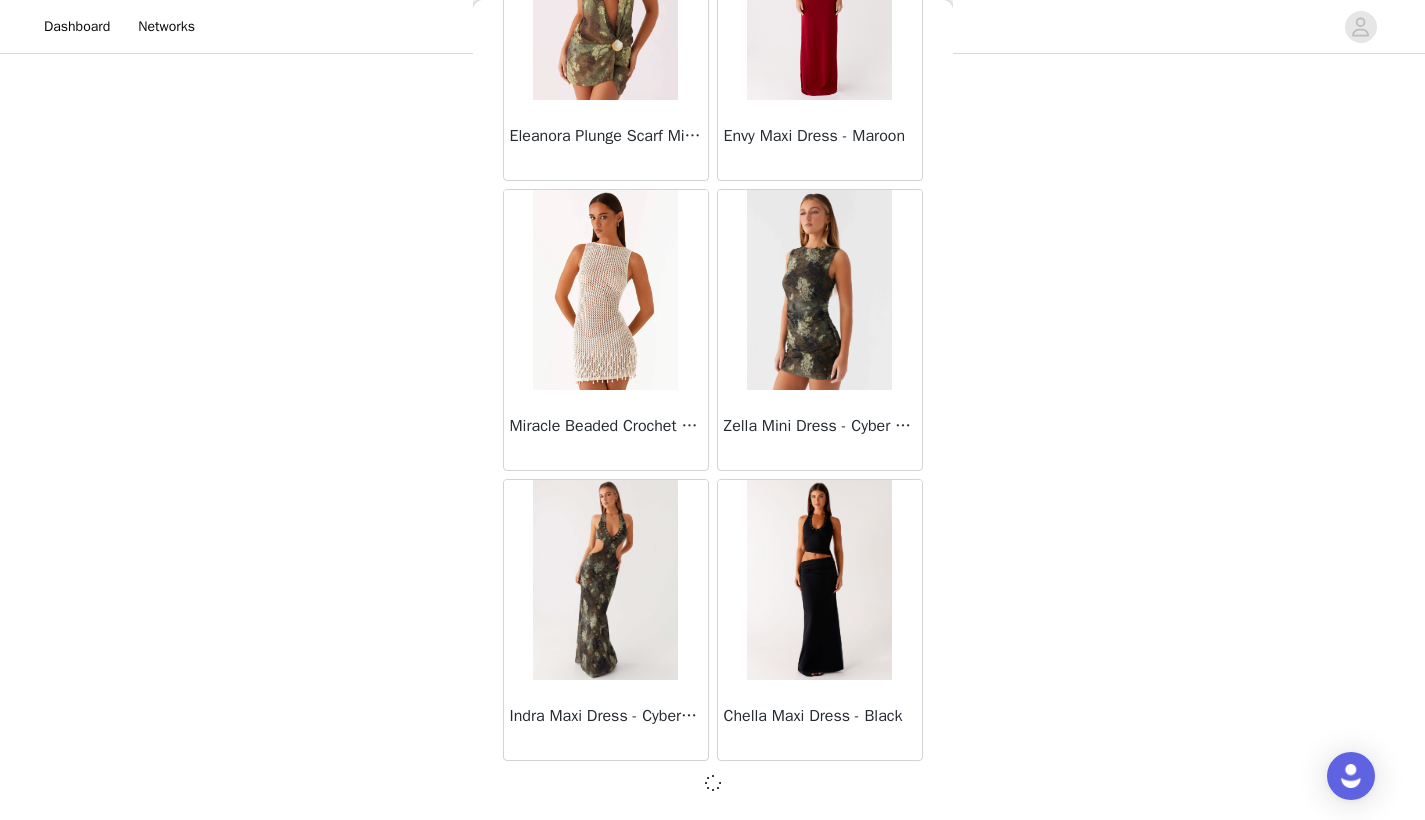 scroll, scrollTop: 63131, scrollLeft: 0, axis: vertical 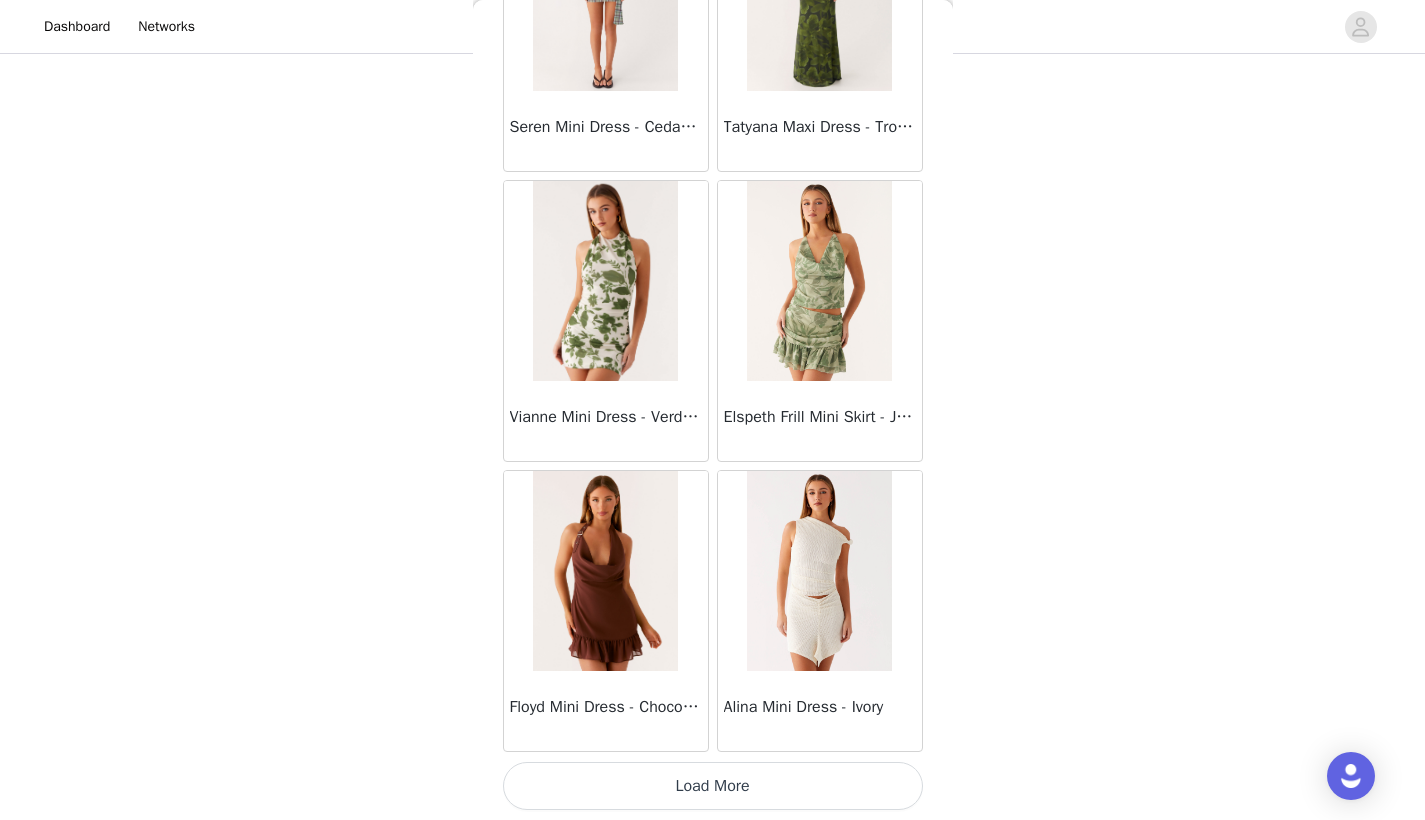 click on "Load More" at bounding box center [713, 786] 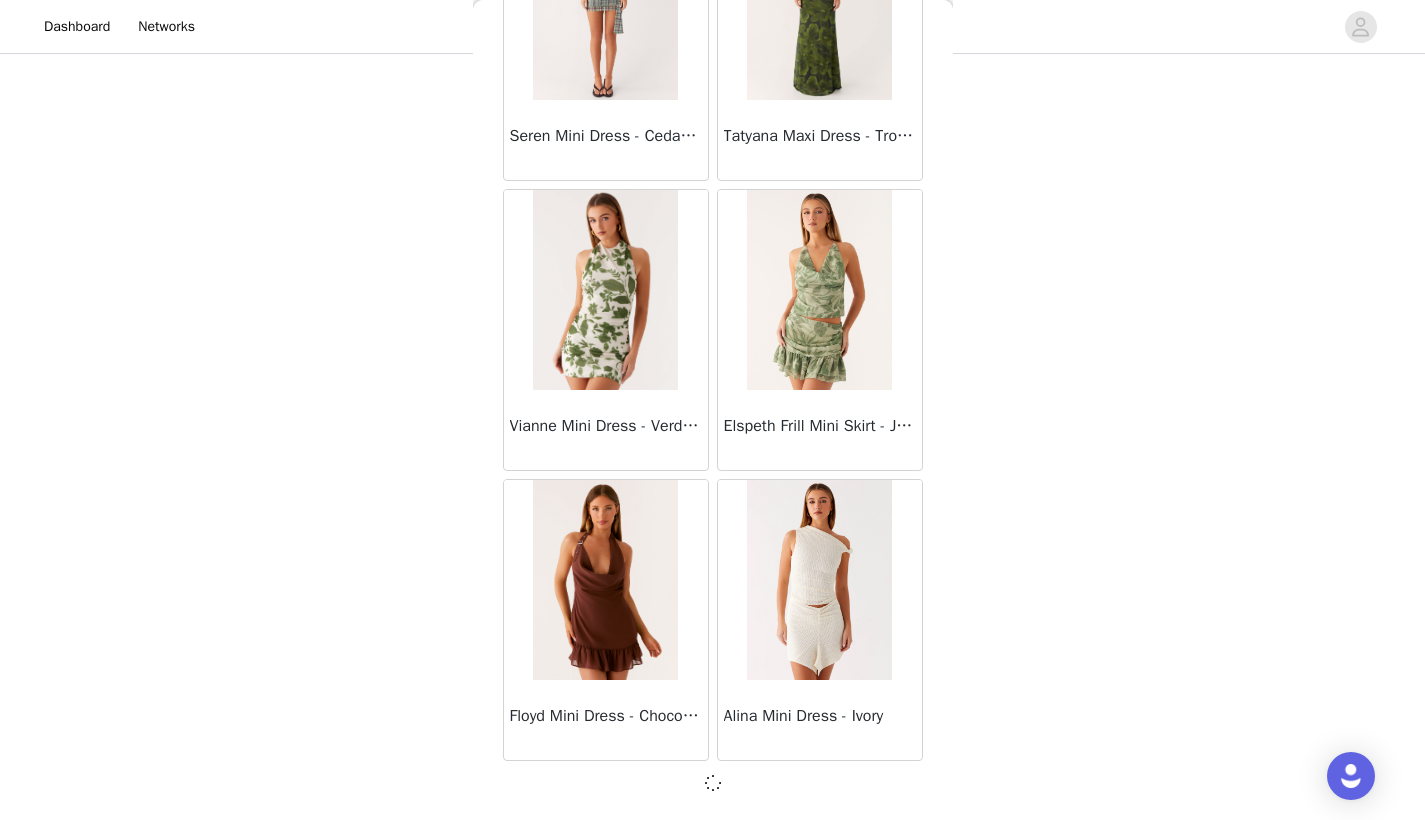 scroll, scrollTop: 66031, scrollLeft: 0, axis: vertical 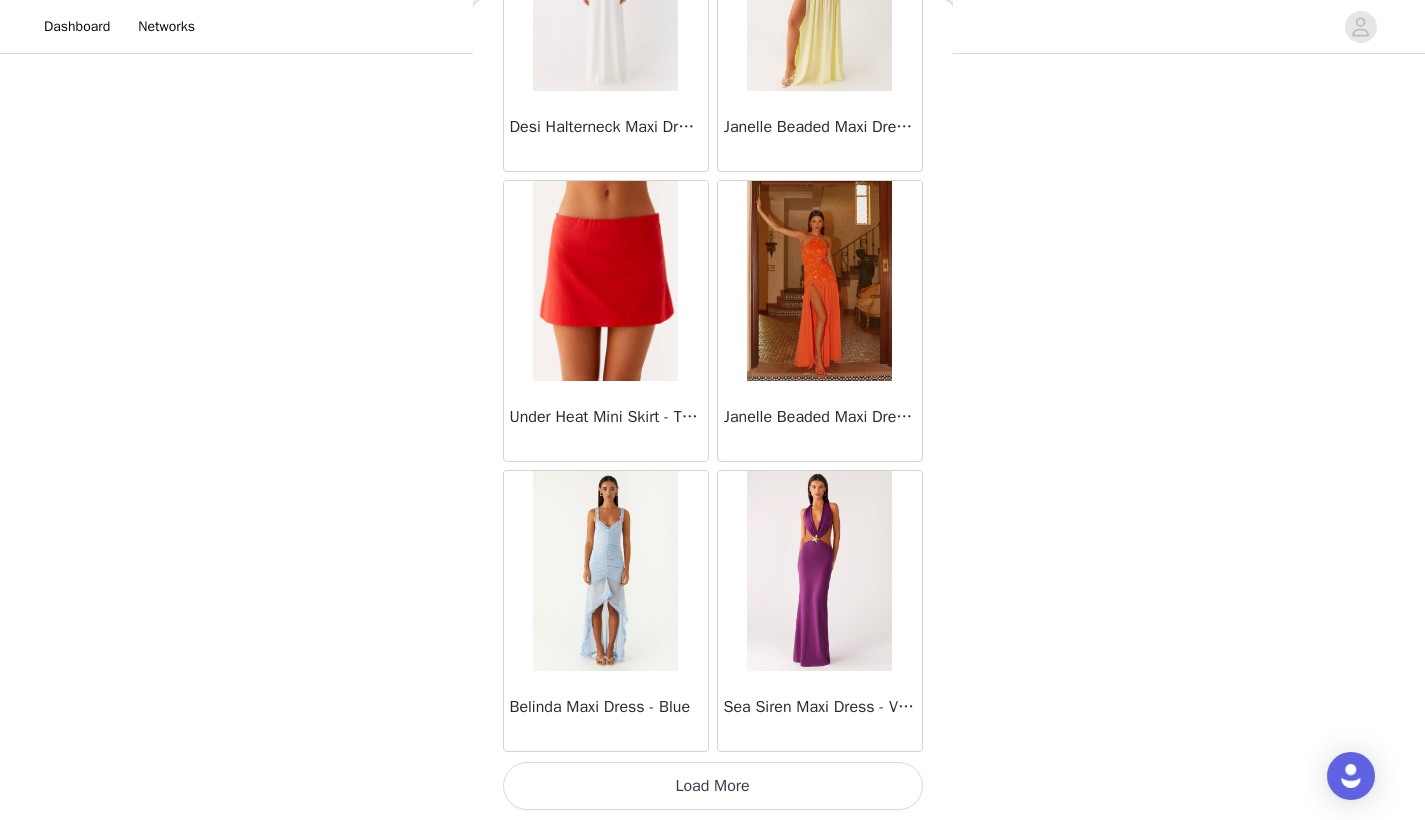 click on "Load More" at bounding box center [713, 786] 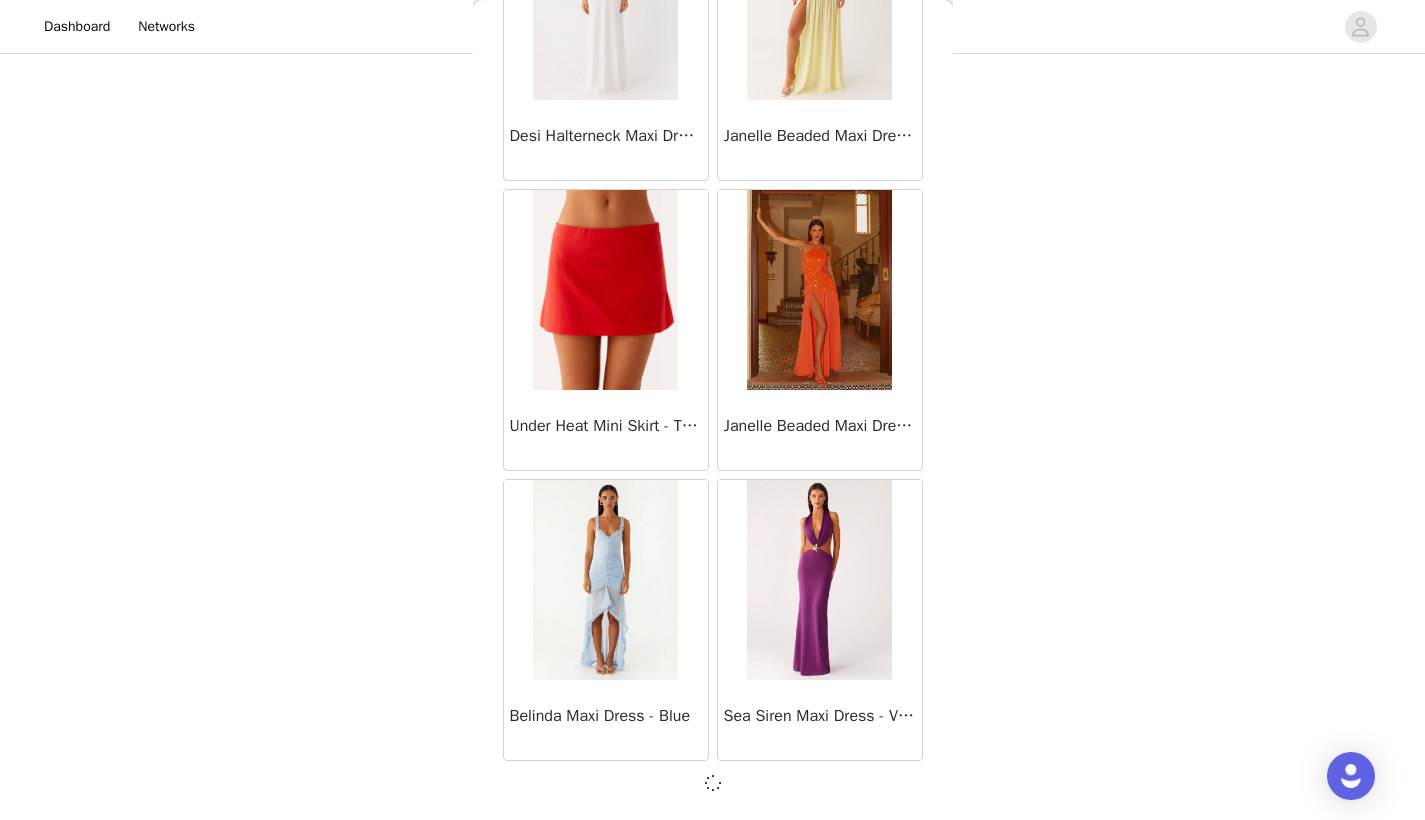 scroll, scrollTop: 68931, scrollLeft: 0, axis: vertical 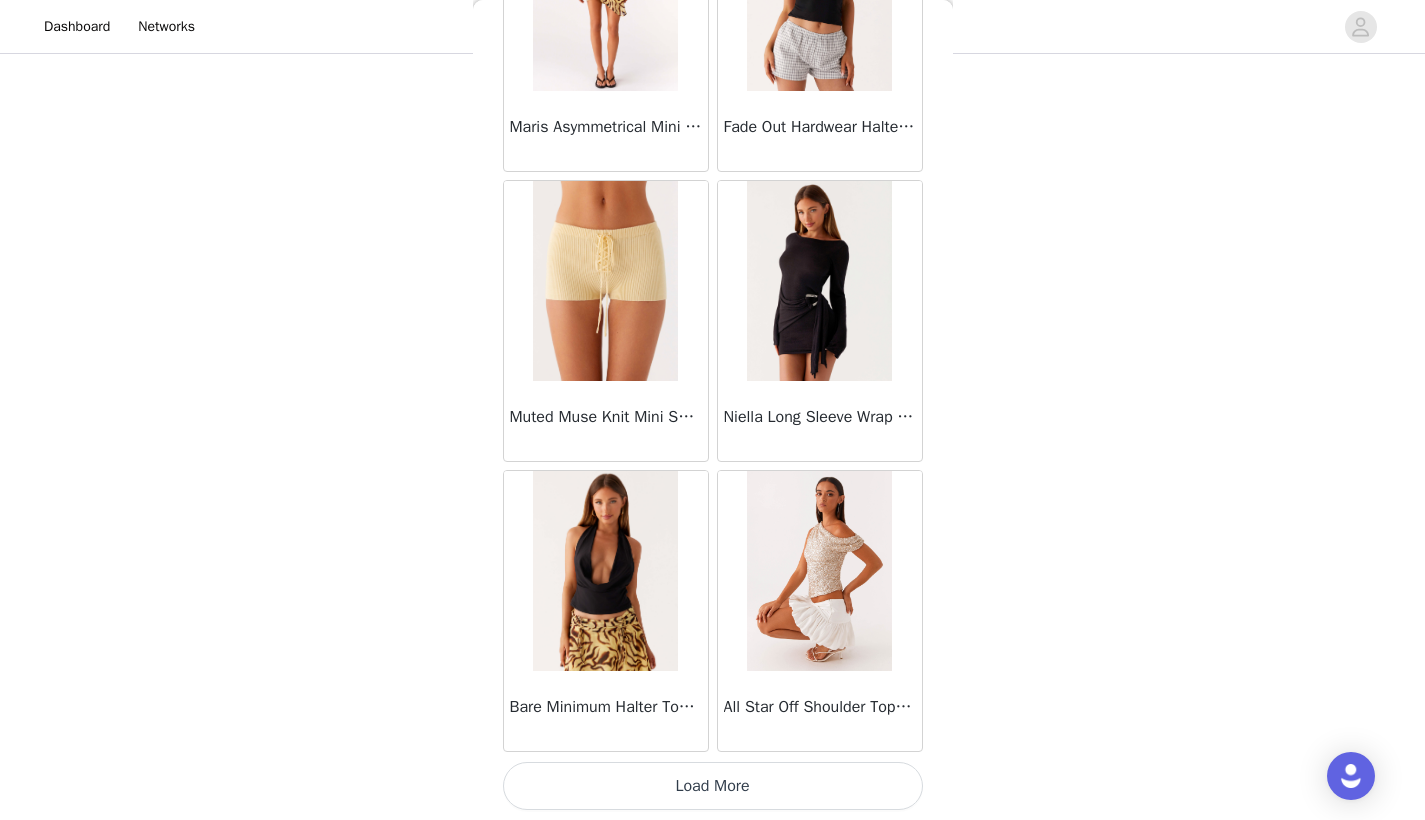 click on "Load More" at bounding box center (713, 786) 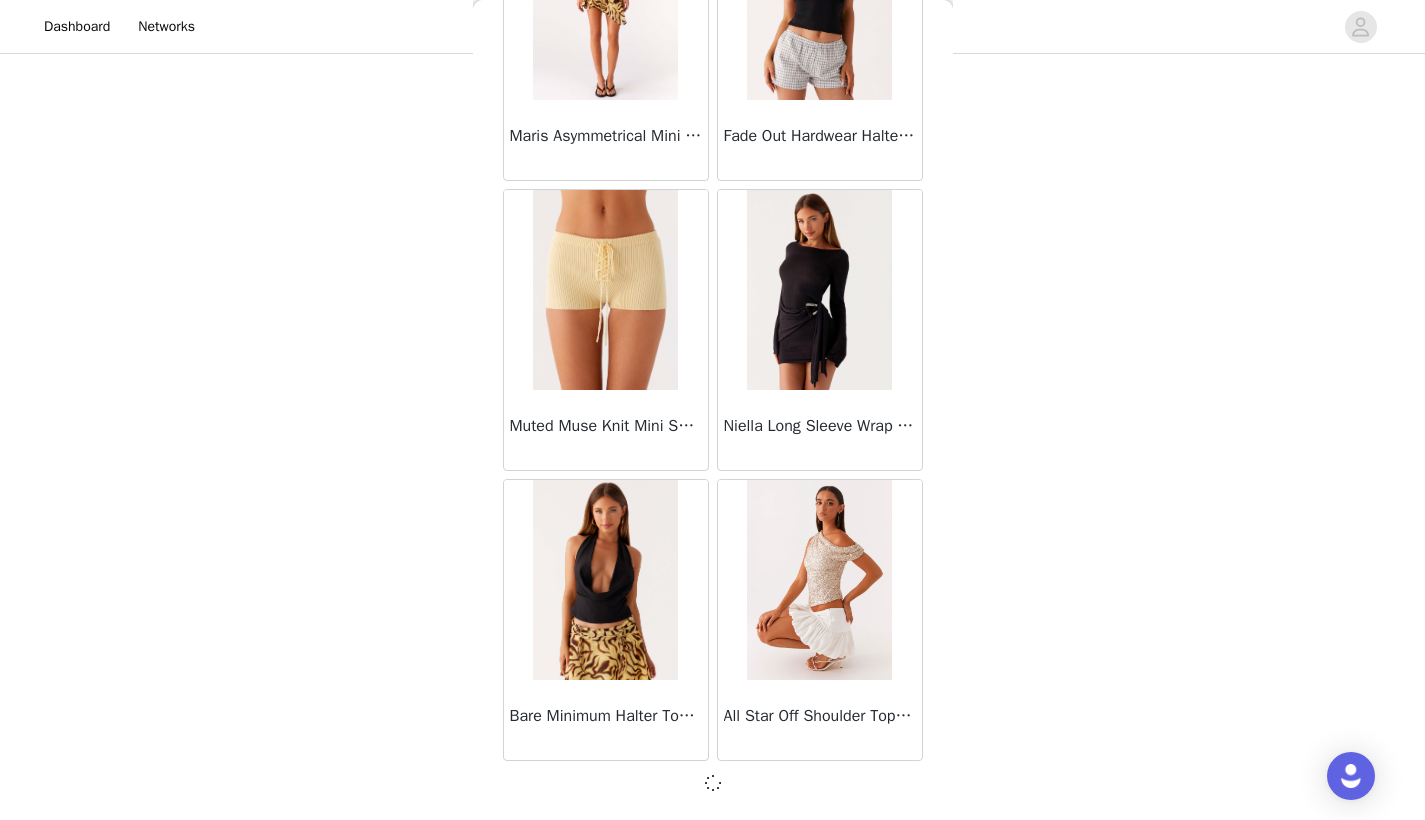 scroll, scrollTop: 71831, scrollLeft: 0, axis: vertical 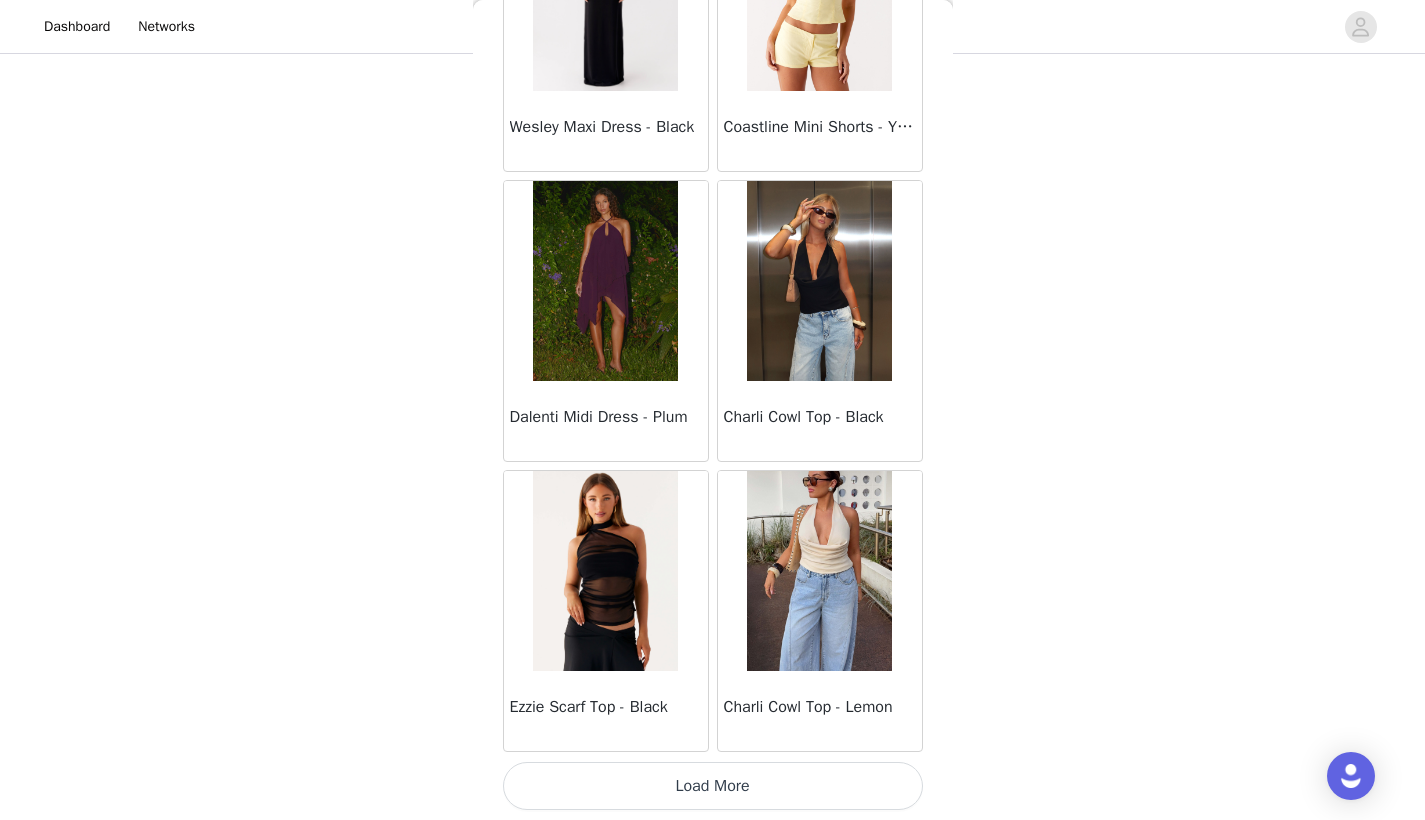 click on "Load More" at bounding box center (713, 786) 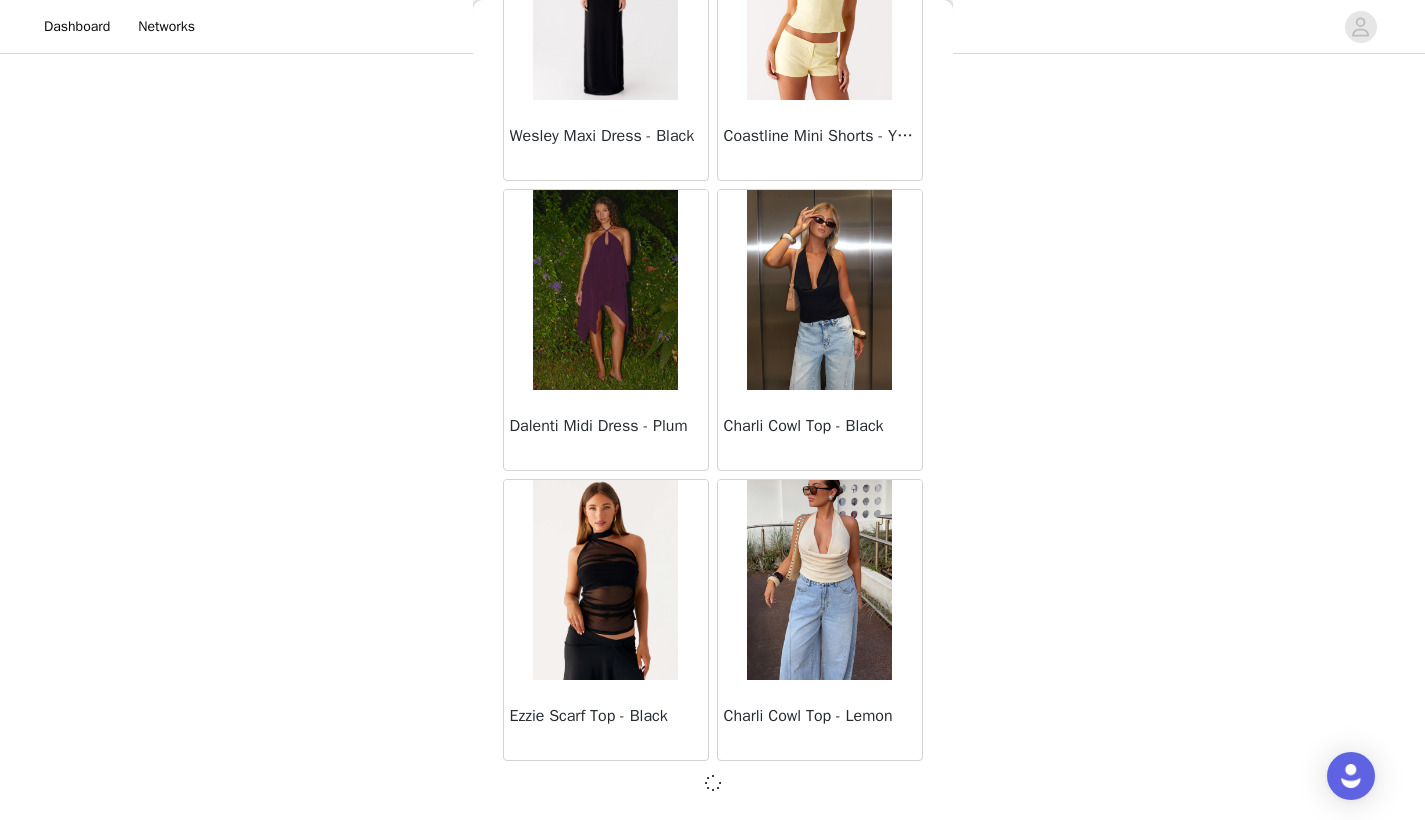 scroll, scrollTop: 74731, scrollLeft: 0, axis: vertical 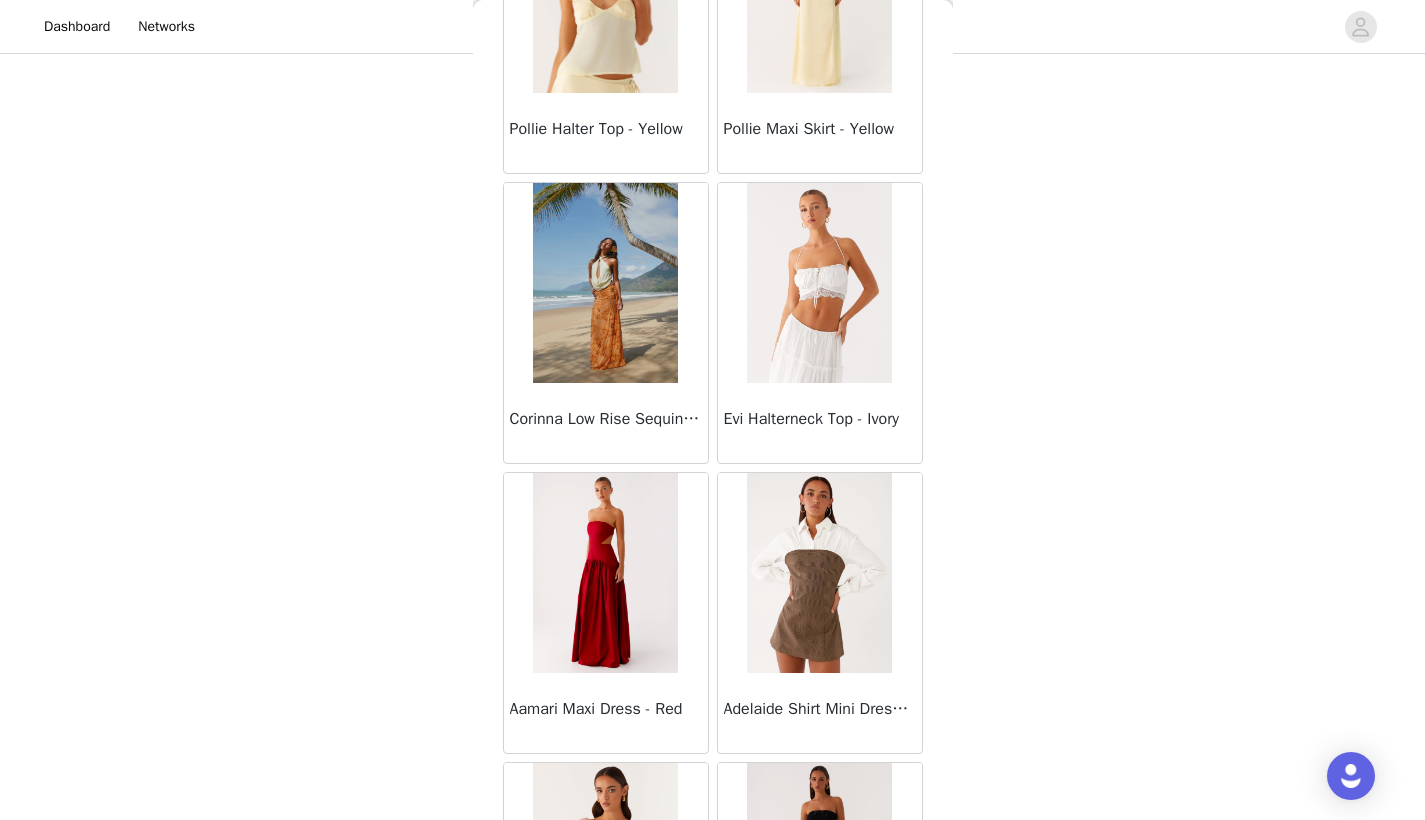 click at bounding box center [819, 283] 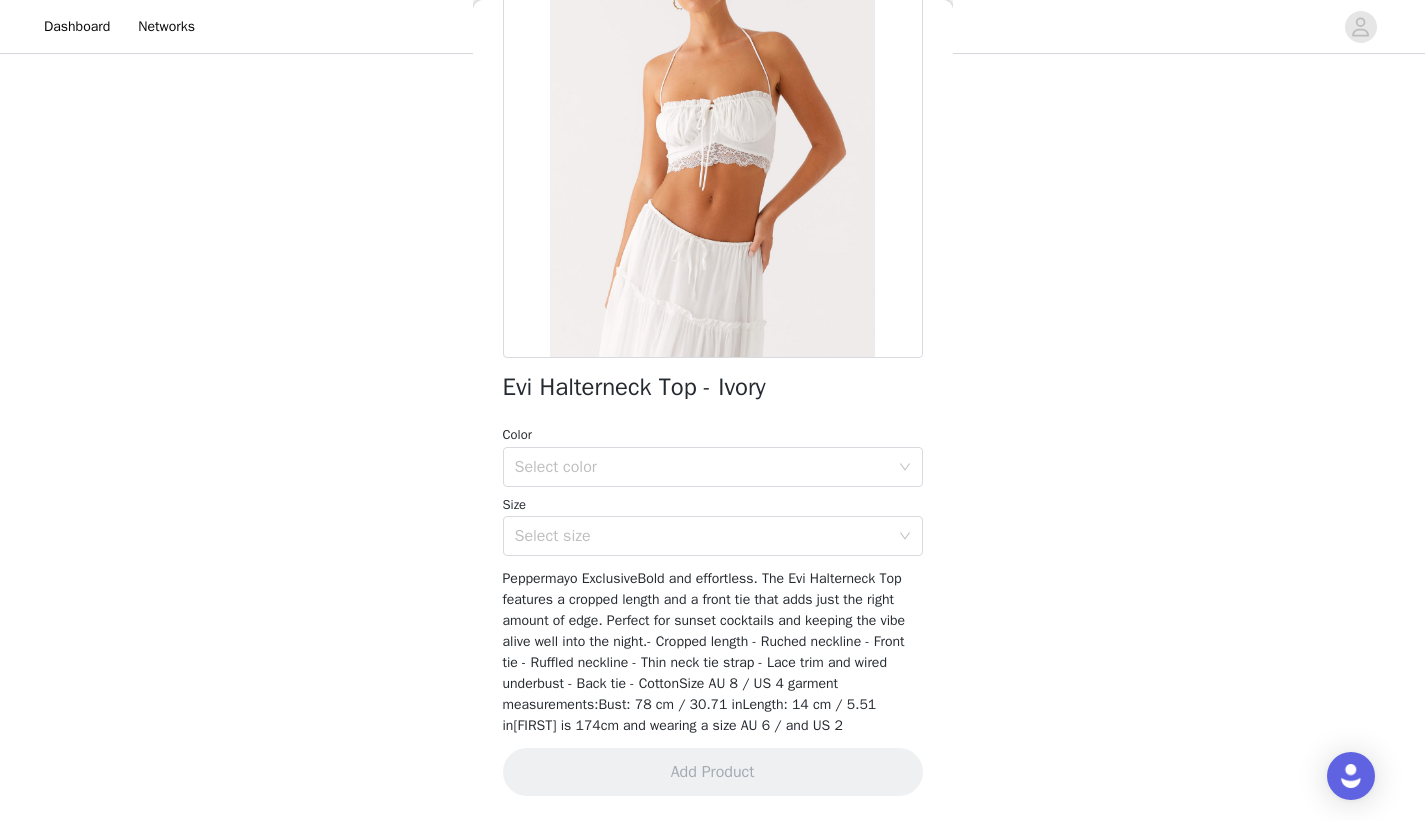 scroll, scrollTop: 212, scrollLeft: 0, axis: vertical 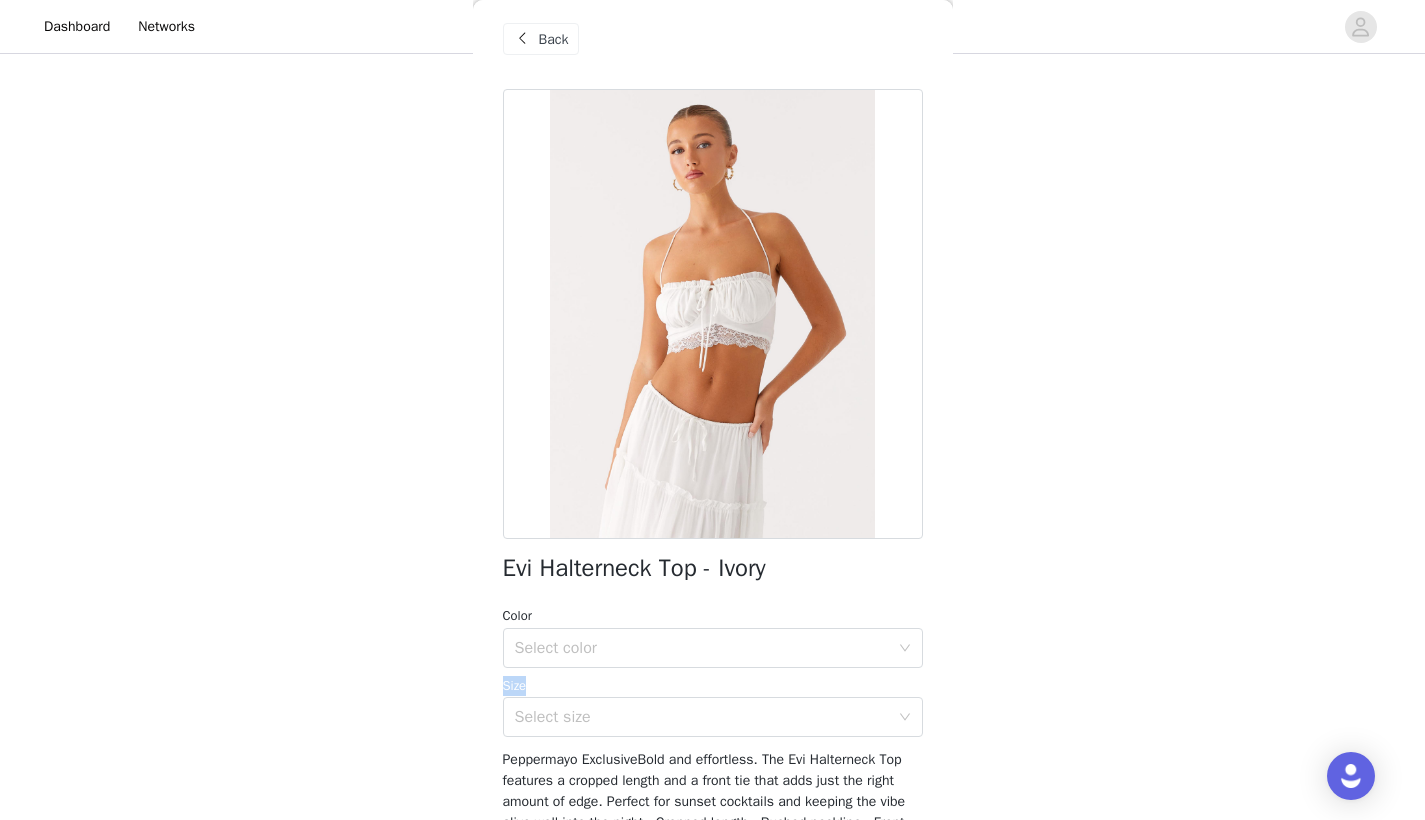 click on "Color   Select color Size   Select size" at bounding box center [713, 671] 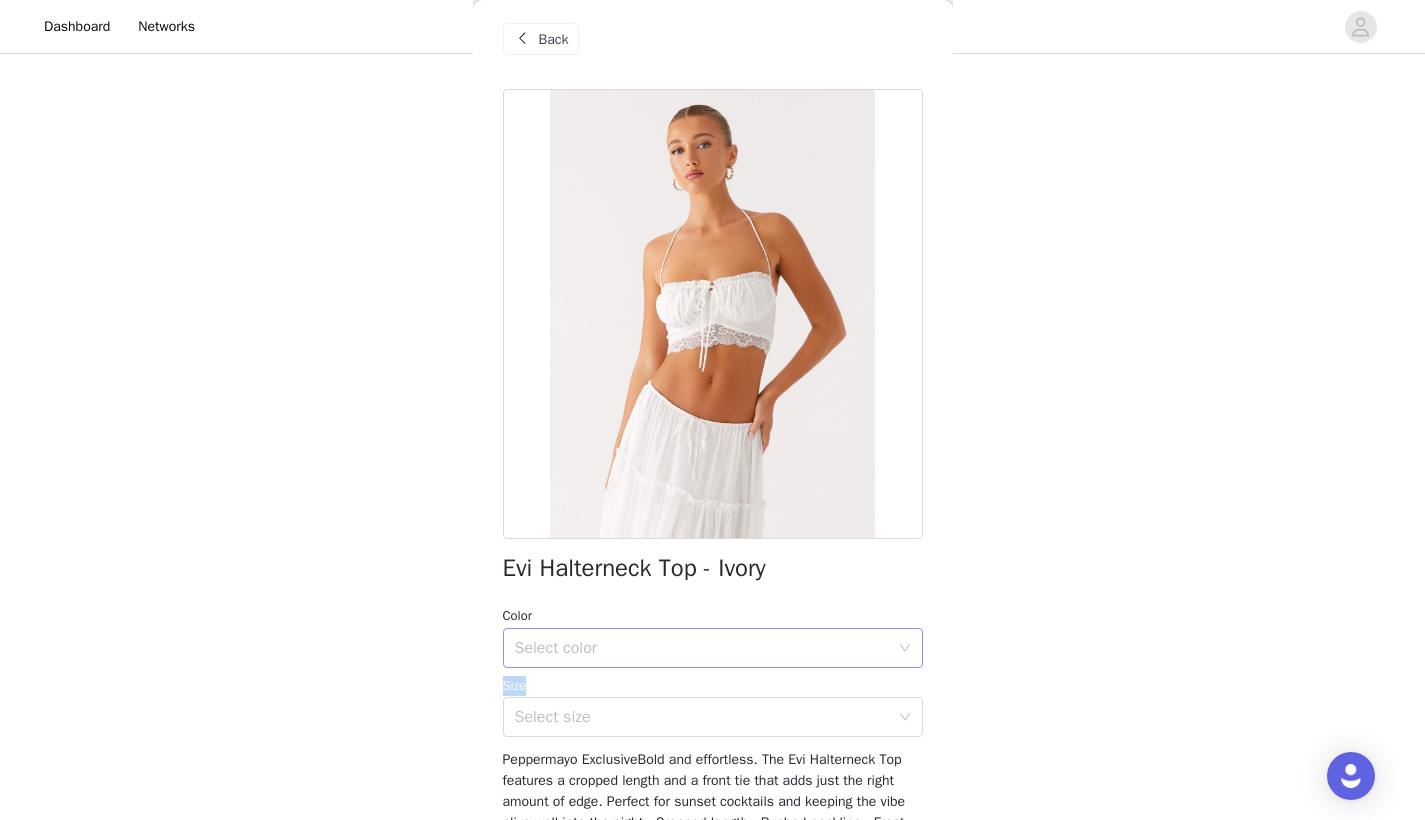 click on "Select color" at bounding box center [702, 648] 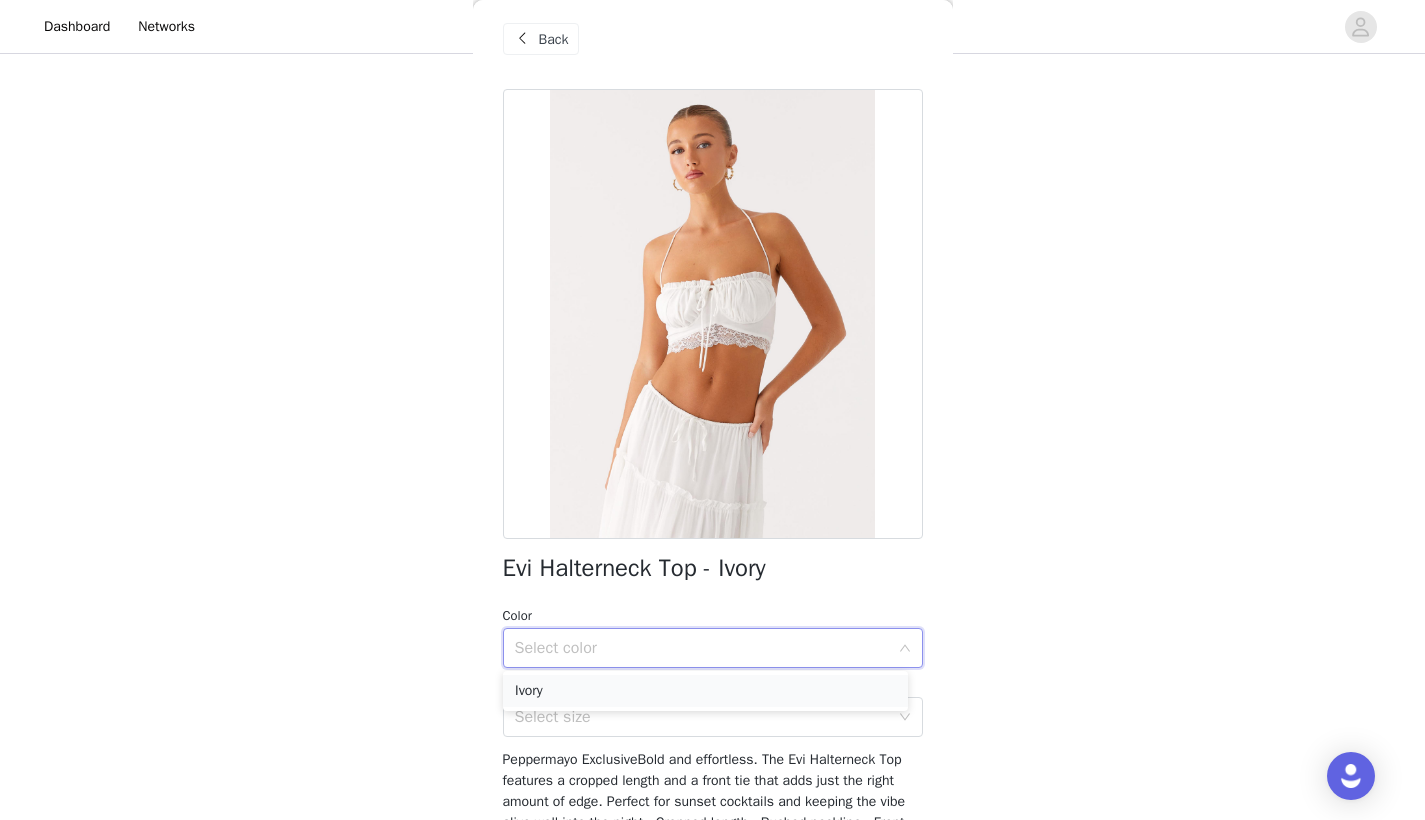 click on "Ivory" at bounding box center [705, 691] 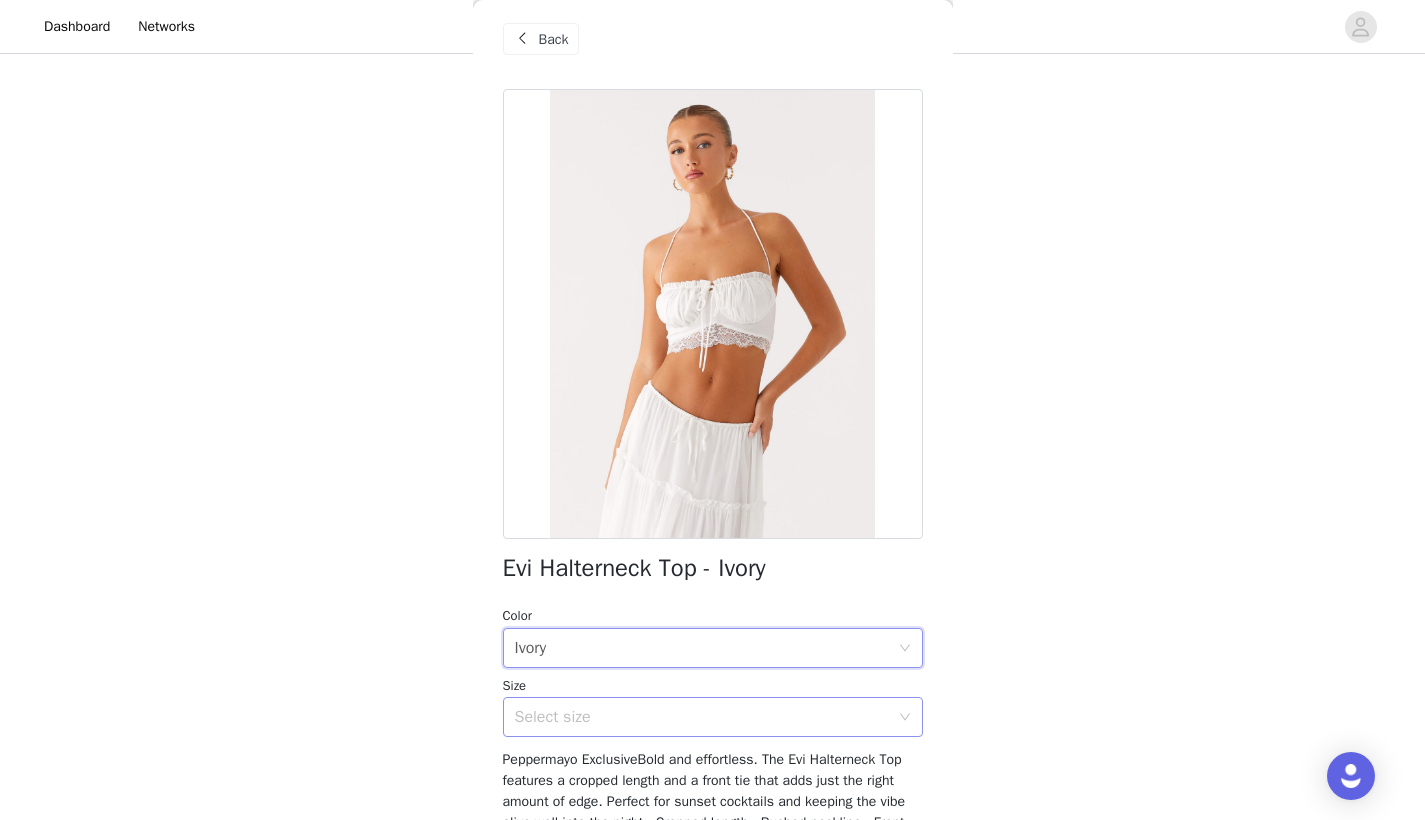 click on "Select size" at bounding box center (706, 717) 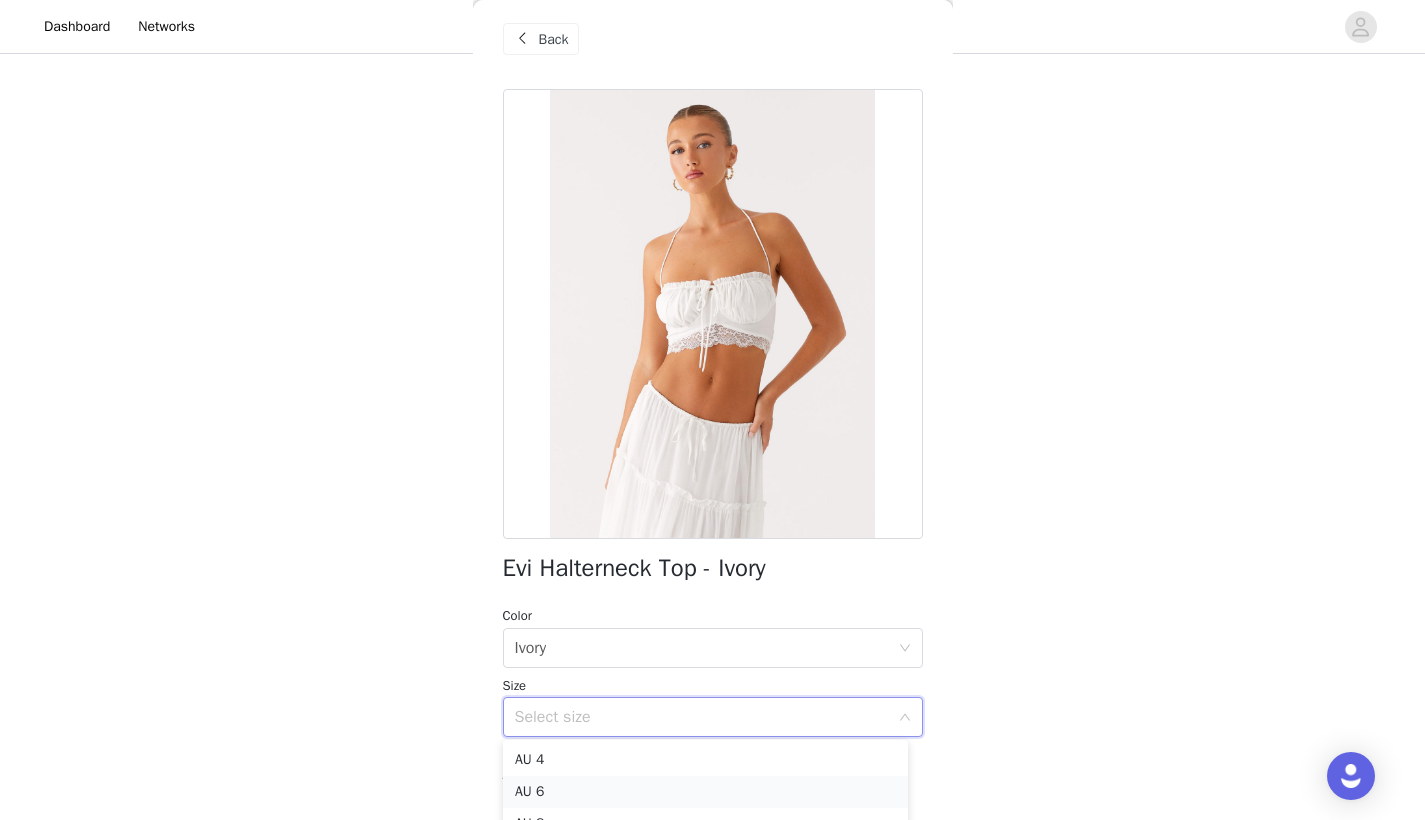 click on "AU 6" at bounding box center (705, 792) 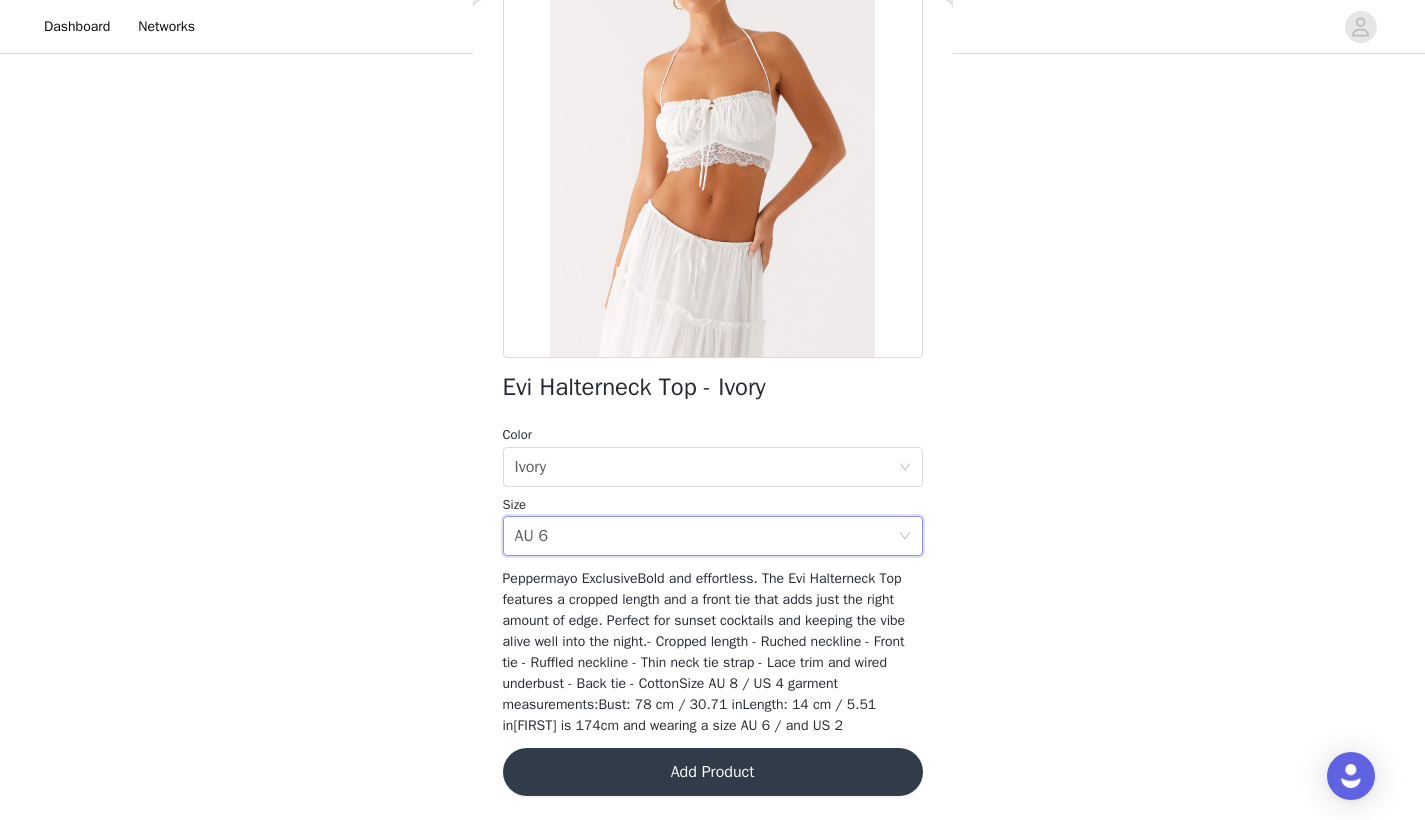 scroll, scrollTop: 212, scrollLeft: 0, axis: vertical 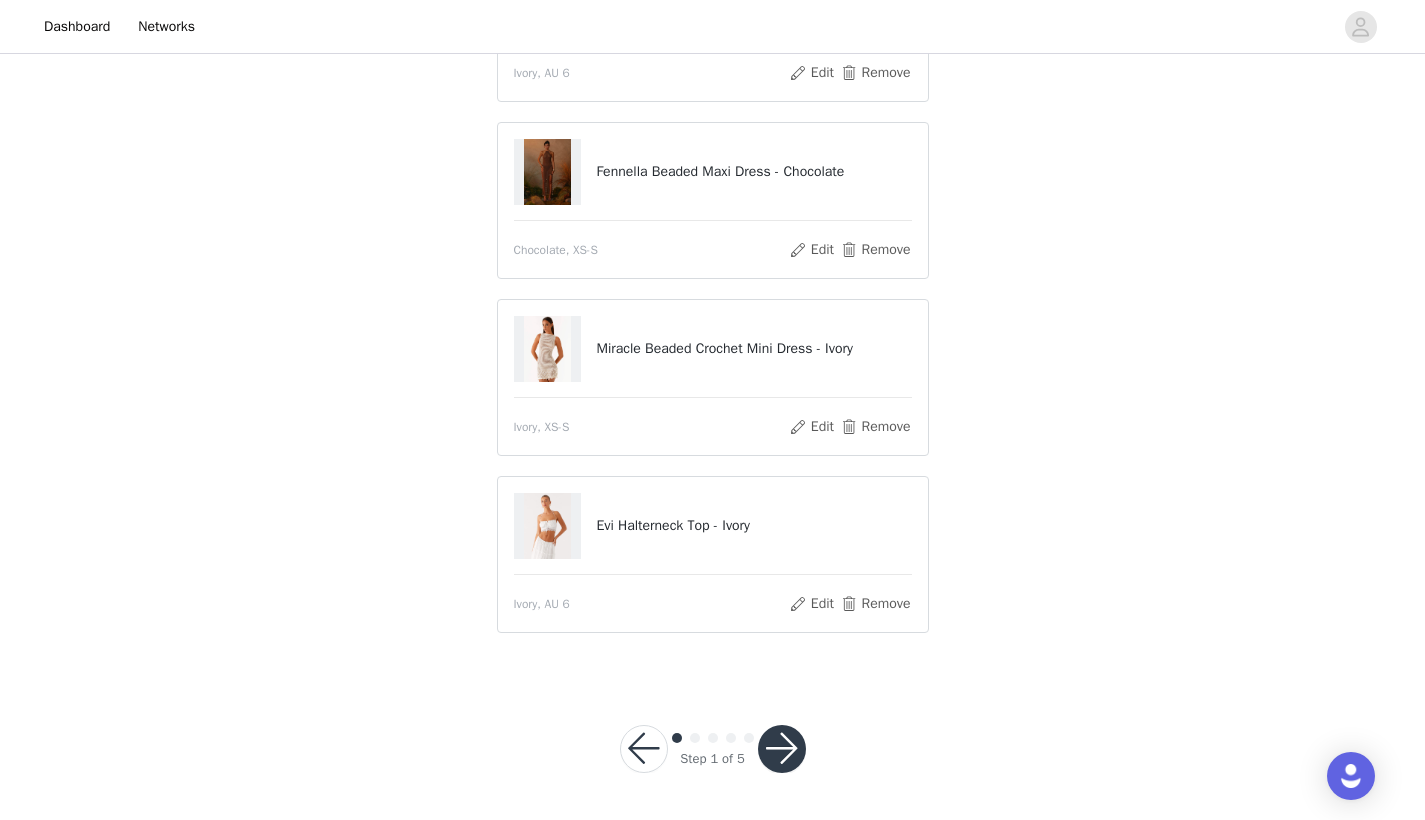 click on "Step 1 of 5" at bounding box center (713, 749) 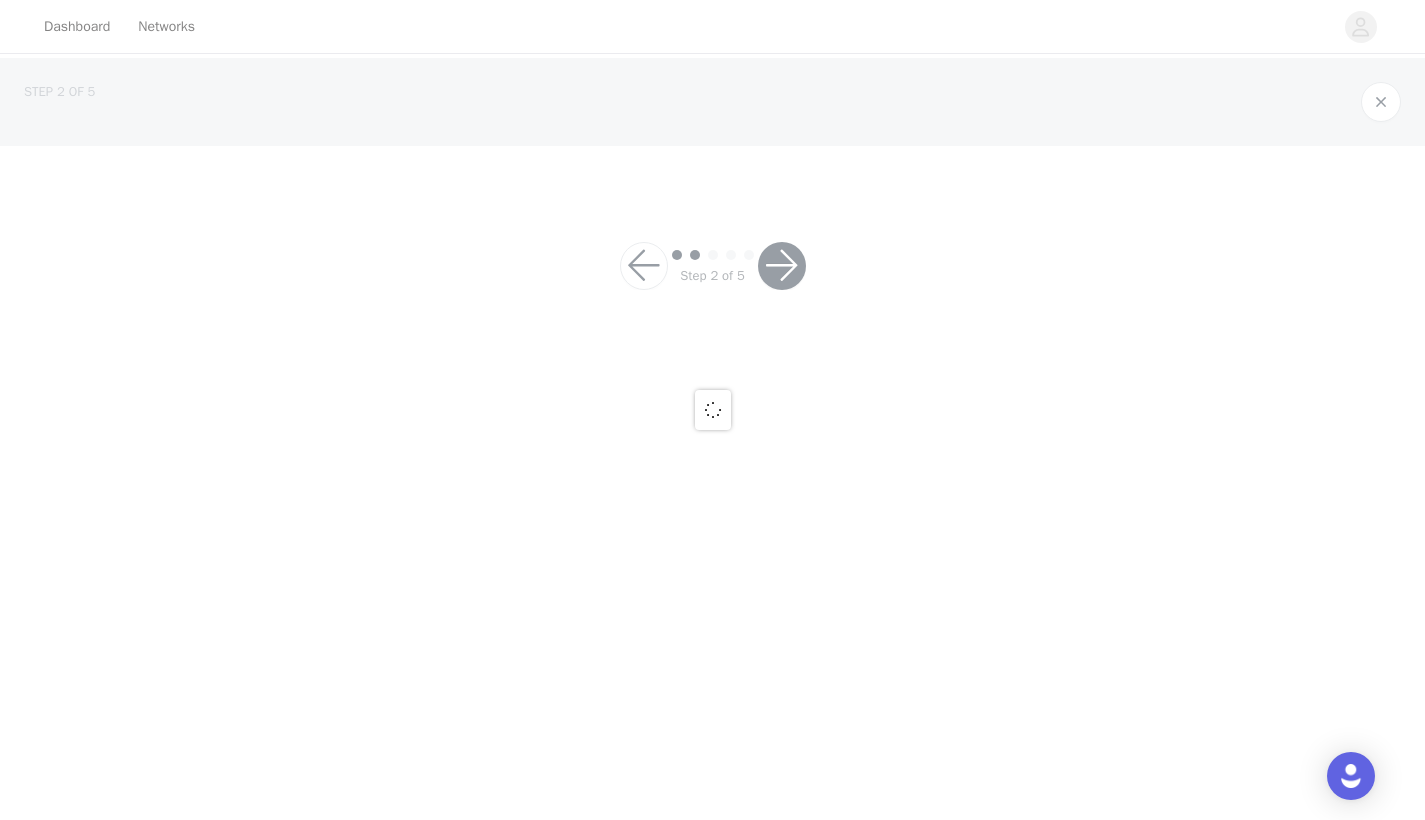 scroll, scrollTop: 0, scrollLeft: 0, axis: both 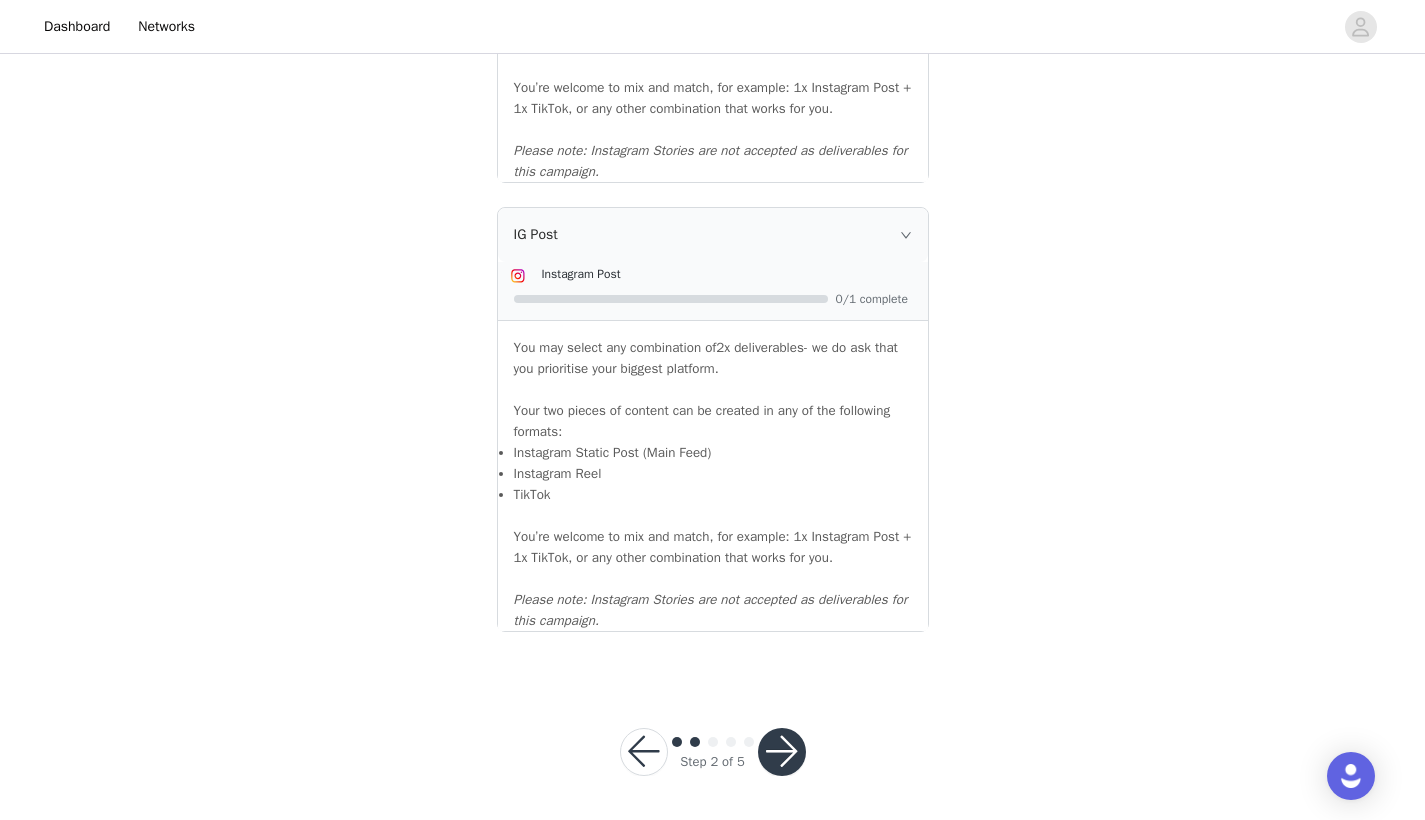 click on "IG Post" at bounding box center (713, 235) 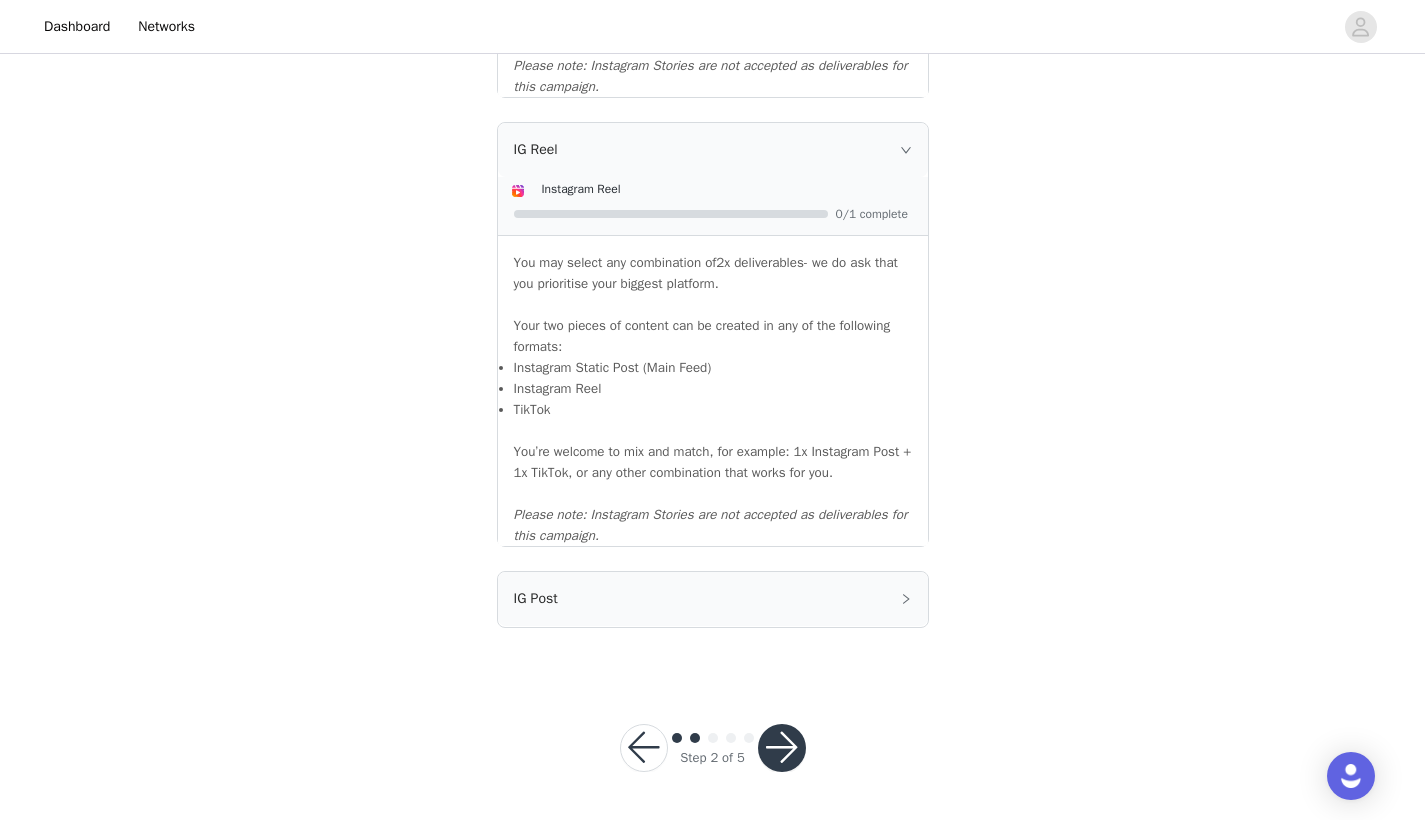 scroll, scrollTop: 1763, scrollLeft: 0, axis: vertical 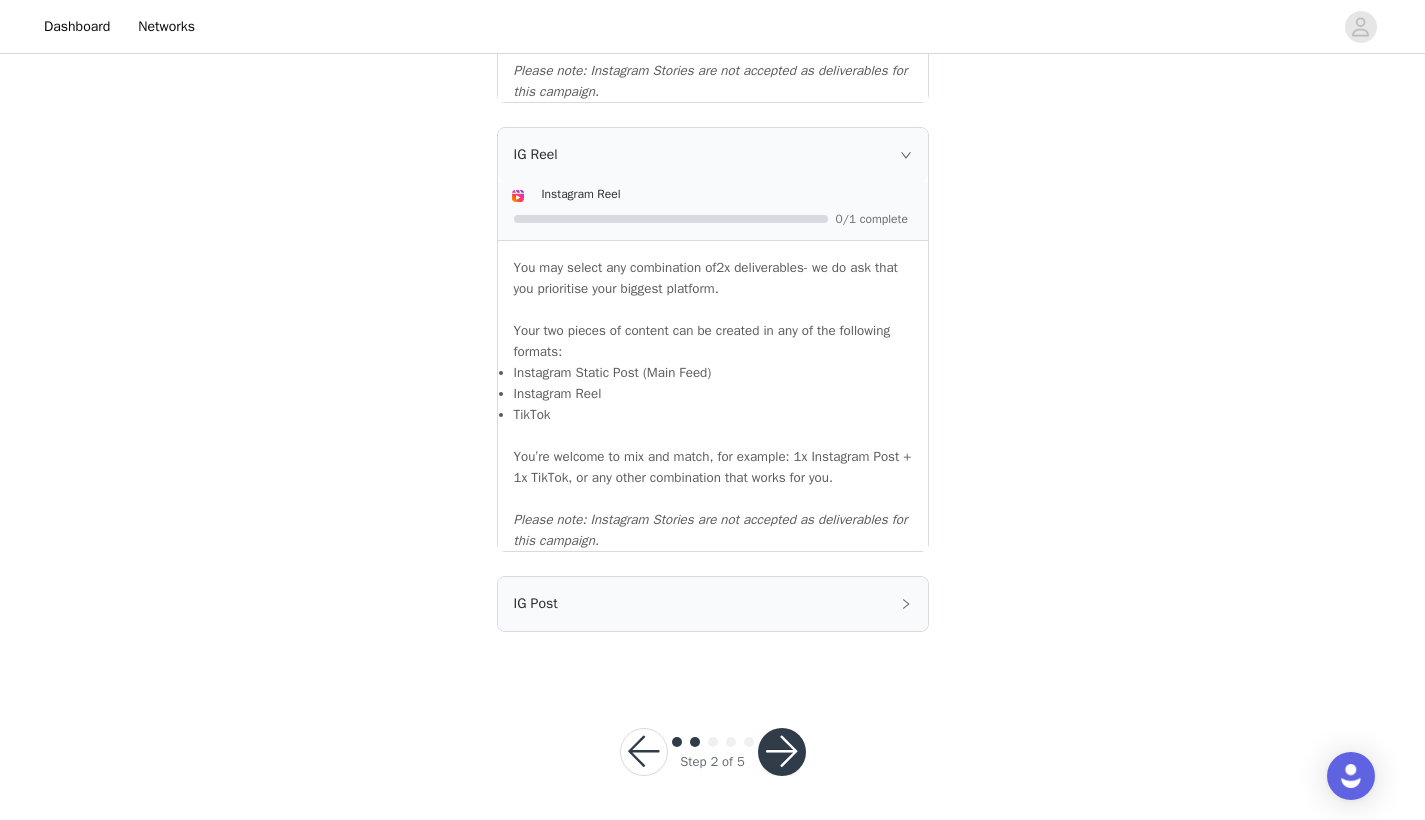 click on "IG Post" at bounding box center [713, 604] 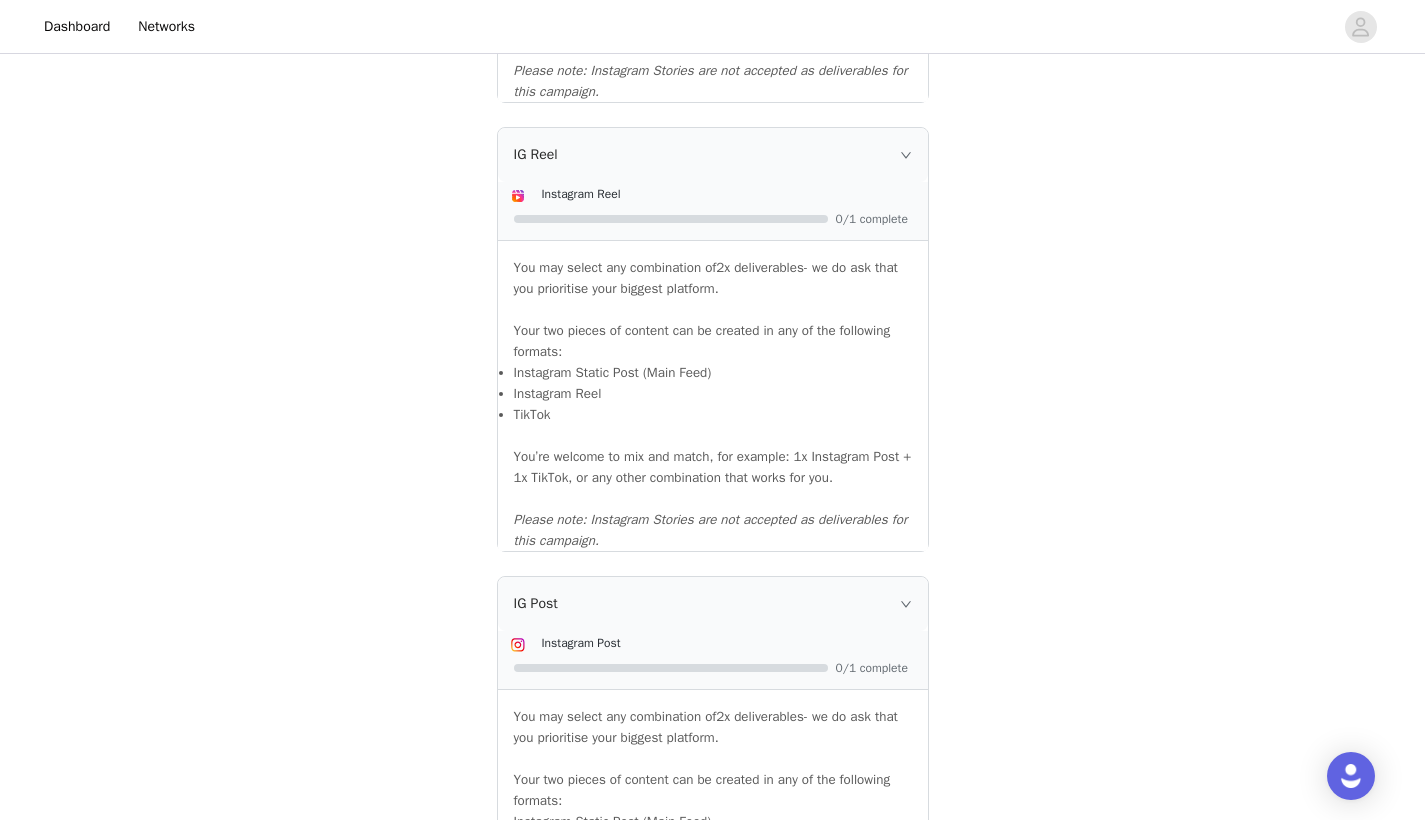 scroll, scrollTop: 2132, scrollLeft: 0, axis: vertical 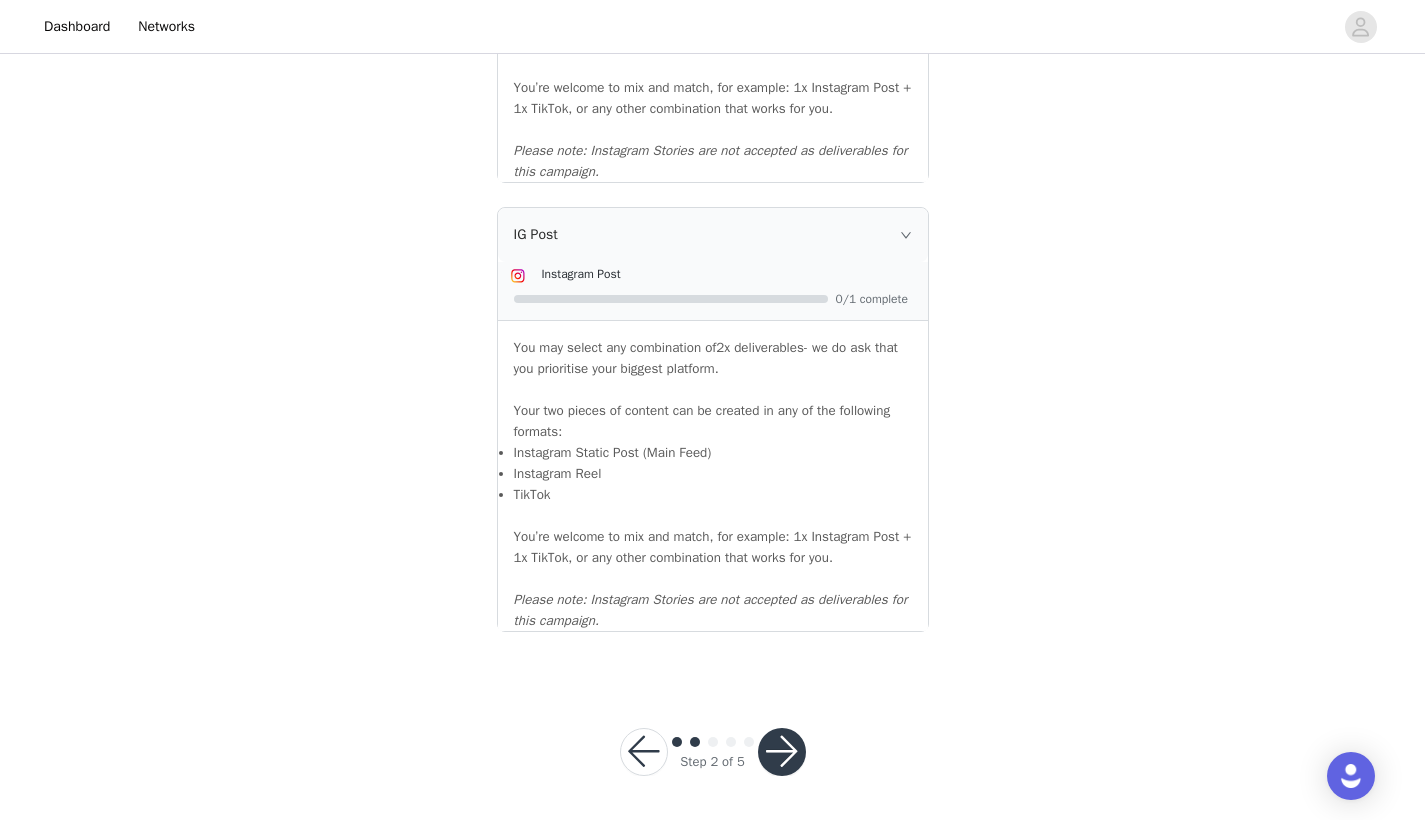 click at bounding box center (782, 752) 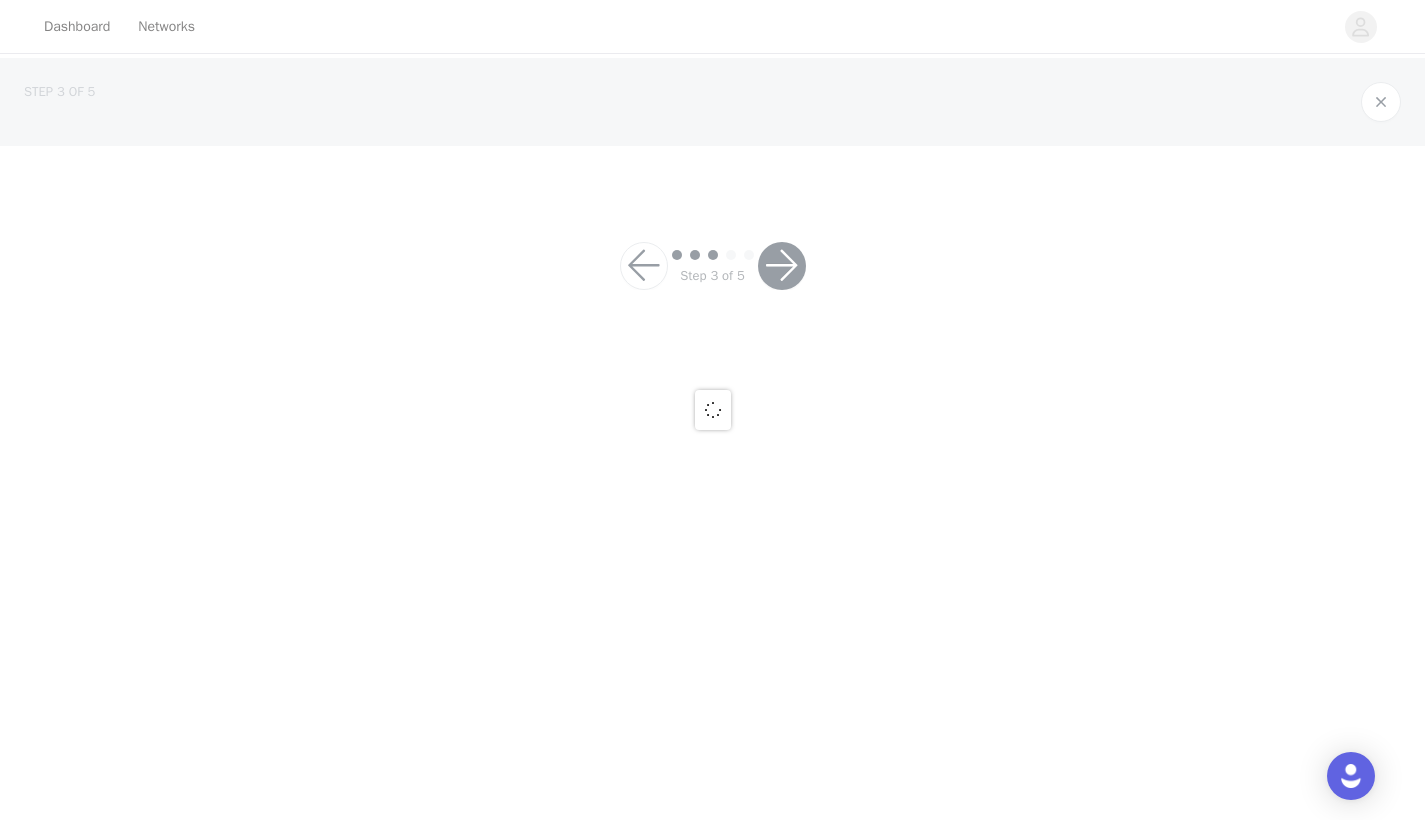 scroll, scrollTop: 0, scrollLeft: 0, axis: both 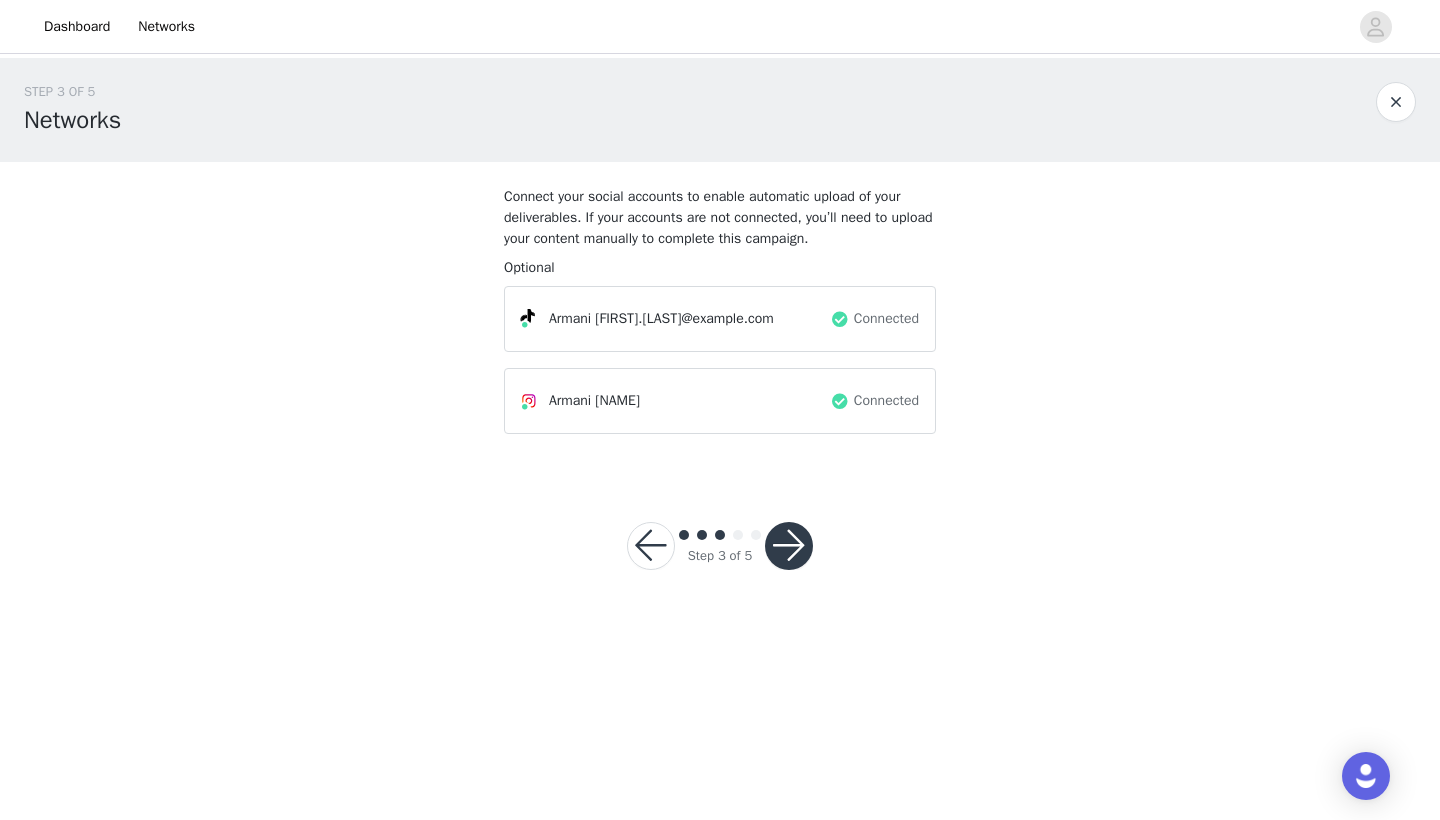click at bounding box center (789, 546) 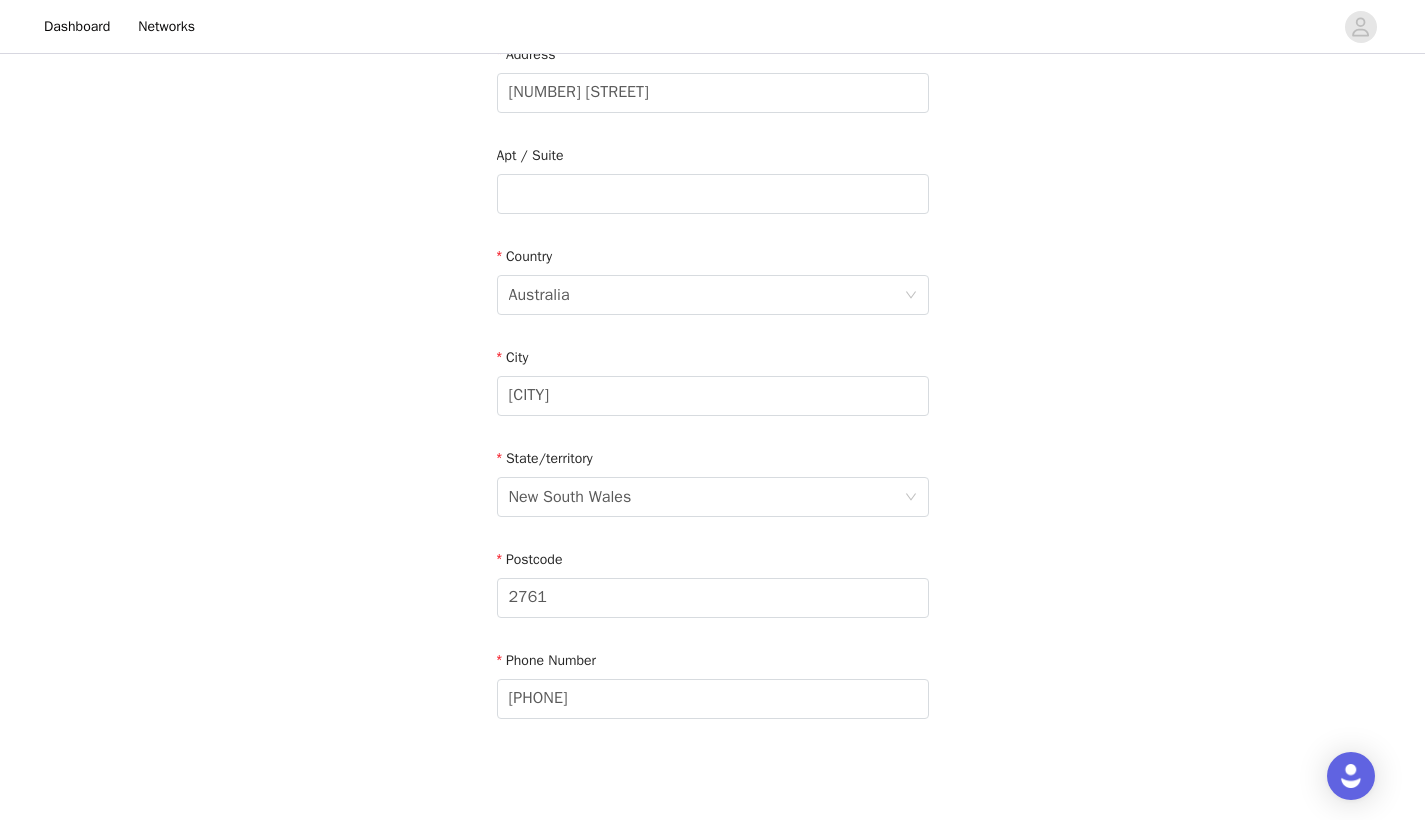 scroll, scrollTop: 585, scrollLeft: 0, axis: vertical 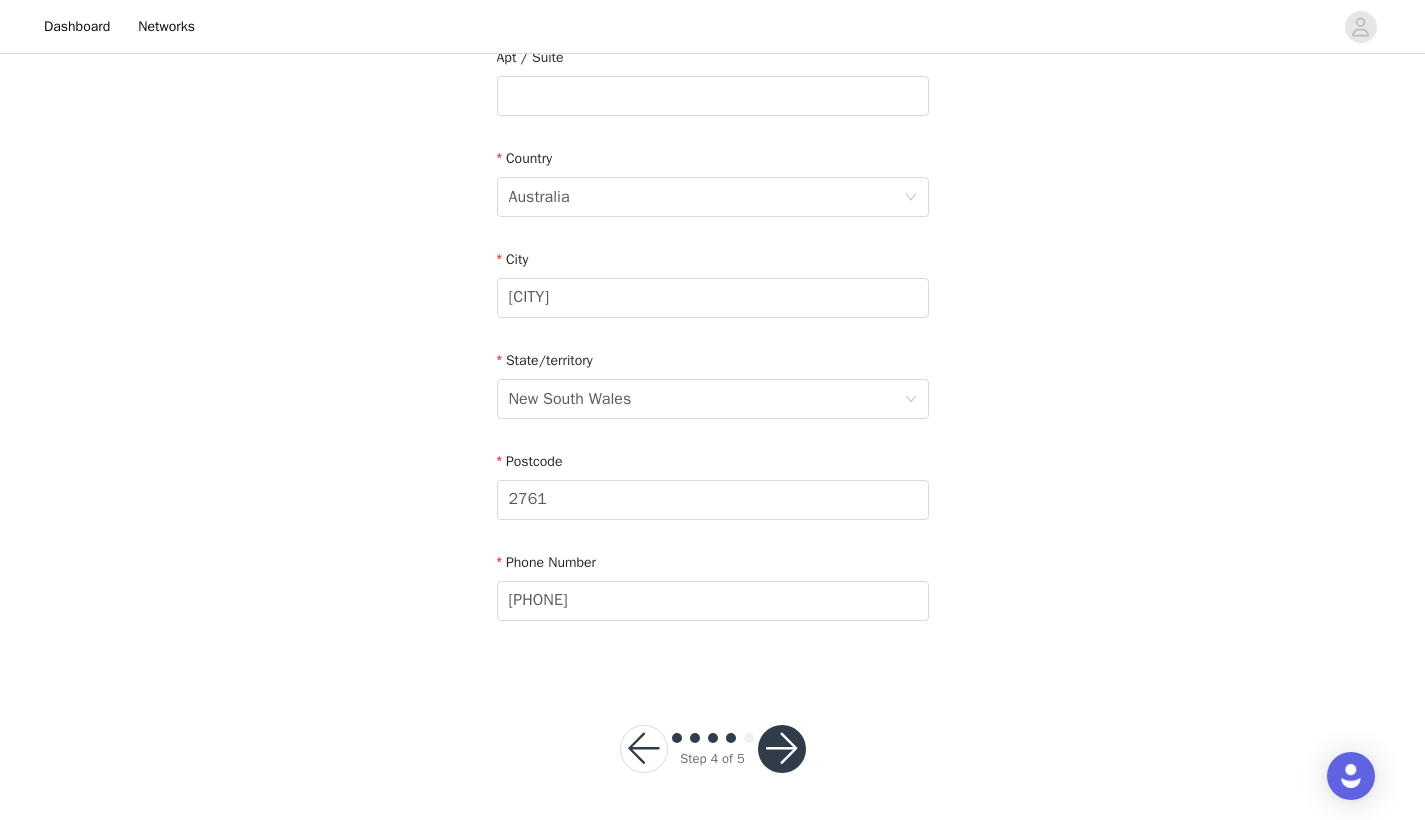 click at bounding box center [782, 749] 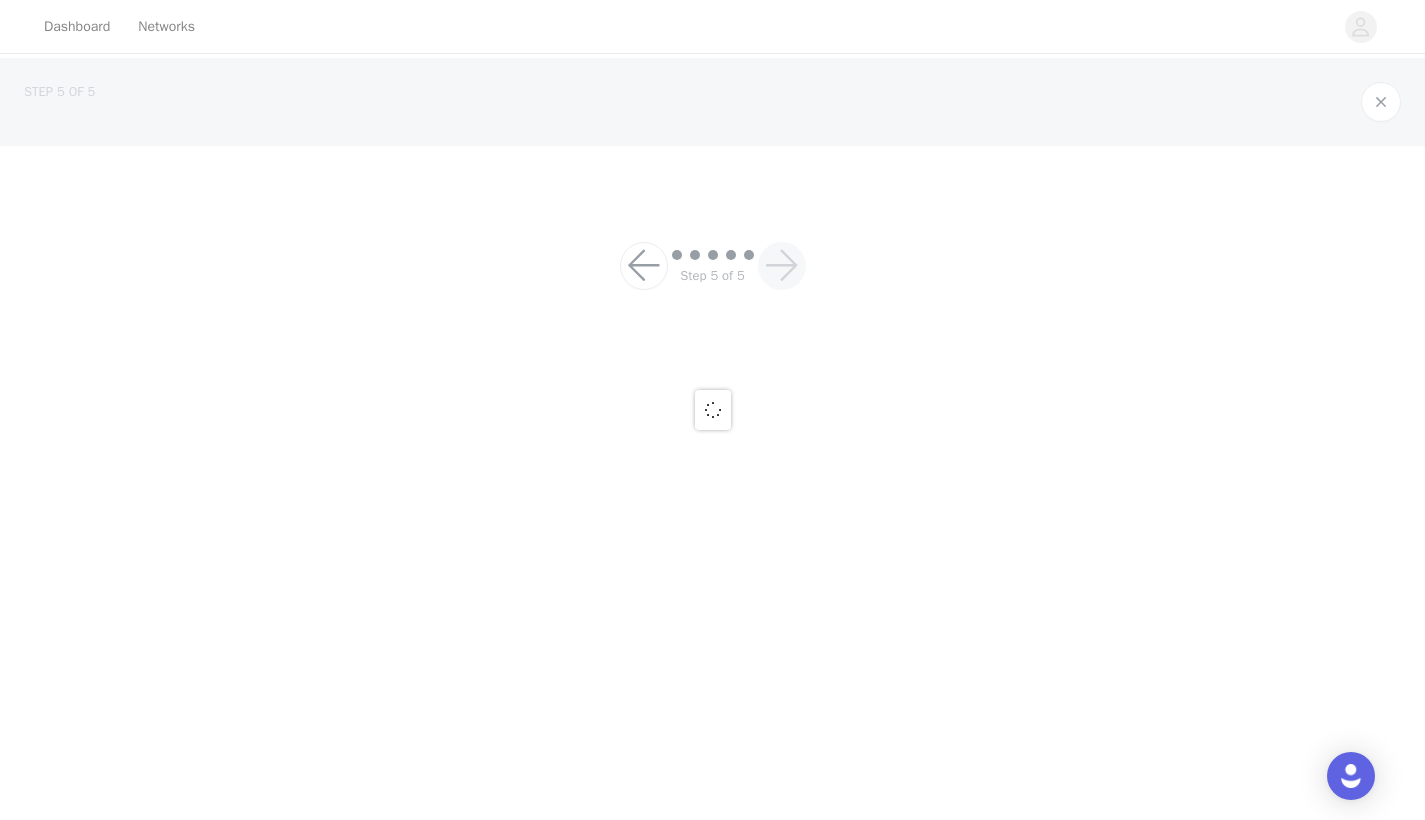 scroll, scrollTop: 0, scrollLeft: 0, axis: both 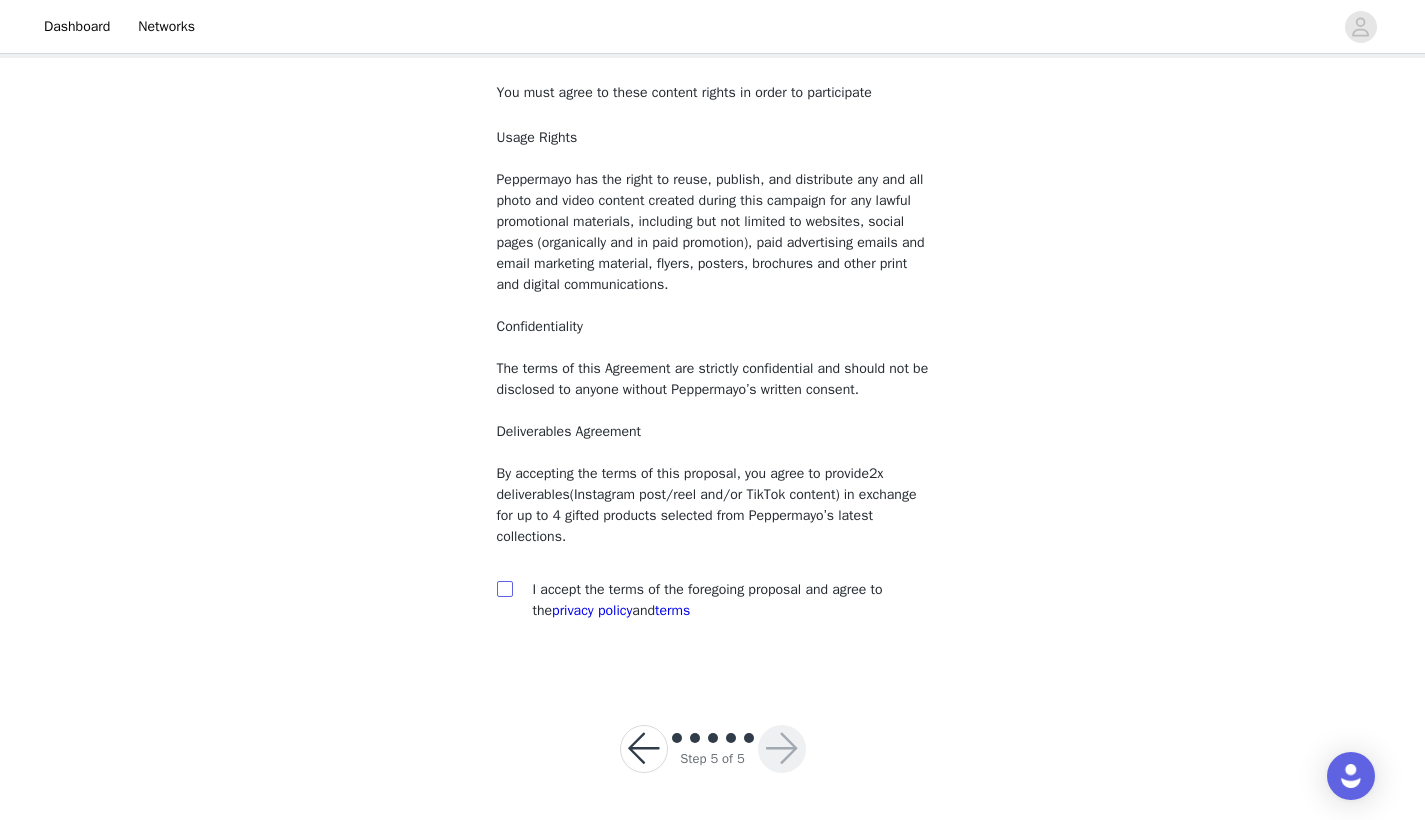 click at bounding box center (504, 588) 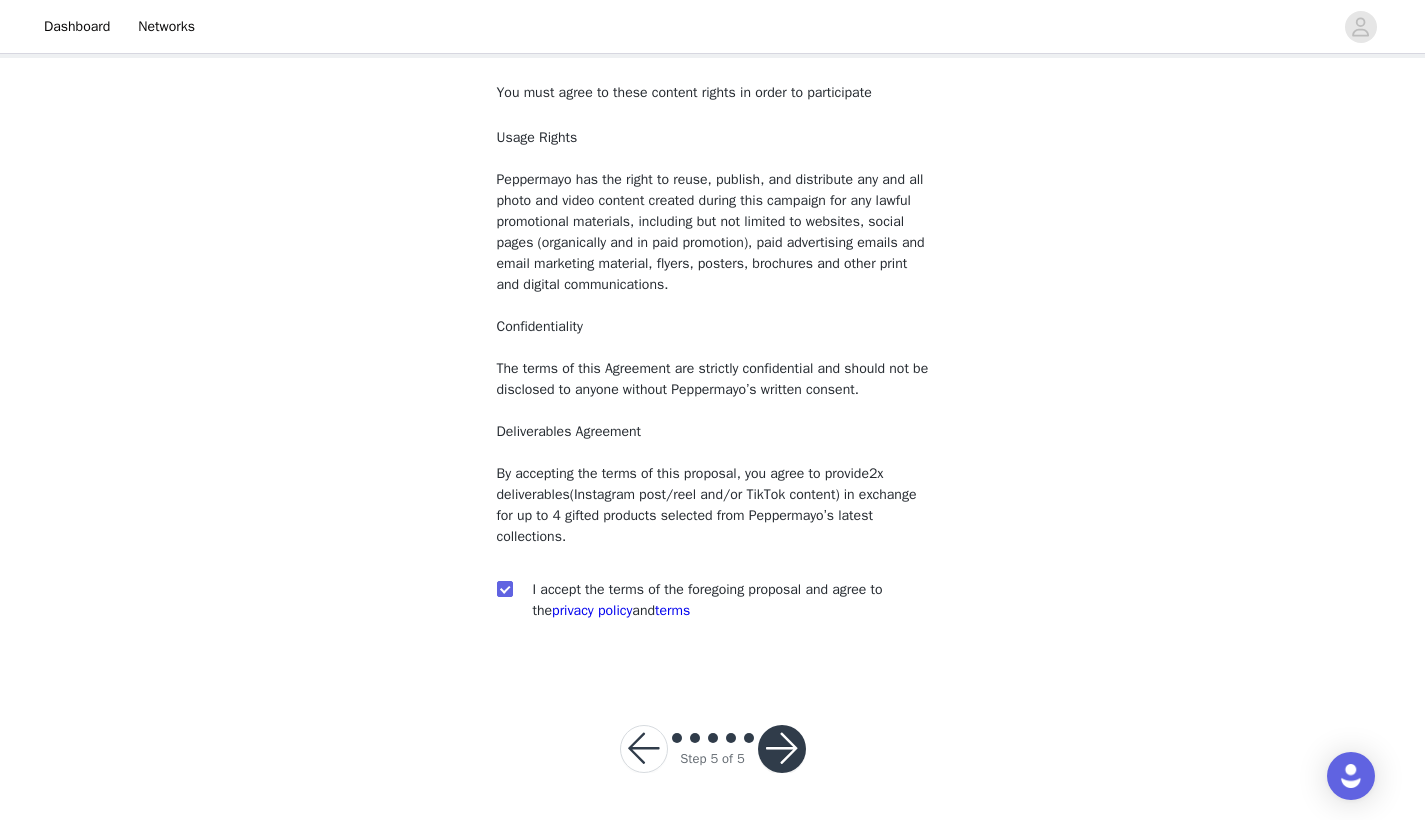 click at bounding box center [782, 749] 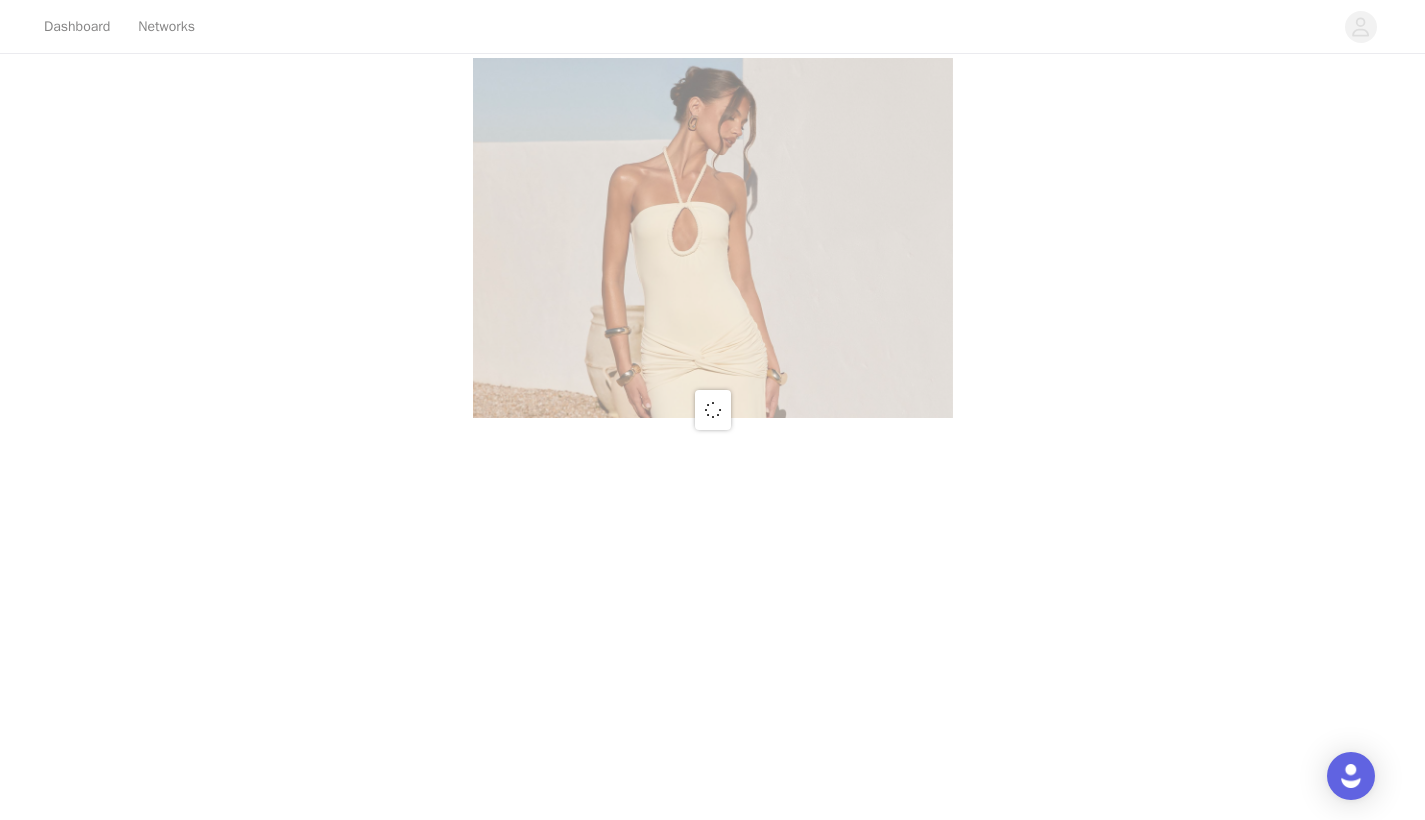 scroll, scrollTop: 0, scrollLeft: 0, axis: both 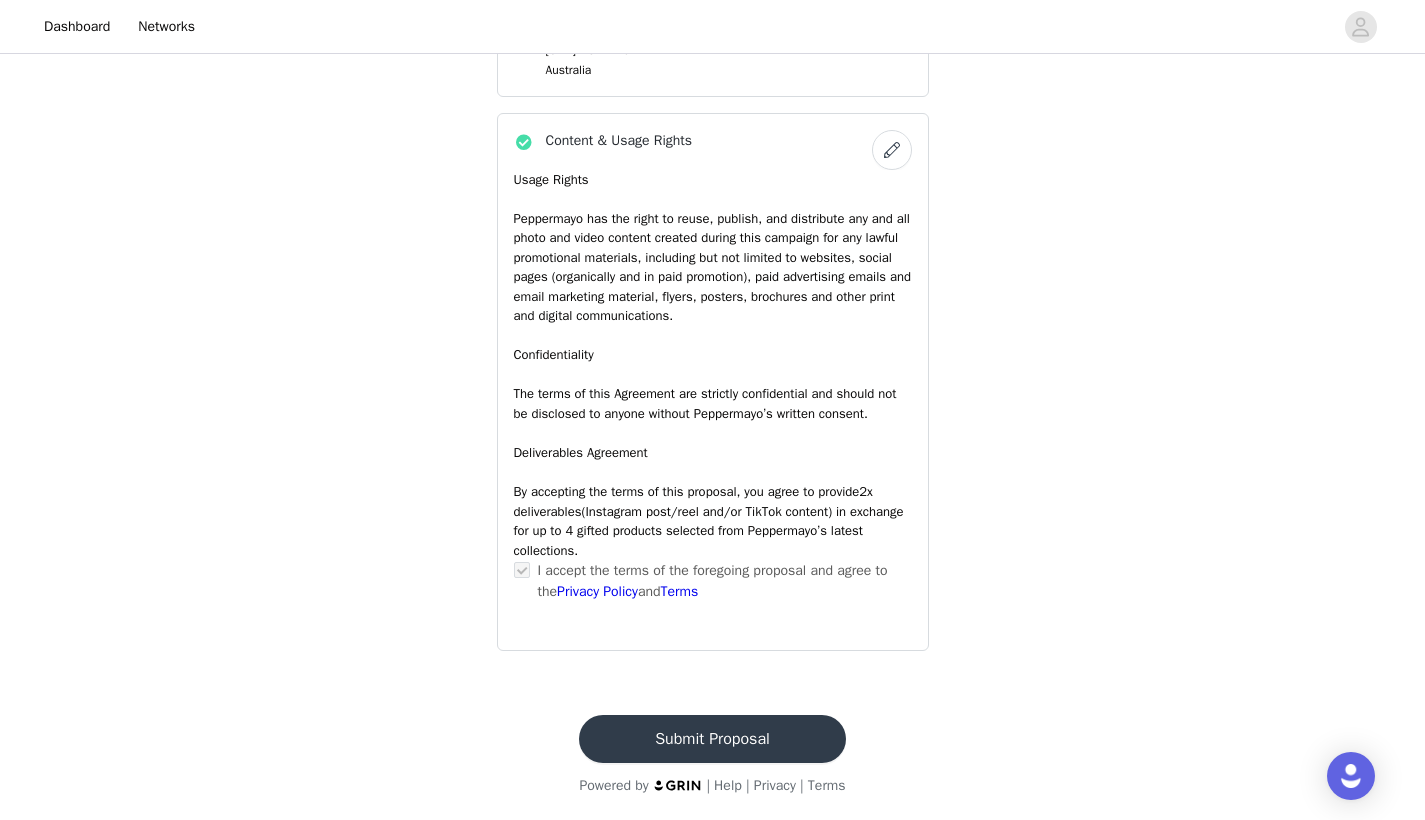 click on "Submit Proposal" at bounding box center (712, 739) 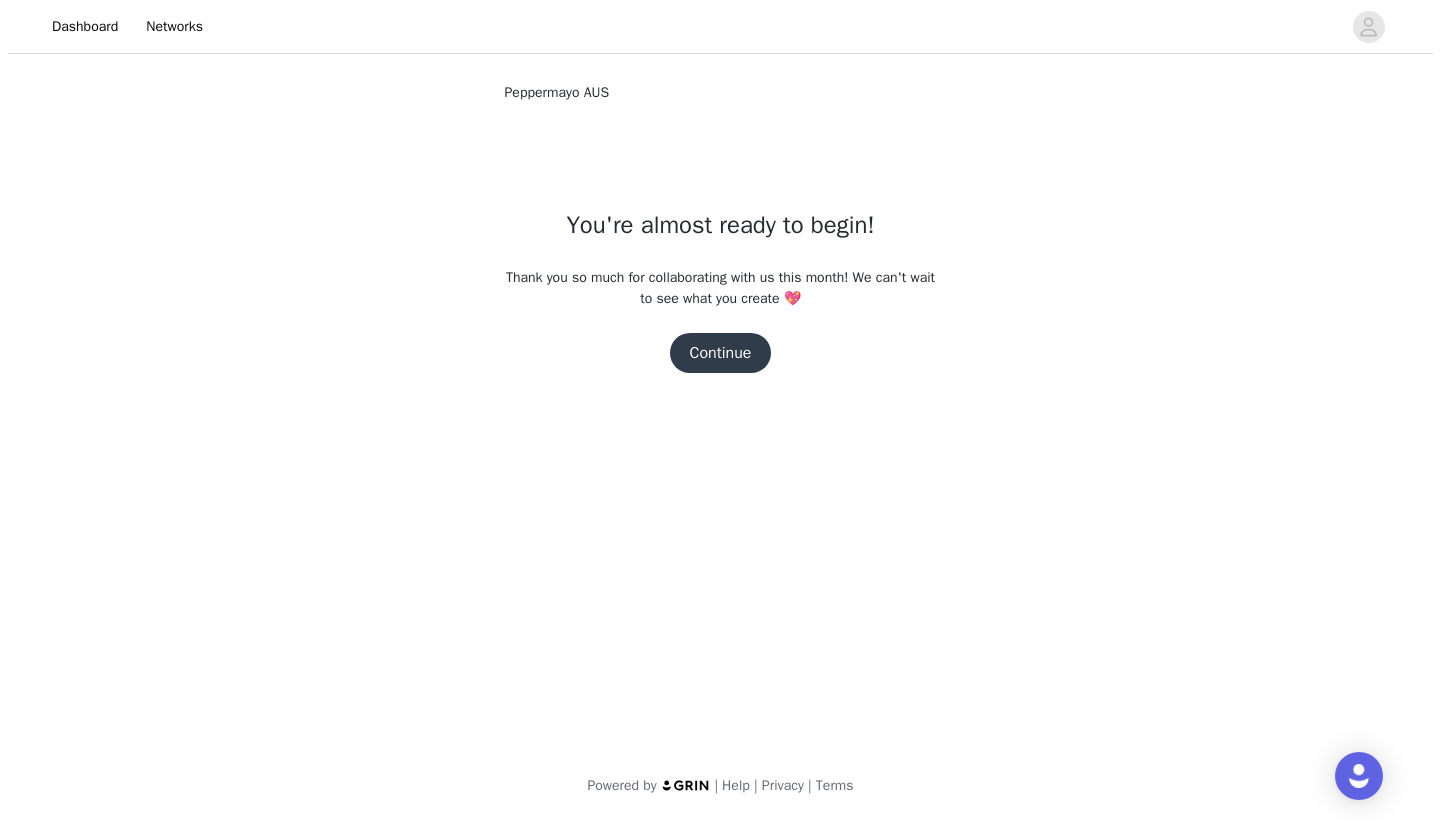 scroll, scrollTop: 0, scrollLeft: 0, axis: both 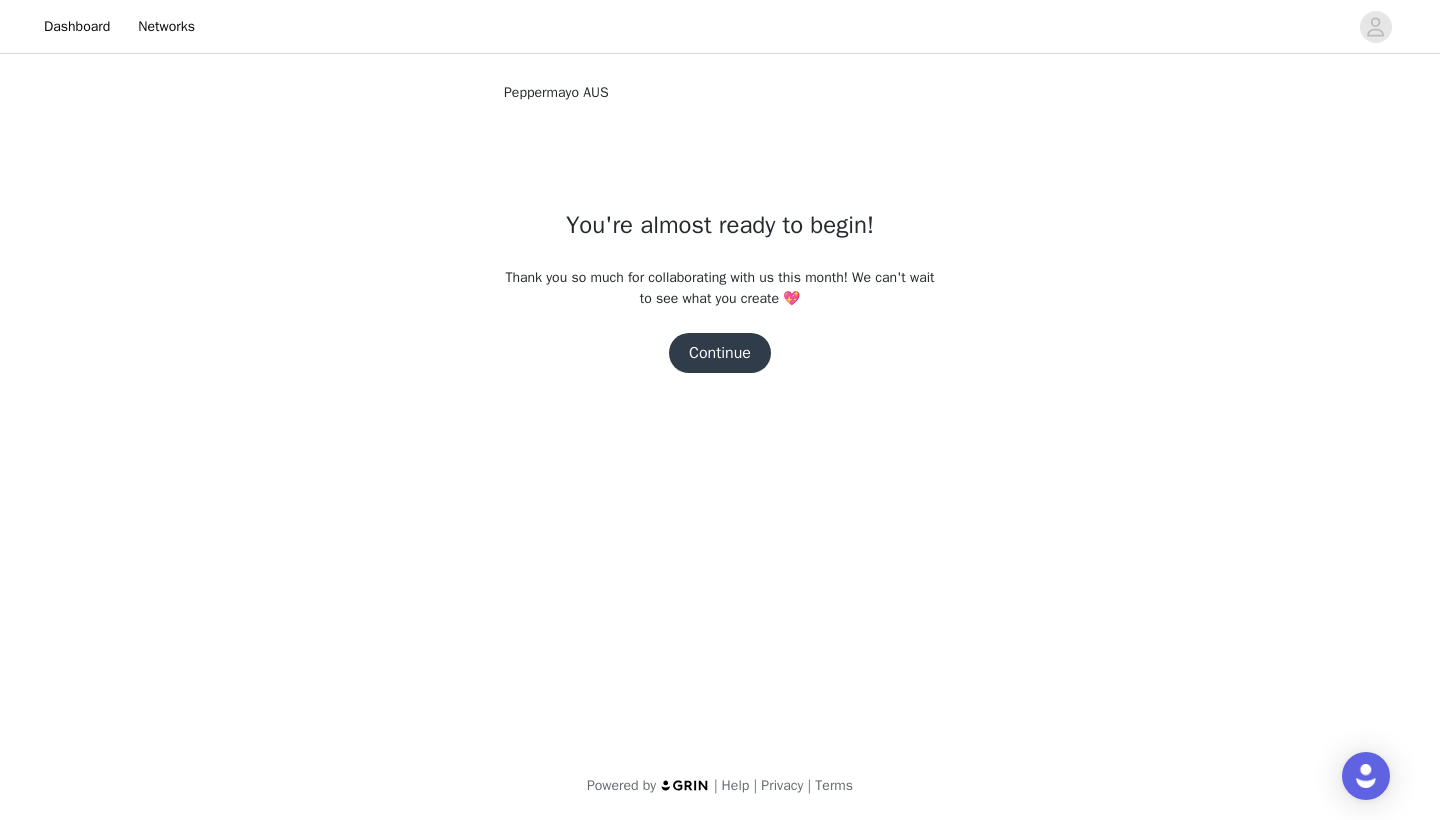 click on "Continue" at bounding box center [720, 353] 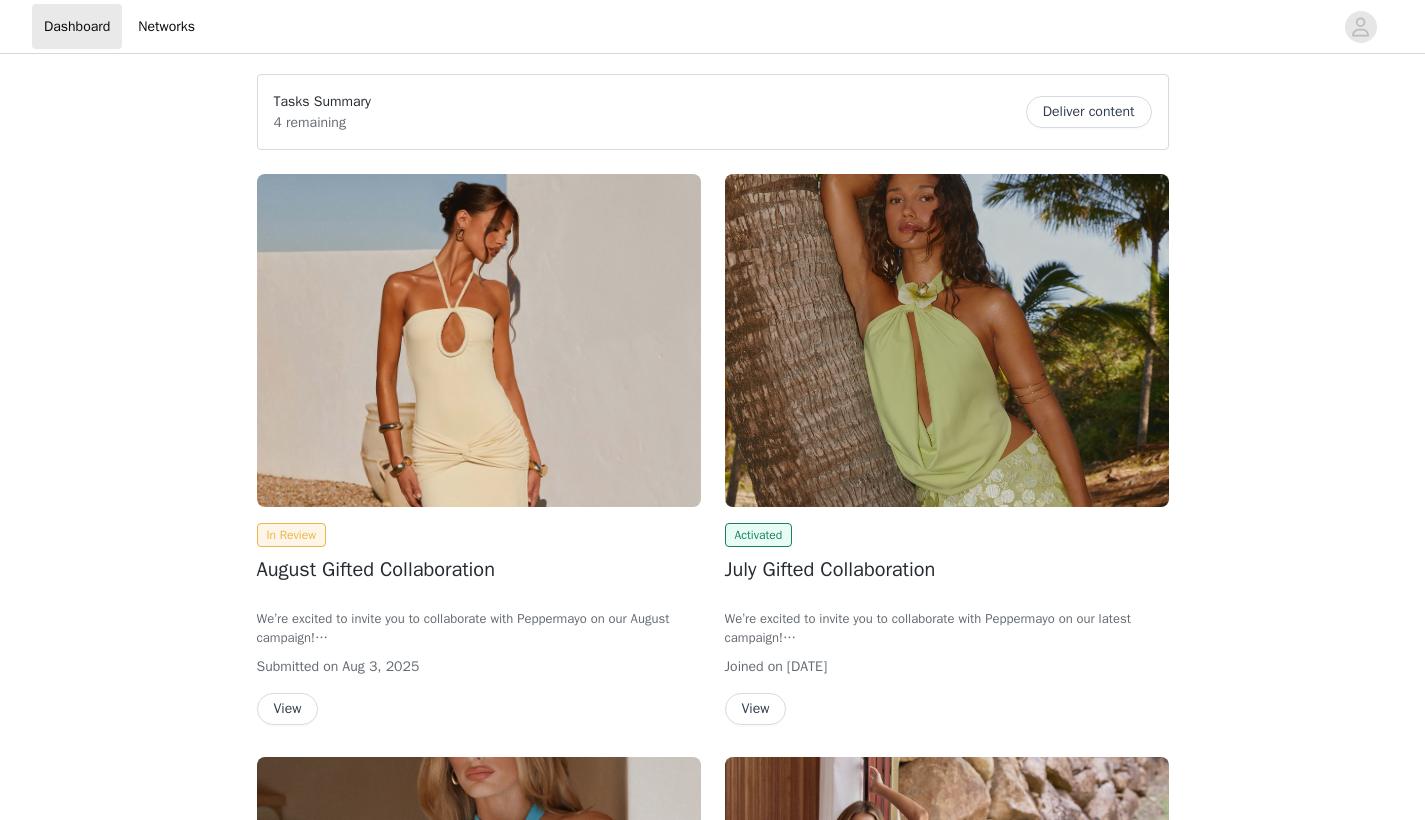scroll, scrollTop: 0, scrollLeft: 0, axis: both 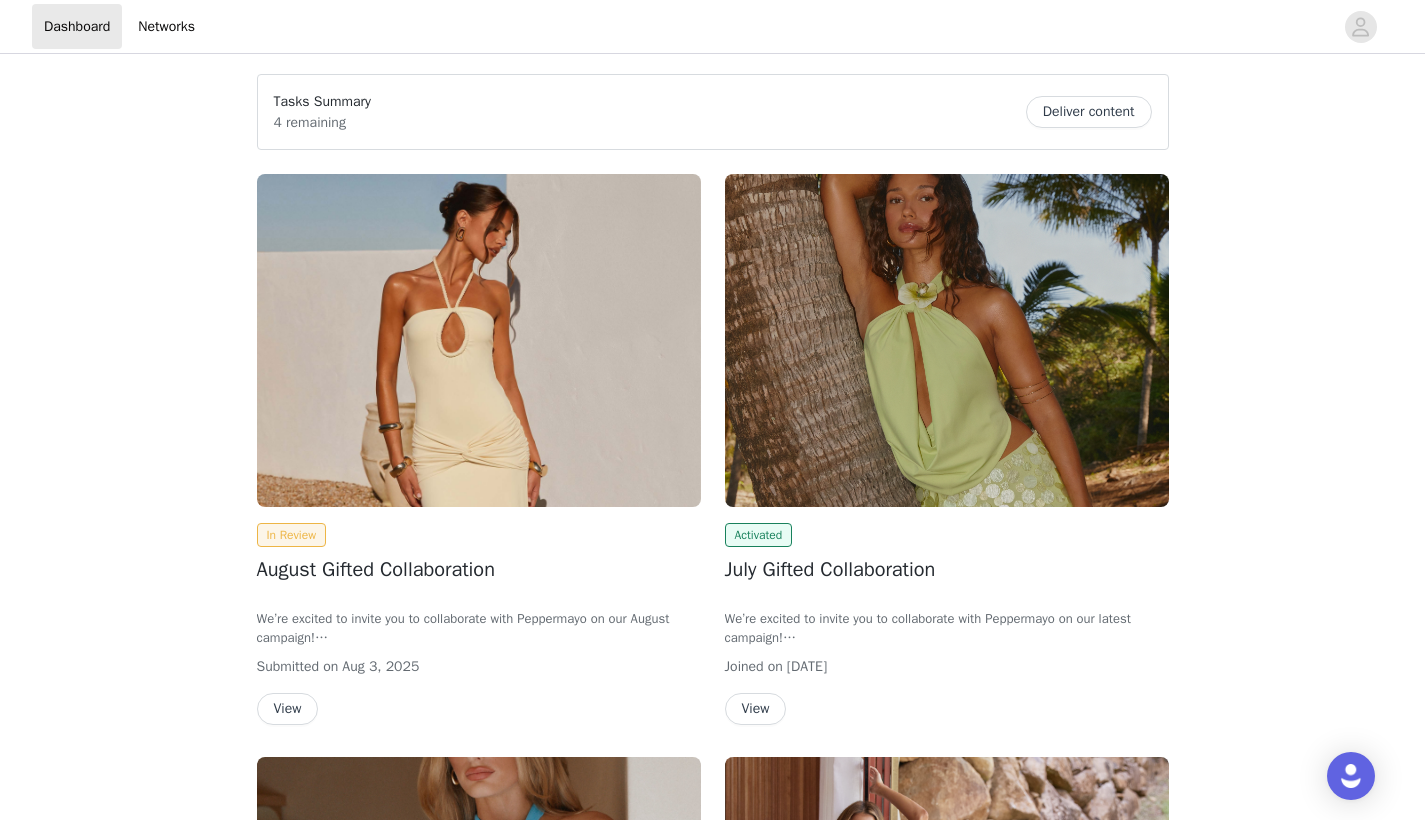 click at bounding box center (947, 340) 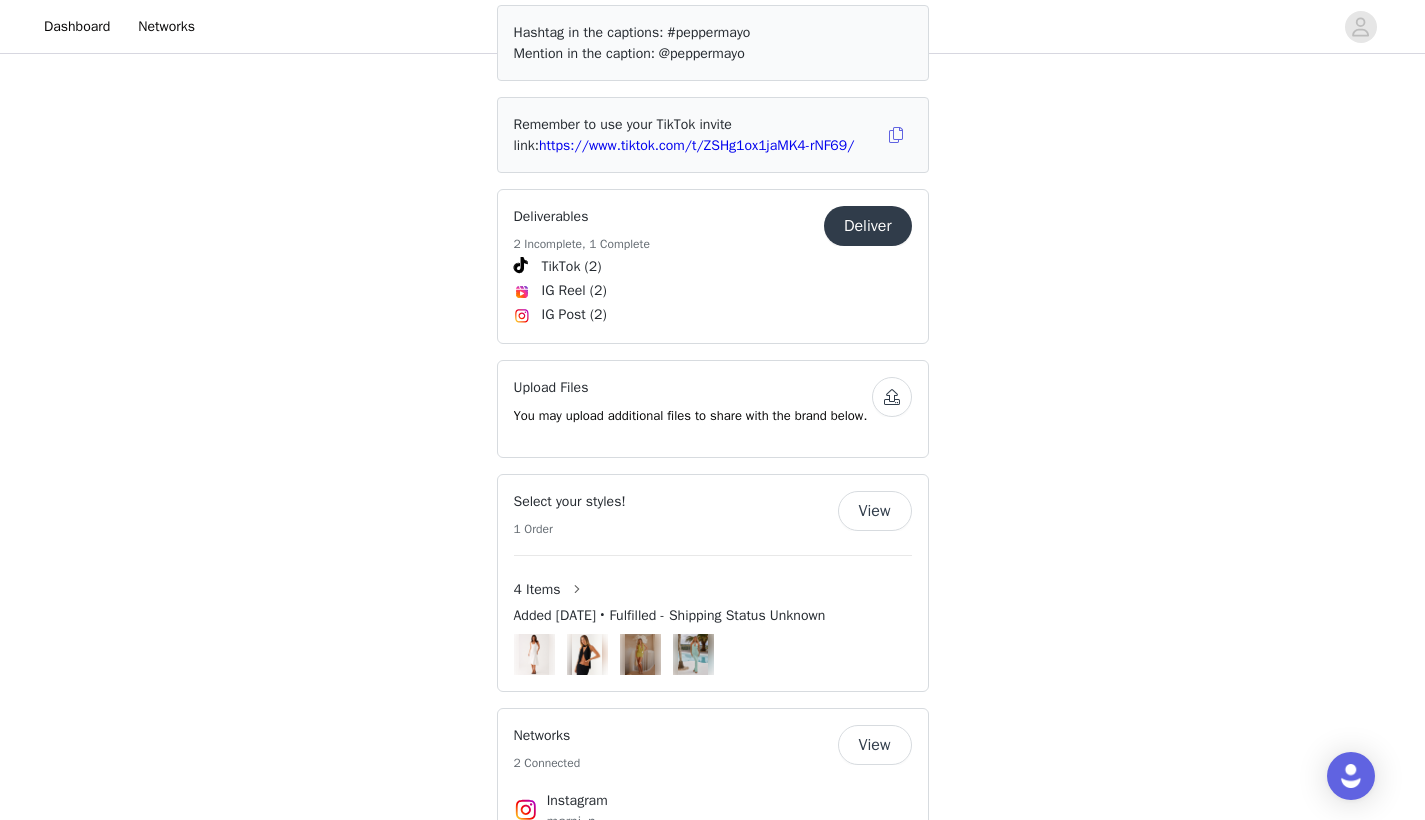 scroll, scrollTop: 1267, scrollLeft: 0, axis: vertical 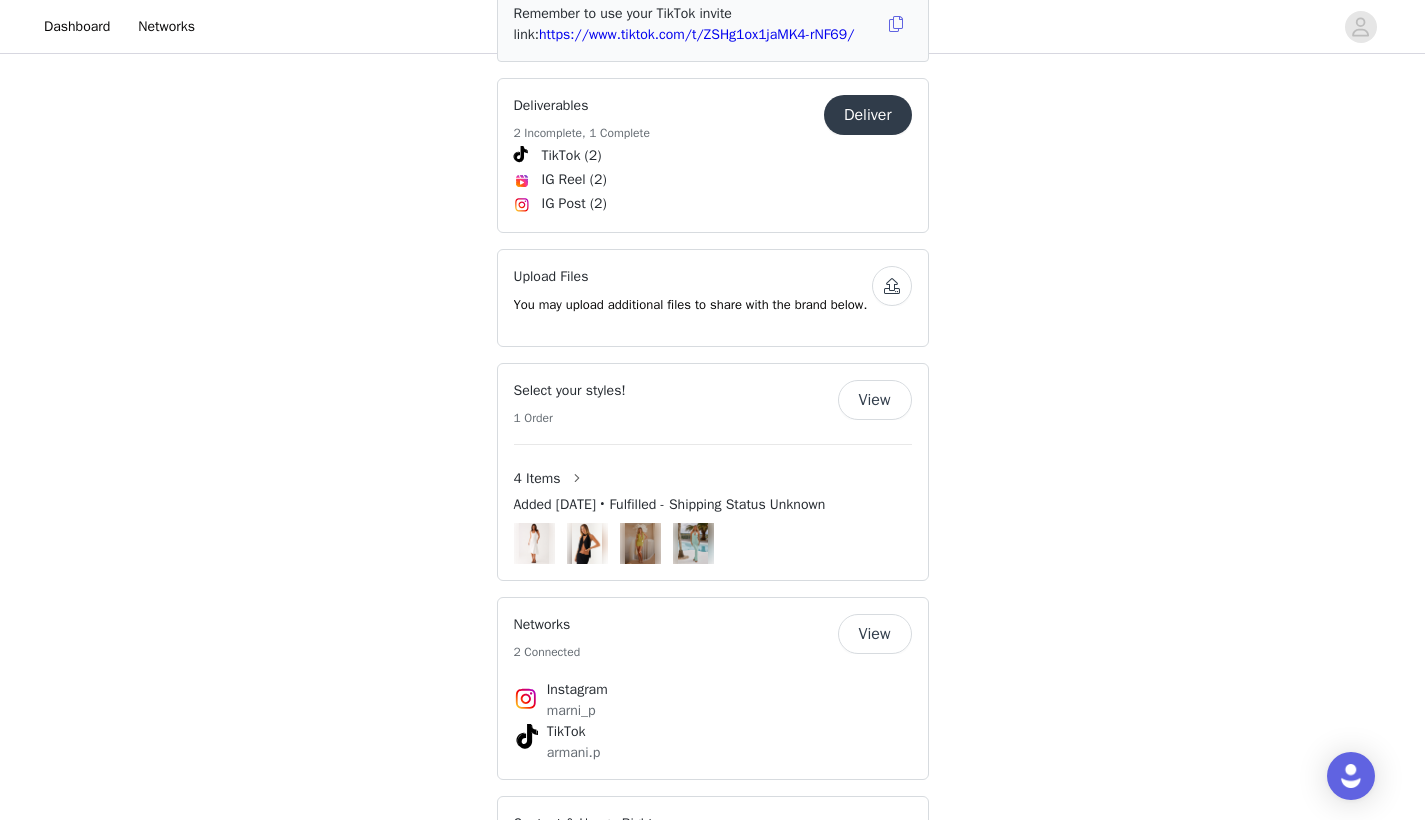 click on "Deliver" at bounding box center (868, 115) 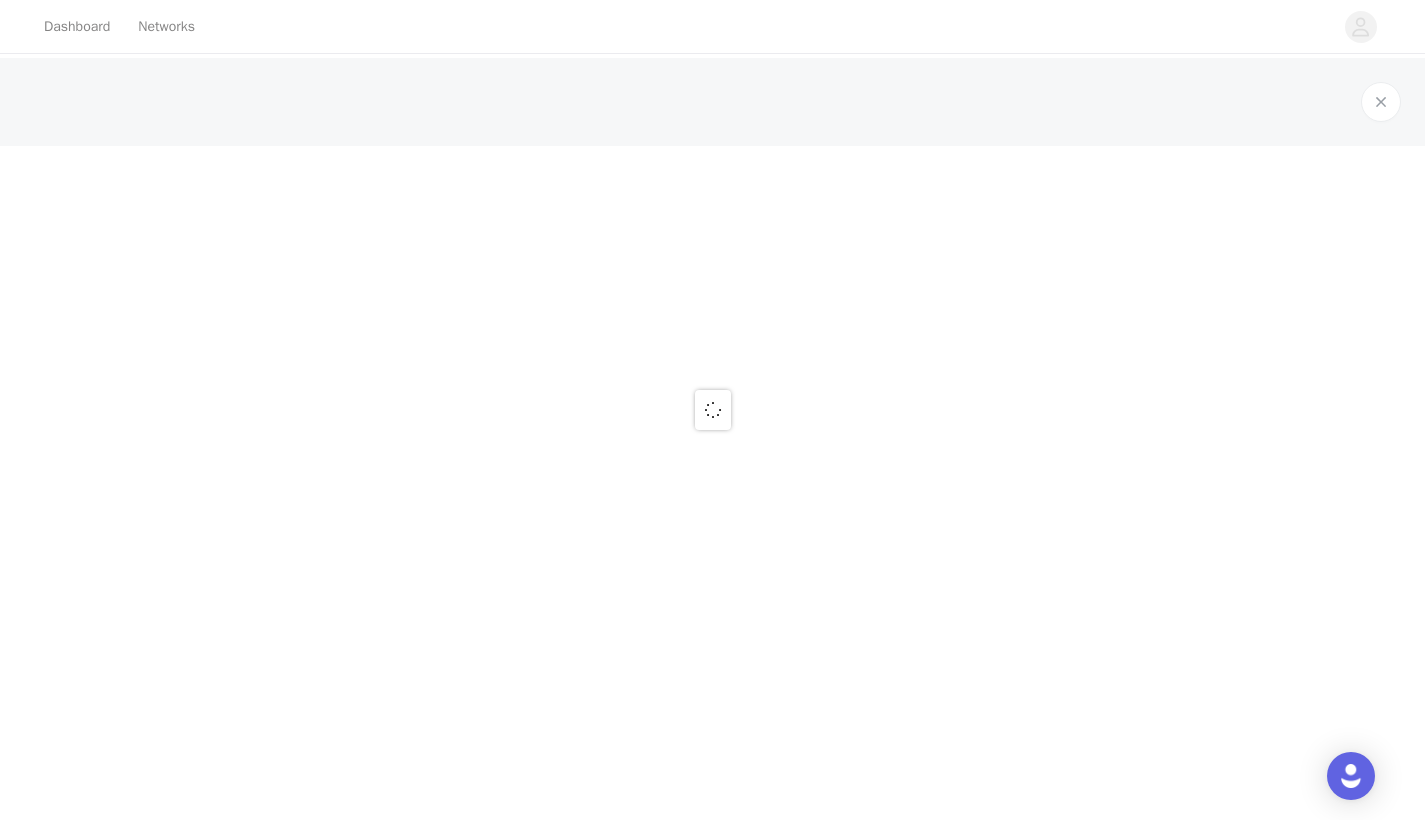 scroll, scrollTop: 0, scrollLeft: 0, axis: both 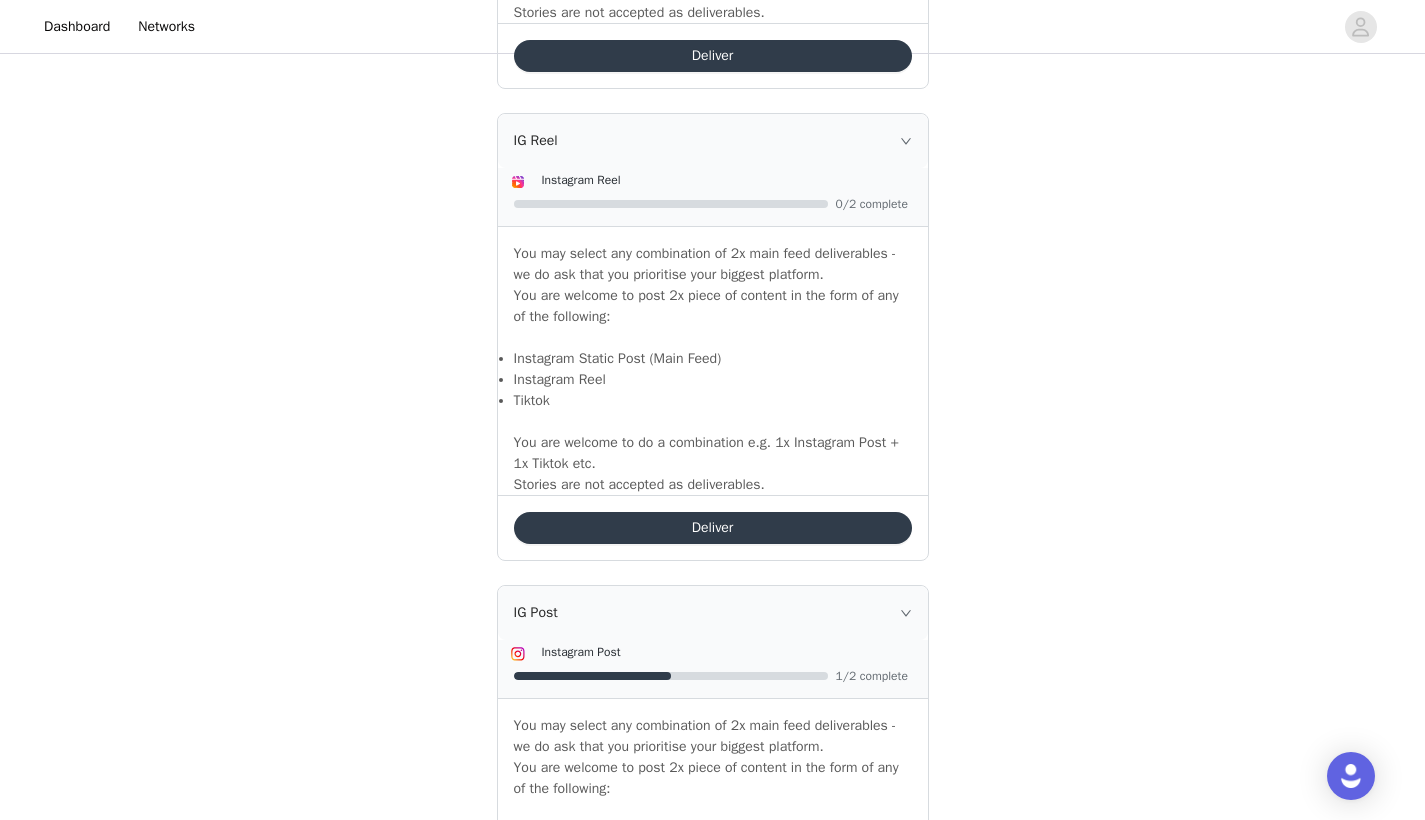 click on "Deliver" at bounding box center [713, 528] 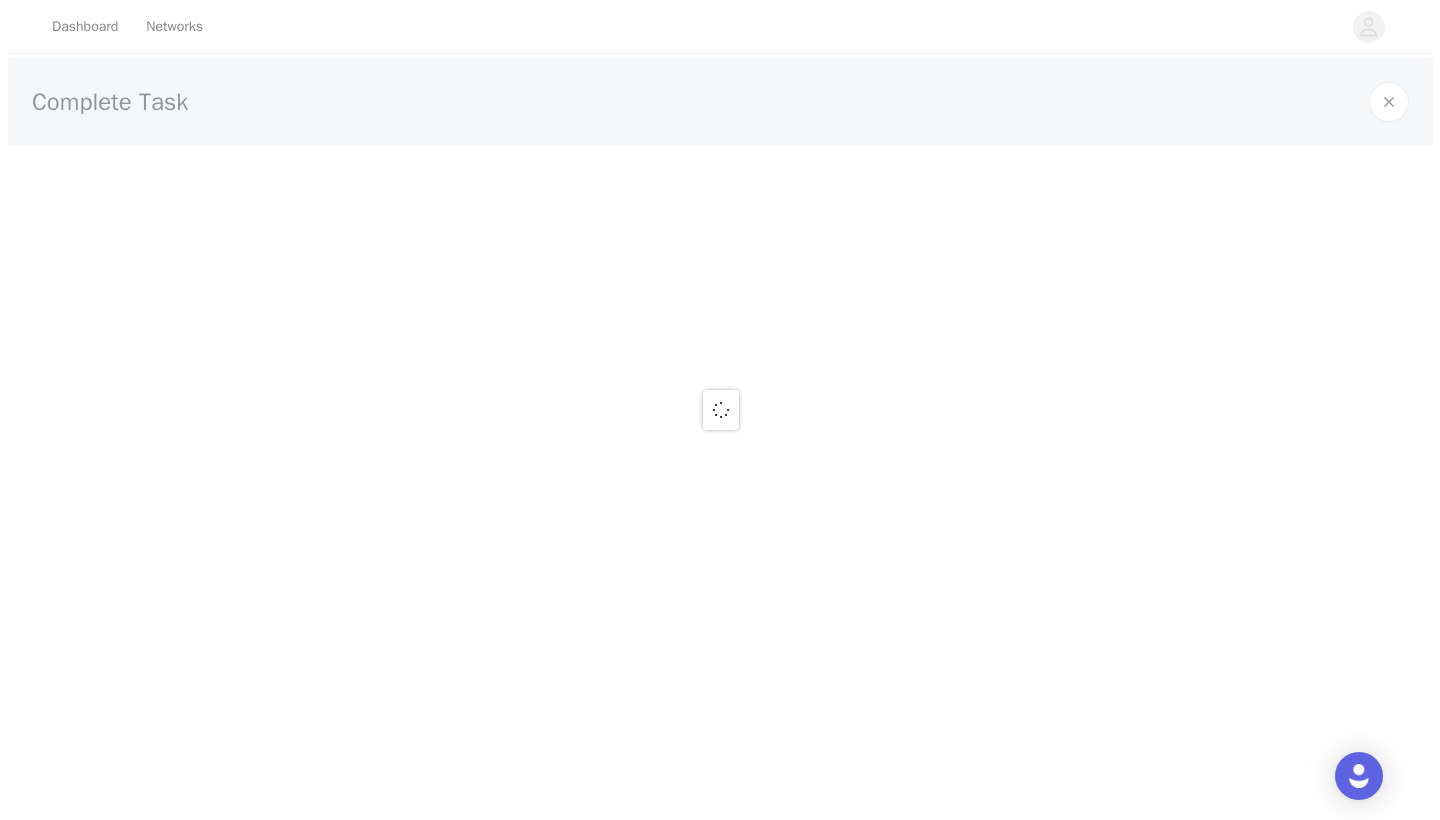 scroll, scrollTop: 0, scrollLeft: 0, axis: both 